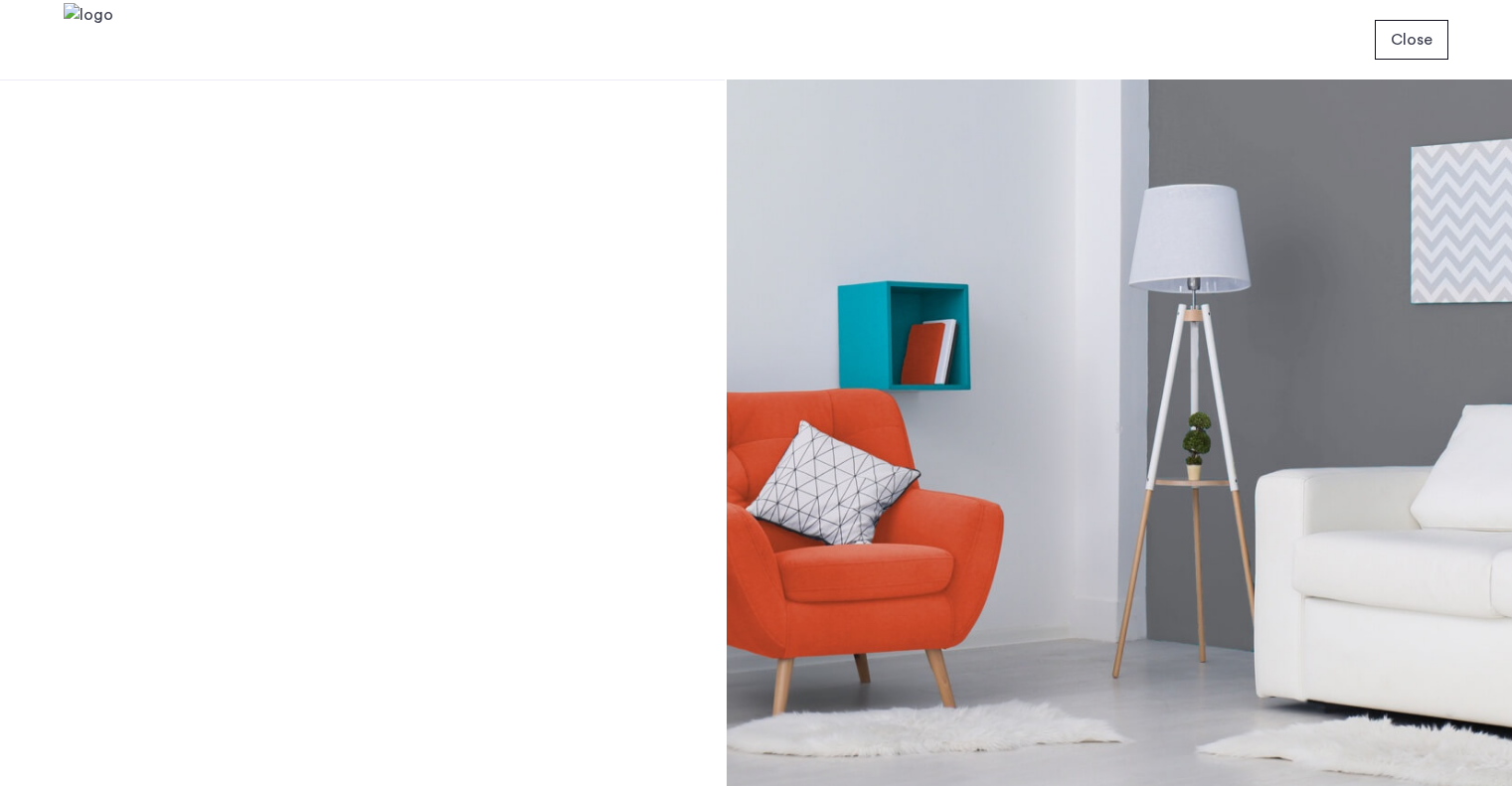 scroll, scrollTop: 0, scrollLeft: 0, axis: both 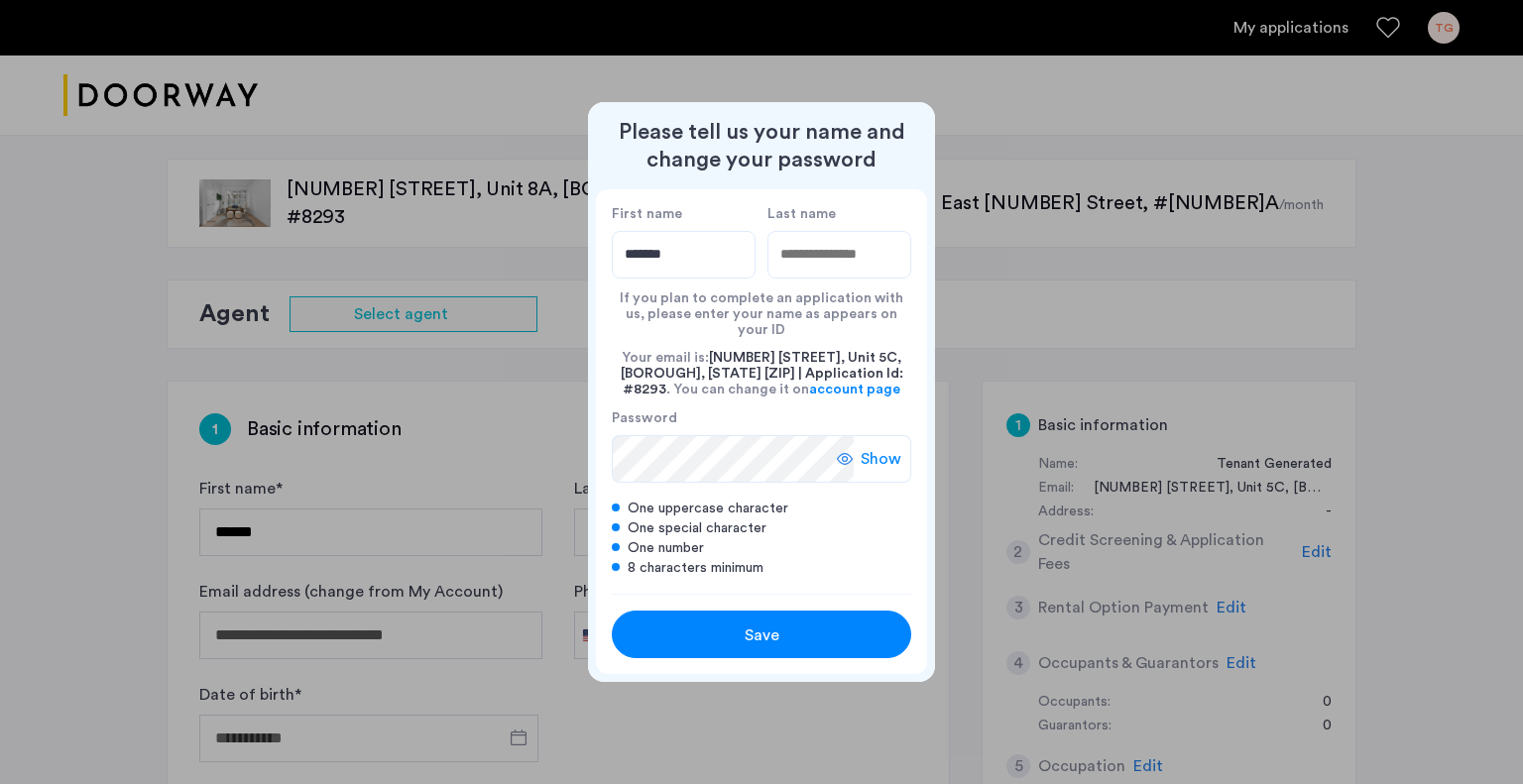 type on "*******" 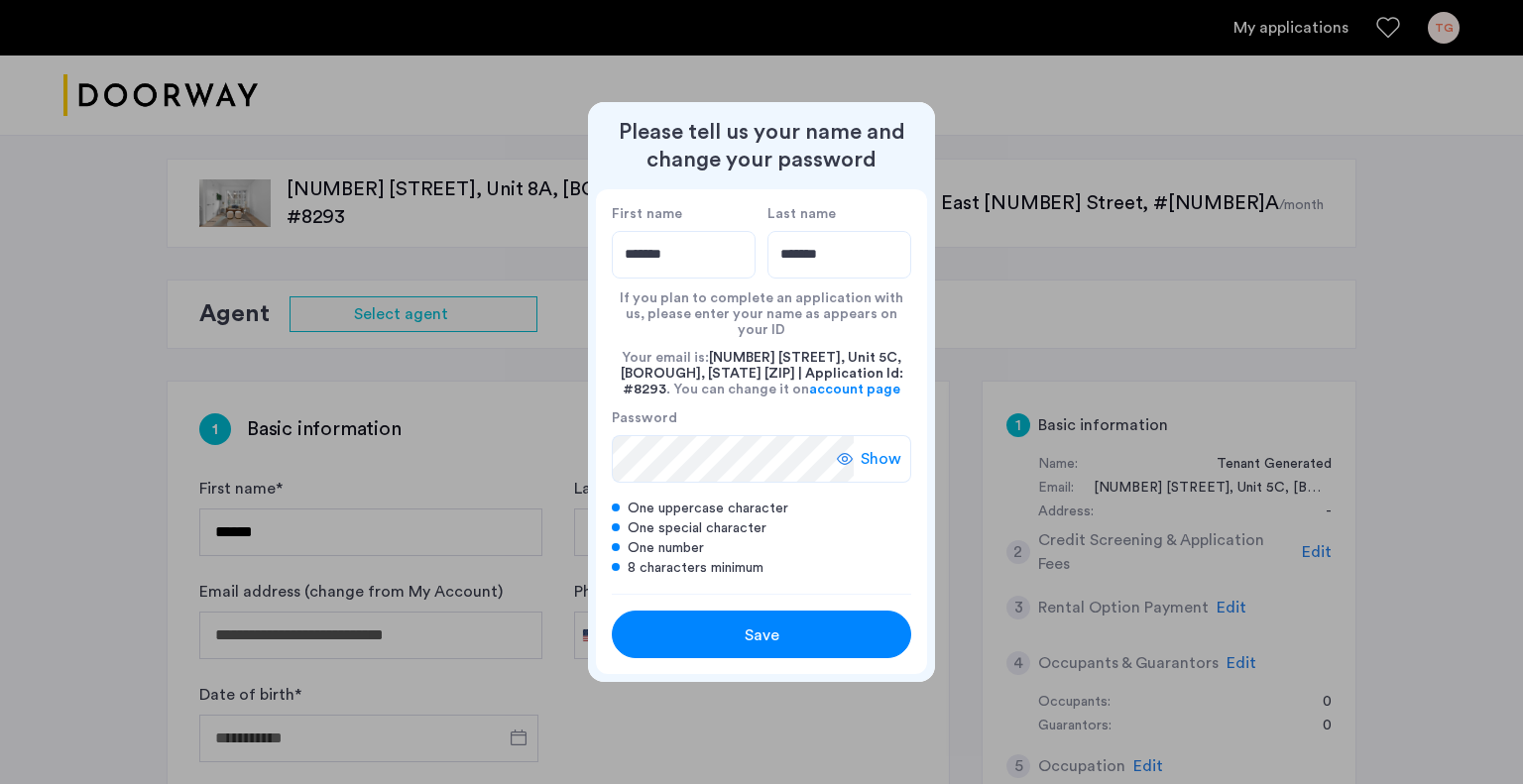 type on "*******" 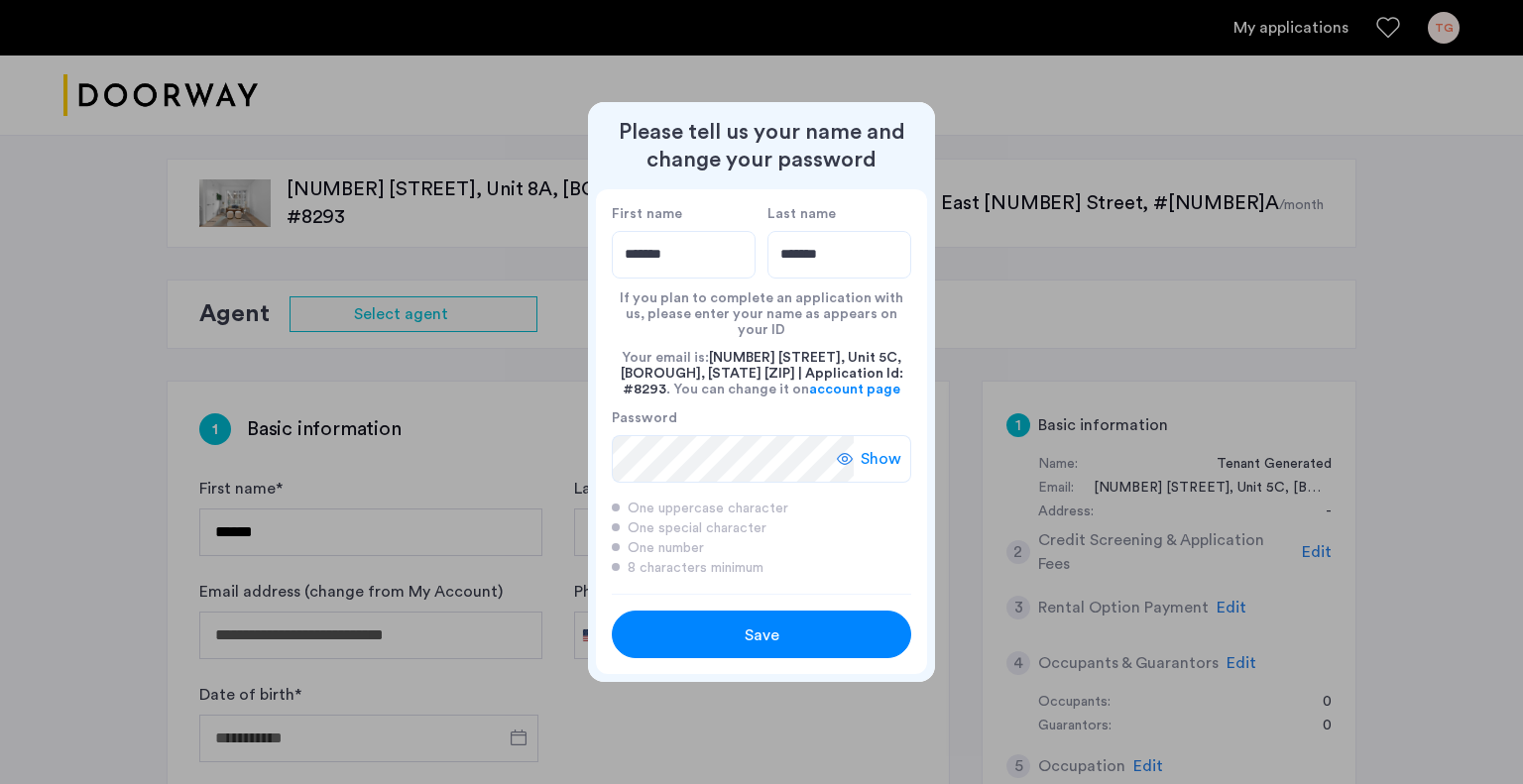 click on "Save" at bounding box center [762, 635] 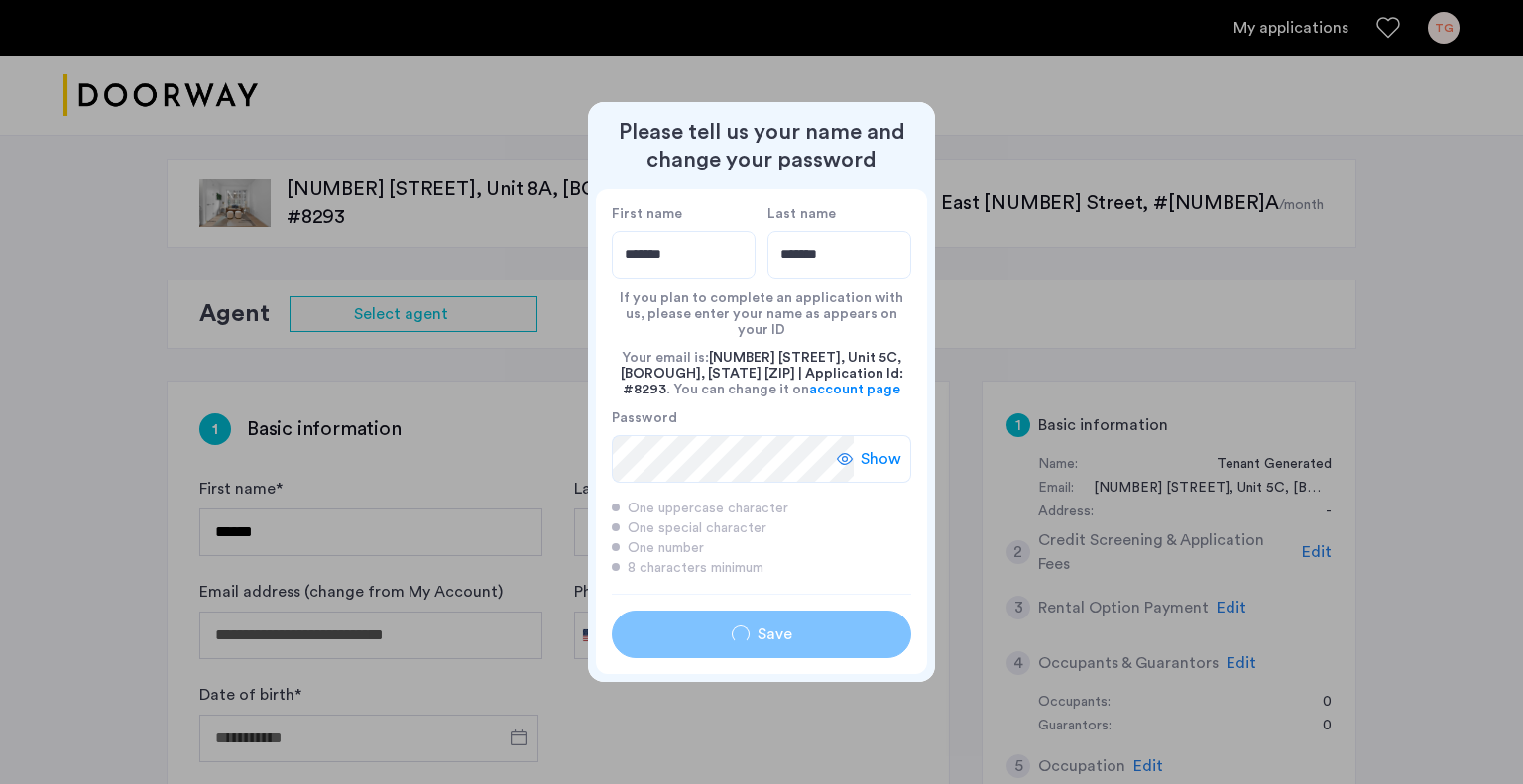type on "*******" 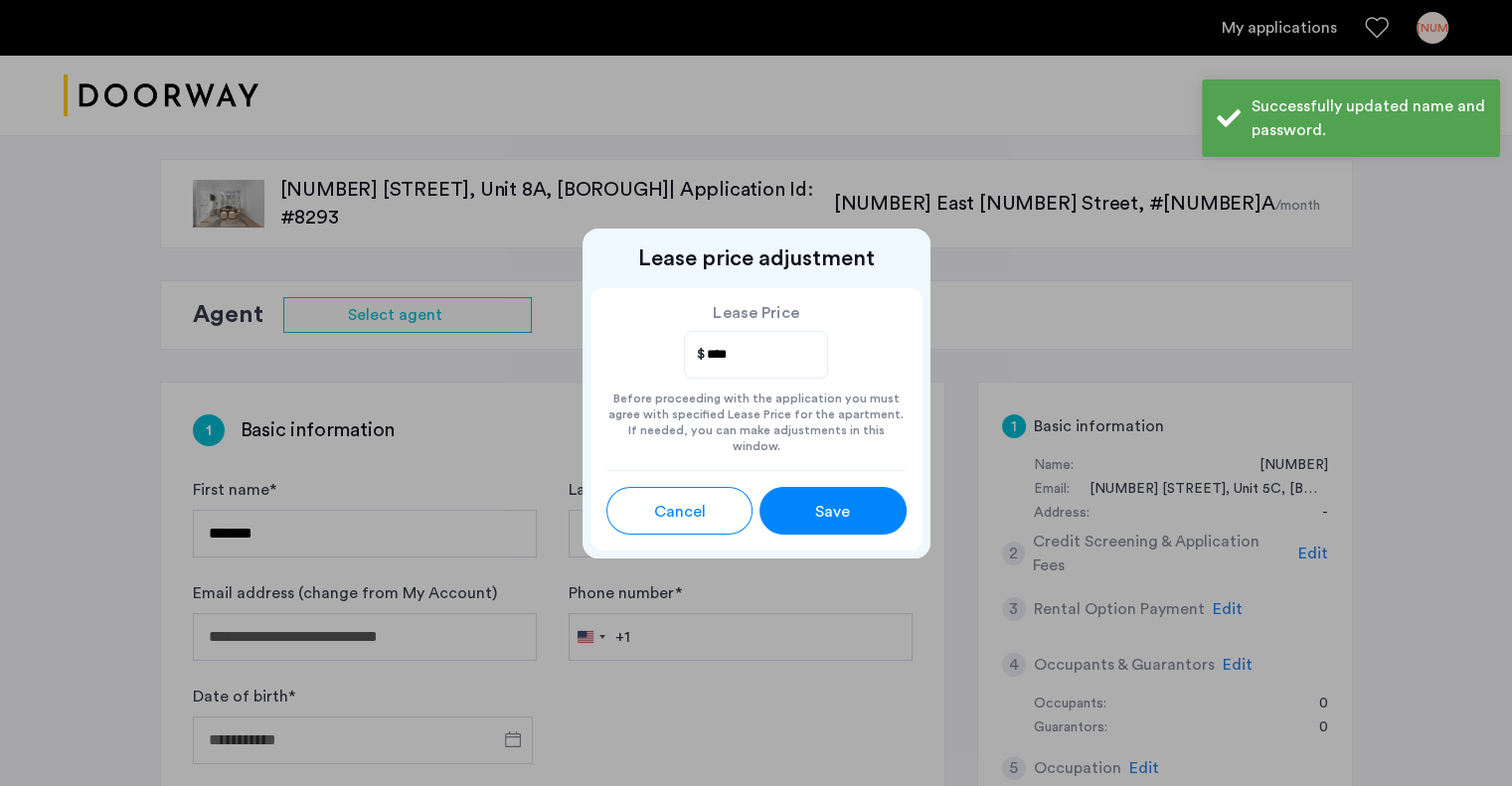 drag, startPoint x: 734, startPoint y: 361, endPoint x: 693, endPoint y: 364, distance: 41.10961 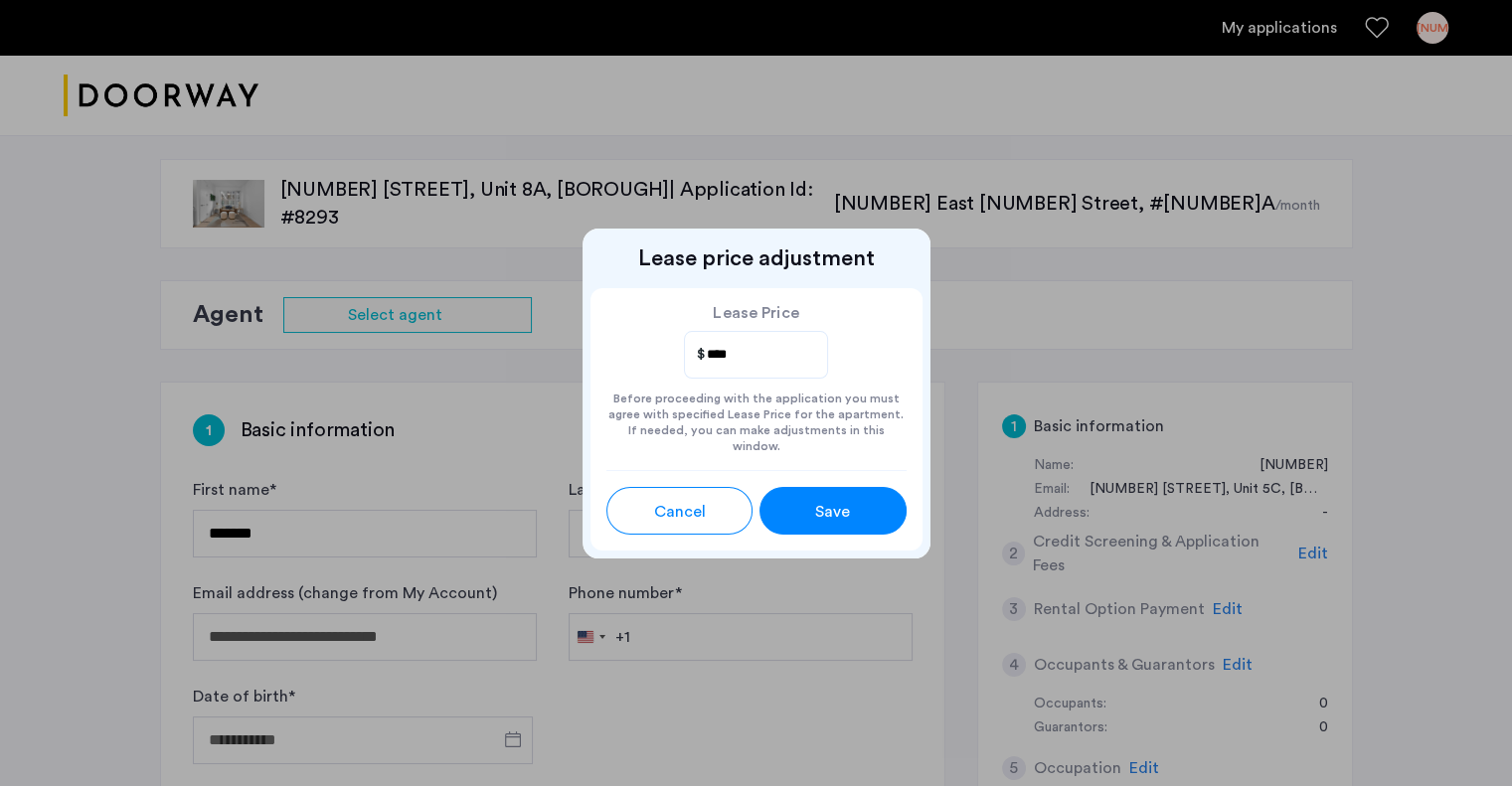 drag, startPoint x: 690, startPoint y: 362, endPoint x: 642, endPoint y: 356, distance: 48.373546 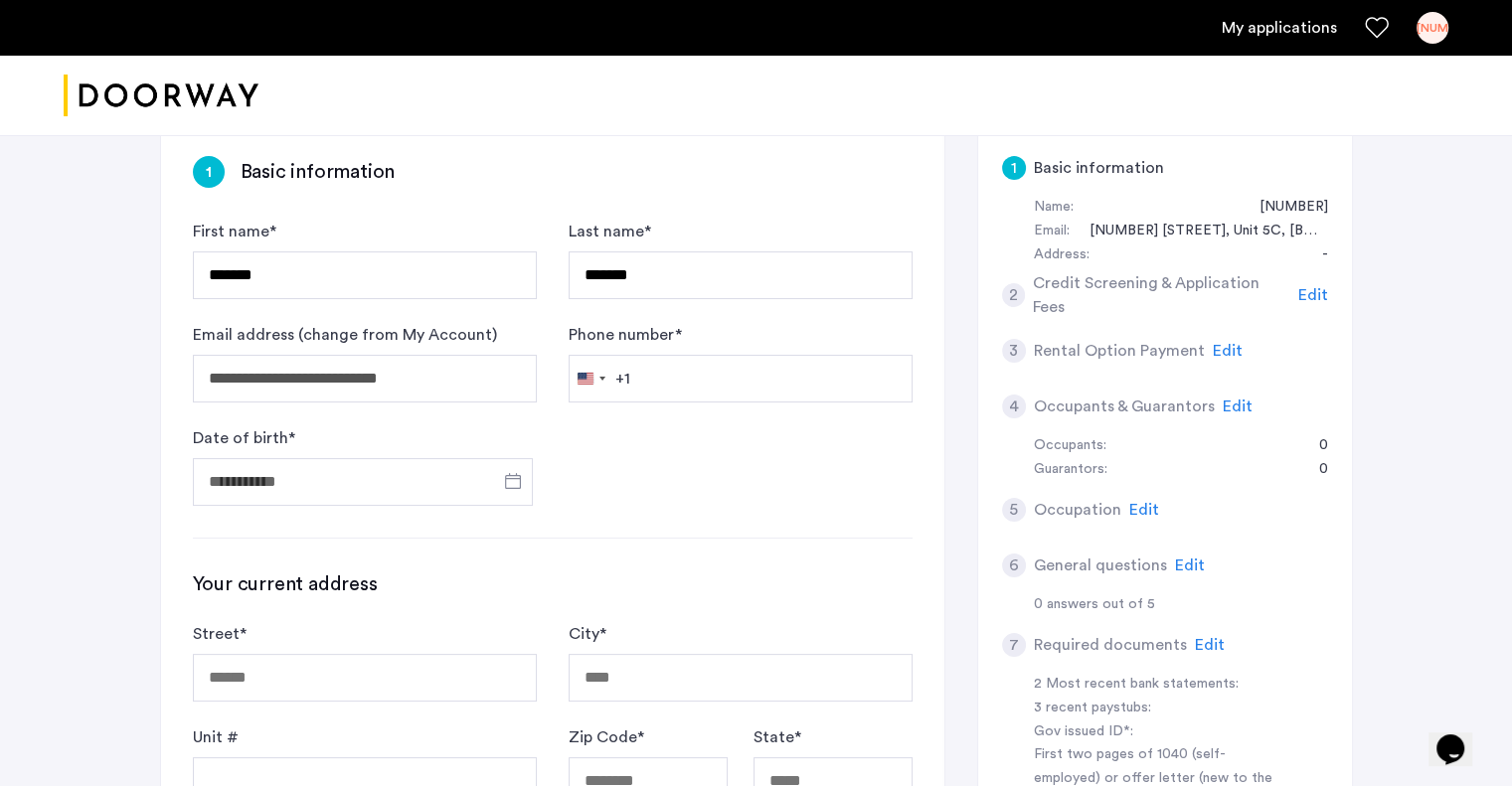 scroll, scrollTop: 250, scrollLeft: 0, axis: vertical 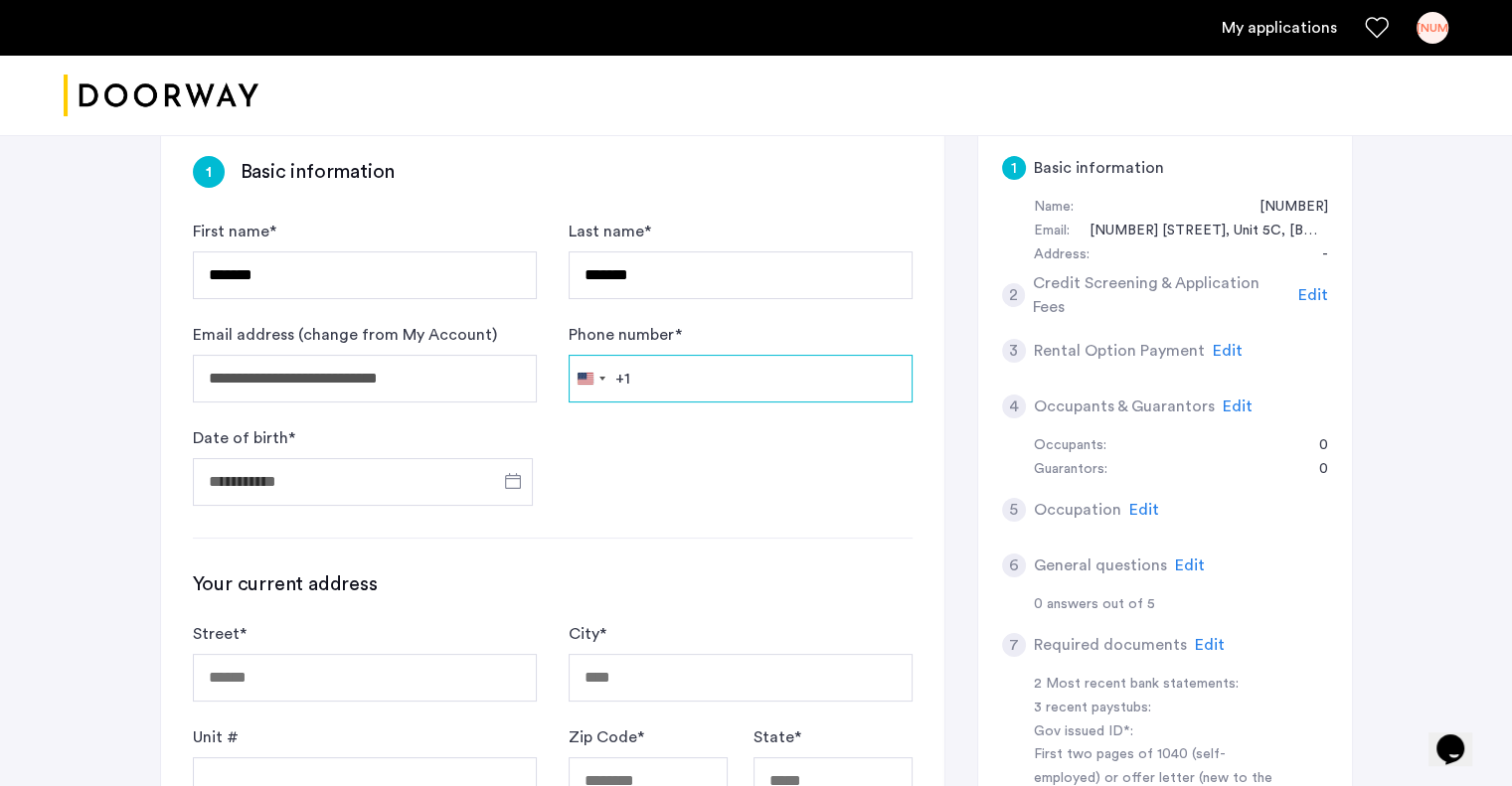 click on "Phone number  *" at bounding box center [741, 379] 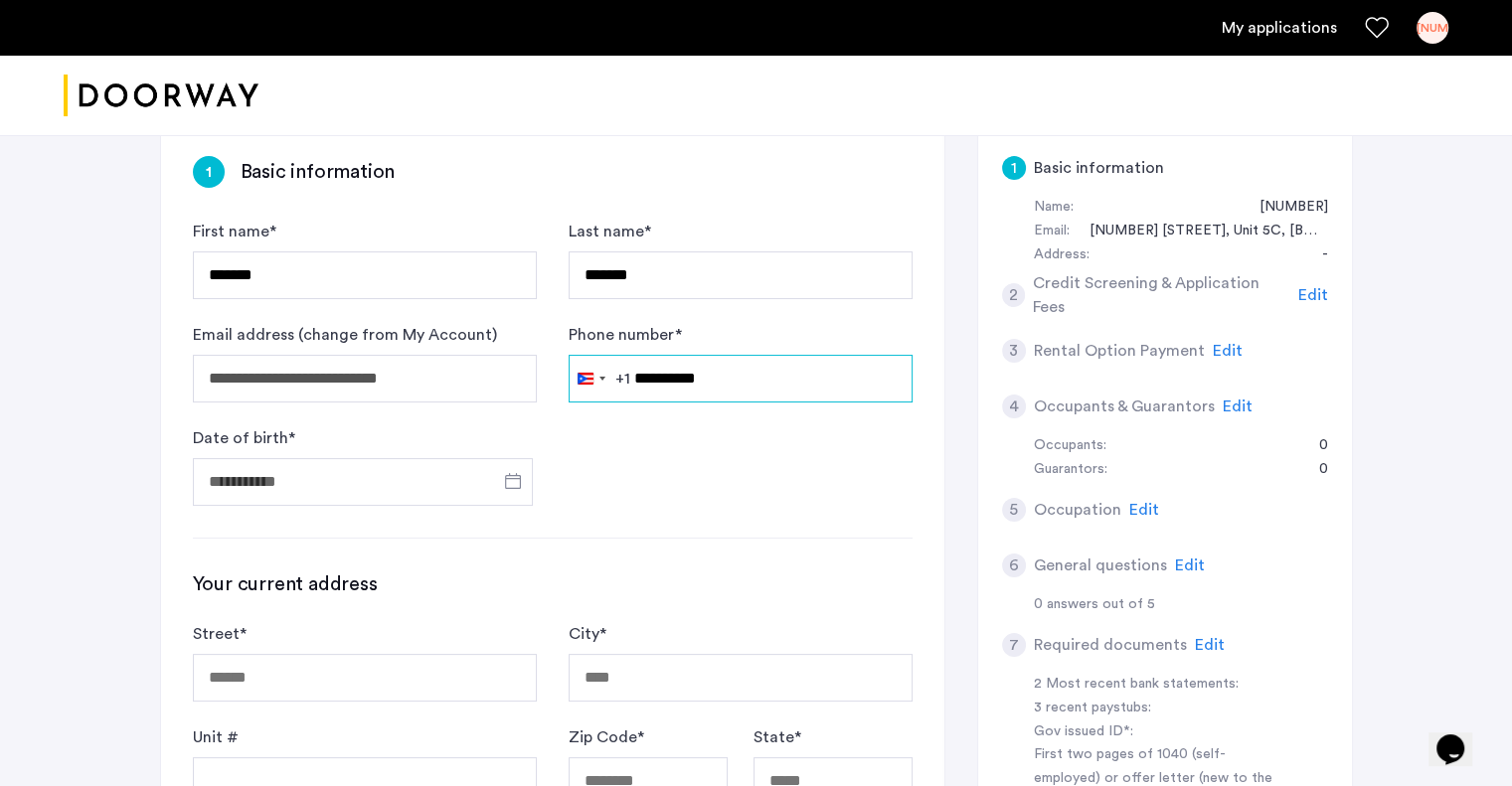 type on "**********" 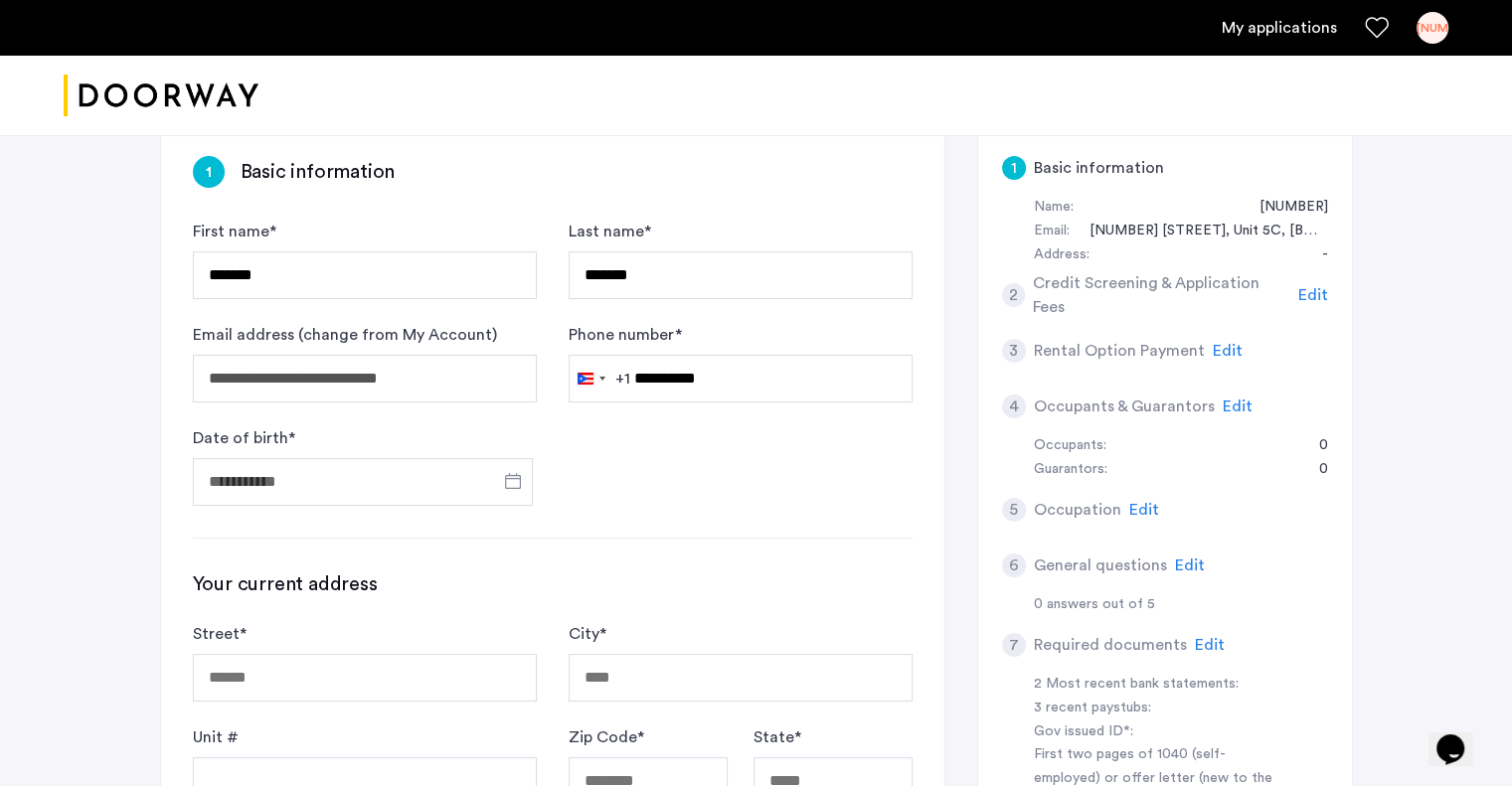 click on "Paystub 3.pdf" 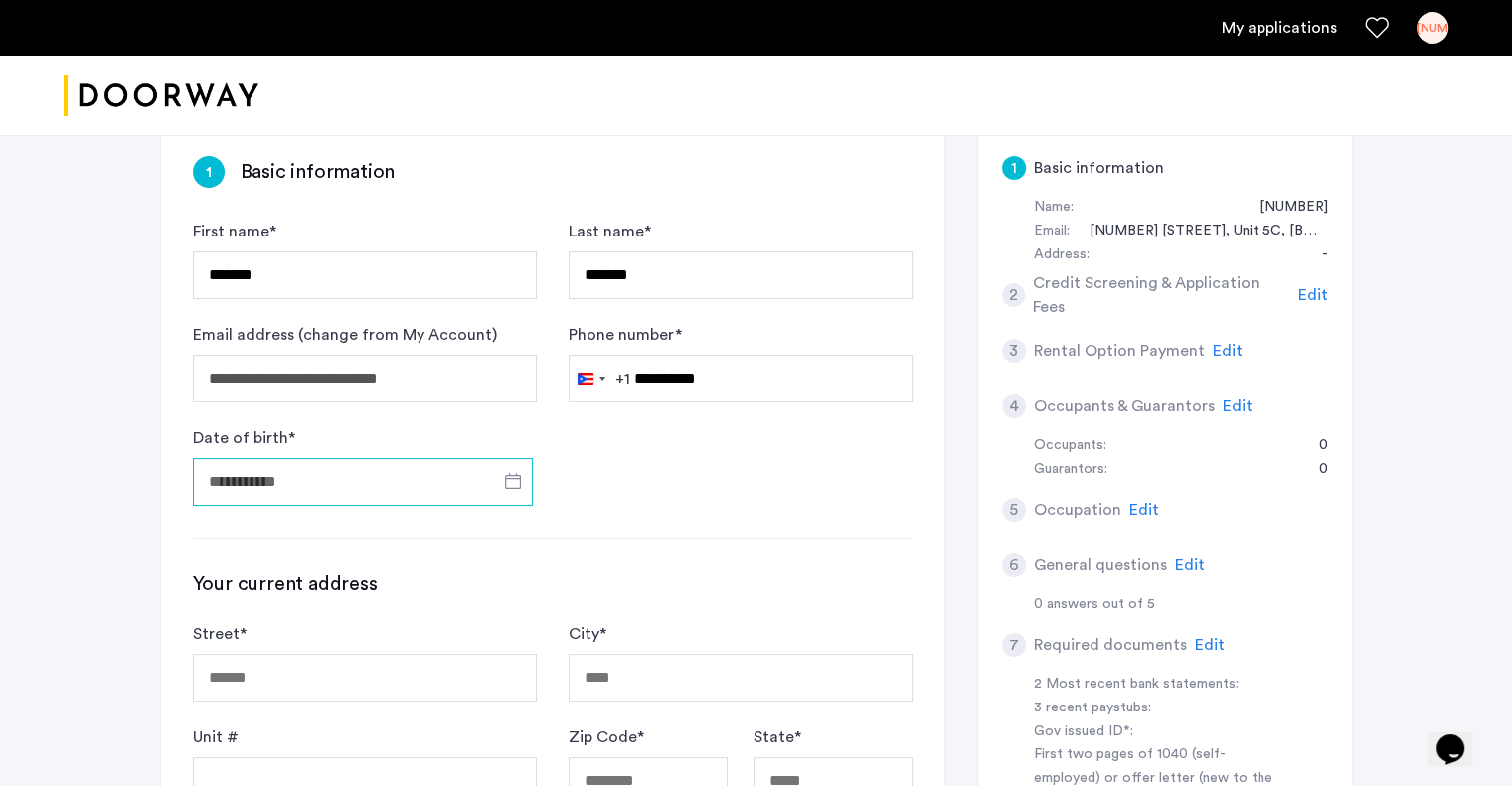 click on "Date of birth  *" at bounding box center [363, 482] 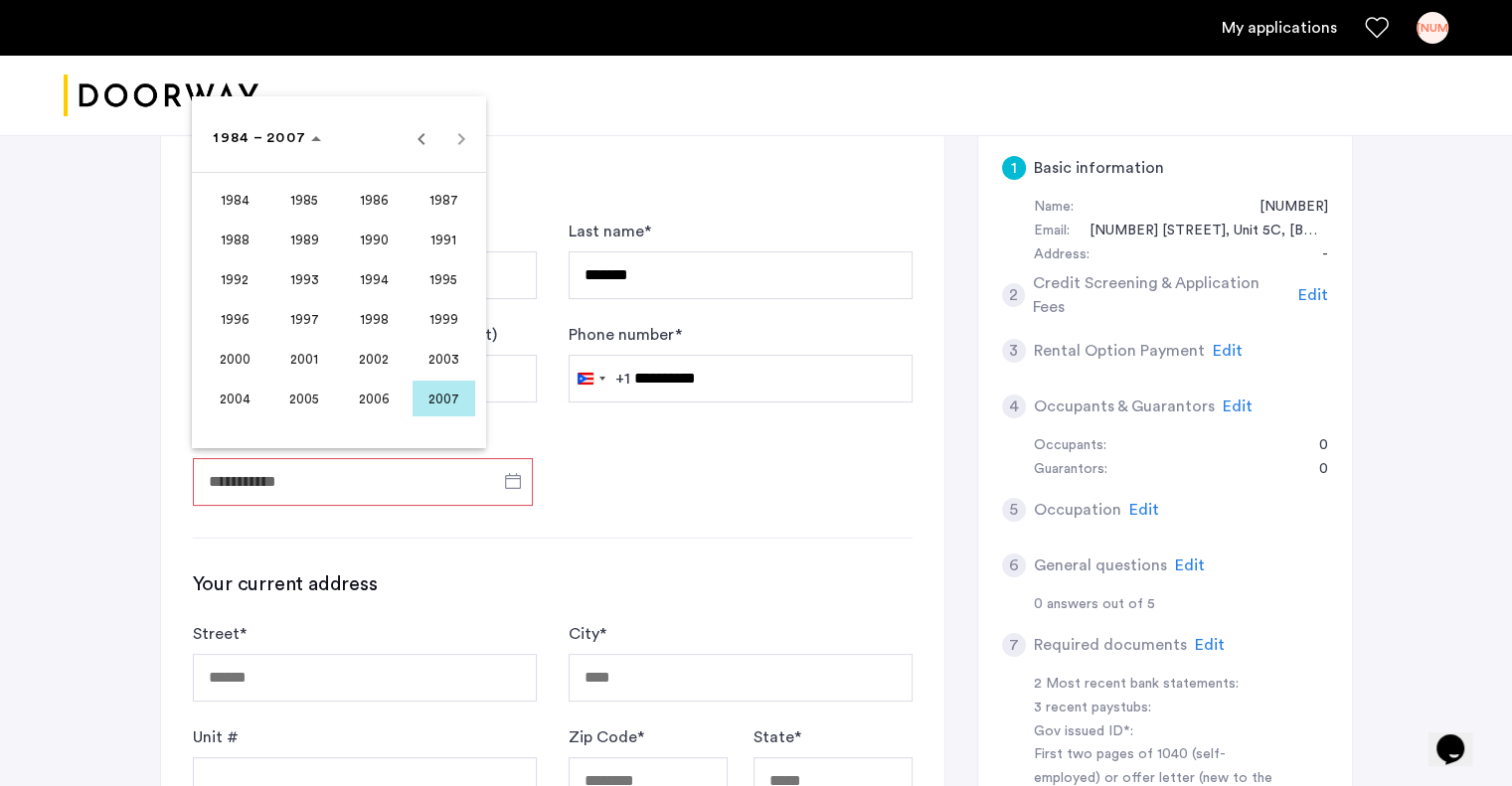 click on "1999" at bounding box center (443, 319) 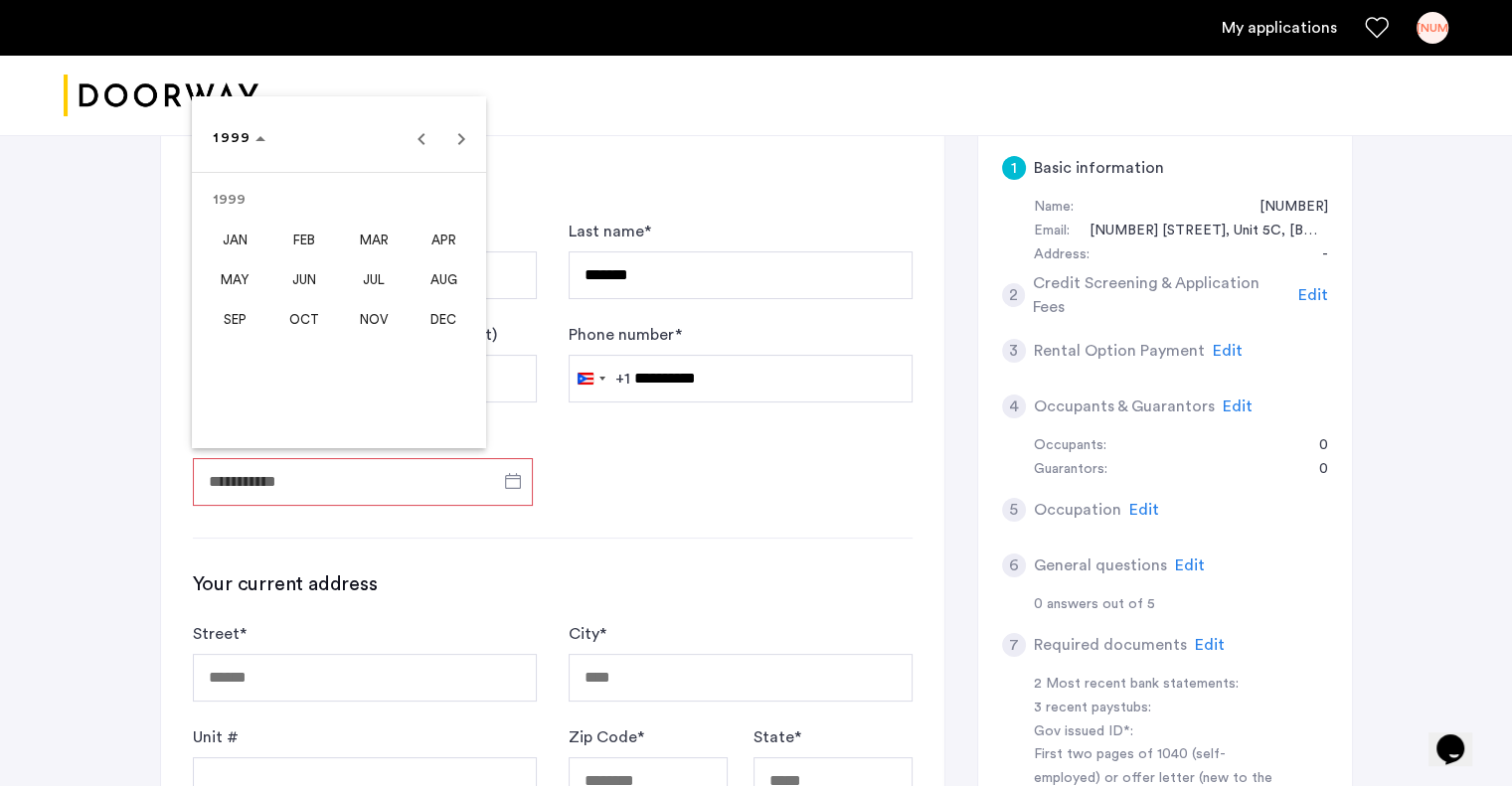 click on "DEC" at bounding box center [443, 319] 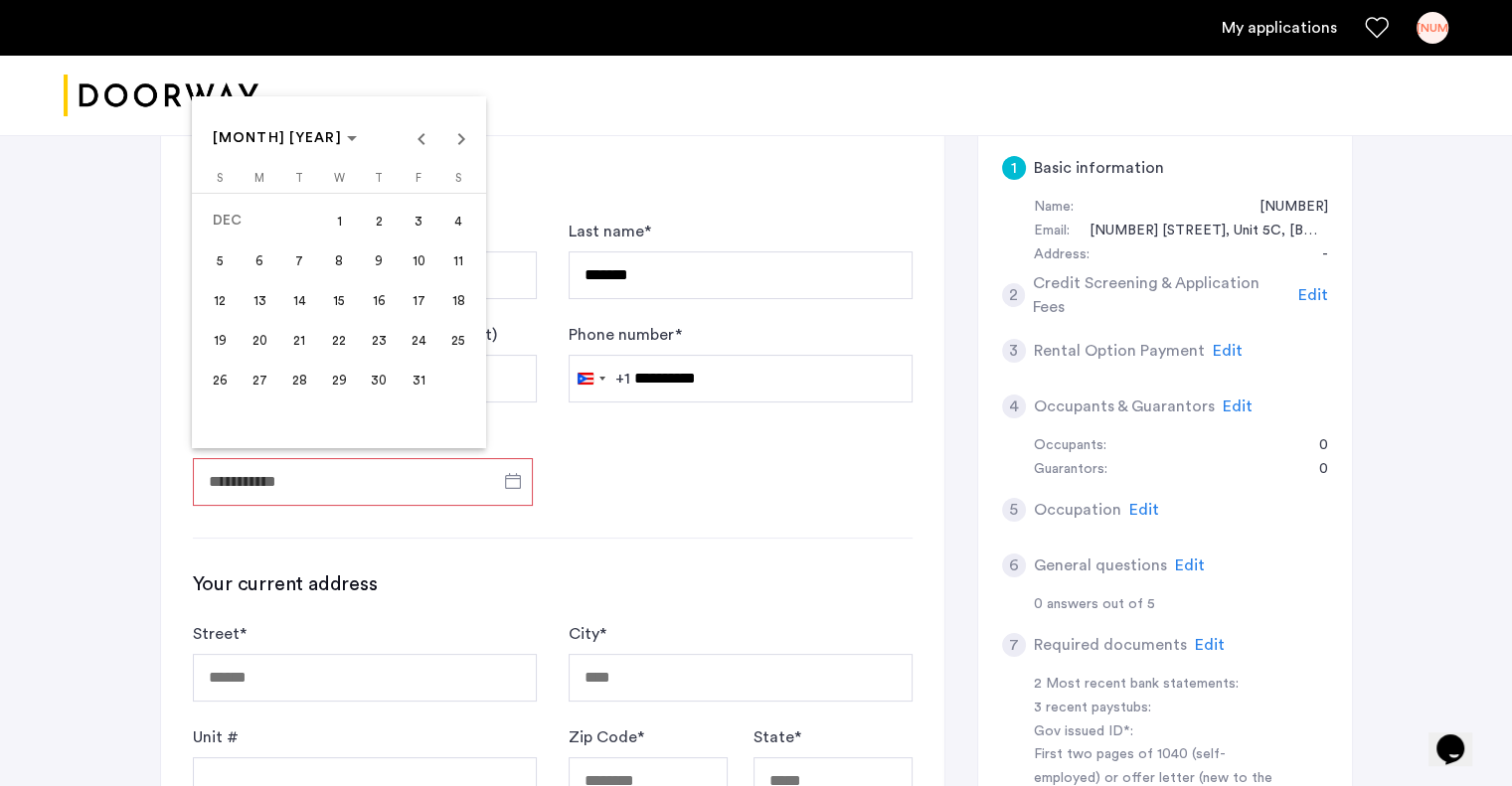 click on "22" at bounding box center [339, 340] 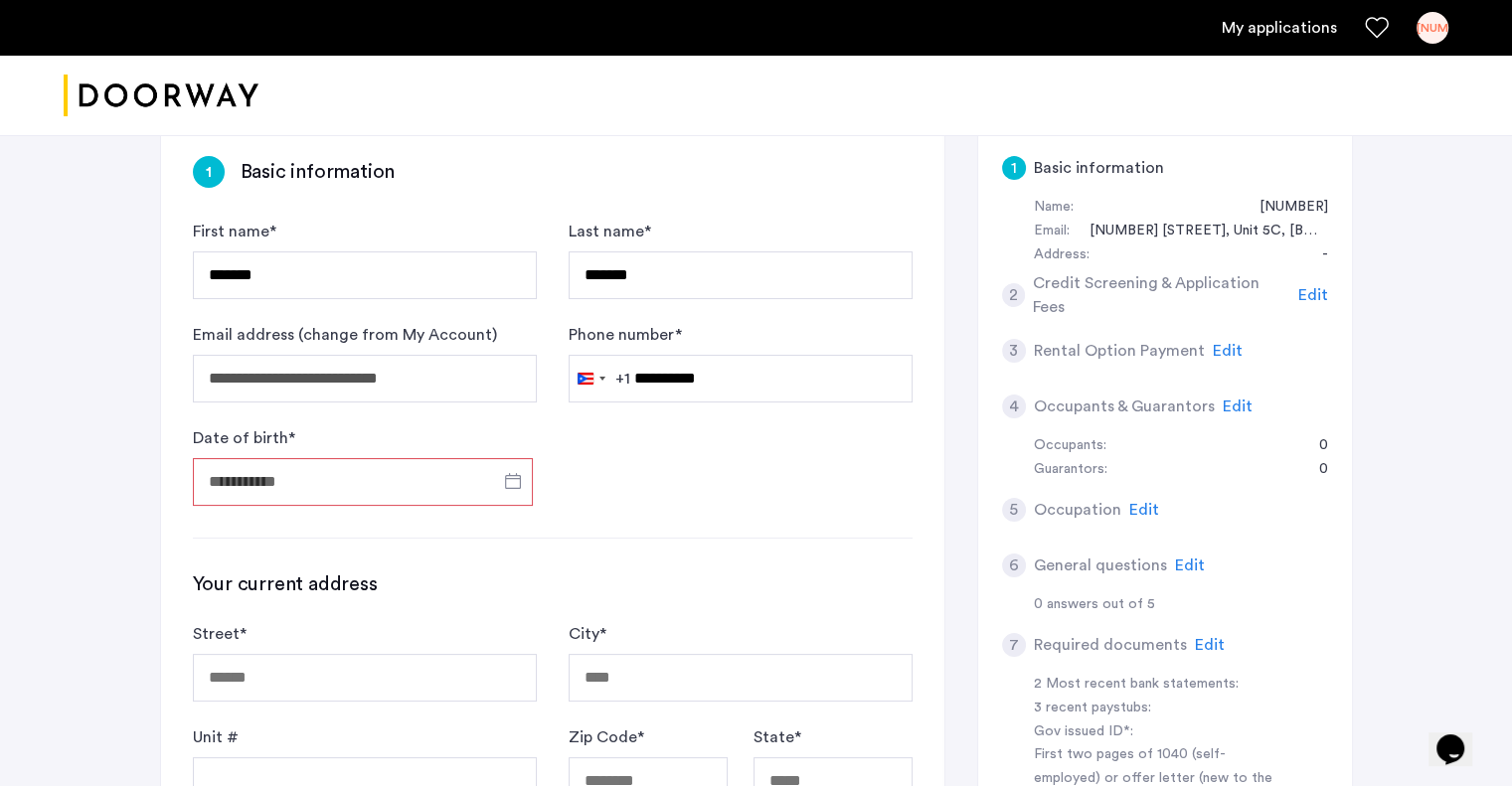 type on "**********" 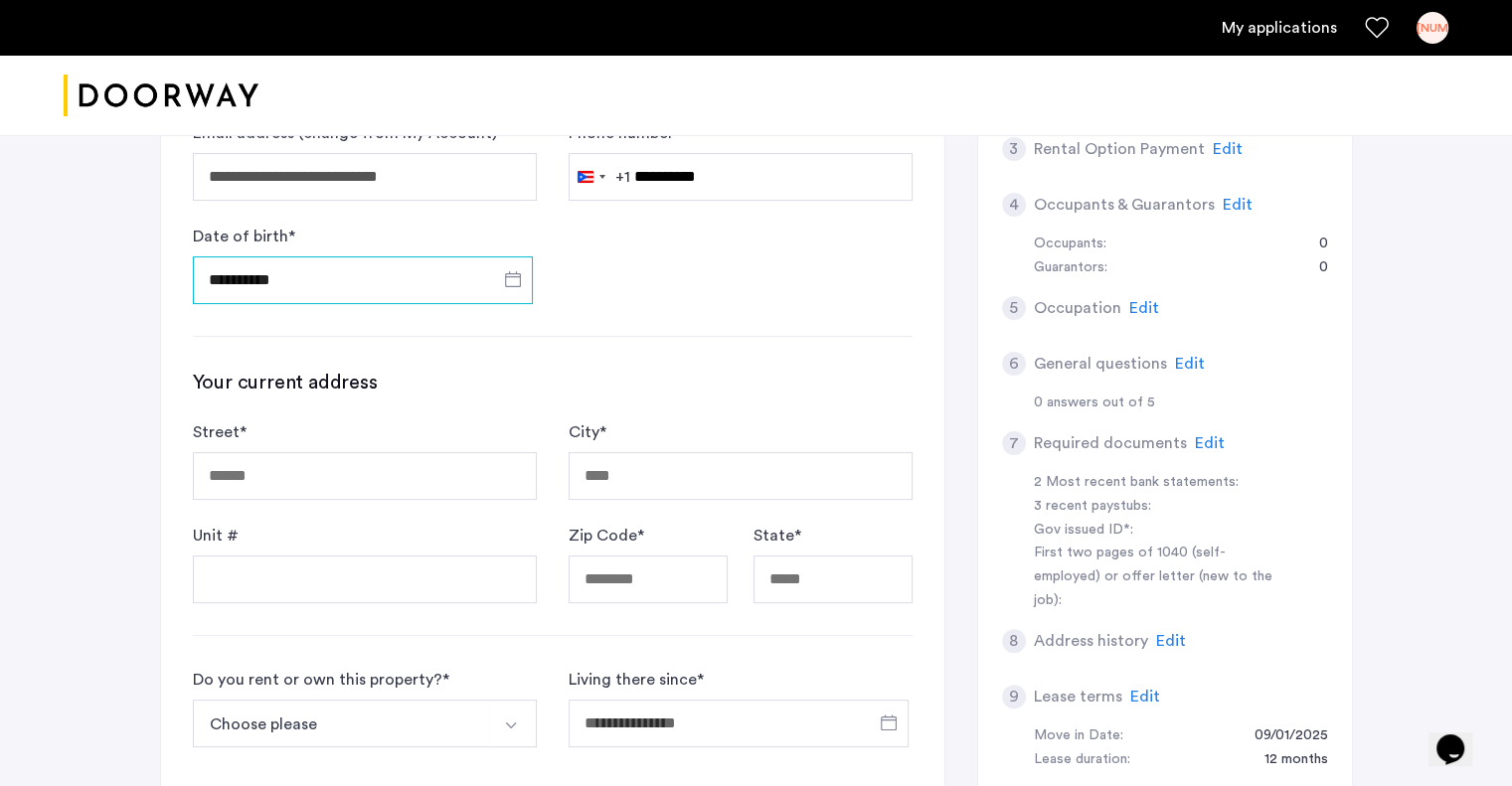scroll, scrollTop: 461, scrollLeft: 0, axis: vertical 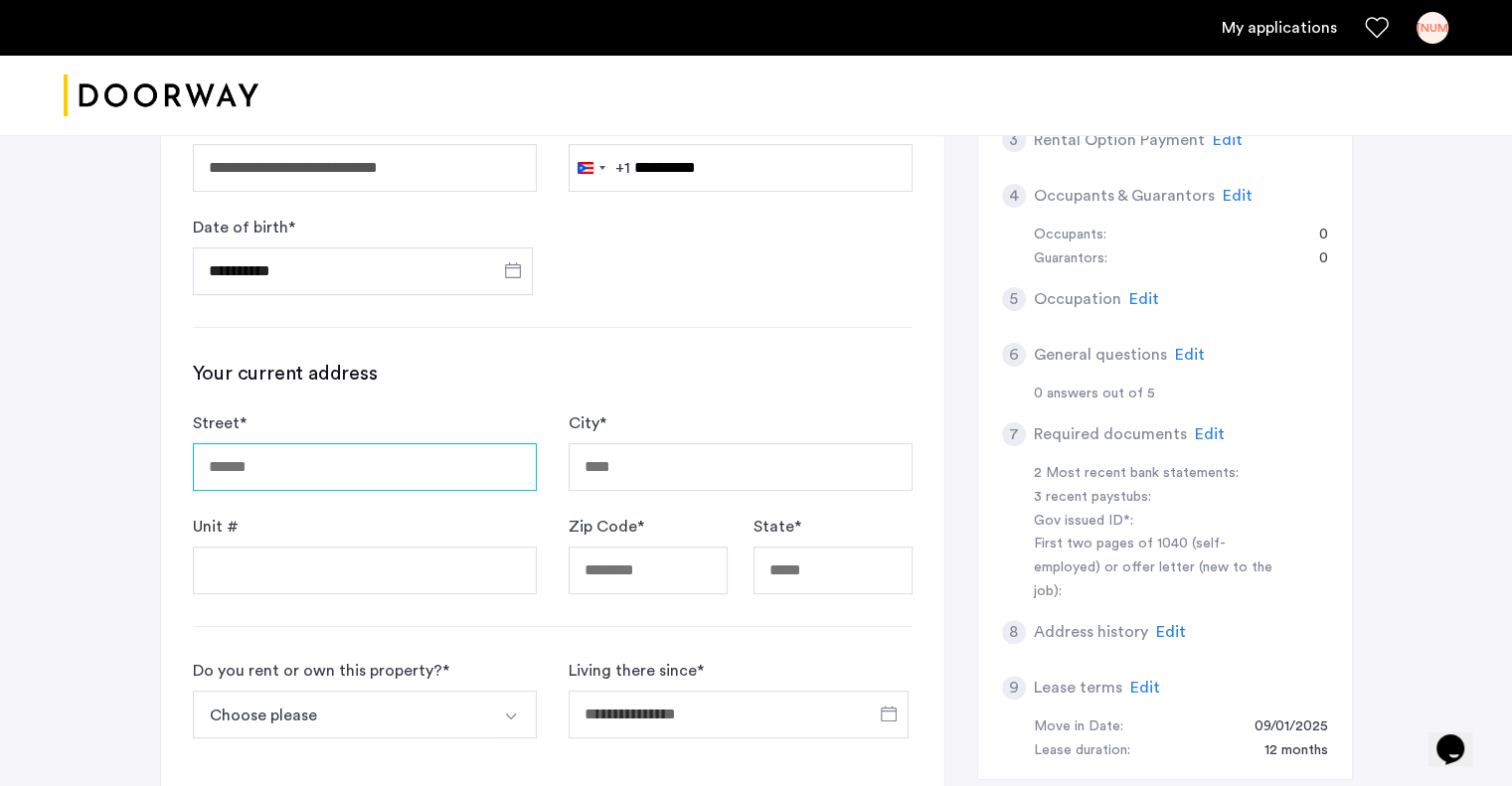 click on "Street  *" at bounding box center (365, 467) 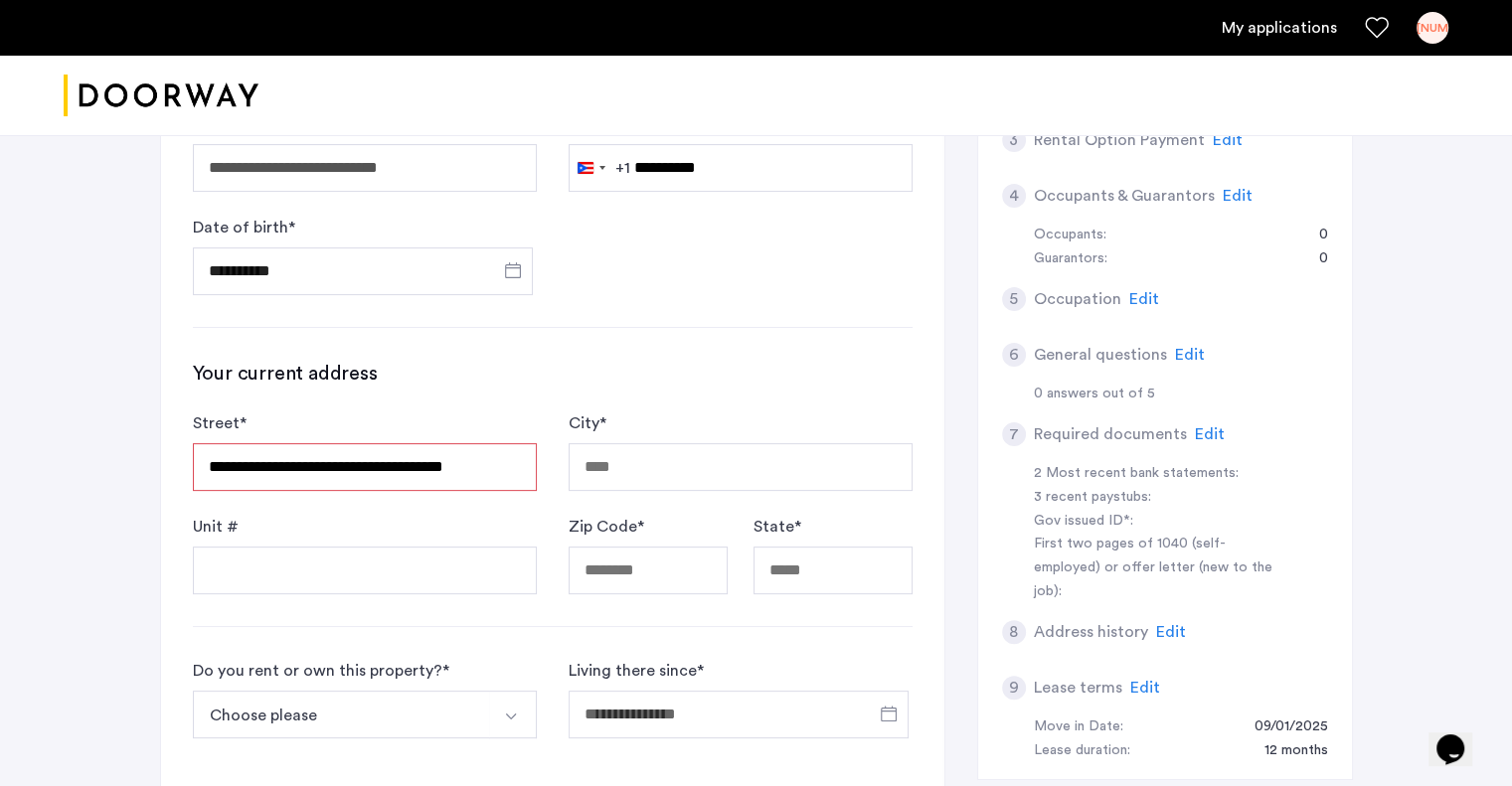 type on "**********" 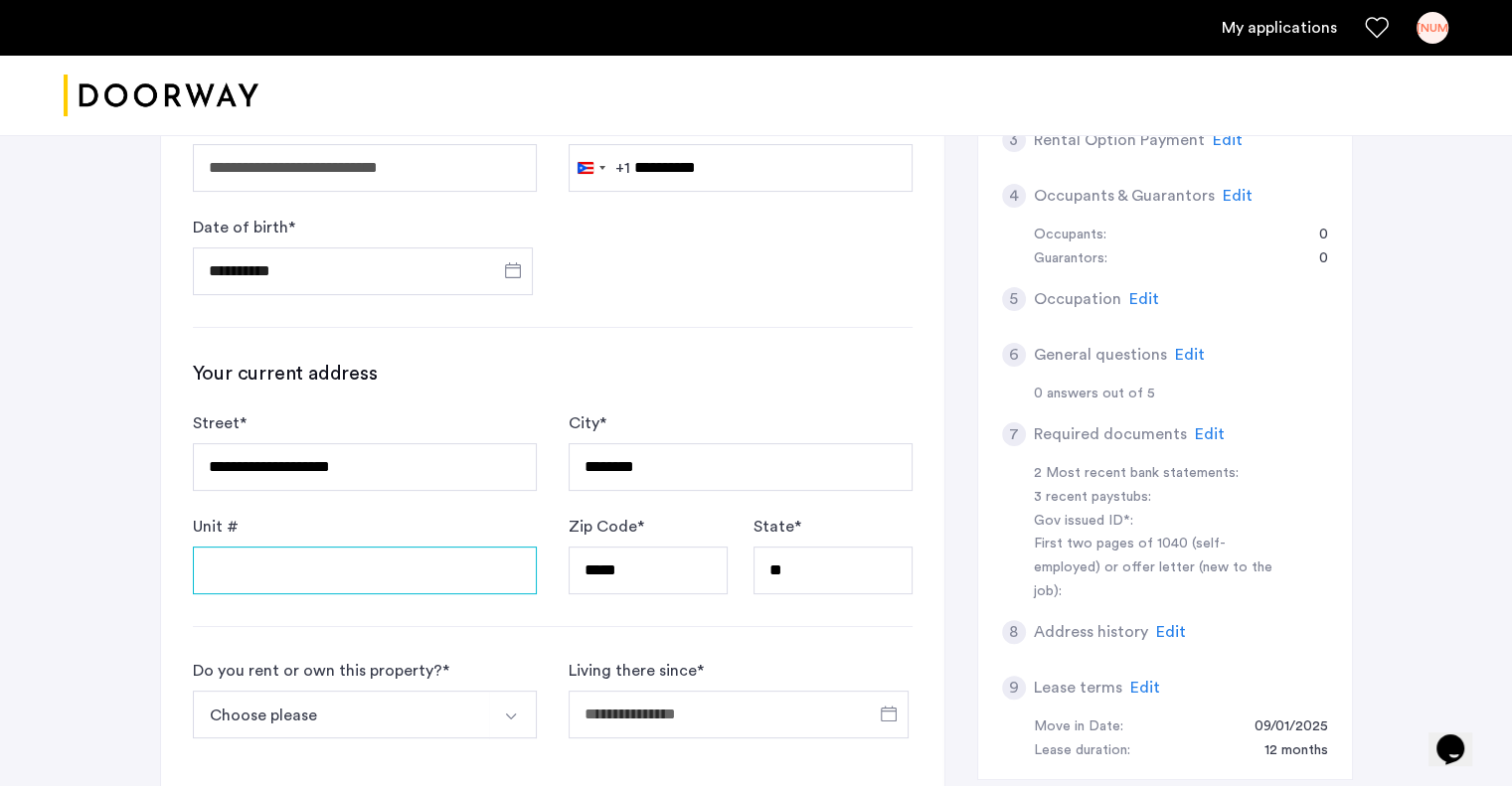 click on "Unit #" at bounding box center [365, 570] 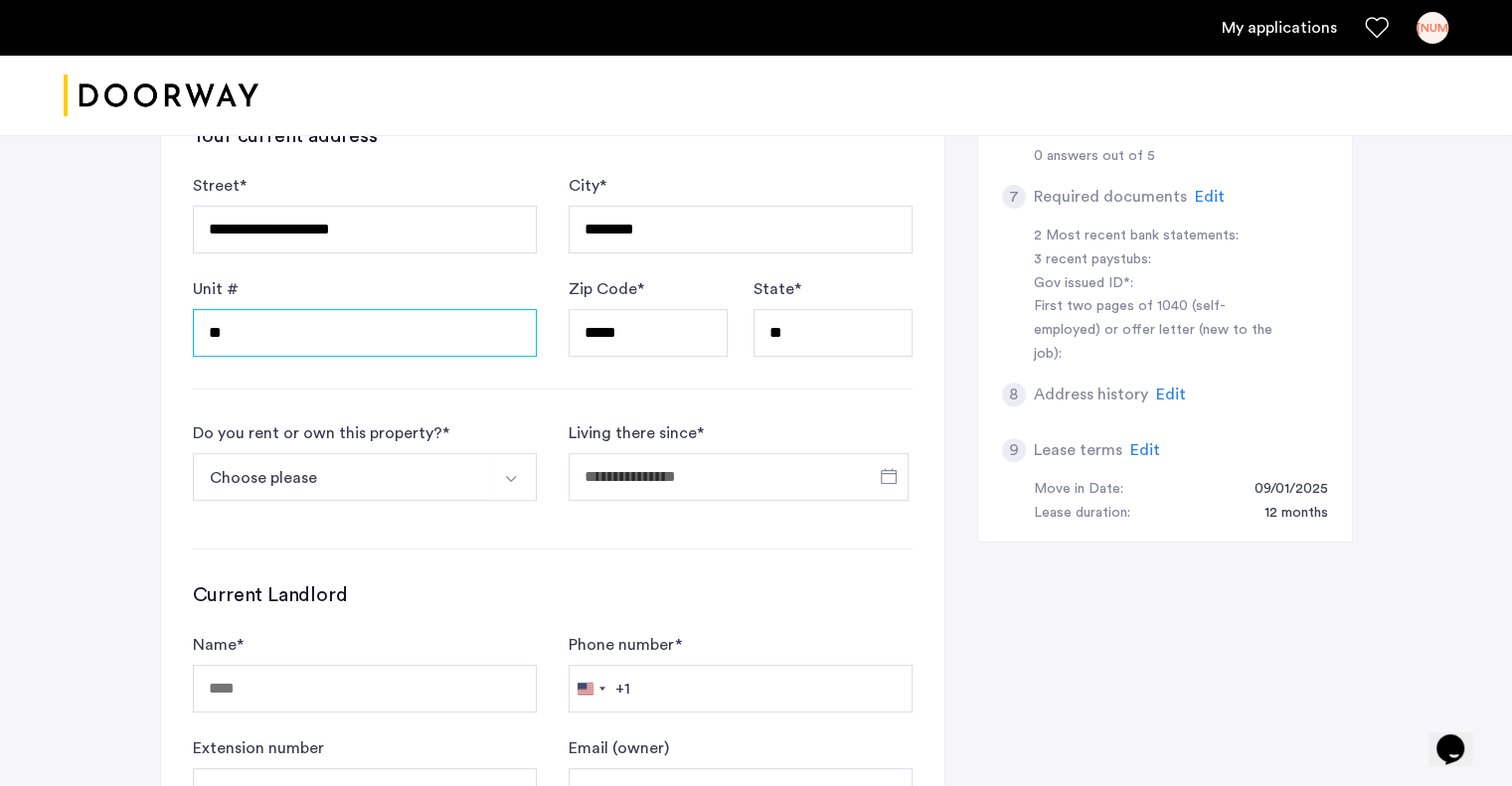 scroll, scrollTop: 700, scrollLeft: 0, axis: vertical 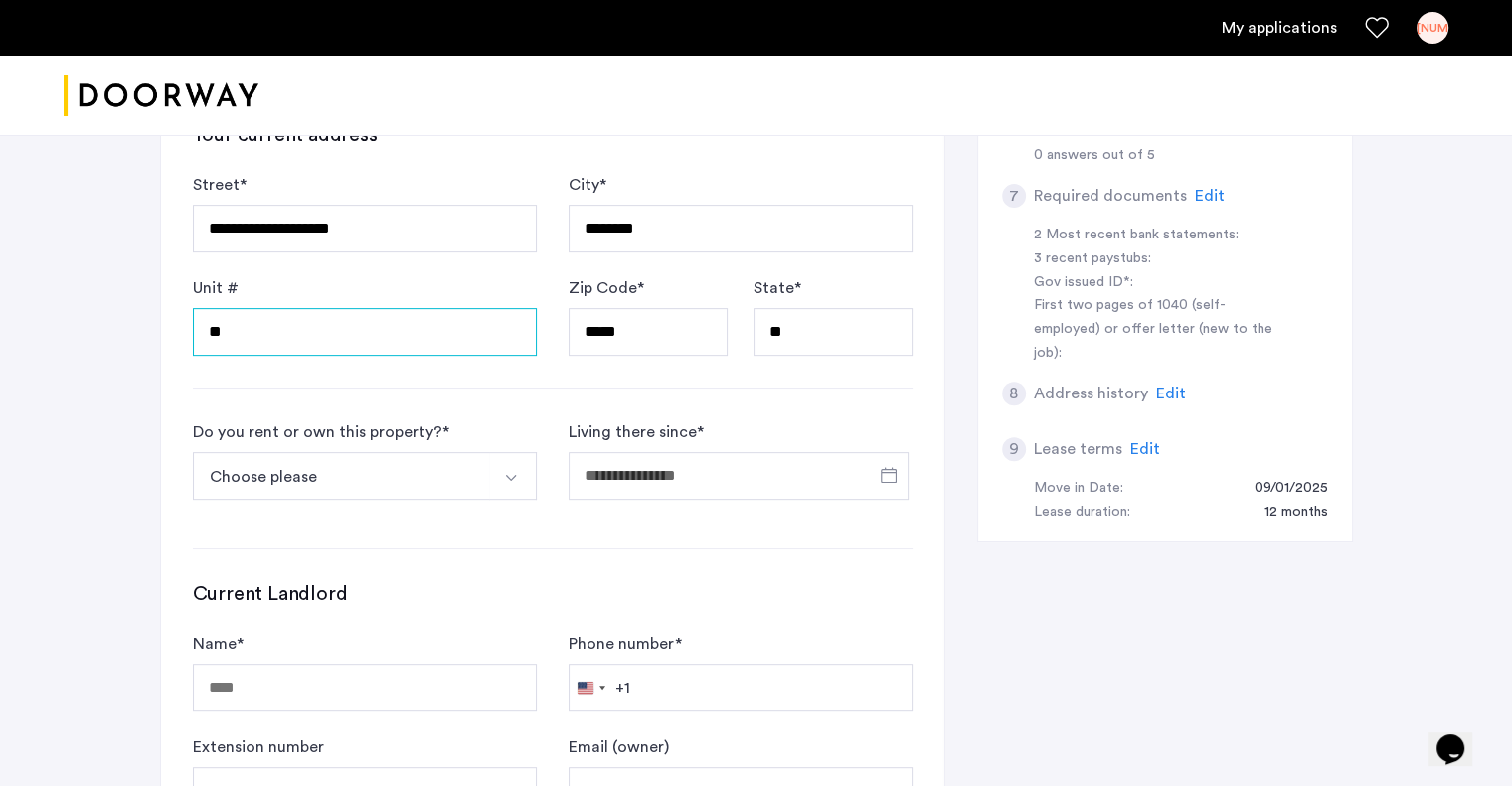 type on "**" 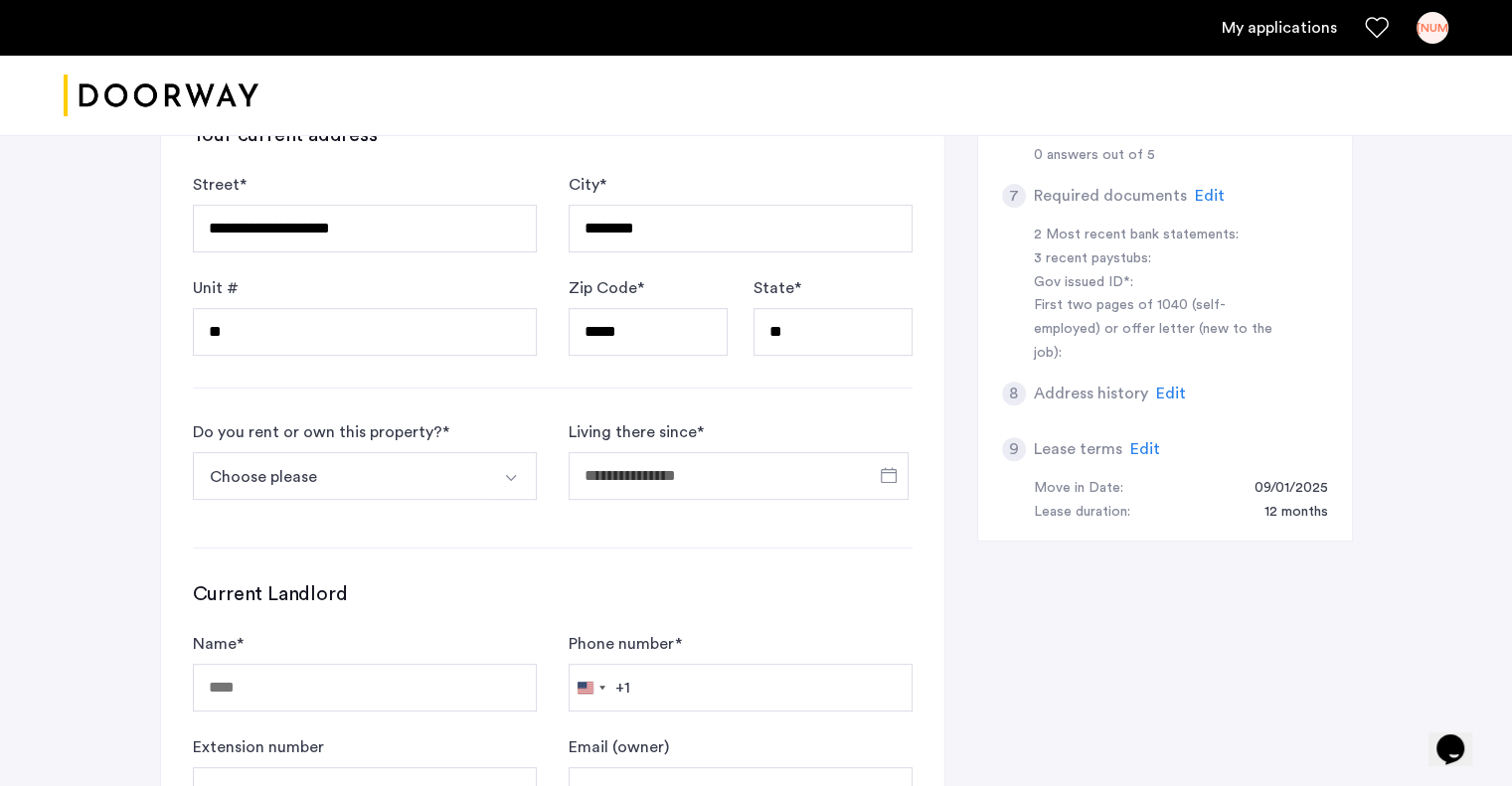 click on "Choose please" at bounding box center (341, 476) 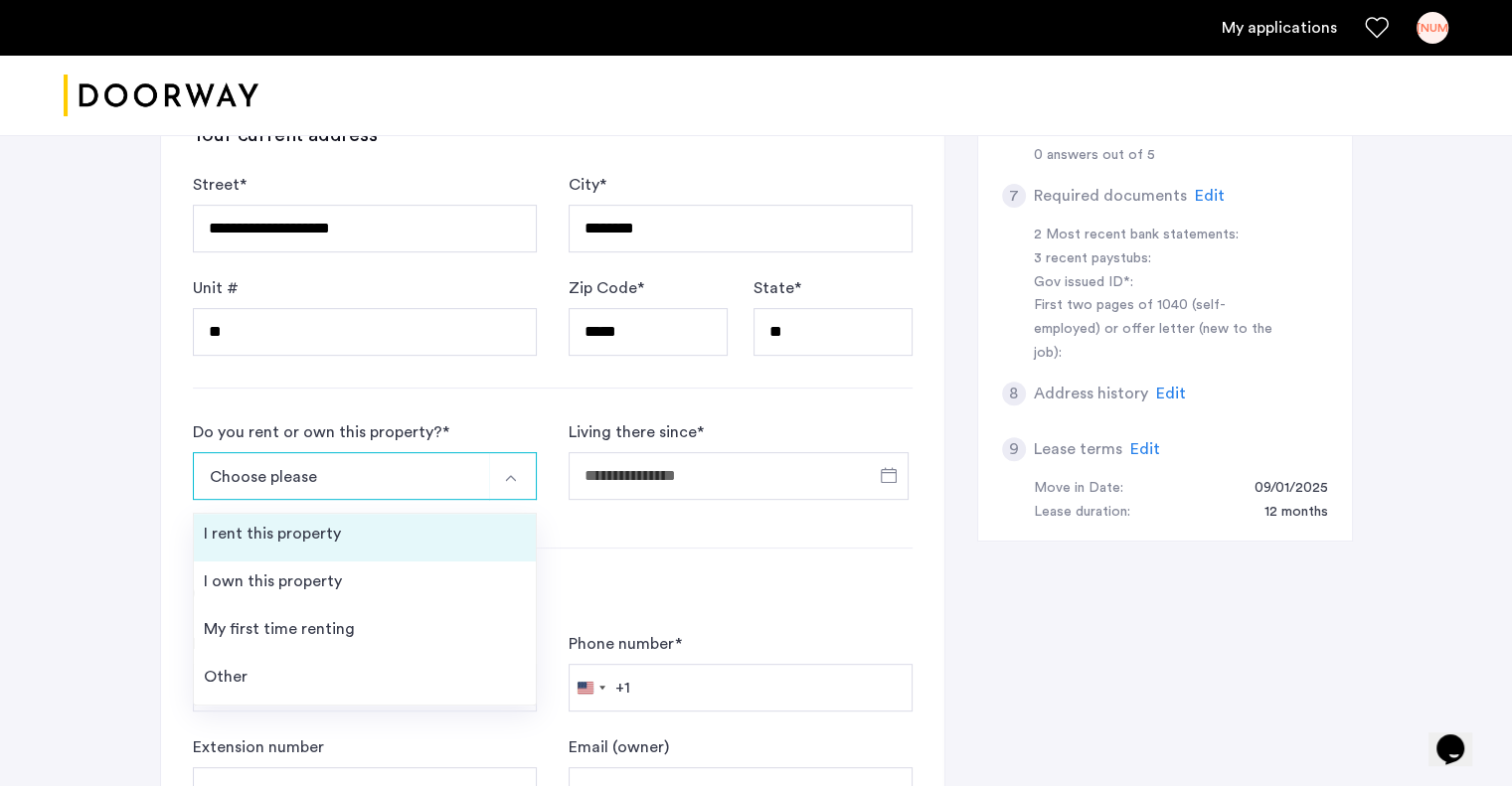 click on "I rent this property" at bounding box center [365, 538] 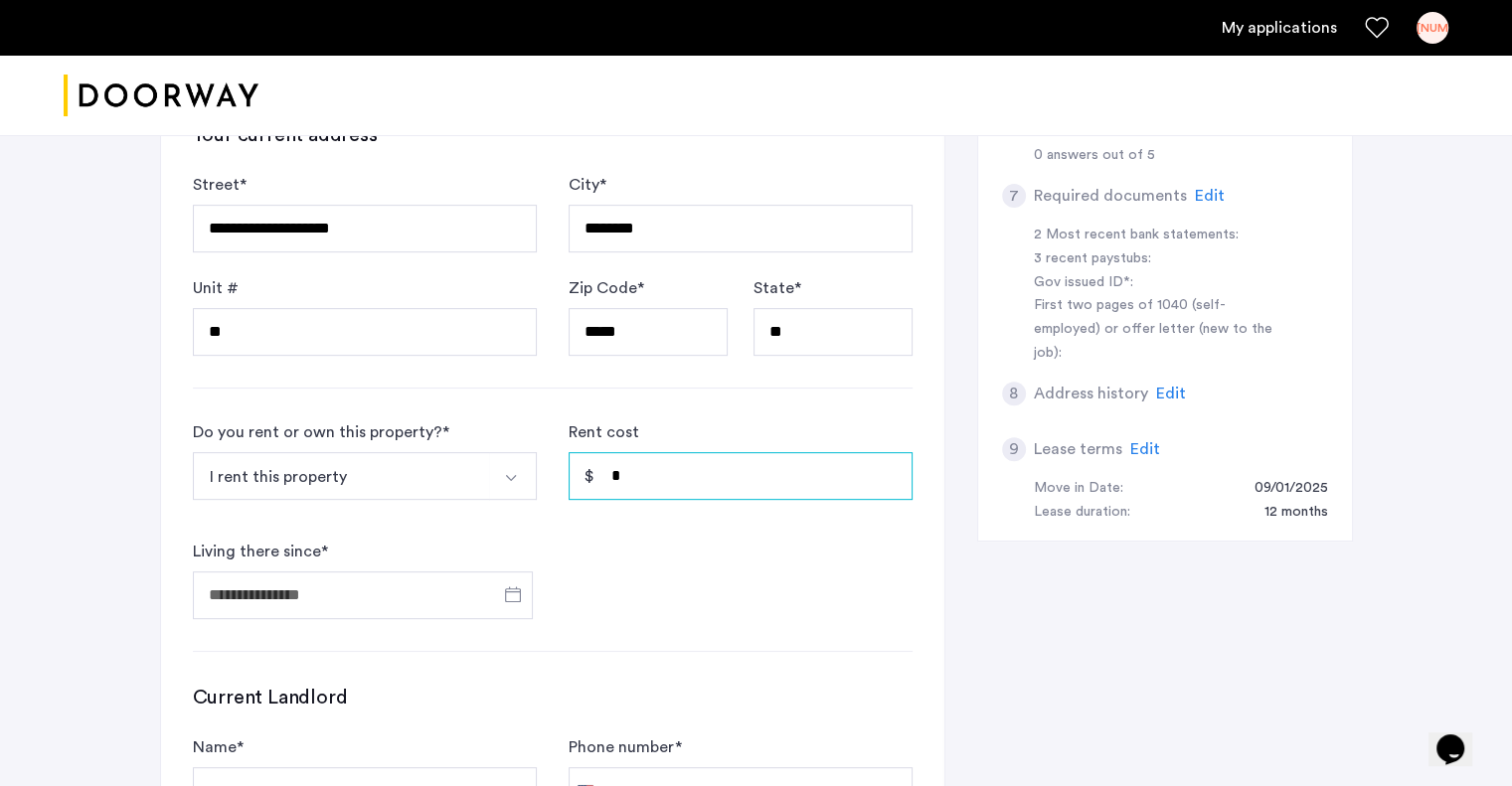 click on "*" at bounding box center [741, 476] 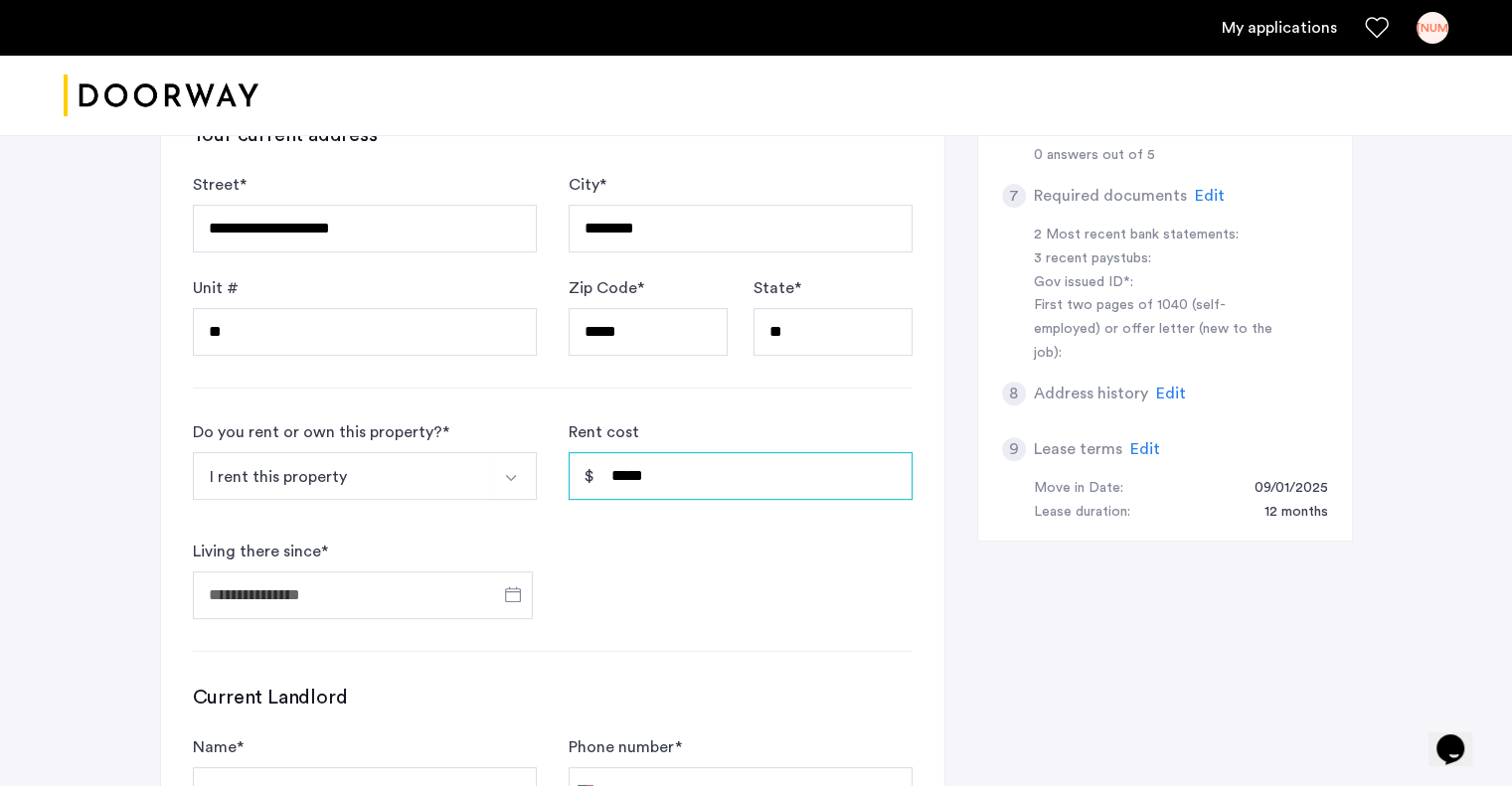 type on "*****" 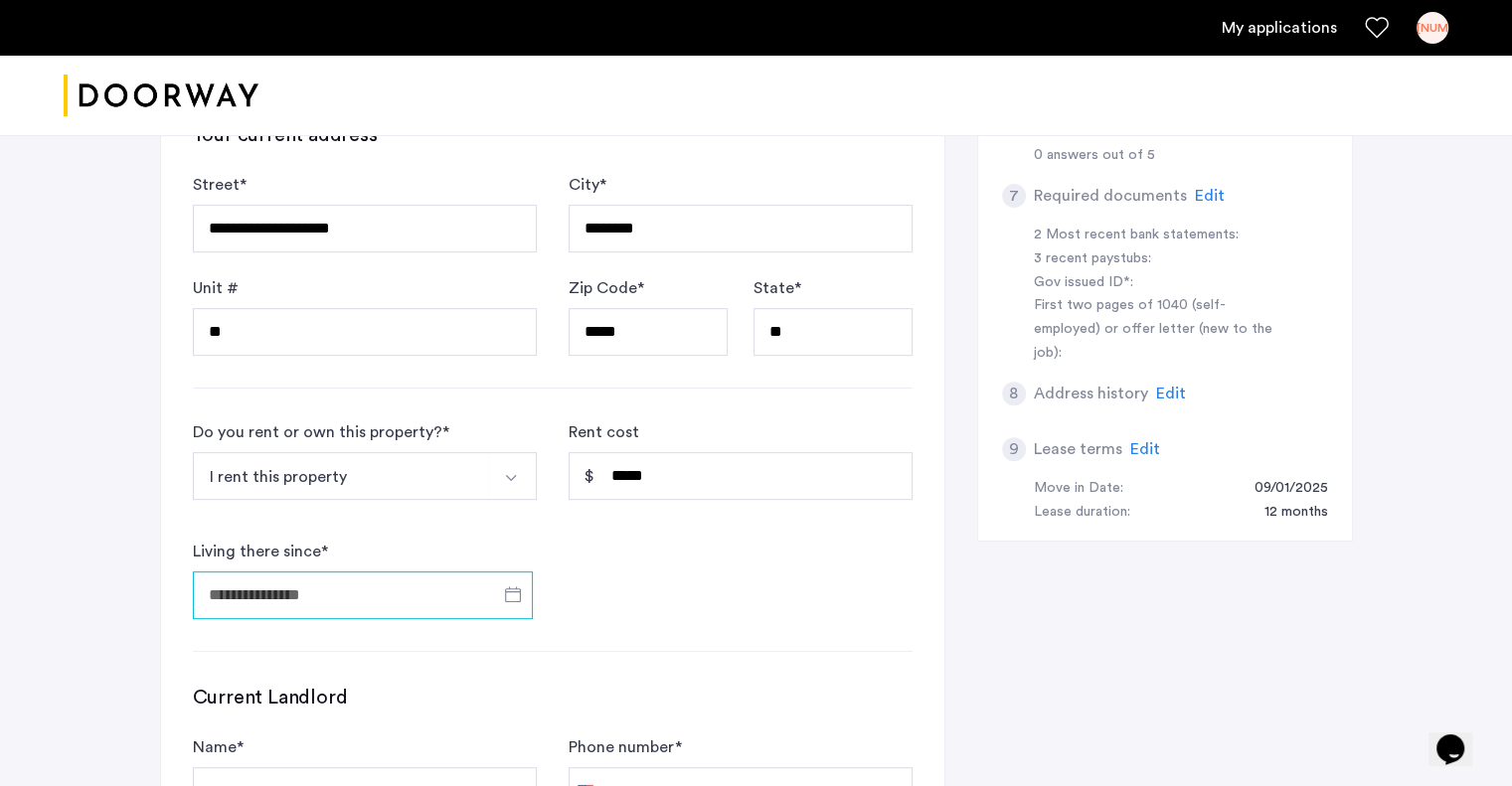 click on "Living there since  *" at bounding box center (363, 595) 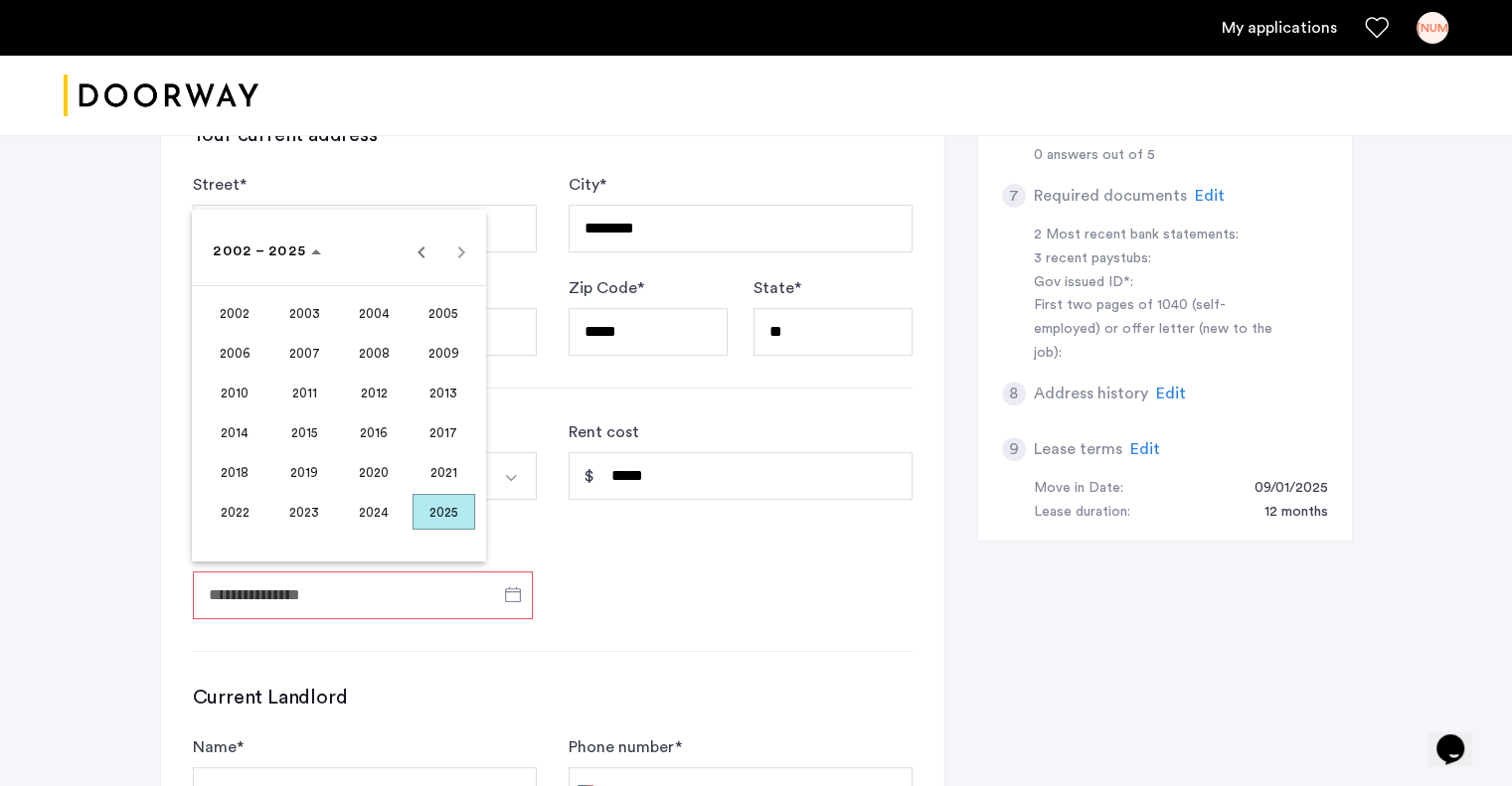 click on "2023" at bounding box center [304, 512] 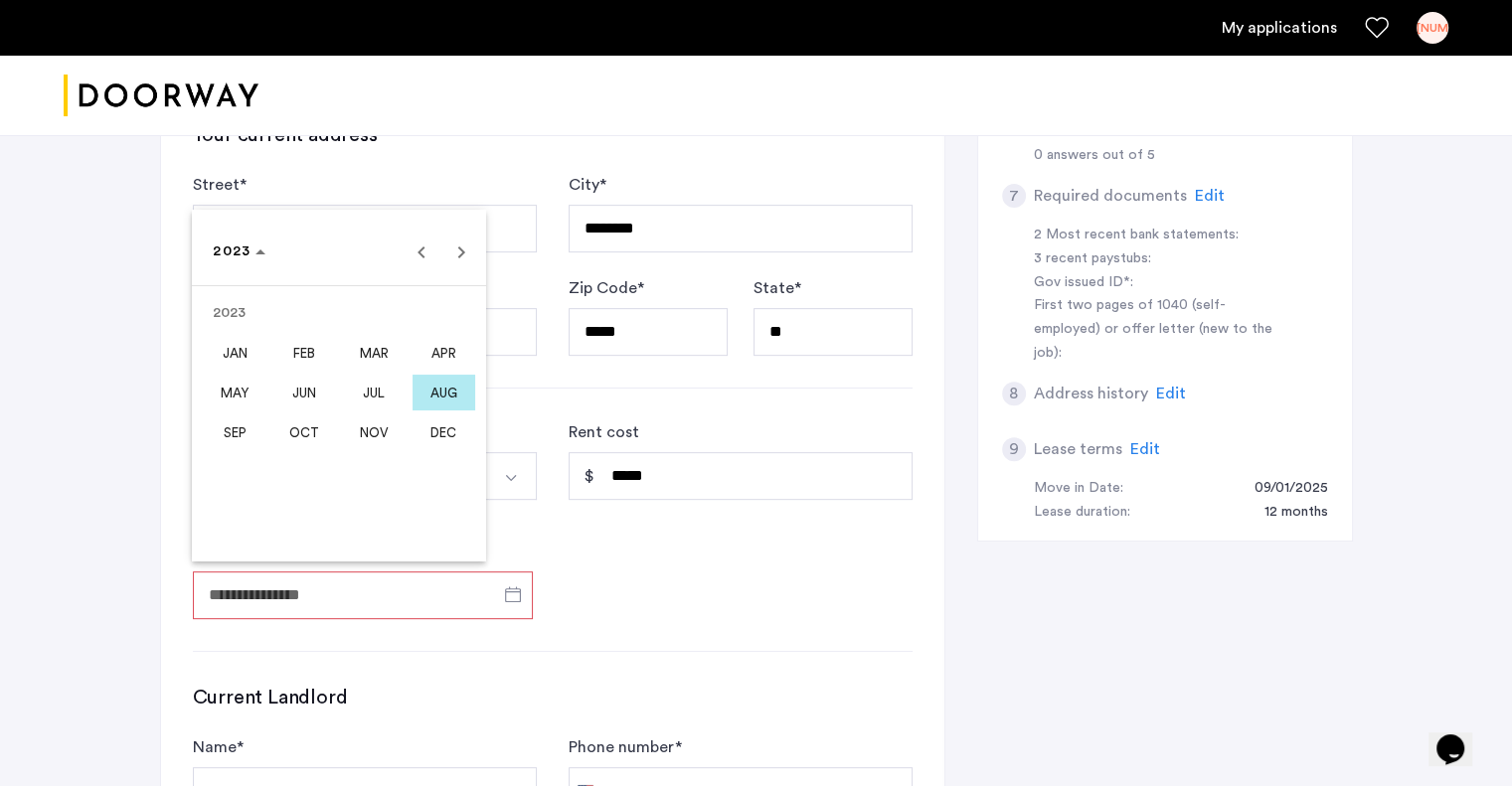 click on "SEP" at bounding box center (235, 432) 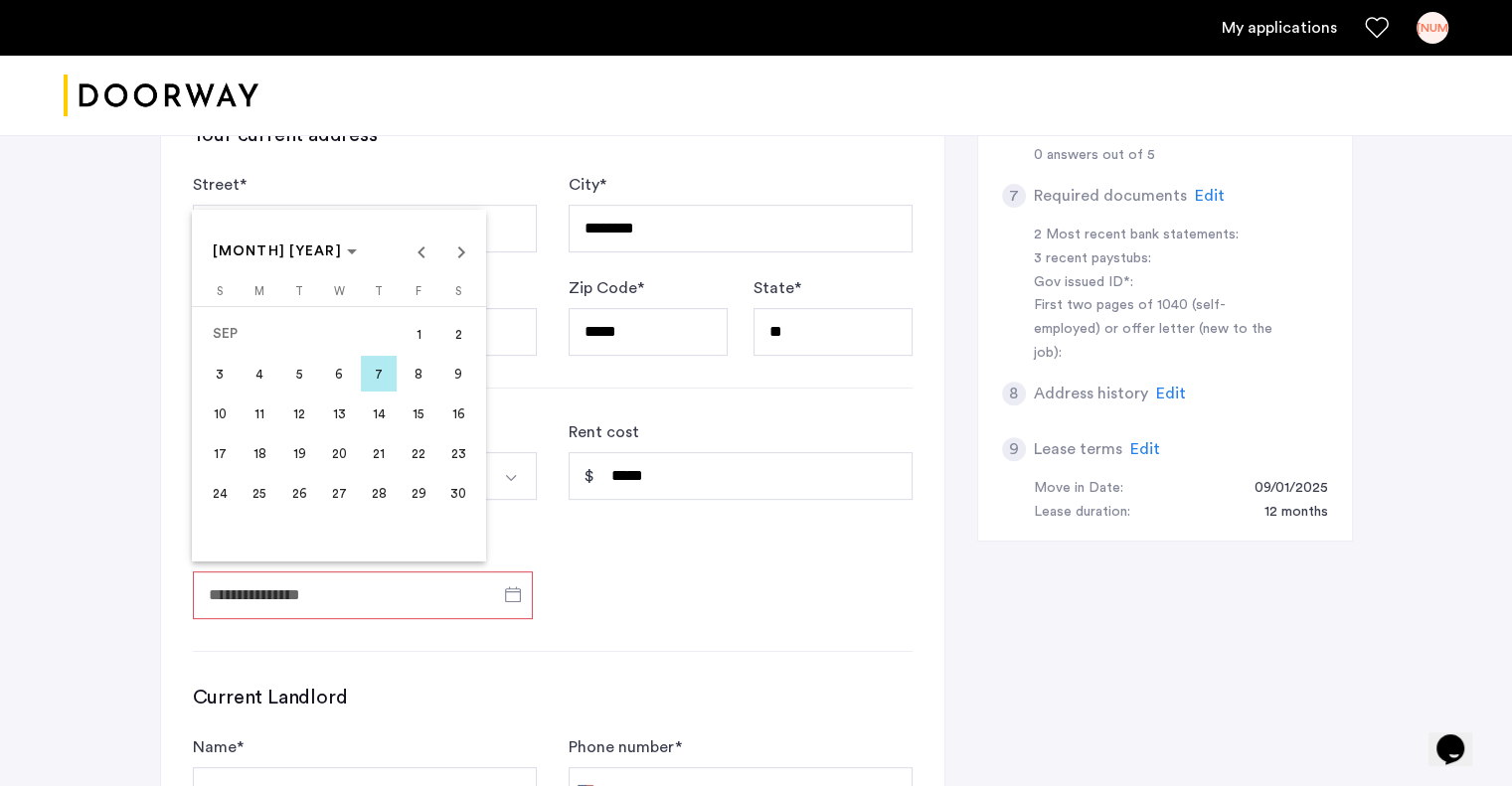click on "7" at bounding box center [379, 374] 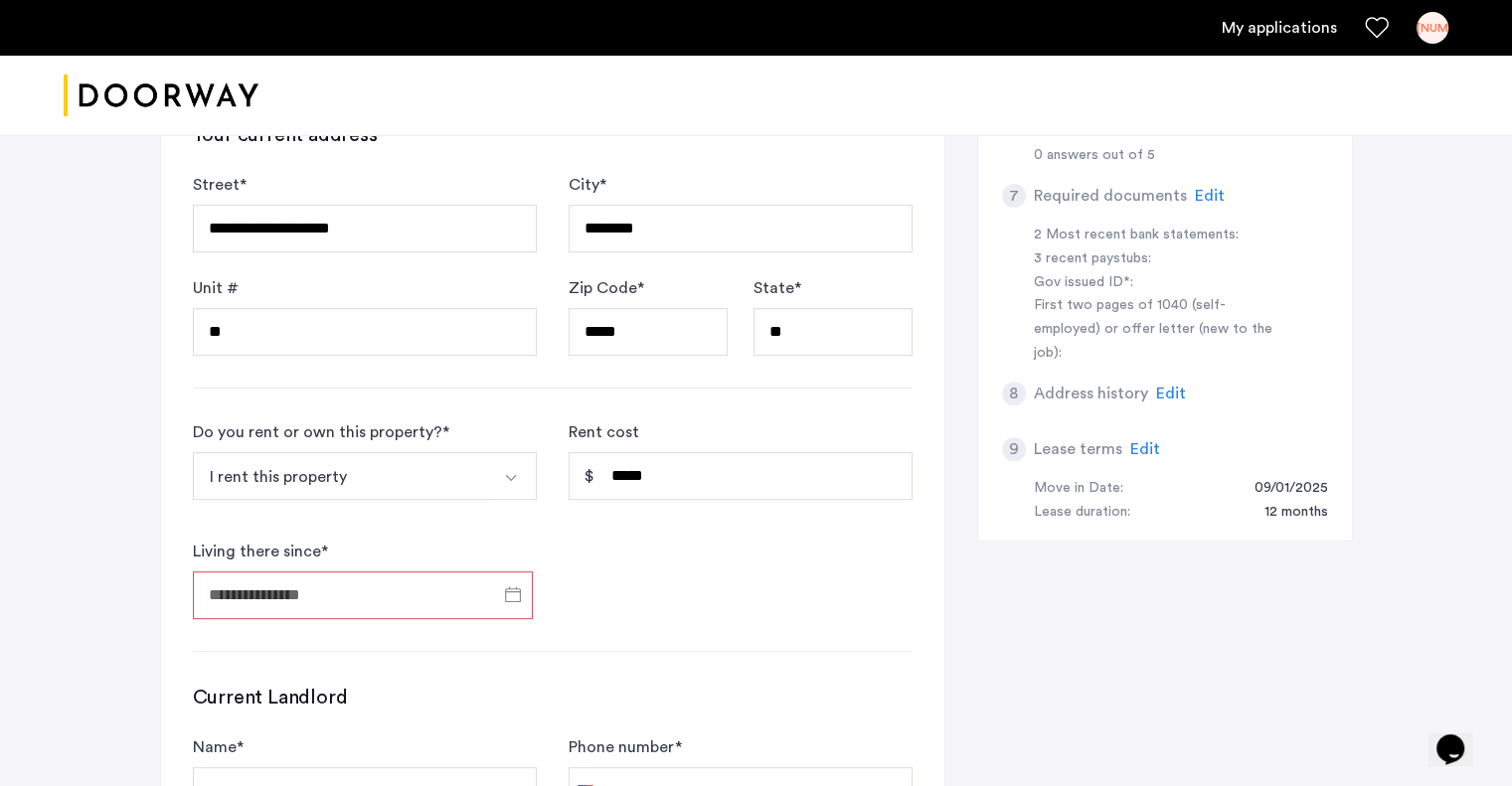 type on "**********" 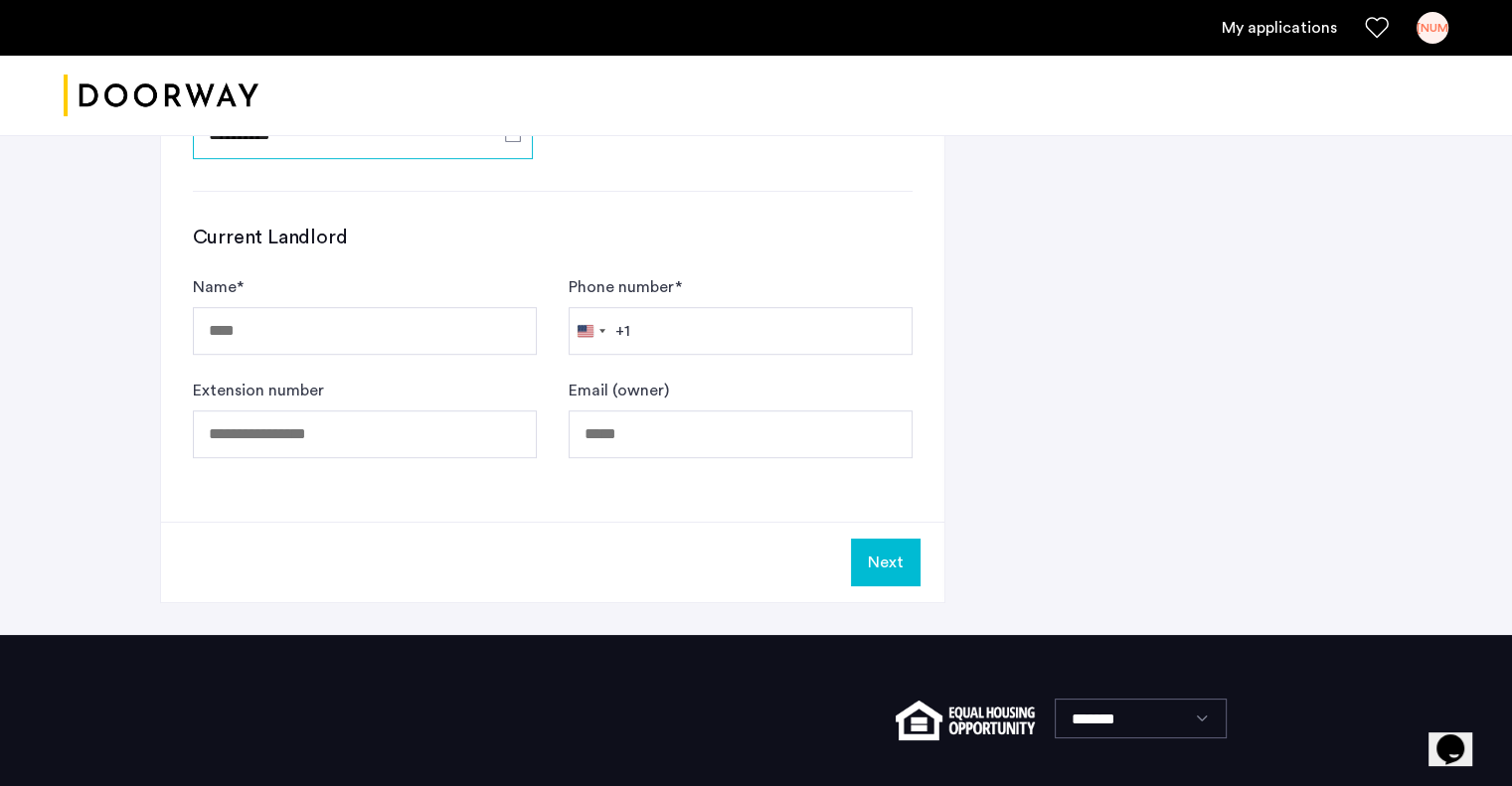 scroll, scrollTop: 1169, scrollLeft: 0, axis: vertical 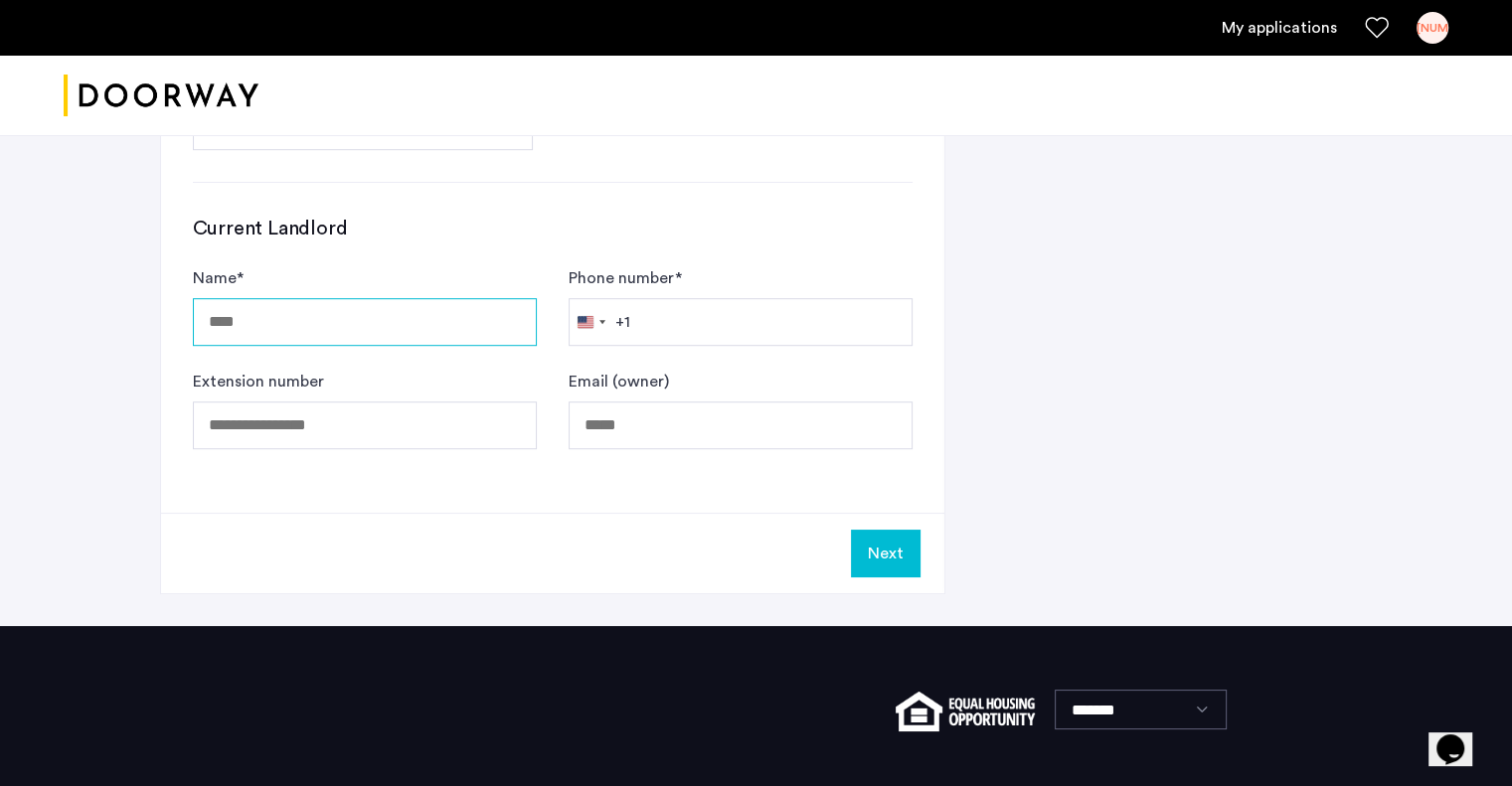 click on "Name  *" at bounding box center [365, 322] 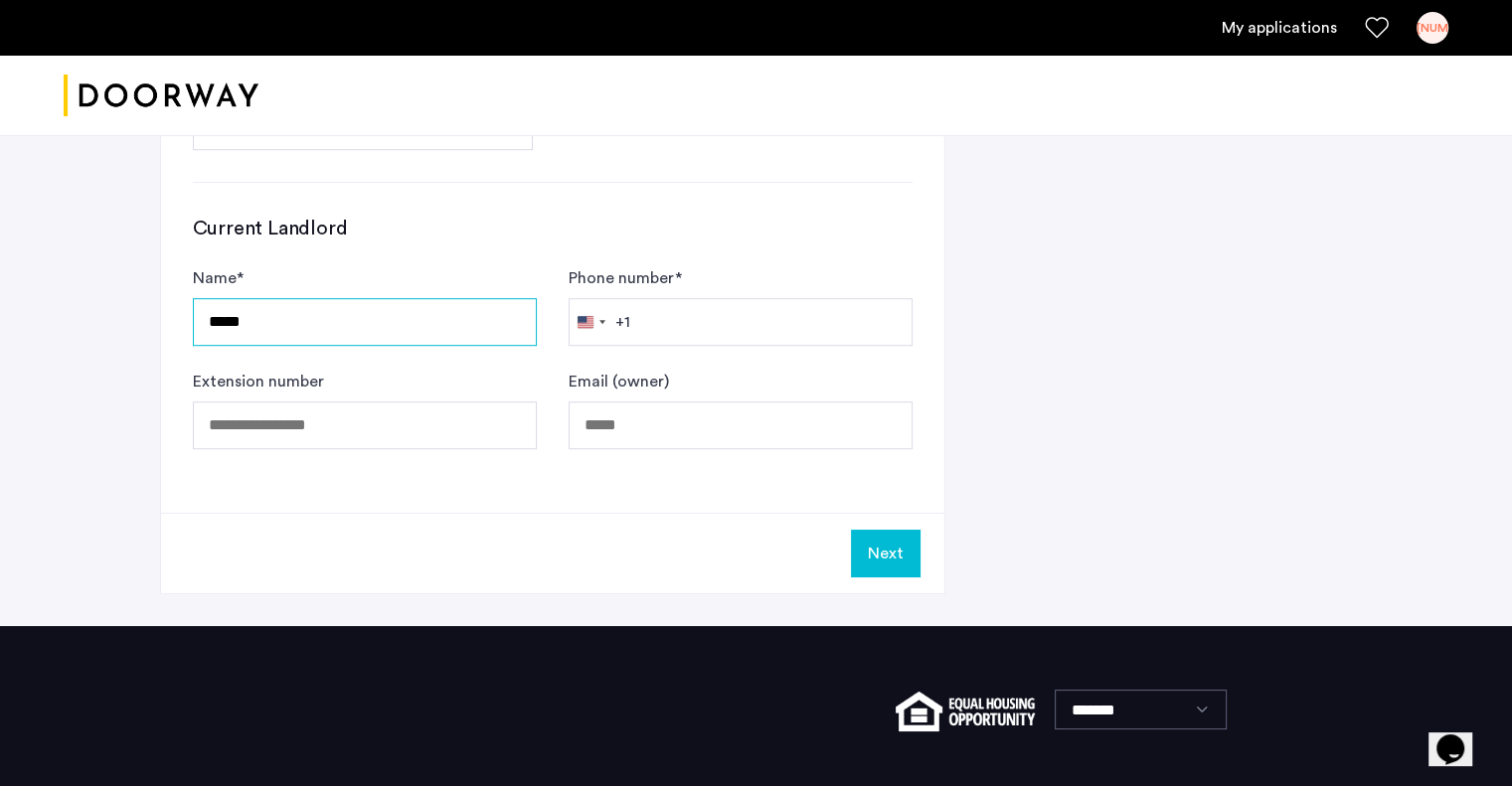 type on "****" 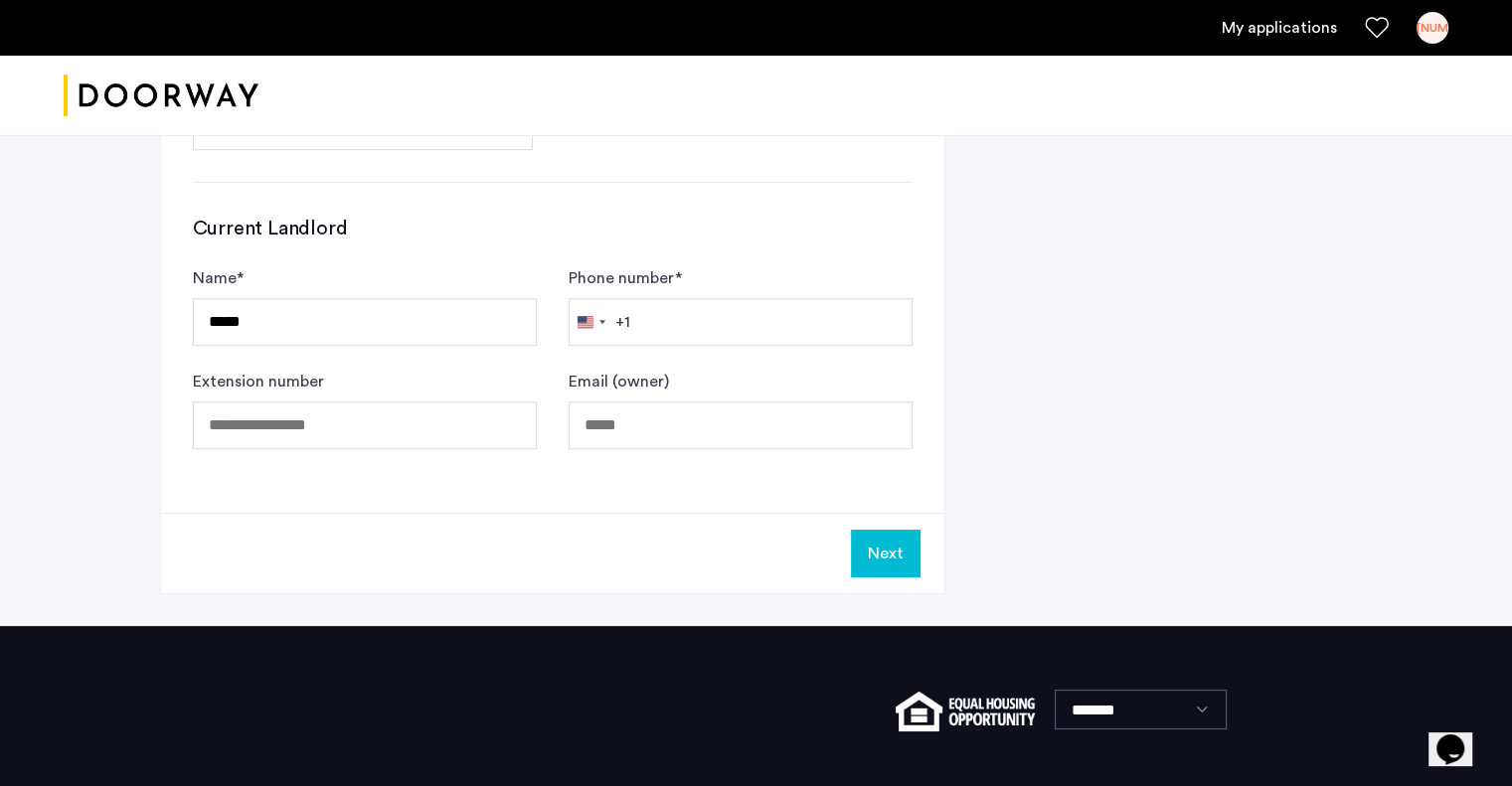 type 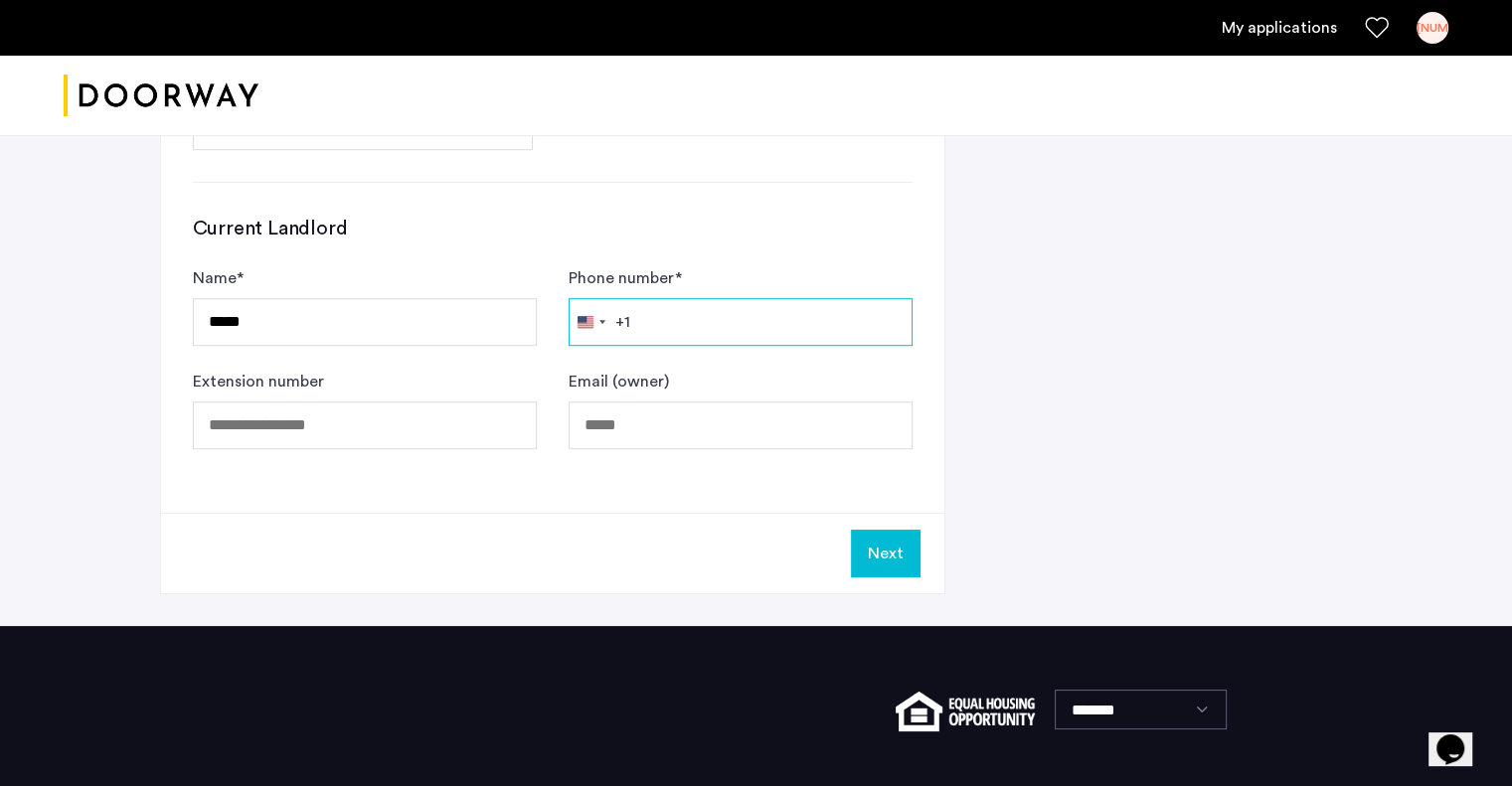 click on "Phone number  *" at bounding box center (741, 322) 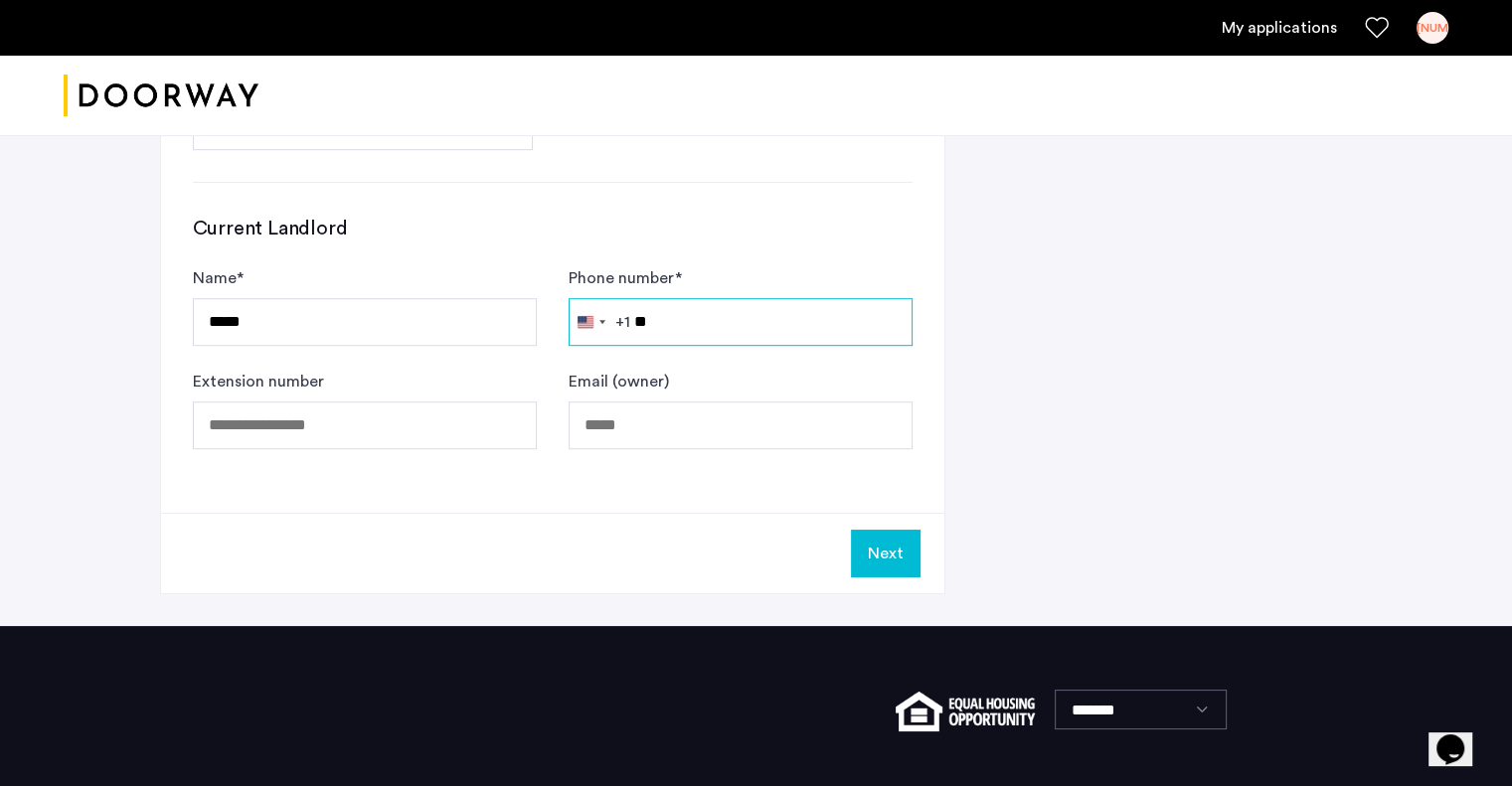type on "*" 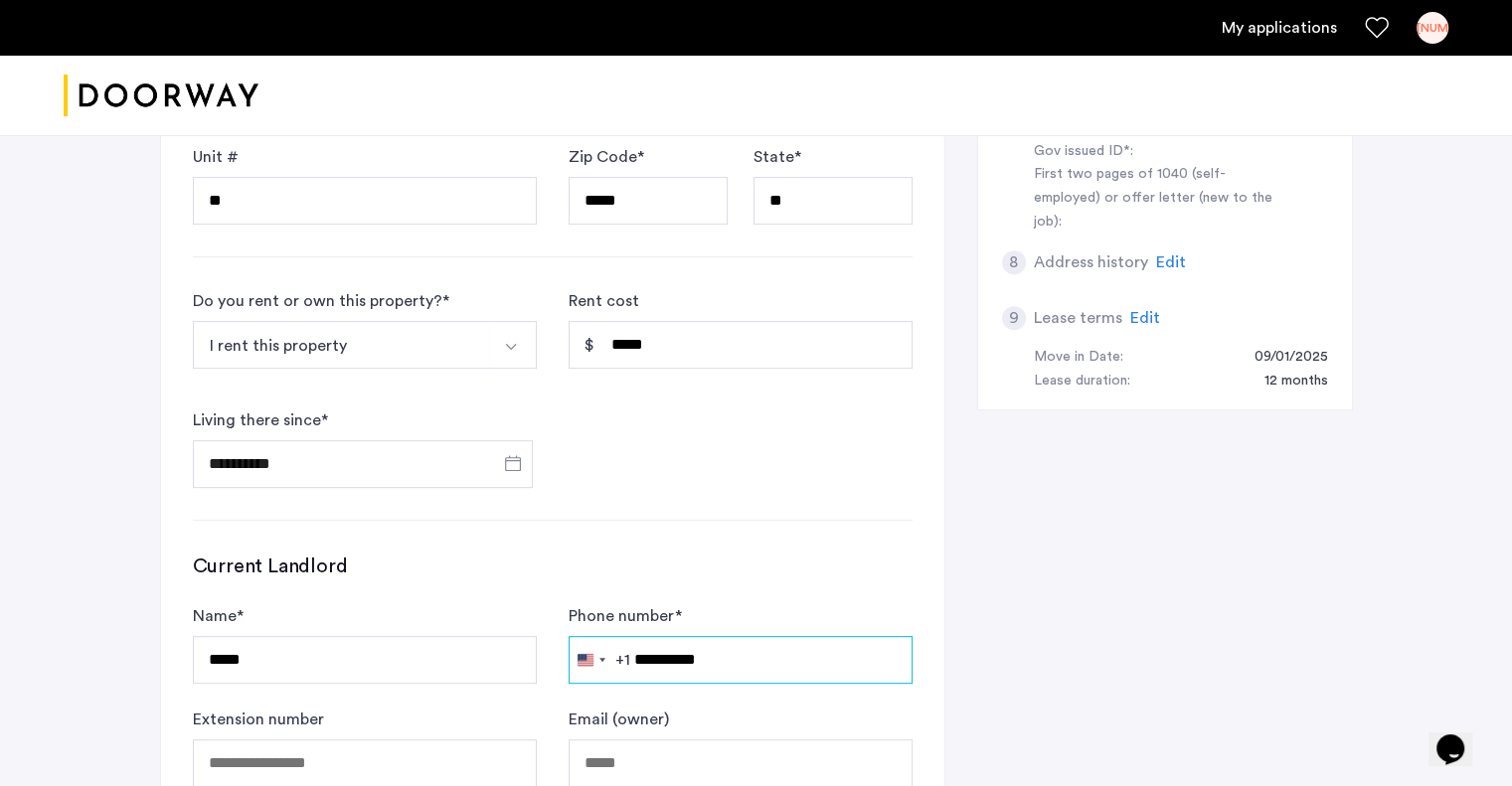 scroll, scrollTop: 1292, scrollLeft: 0, axis: vertical 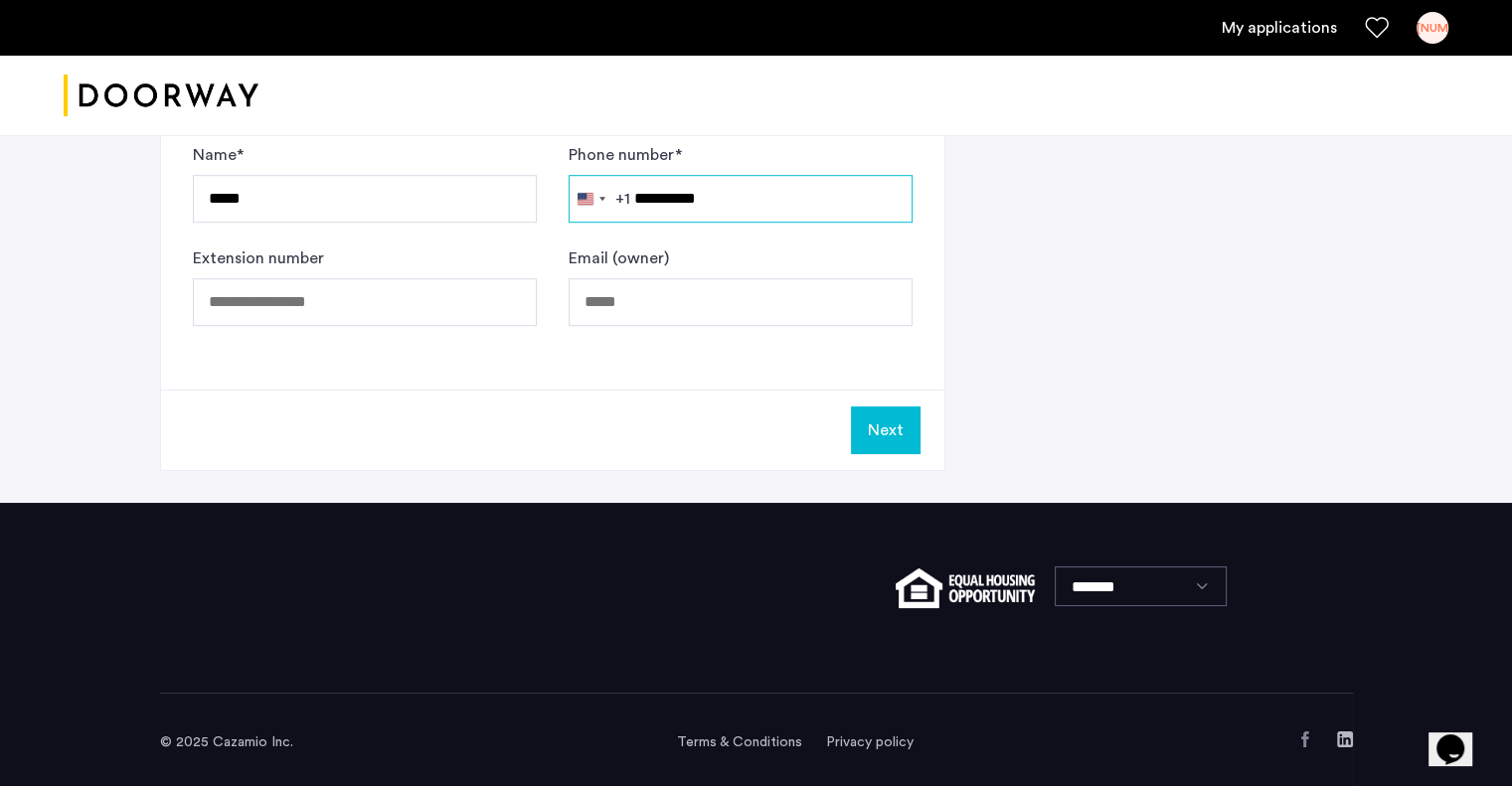 type on "**********" 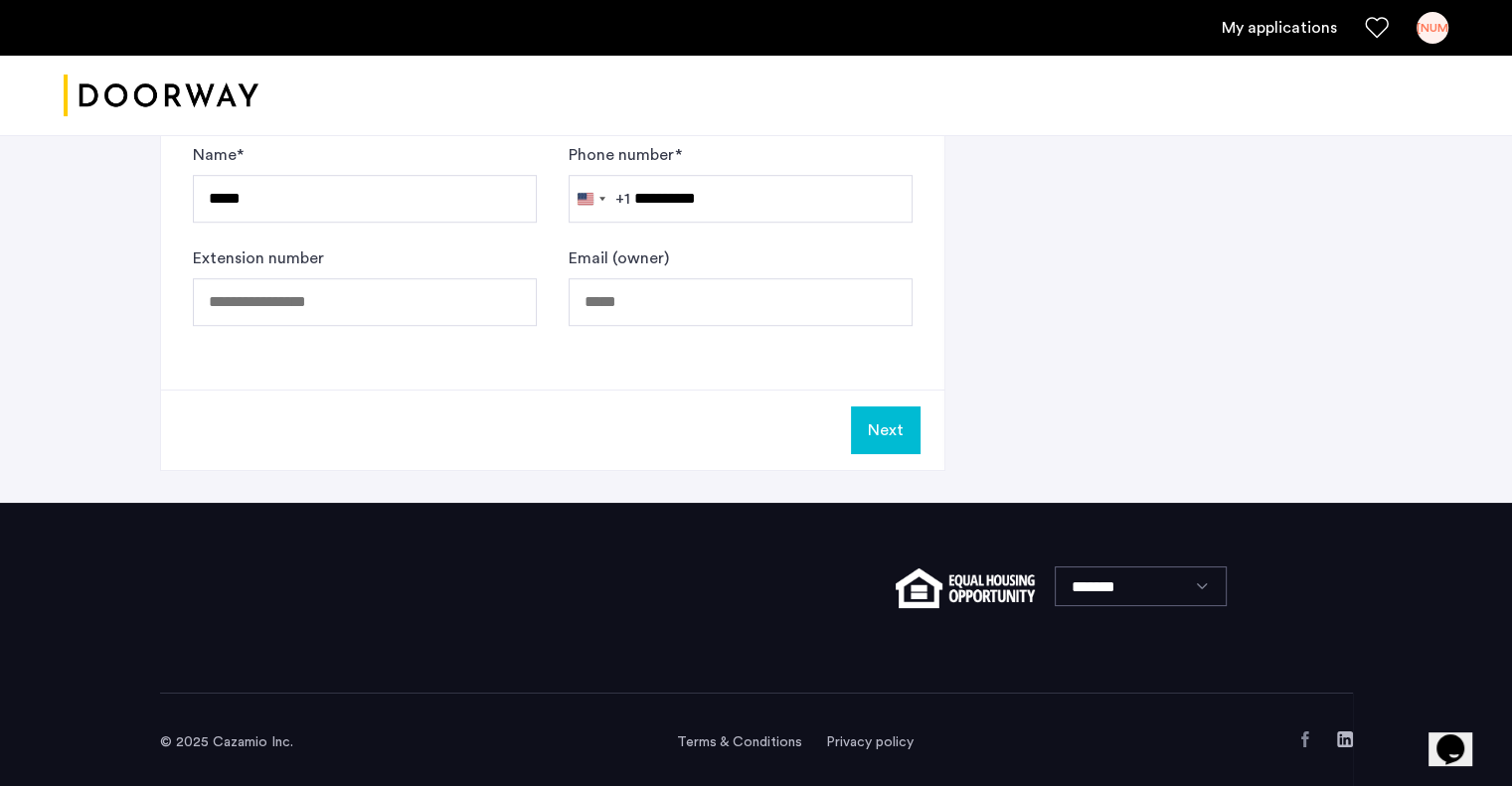 click on "Next" 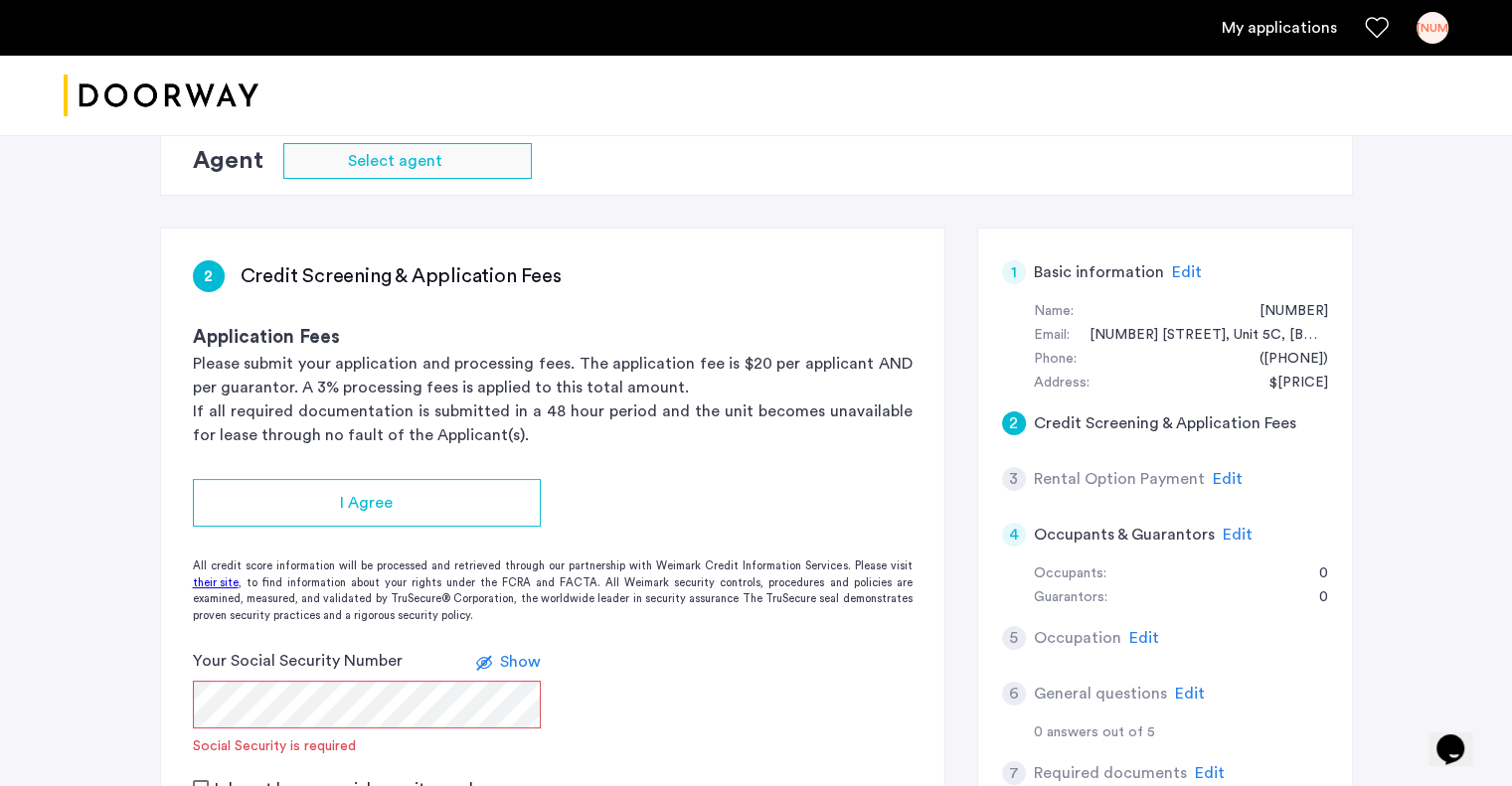 scroll, scrollTop: 147, scrollLeft: 0, axis: vertical 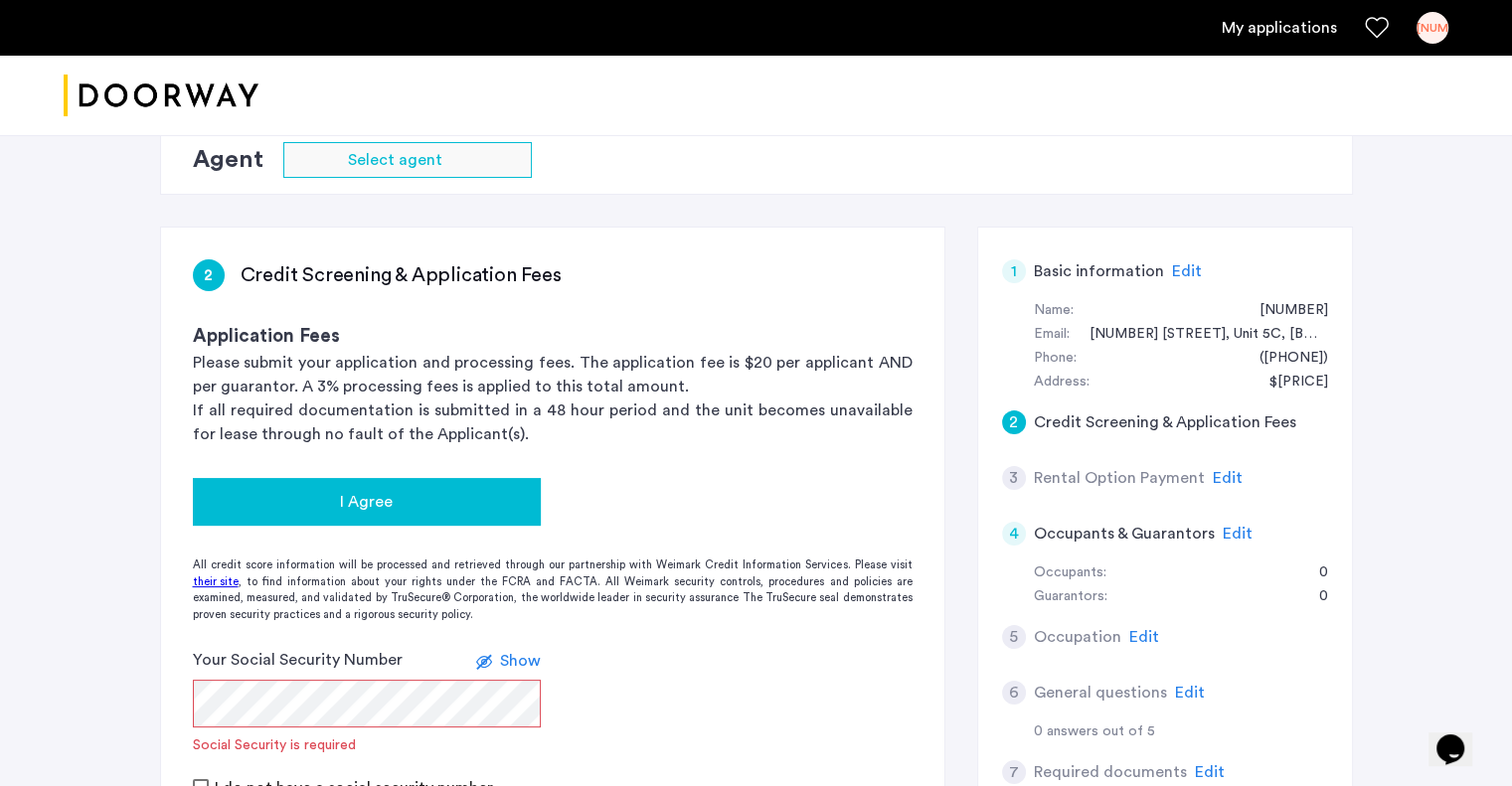 click on "I Agree" 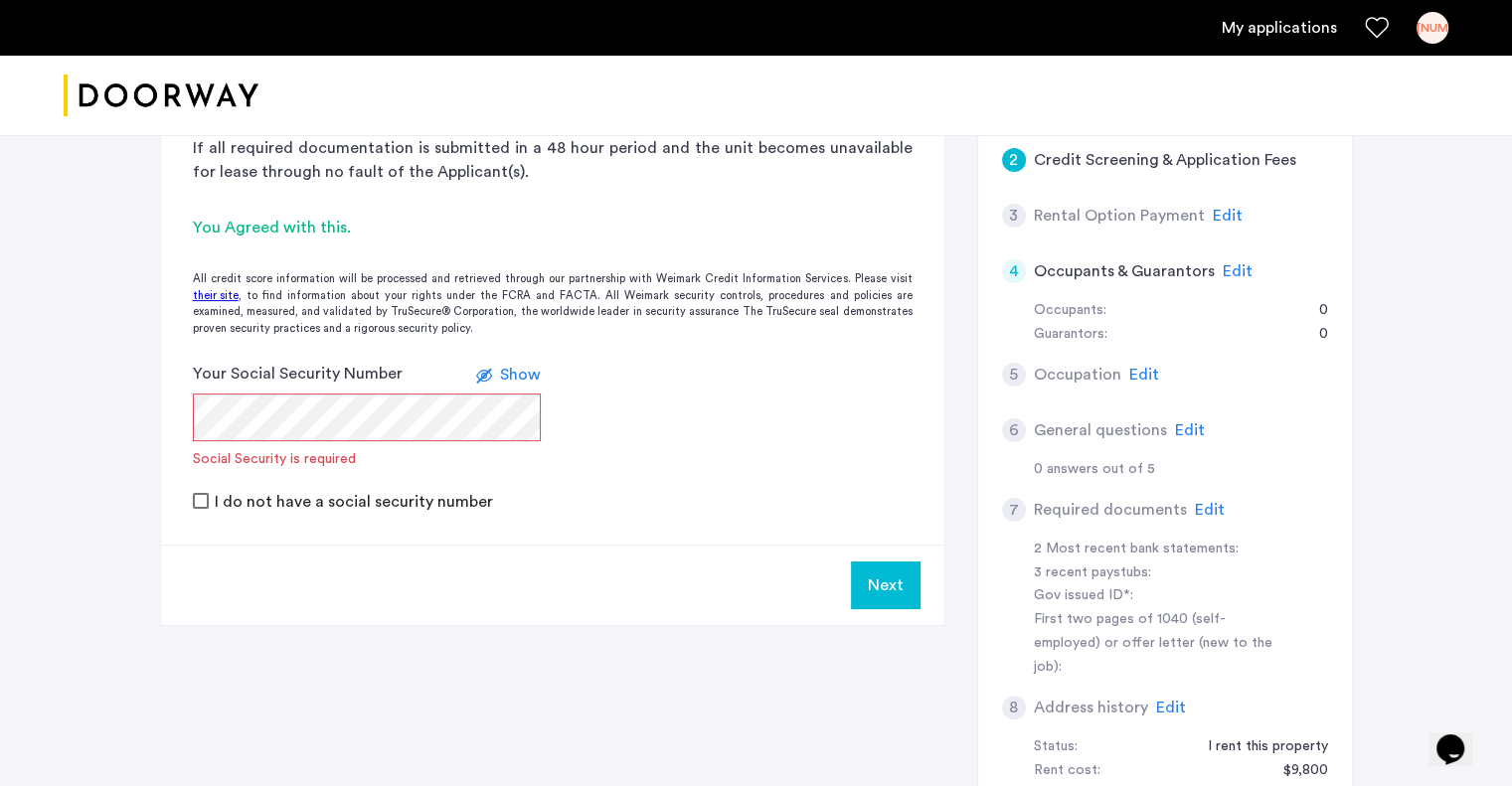 scroll, scrollTop: 409, scrollLeft: 0, axis: vertical 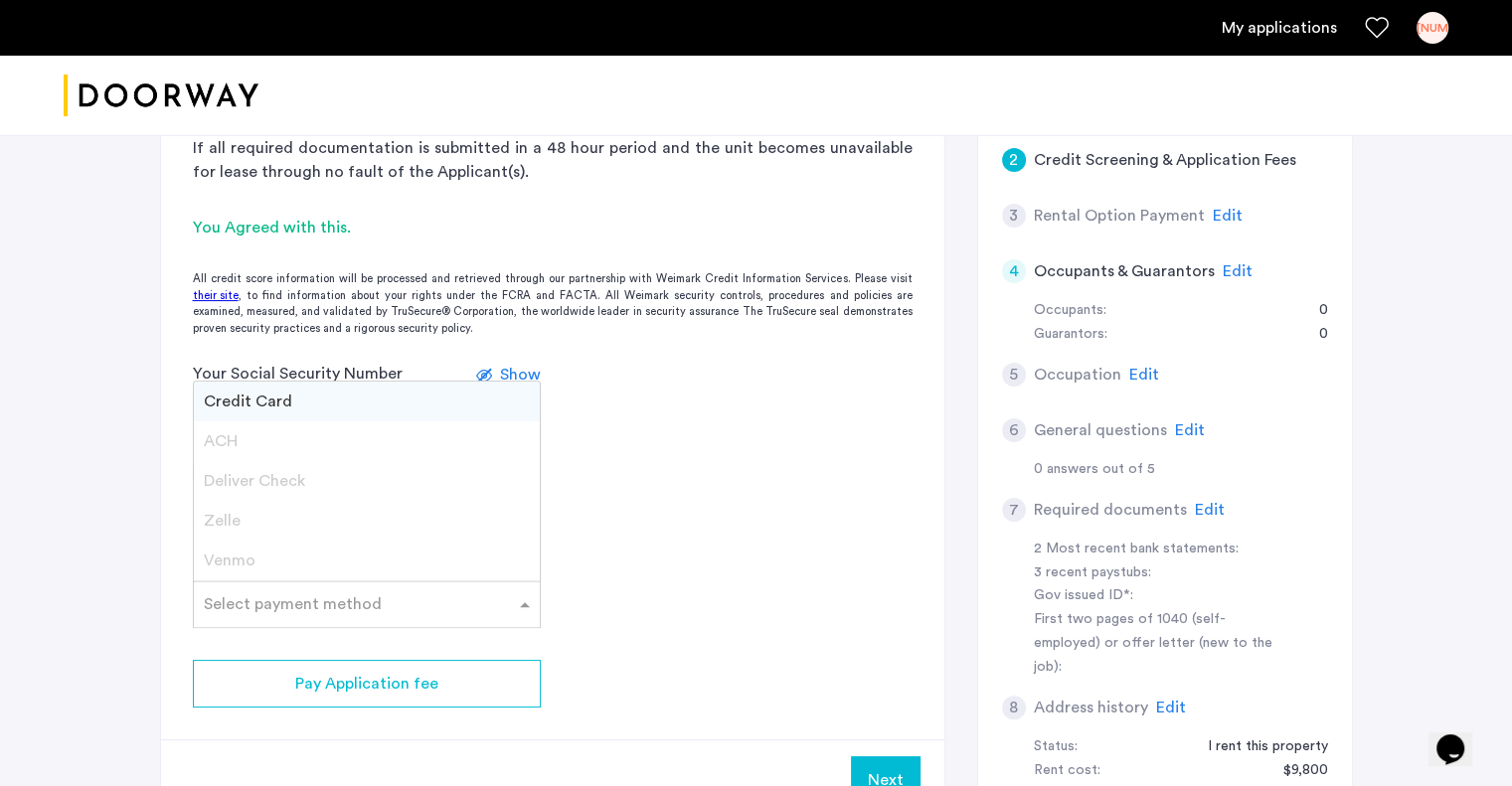 click 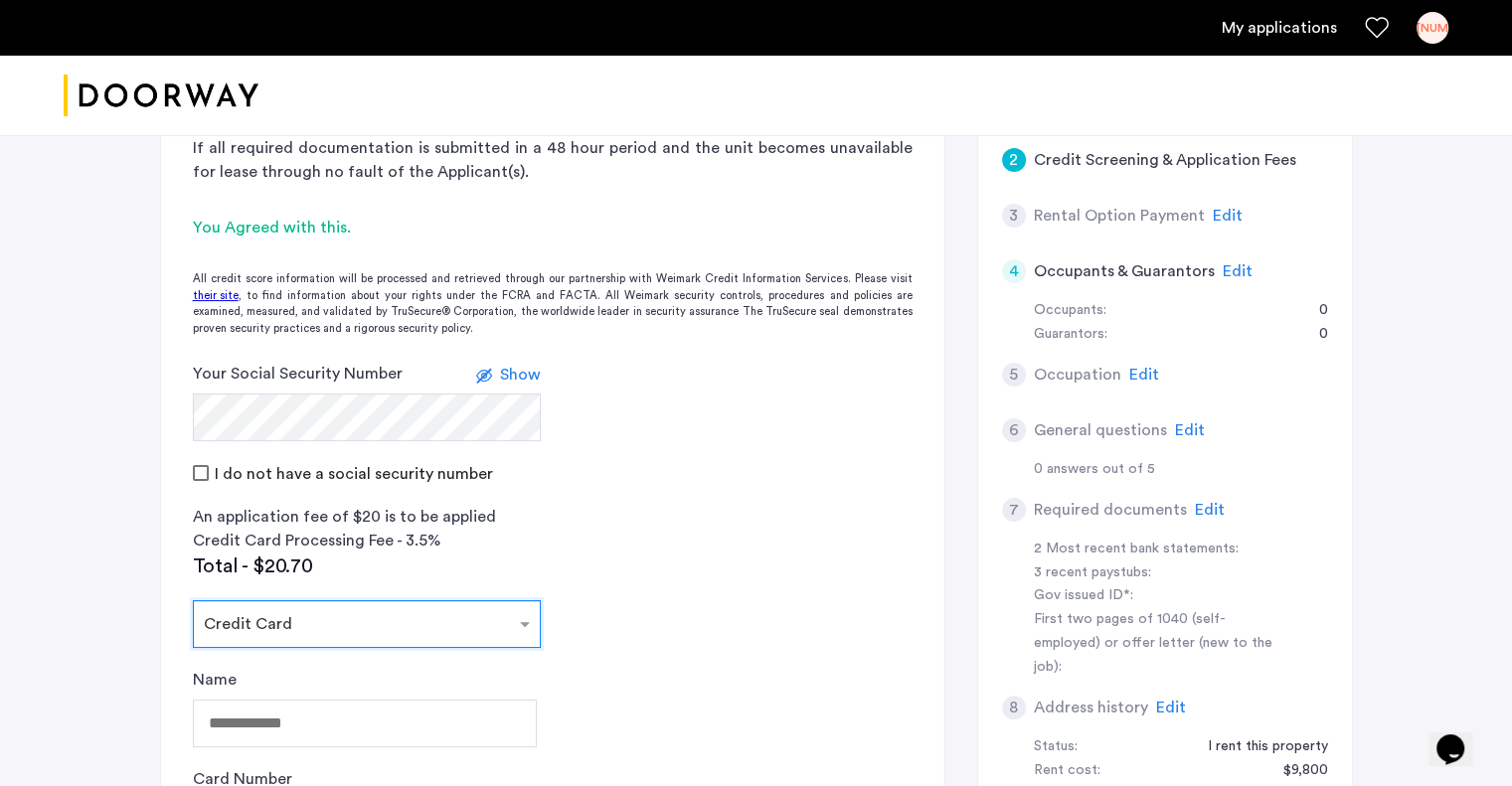 scroll, scrollTop: 600, scrollLeft: 0, axis: vertical 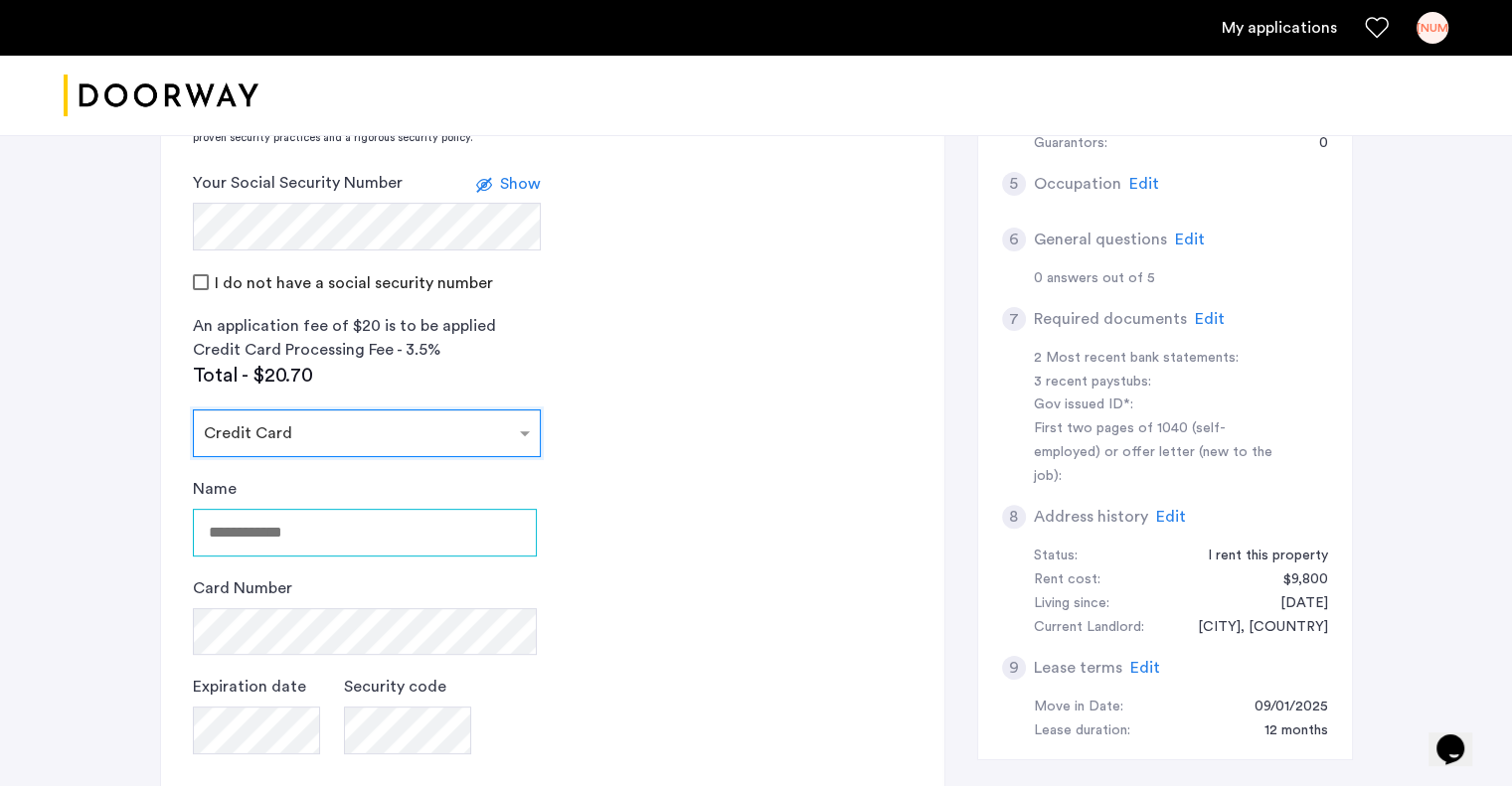click on "Name" at bounding box center [365, 533] 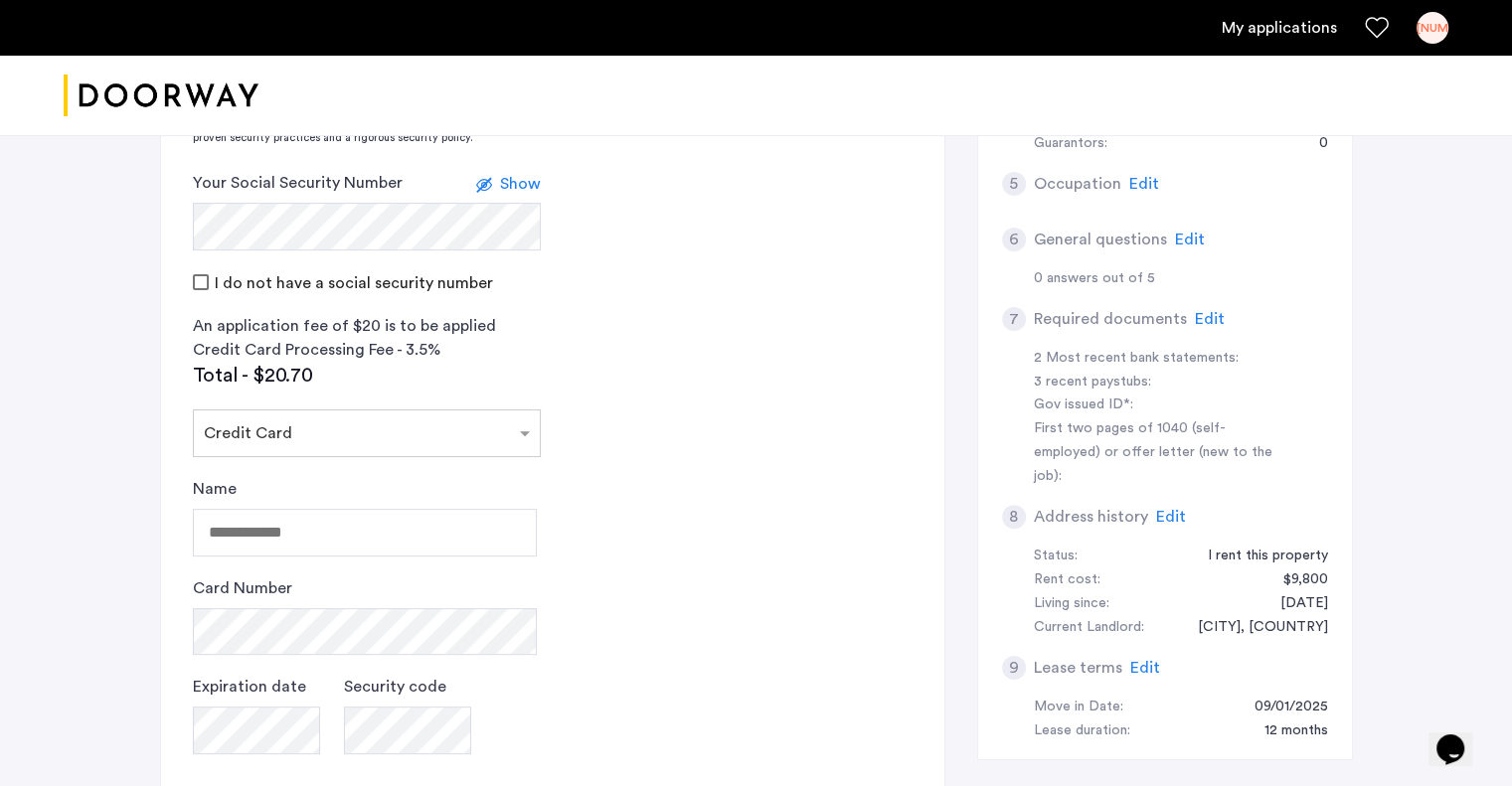 click on "2 Credit Screening & Application Fees Application Fees Please submit your application and processing fees. The application fee is $20 per applicant AND per guarantor. A 3% processing fees is applied to this total amount. If all required documentation is submitted in a 48 hour period and the unit becomes unavailable for lease through no fault of the Applicant(s).  You Agreed with this.  All credit score information will be processed and retrieved through our partnership with Weimark Credit Information Services. Please visit  their site , to find information about your rights under the FCRA and FACTA. All Weimark security controls, procedures and policies are examined, measured, and validated by TruSecure® Corporation, the worldwide leader in security assurance The TruSecure seal demonstrates proven security practices and a rigorous security policy. Your Social Security Number Show I do not have a social security number An application fee of $20 is to be applied Credit Card Processing Fee - 3.5% Total - $20.70" 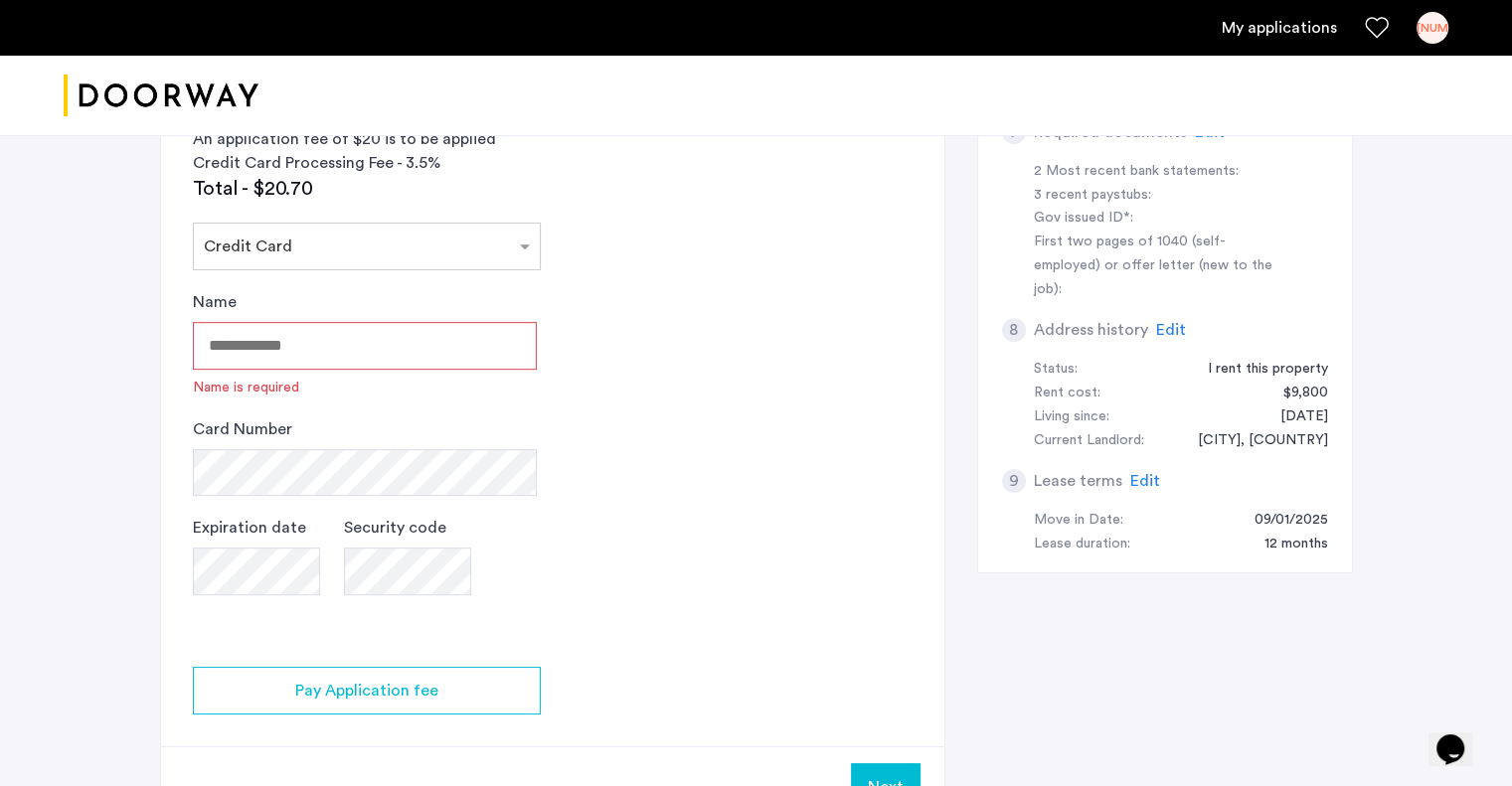scroll, scrollTop: 789, scrollLeft: 0, axis: vertical 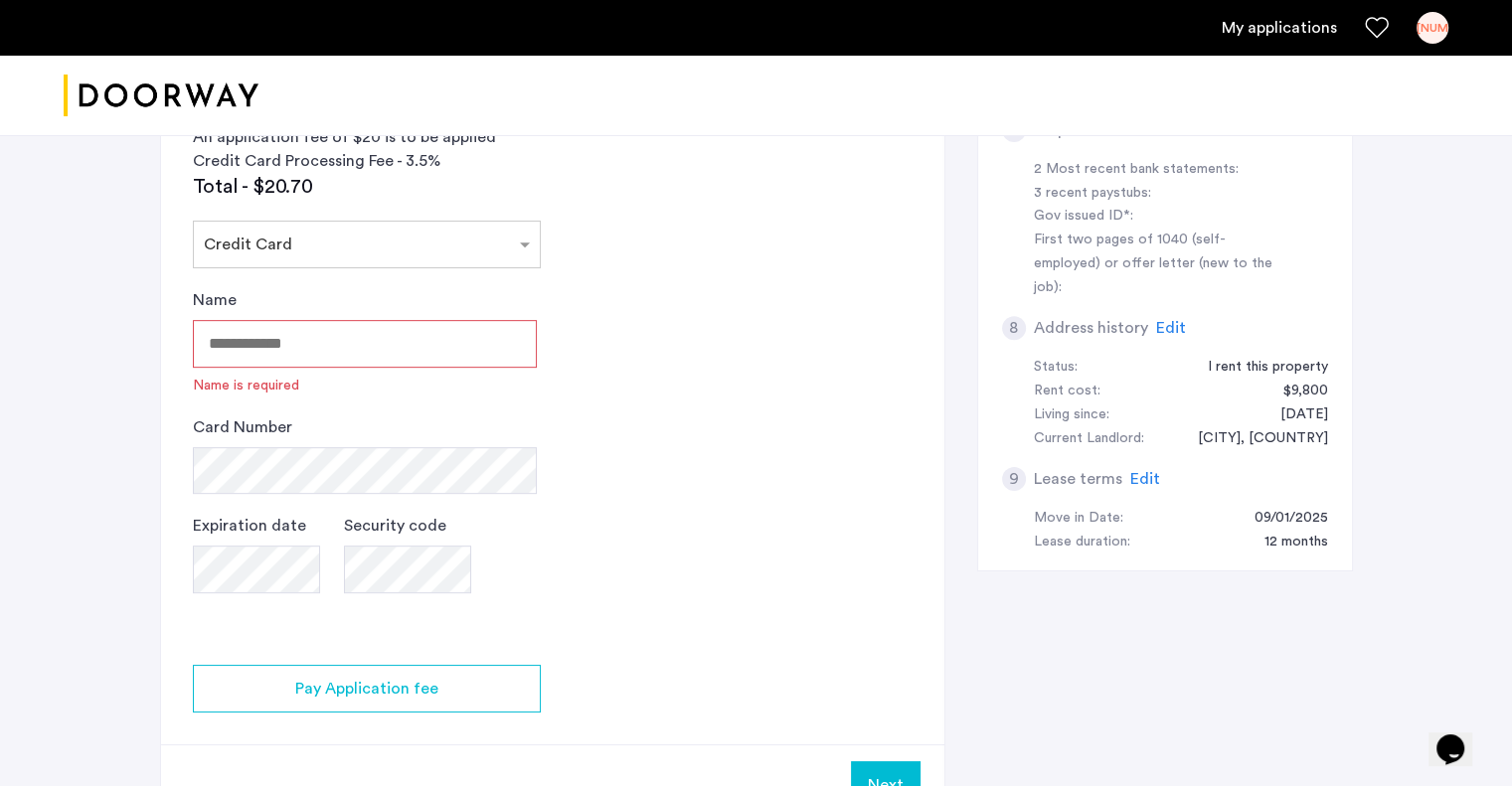 click on "Name" at bounding box center [365, 344] 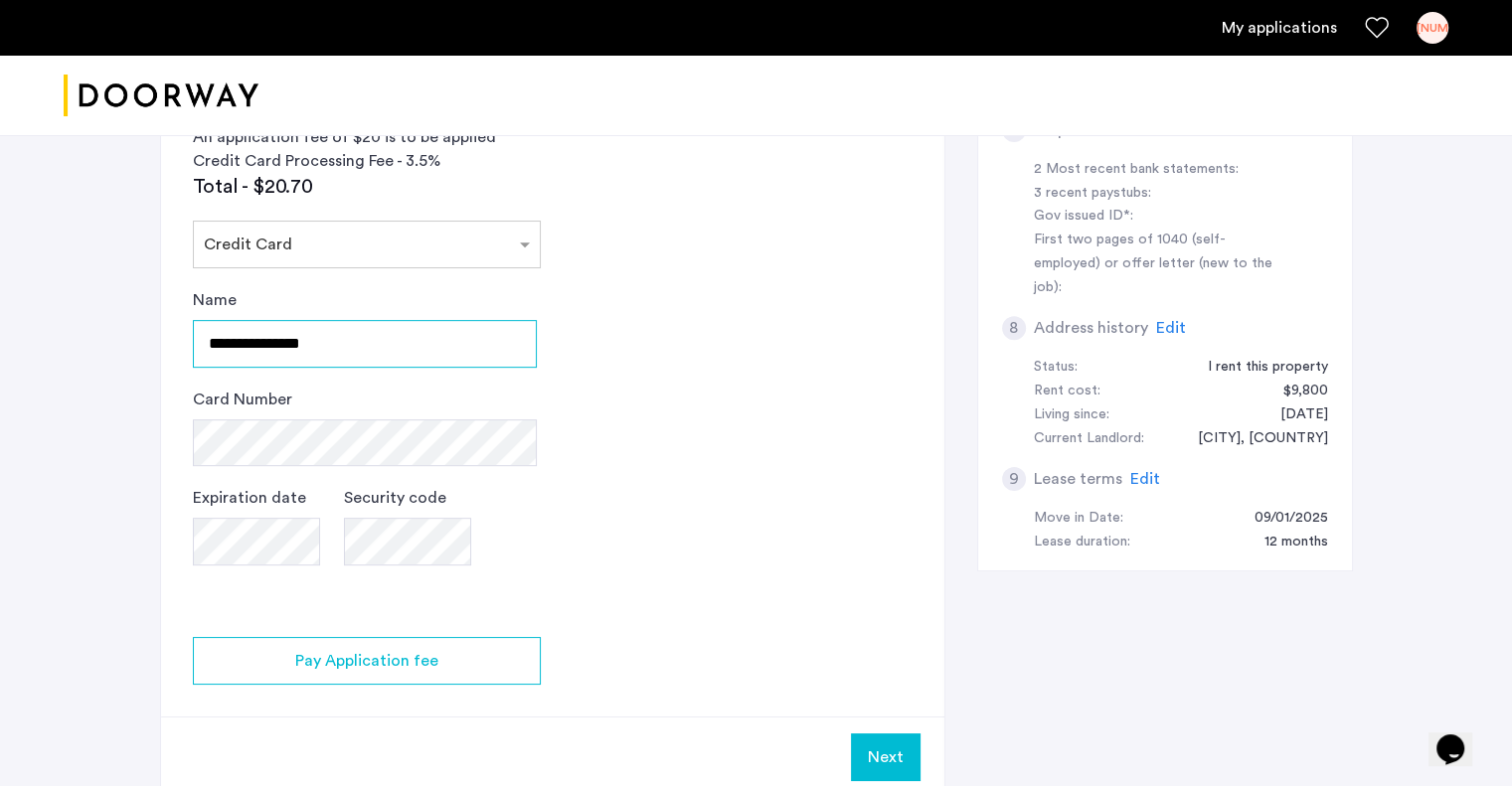 type on "**********" 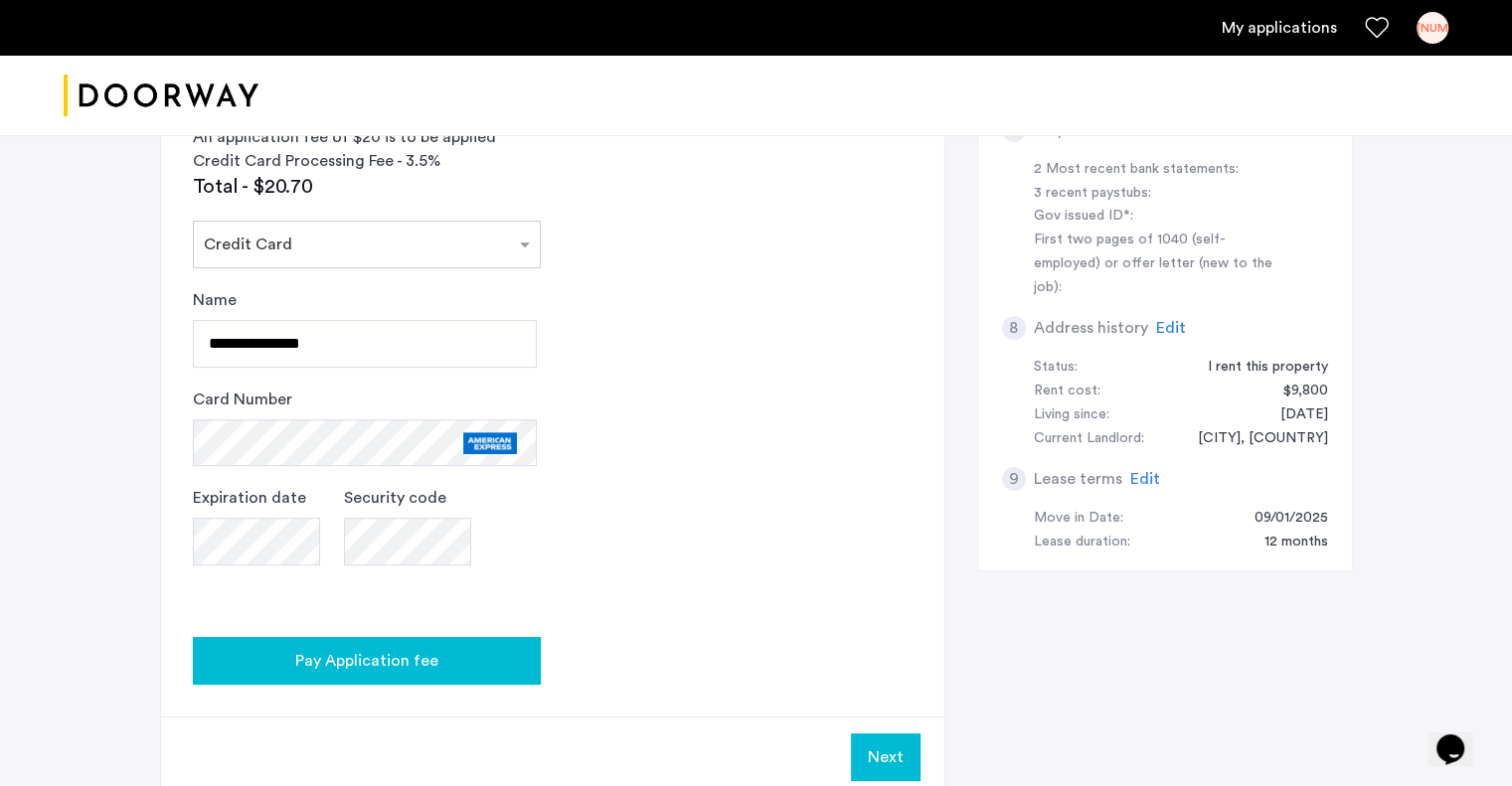 click on "Pay Application fee" 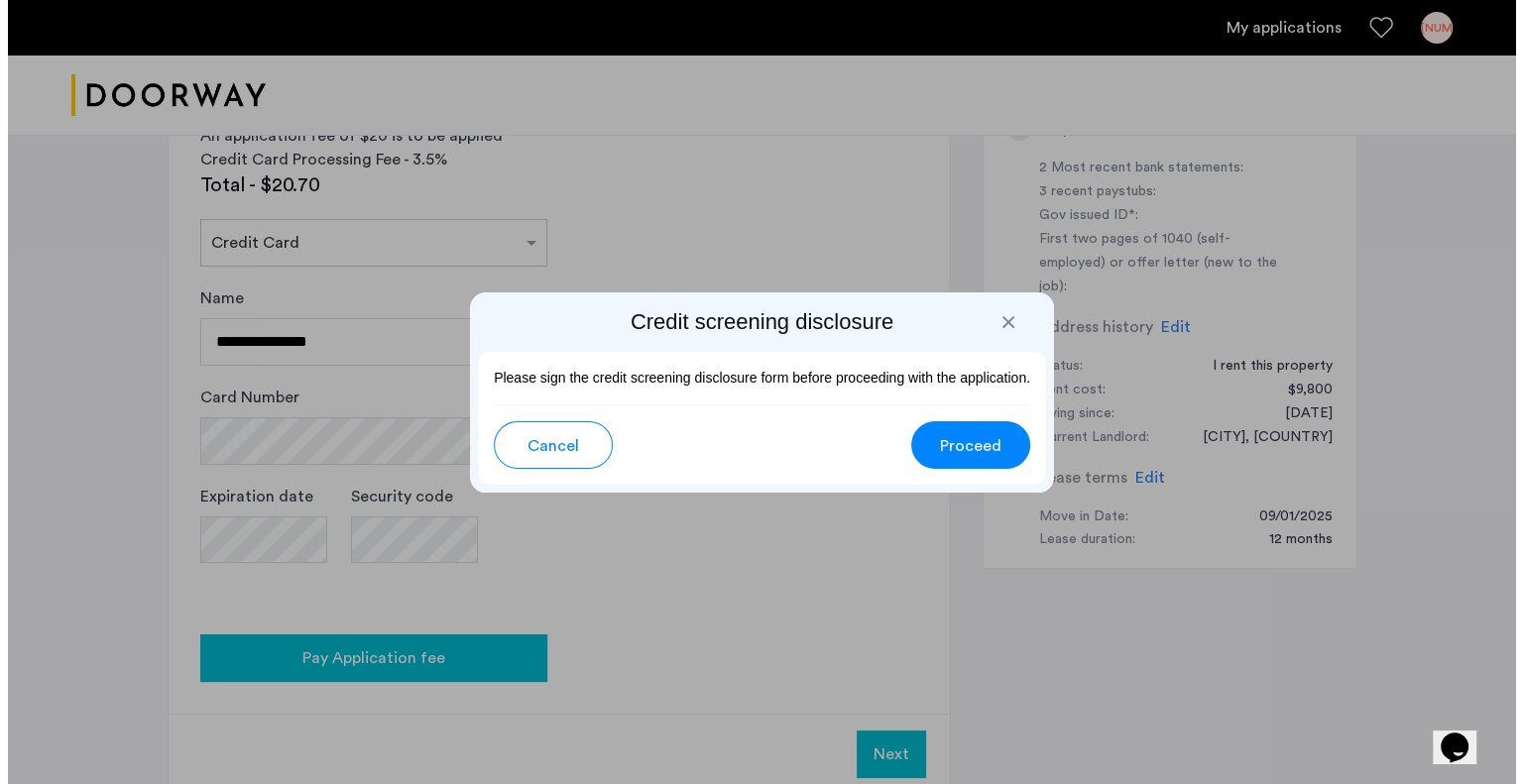 scroll, scrollTop: 0, scrollLeft: 0, axis: both 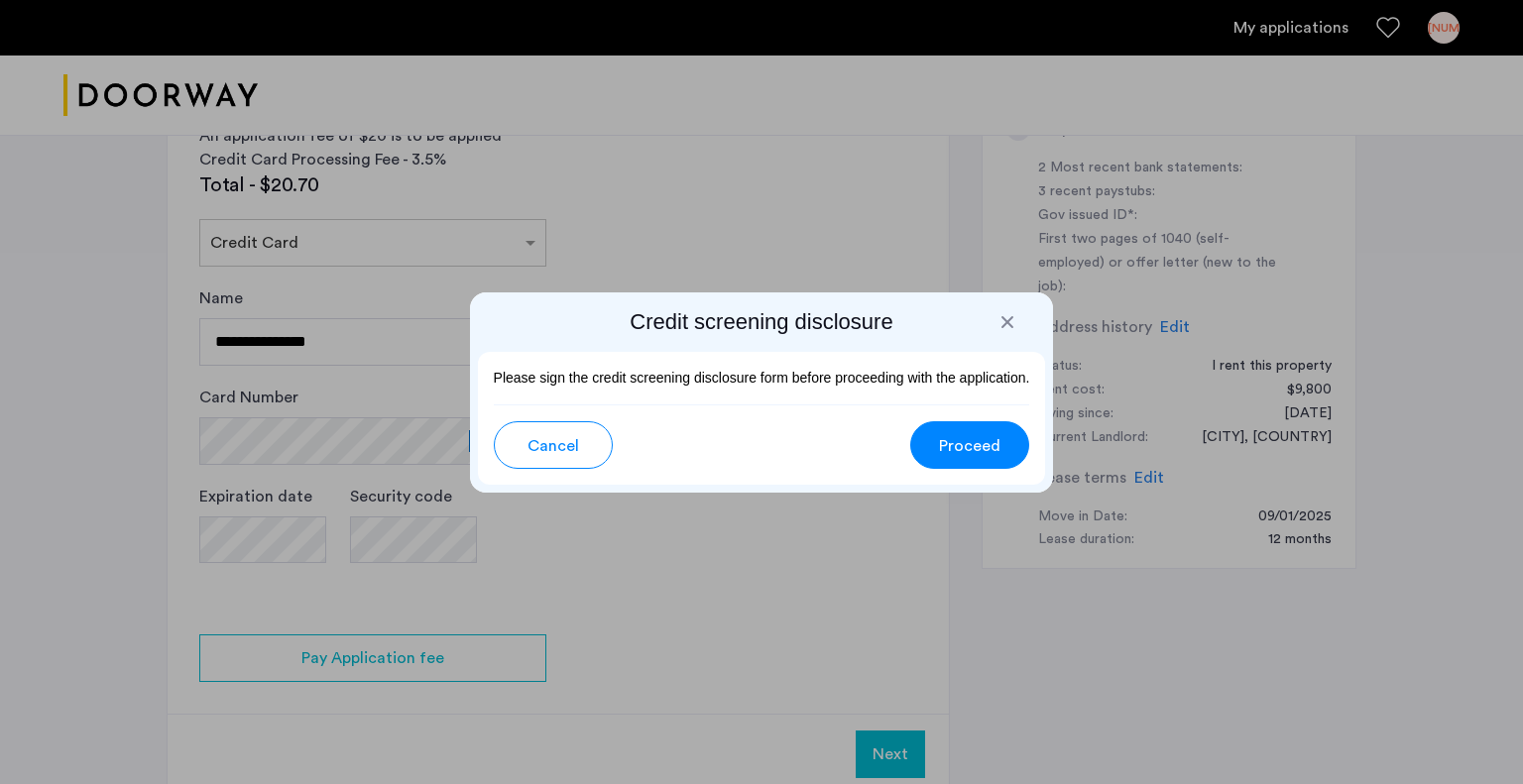 click on "Proceed" at bounding box center (970, 445) 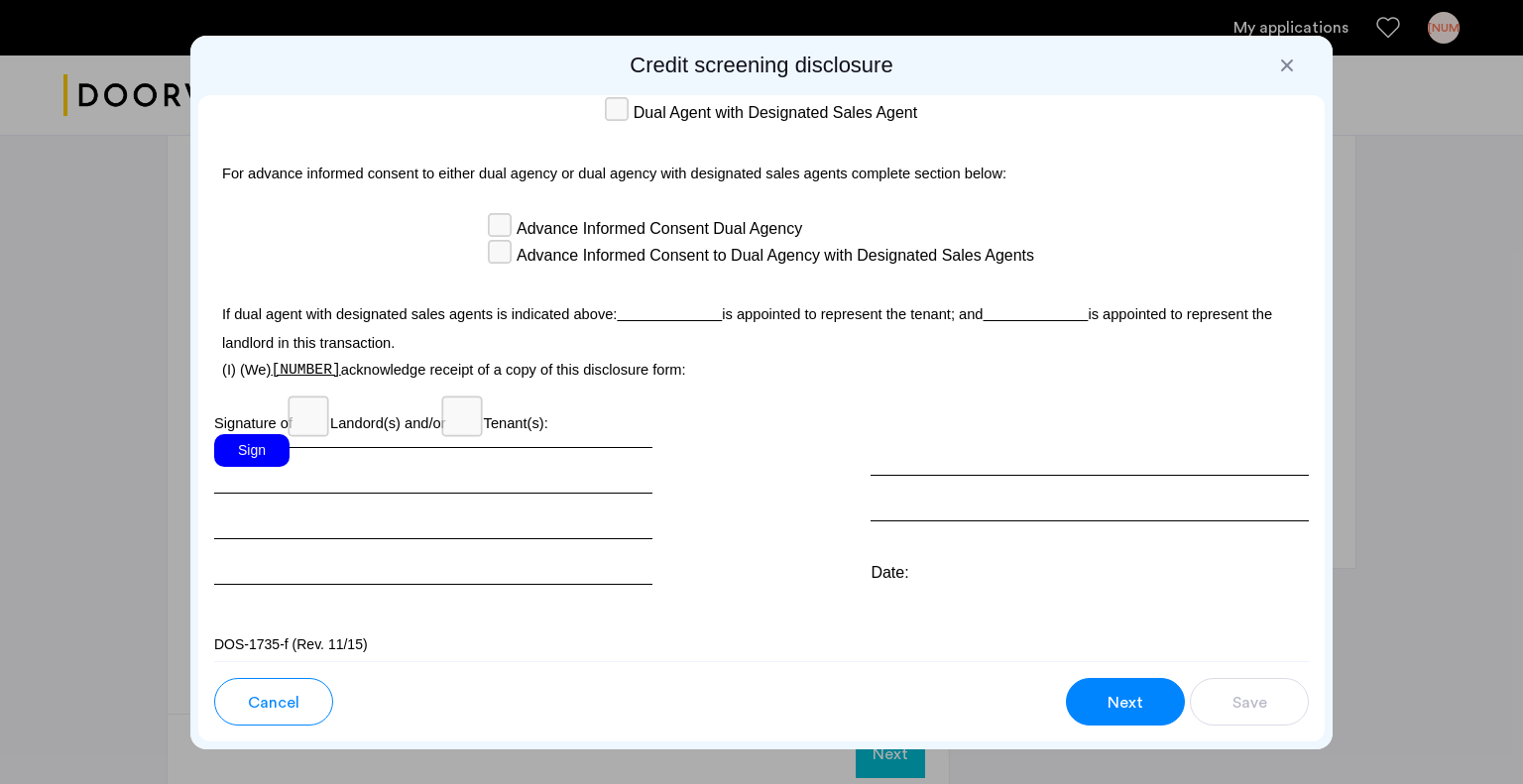 click on "Next" at bounding box center [1125, 703] 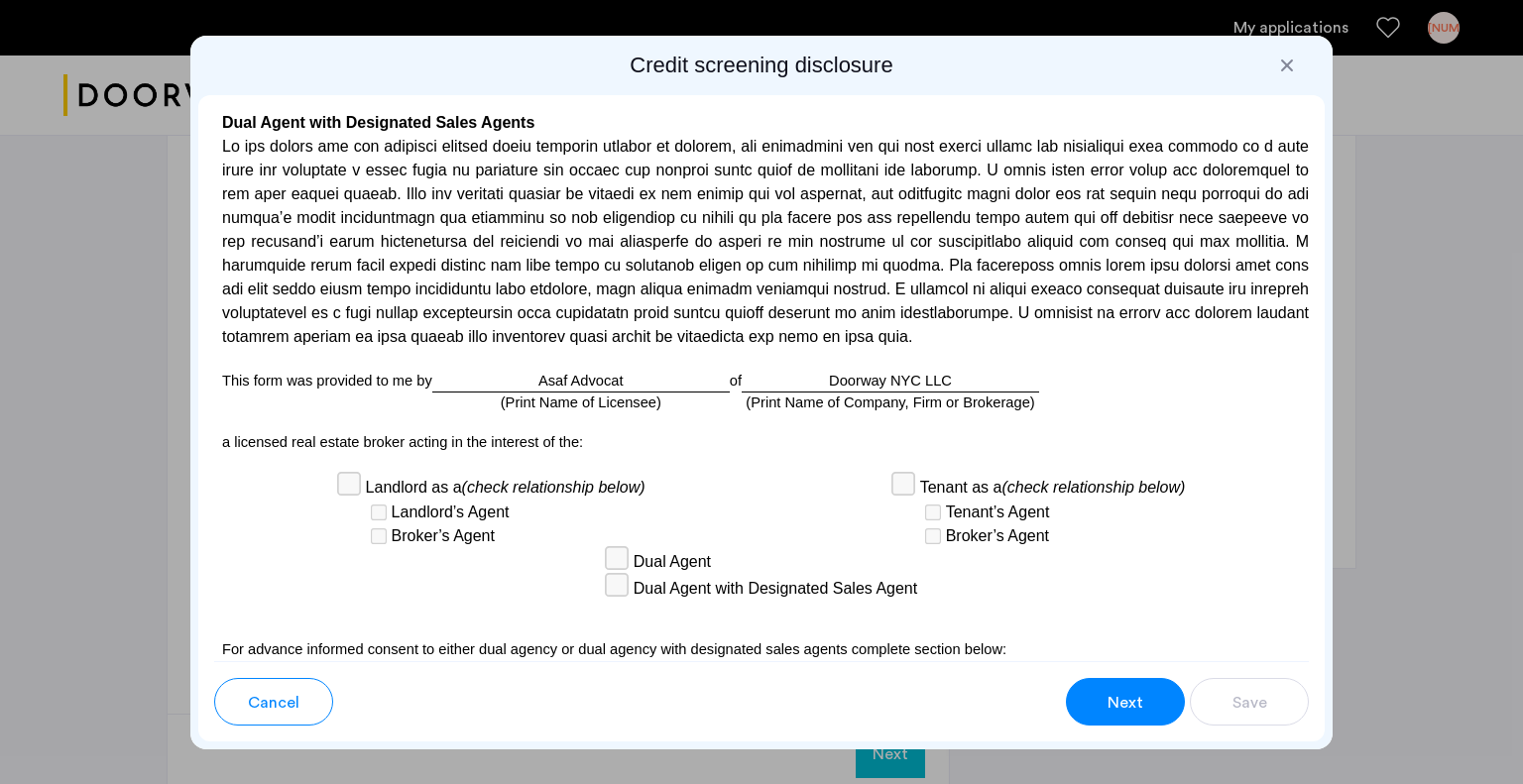 scroll, scrollTop: 5681, scrollLeft: 0, axis: vertical 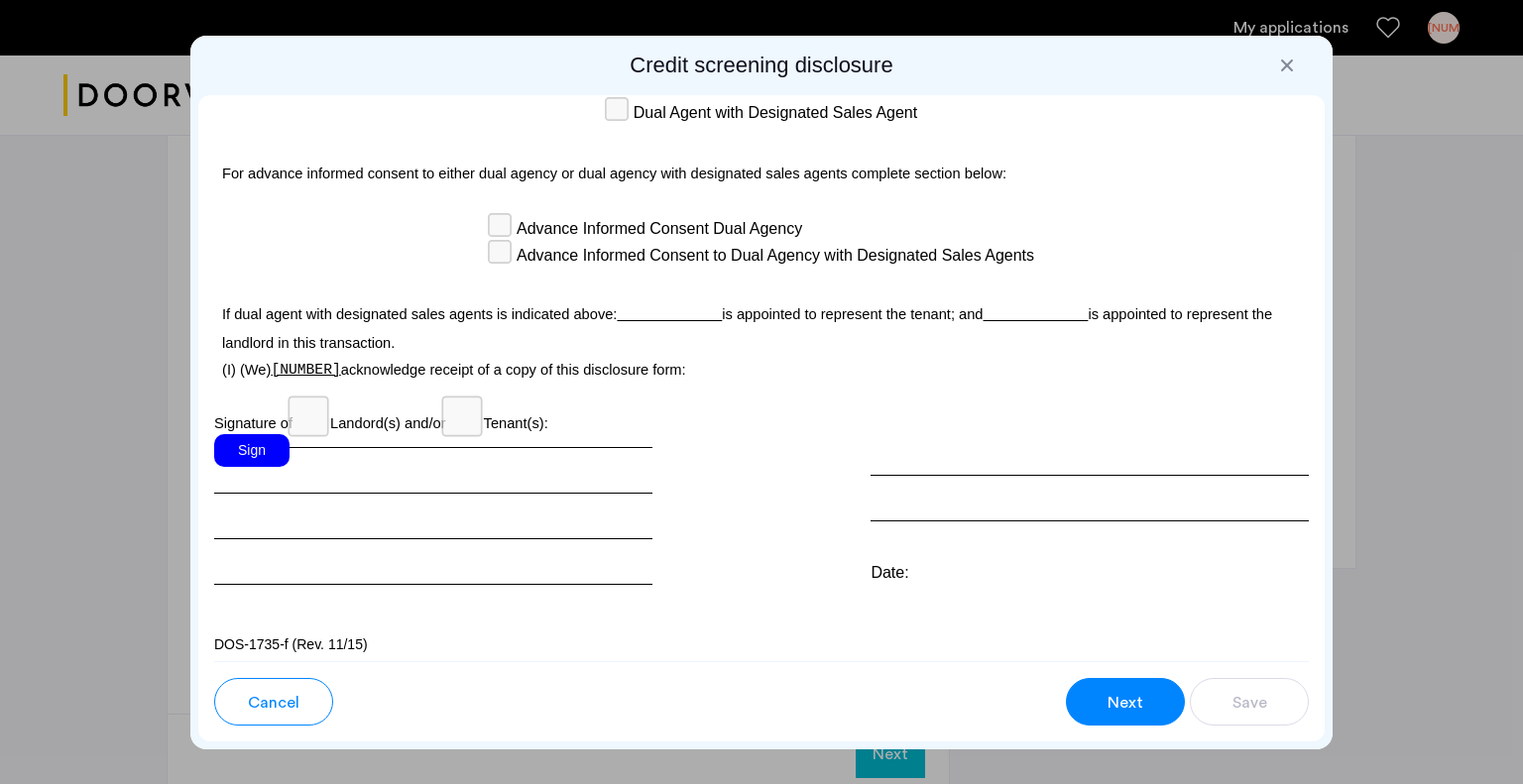 click on "Sign" at bounding box center (252, 450) 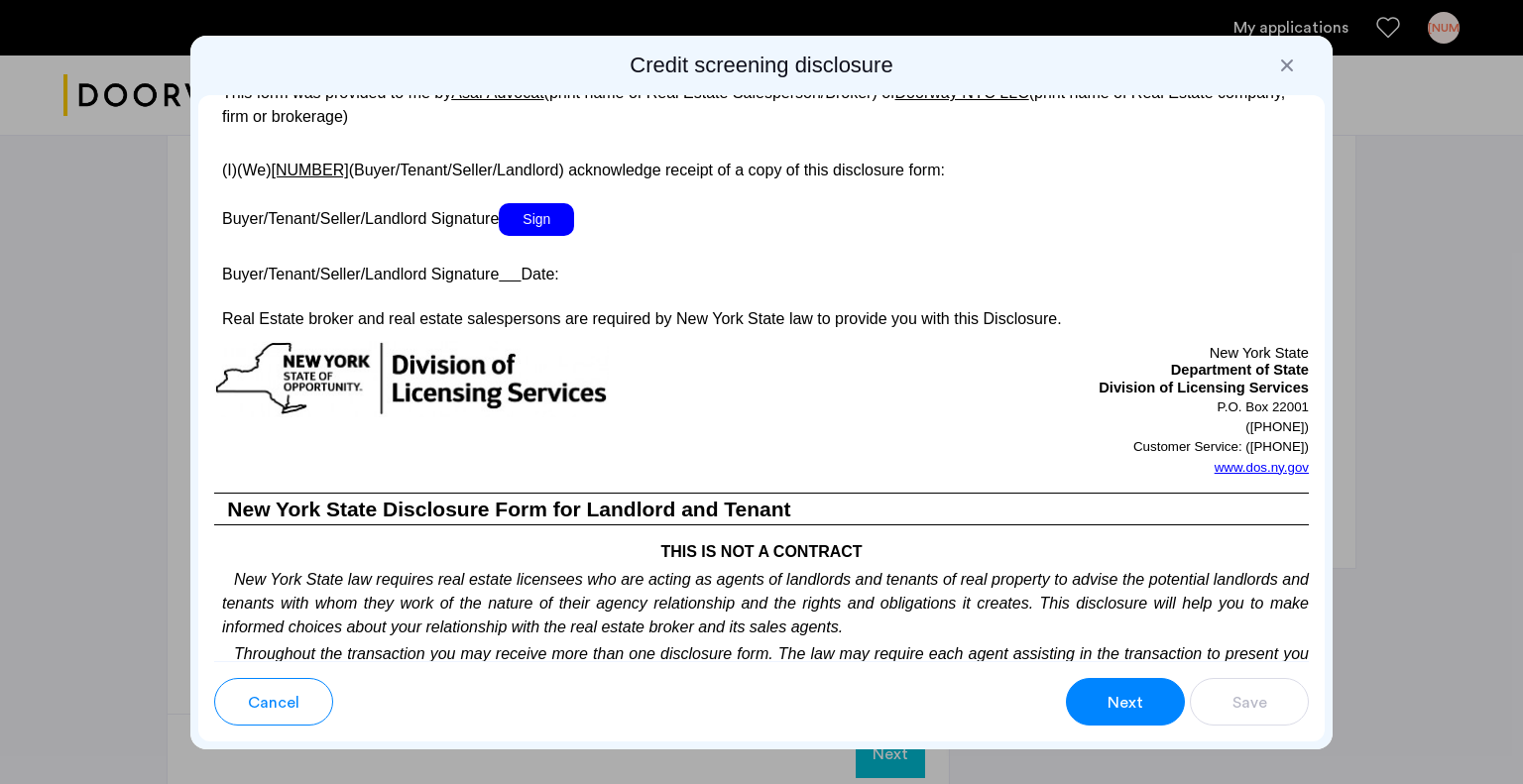 scroll, scrollTop: 3697, scrollLeft: 0, axis: vertical 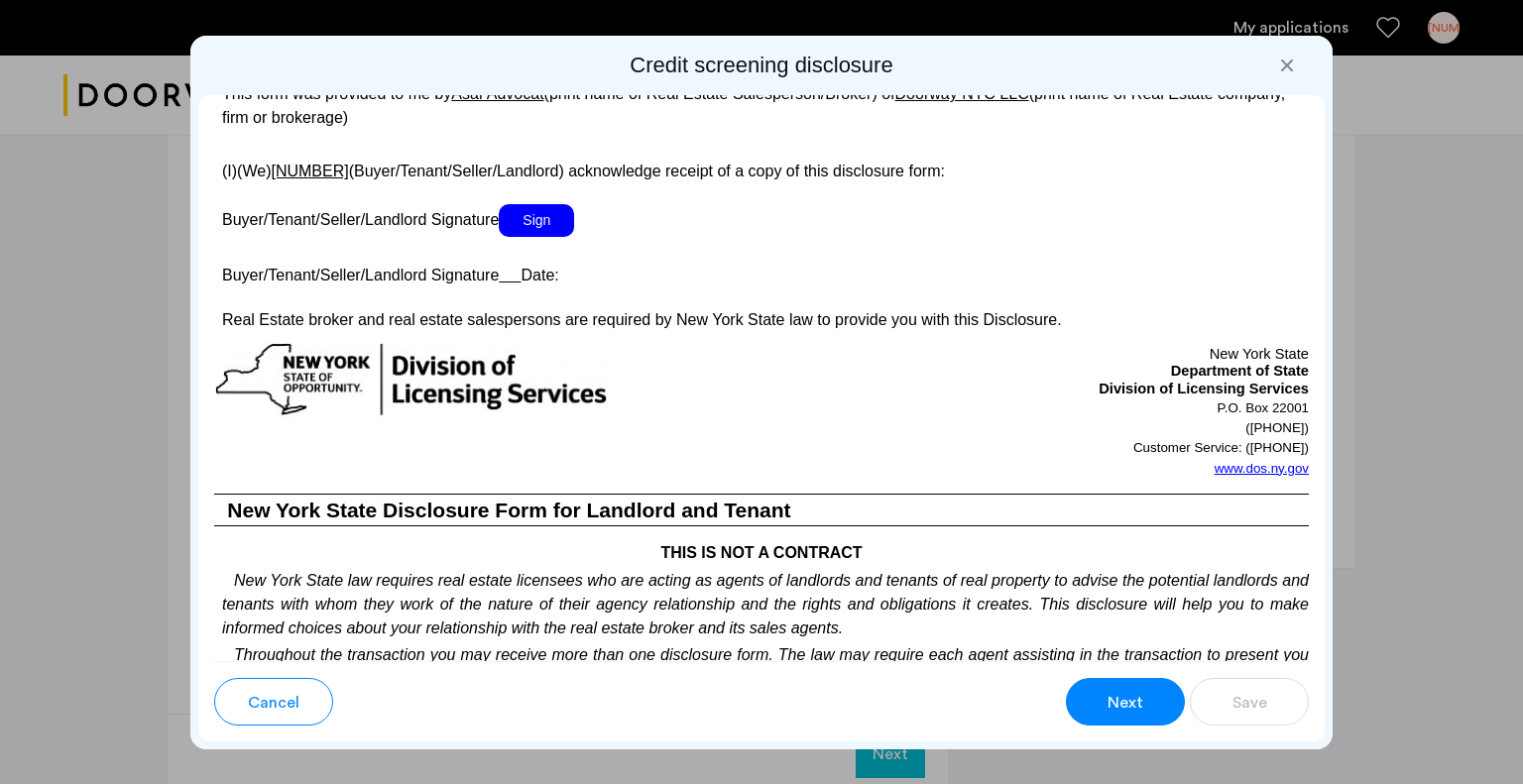 click on "Sign" at bounding box center [536, 220] 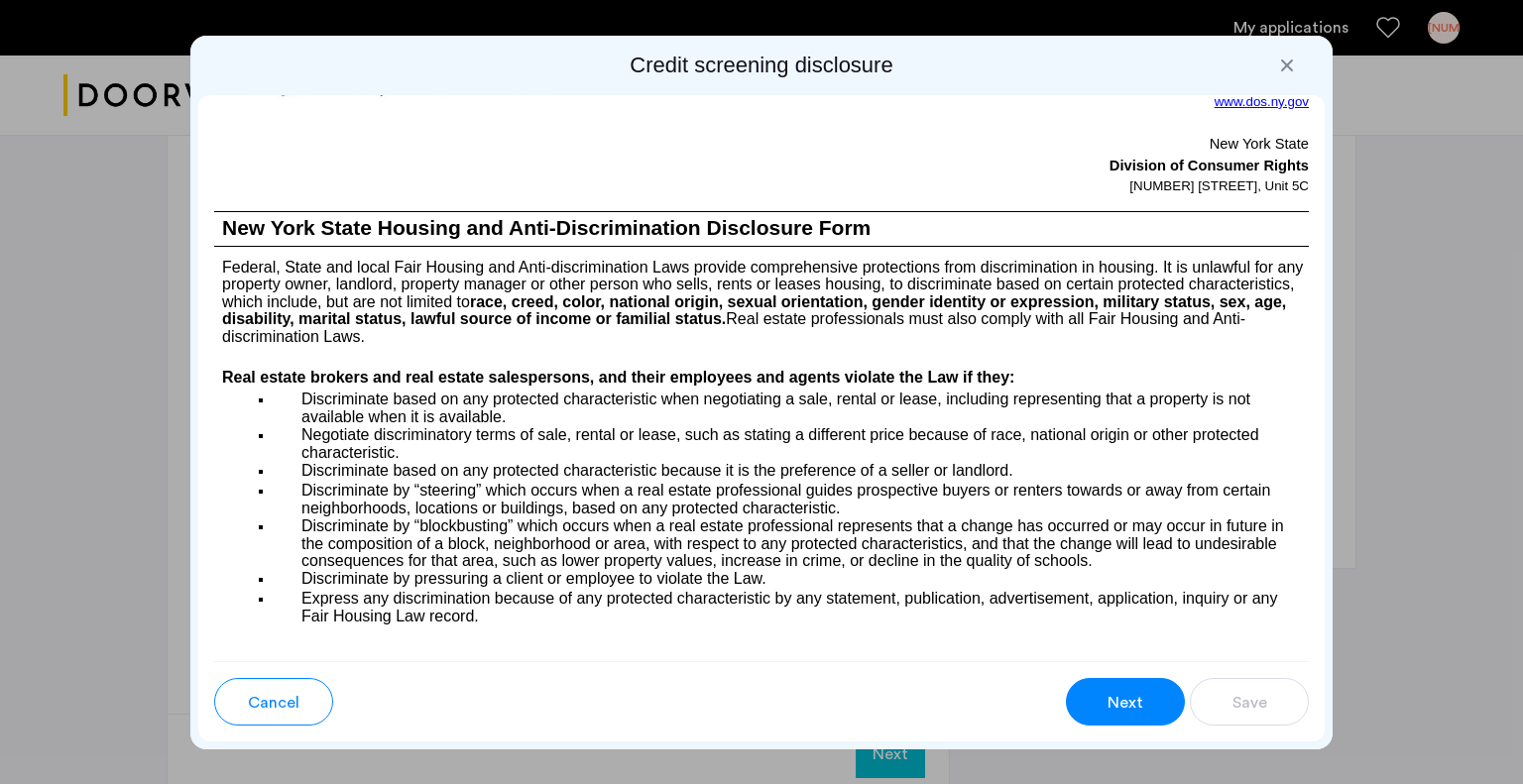 scroll, scrollTop: 2196, scrollLeft: 0, axis: vertical 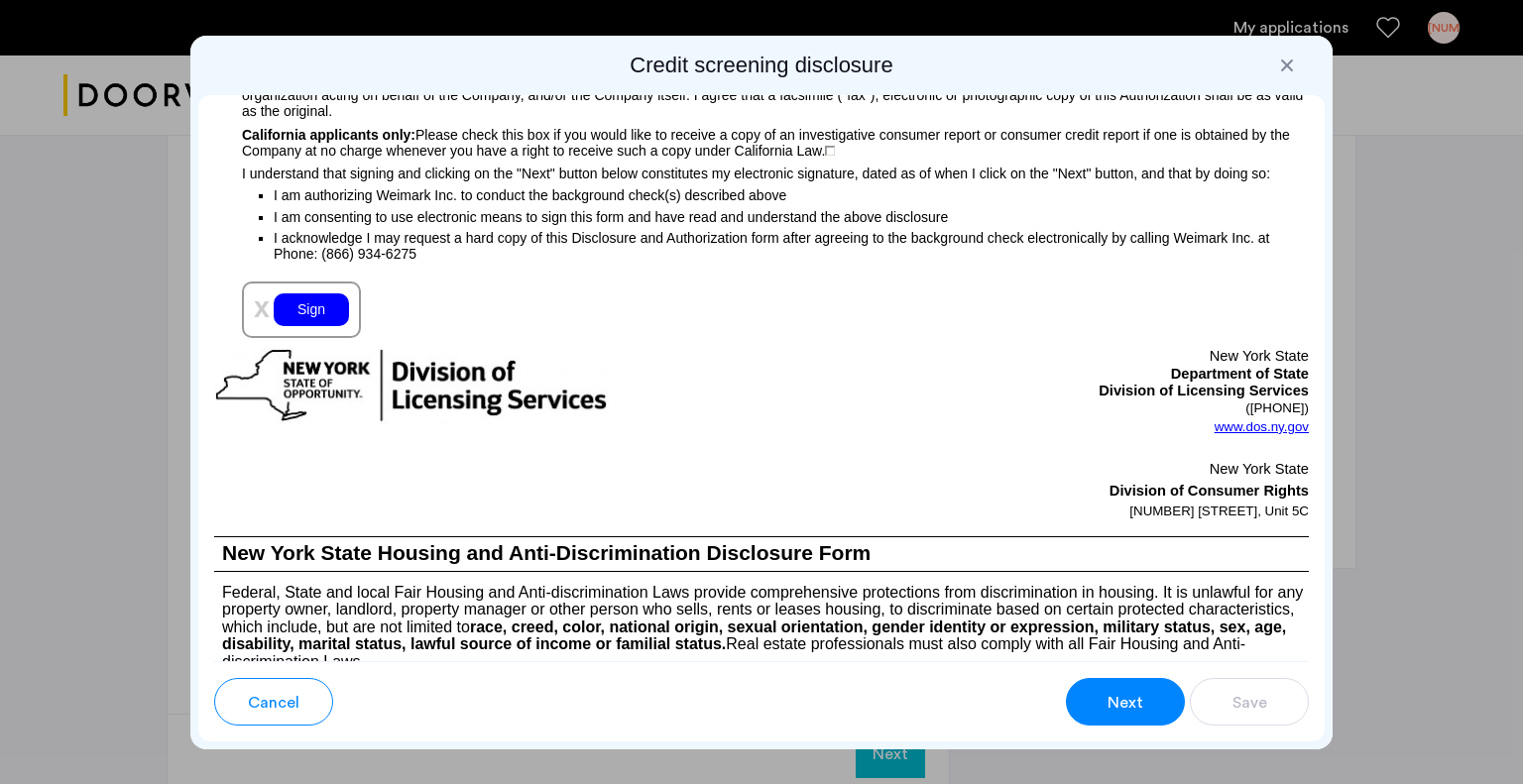 click on "Next" at bounding box center (1125, 702) 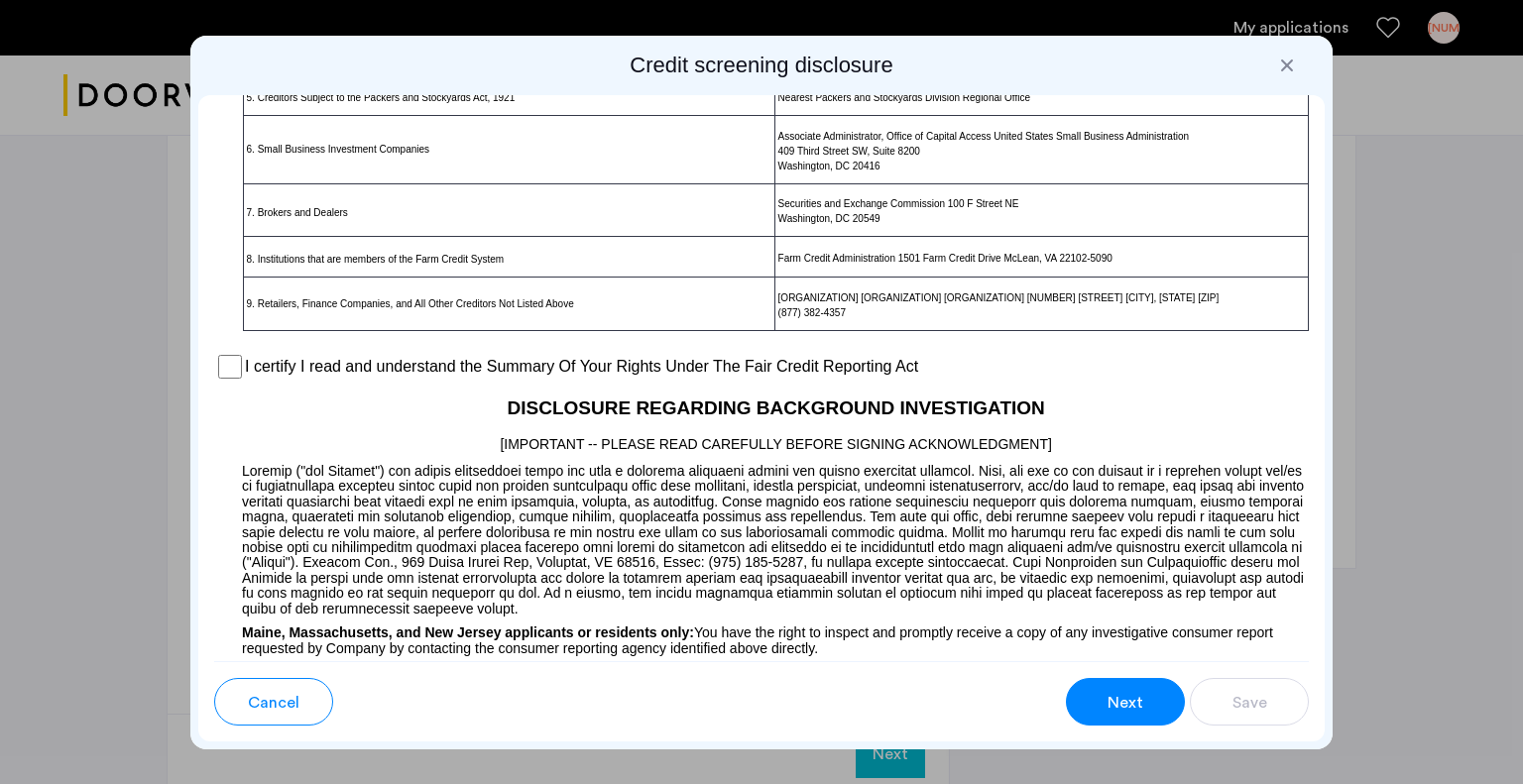 scroll, scrollTop: 1451, scrollLeft: 0, axis: vertical 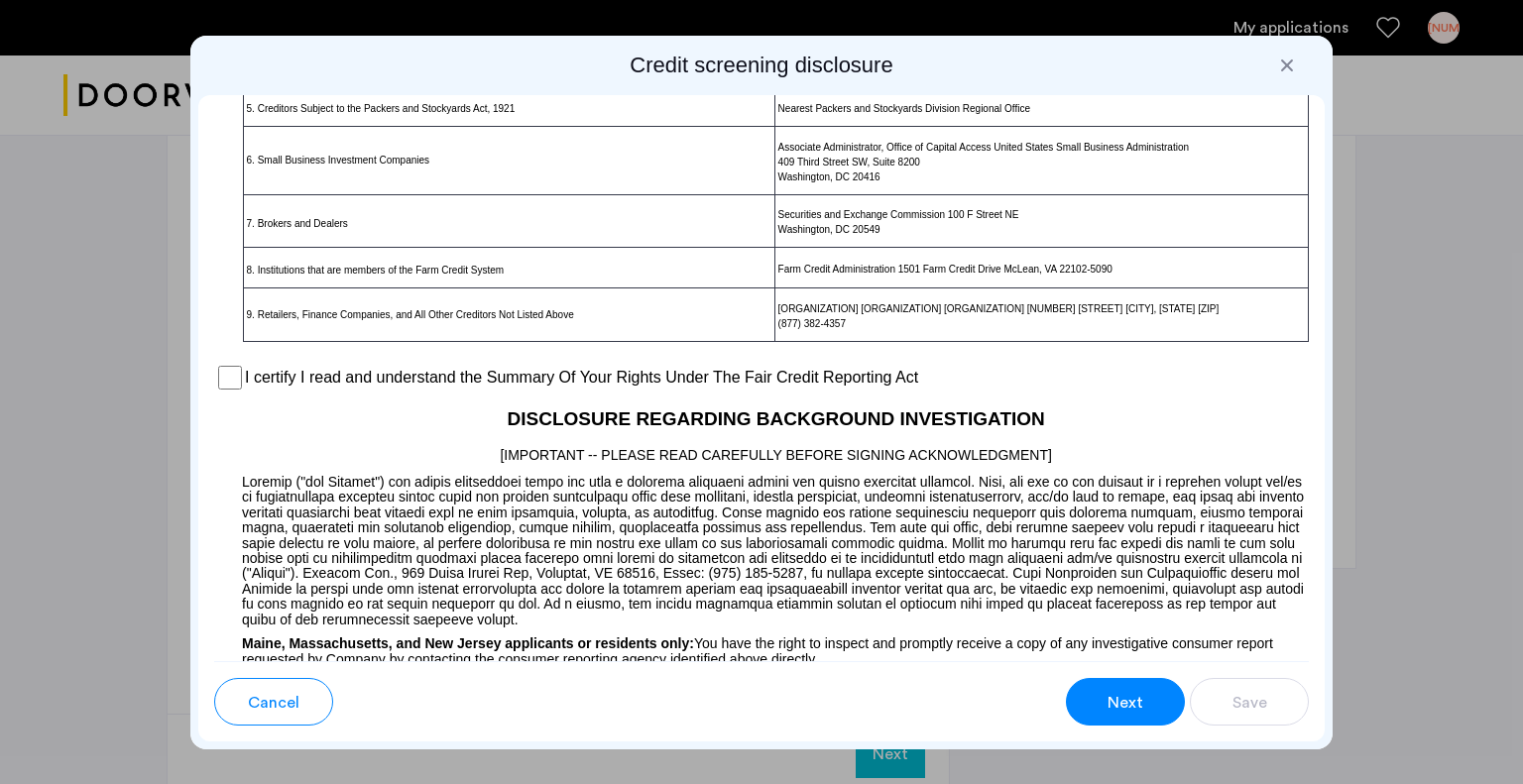 click on "I certify I read and understand the Summary Of Your Rights Under The Fair Credit Reporting Act" at bounding box center (762, 378) 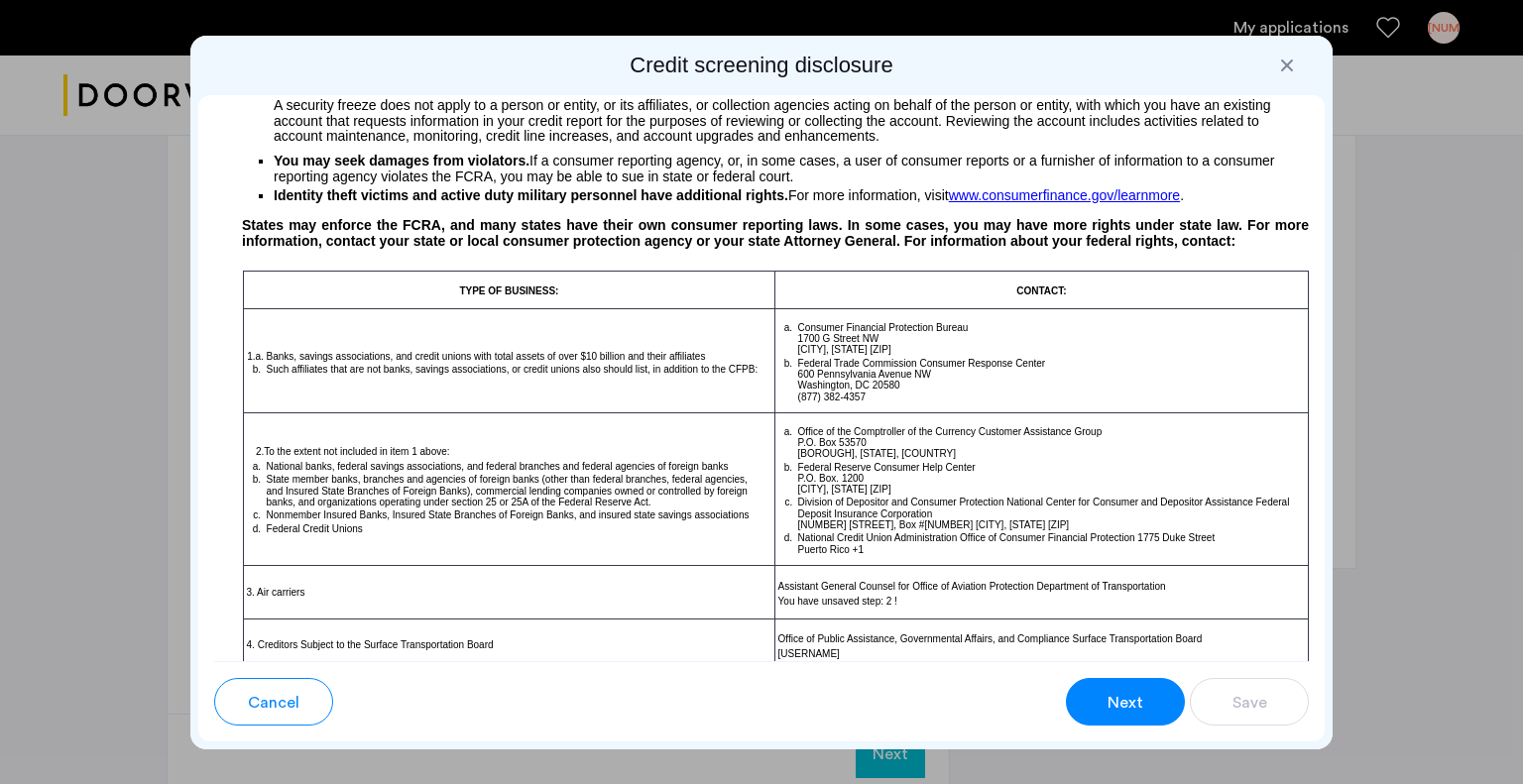 click on "Next" at bounding box center [1125, 703] 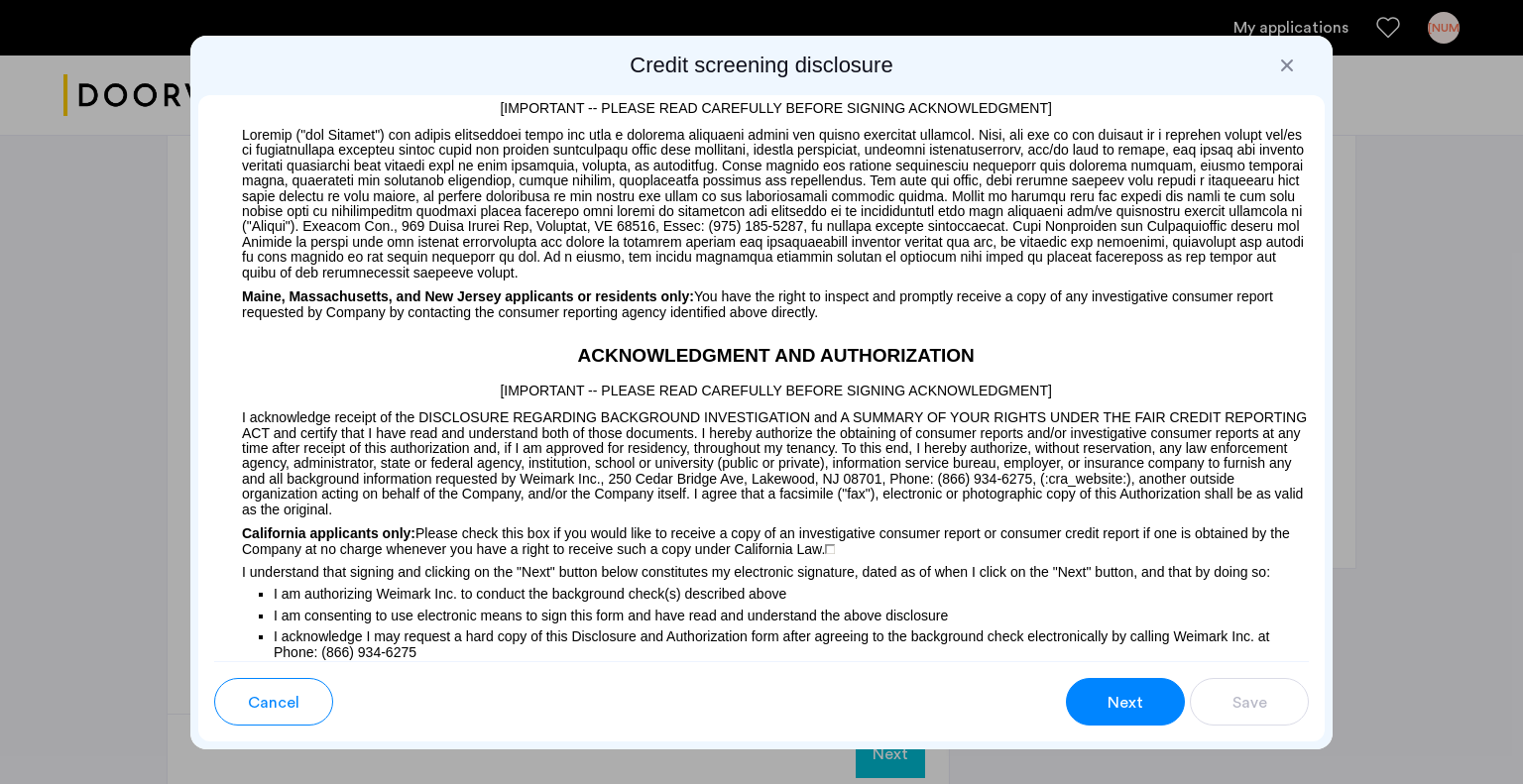 scroll, scrollTop: 2146, scrollLeft: 0, axis: vertical 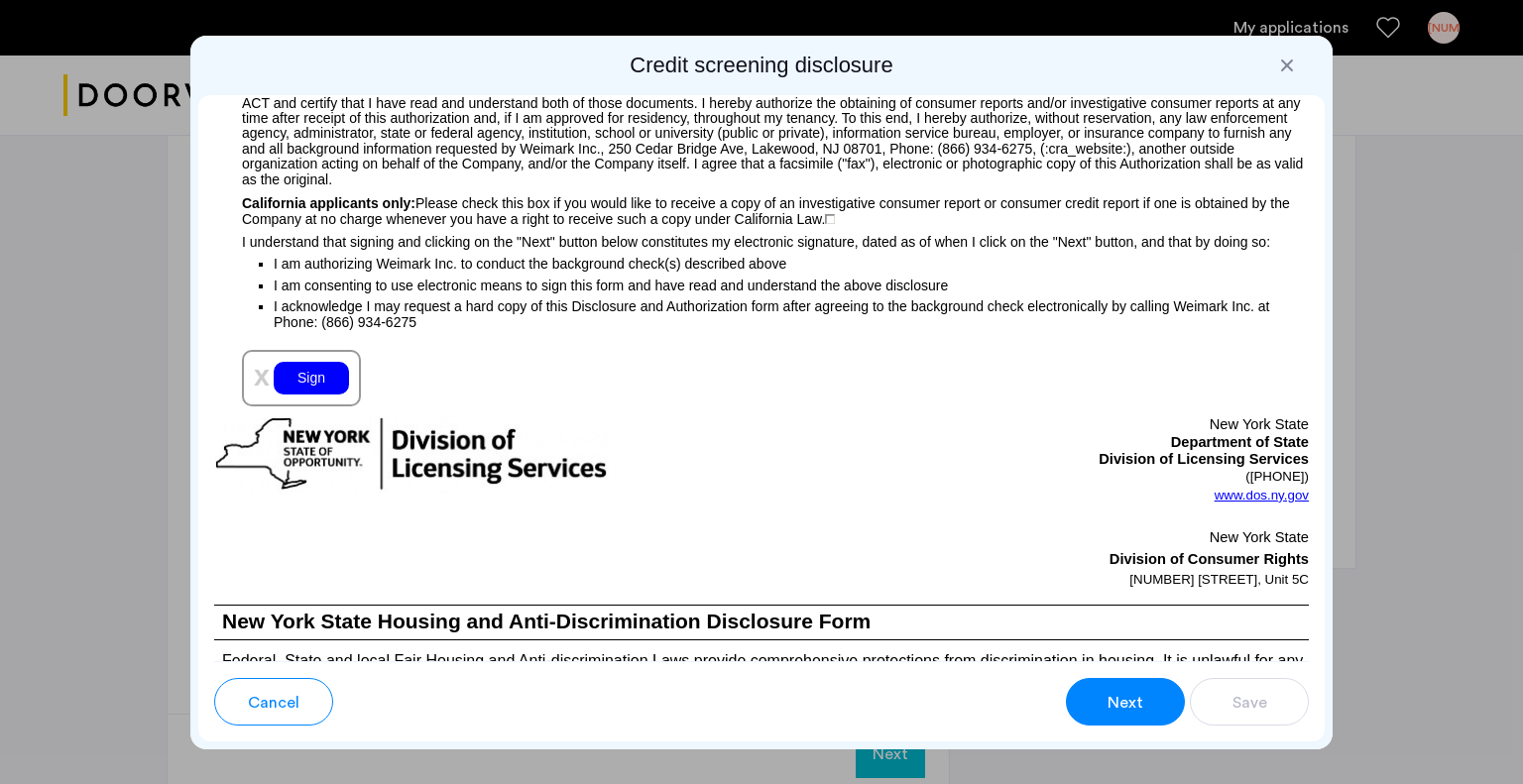 click on "Sign" at bounding box center [311, 378] 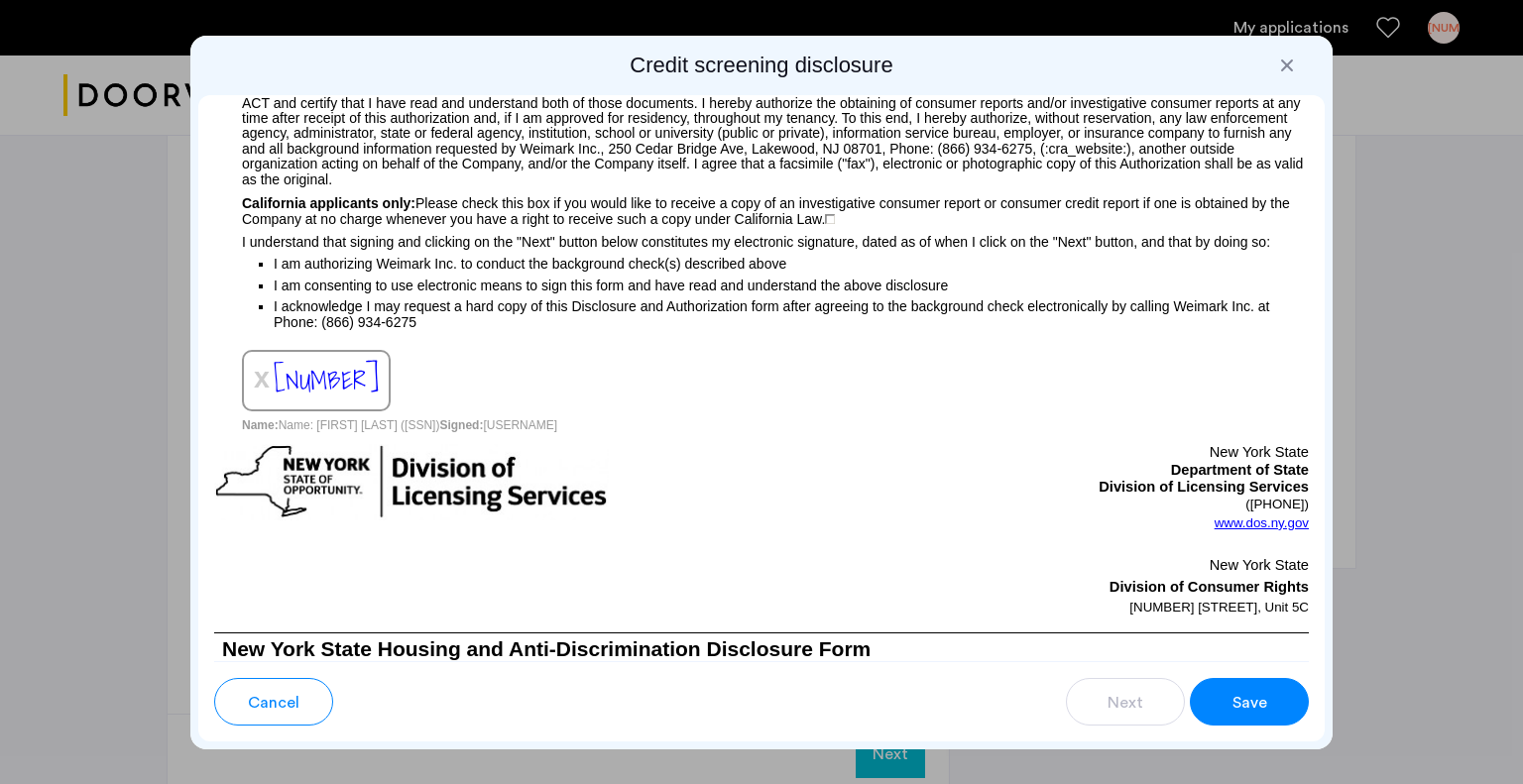 click on "Save" at bounding box center (1249, 702) 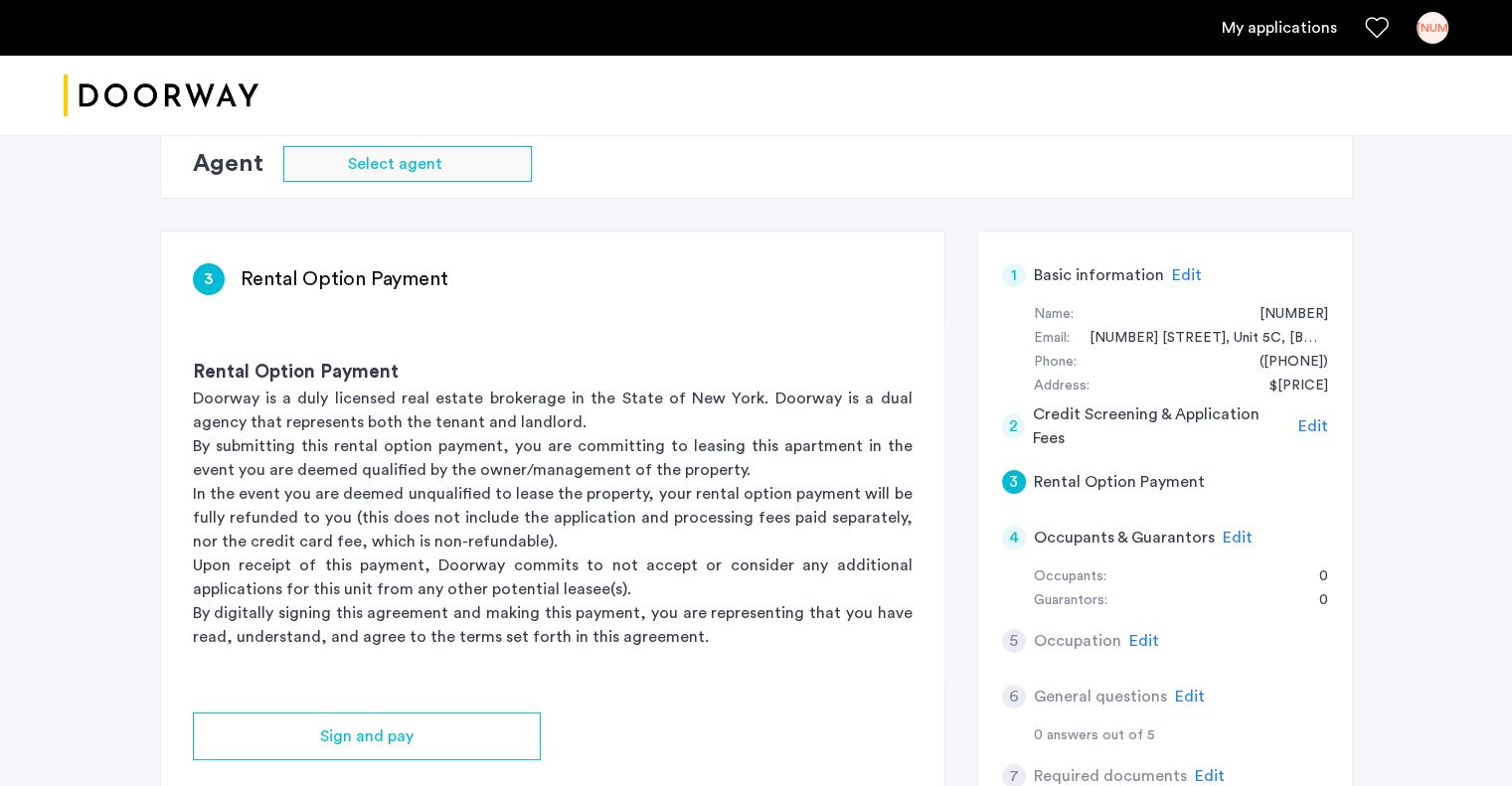 scroll, scrollTop: 179, scrollLeft: 0, axis: vertical 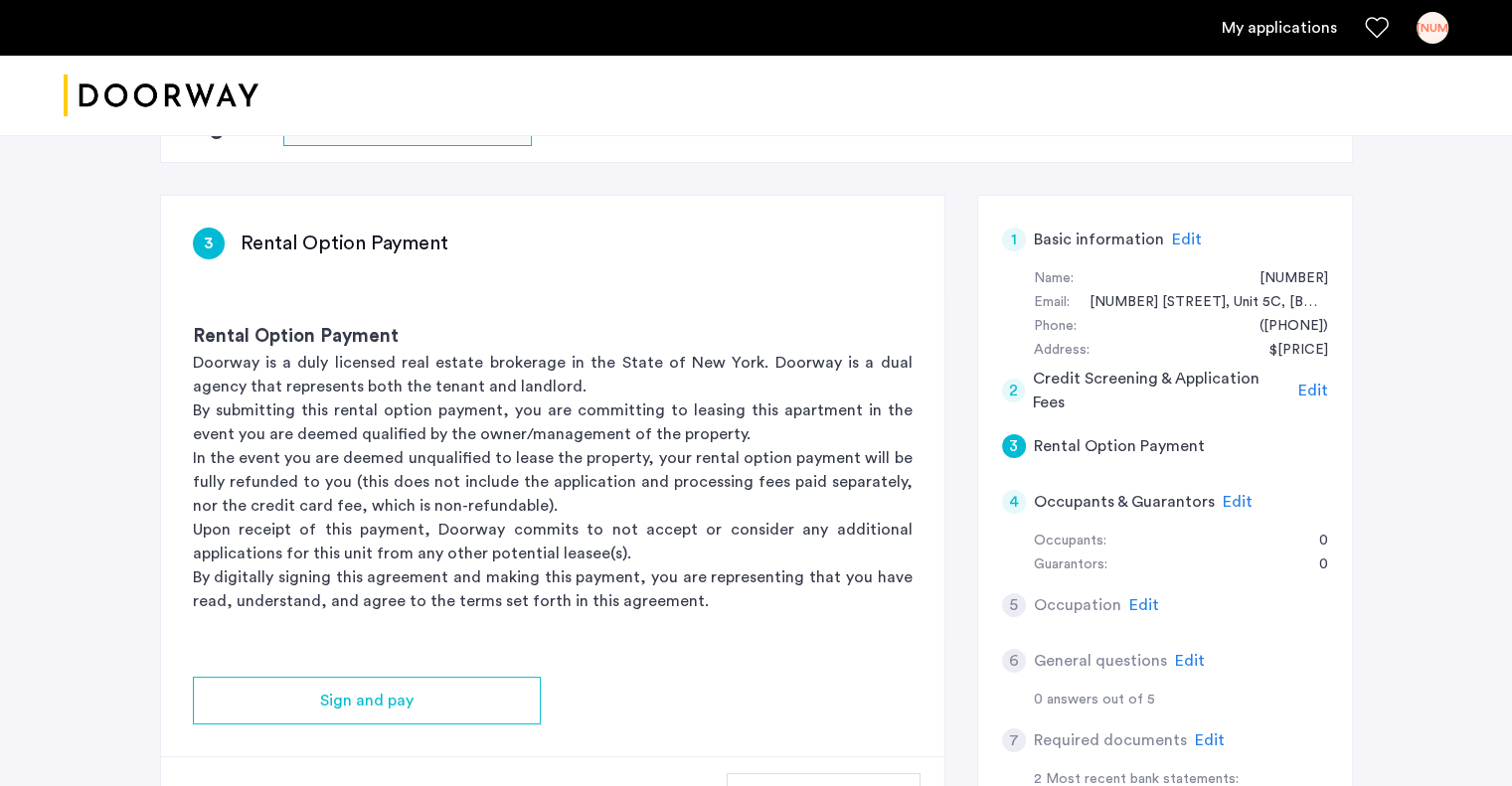 click on "Edit" 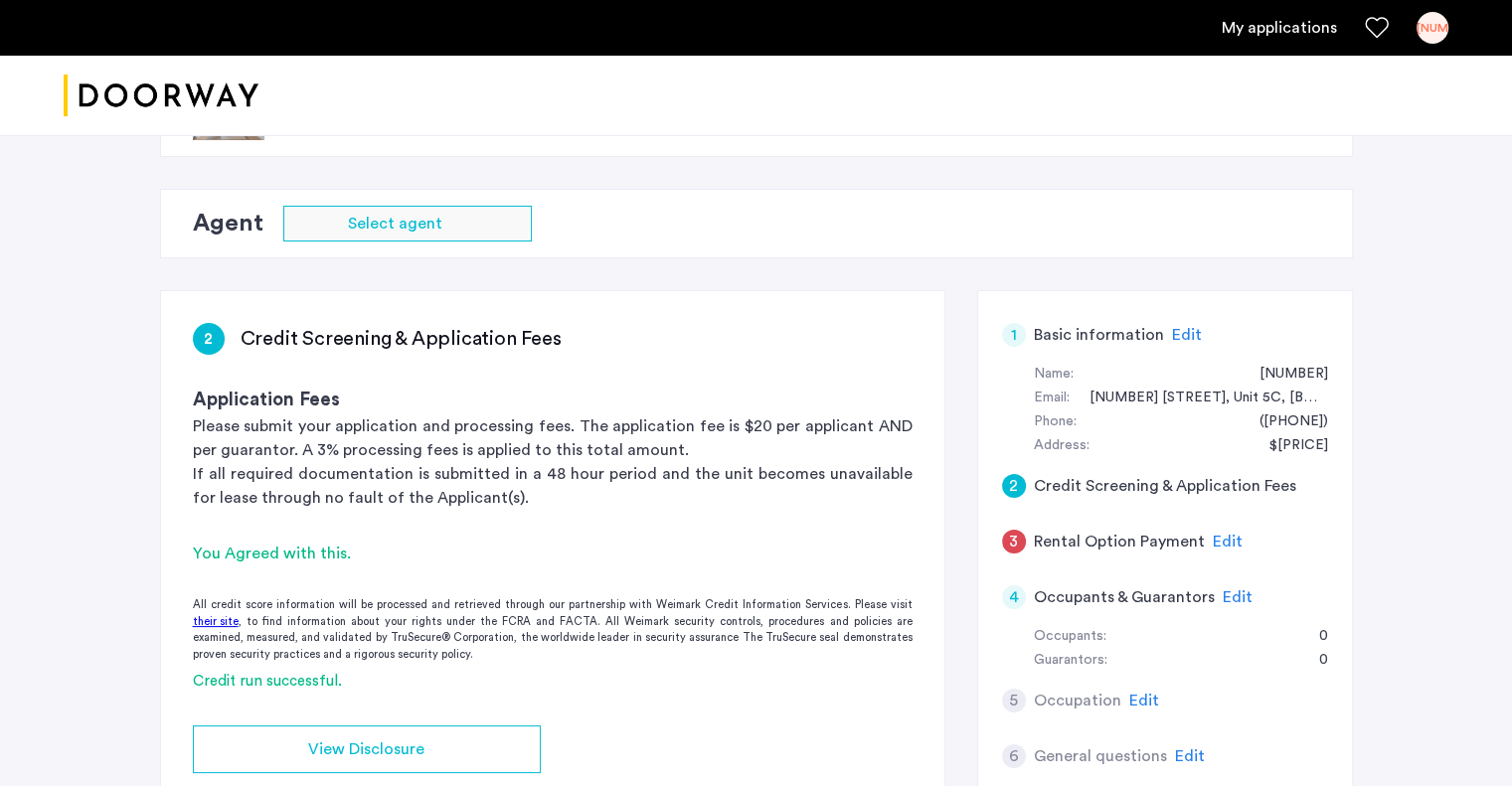 scroll, scrollTop: 0, scrollLeft: 0, axis: both 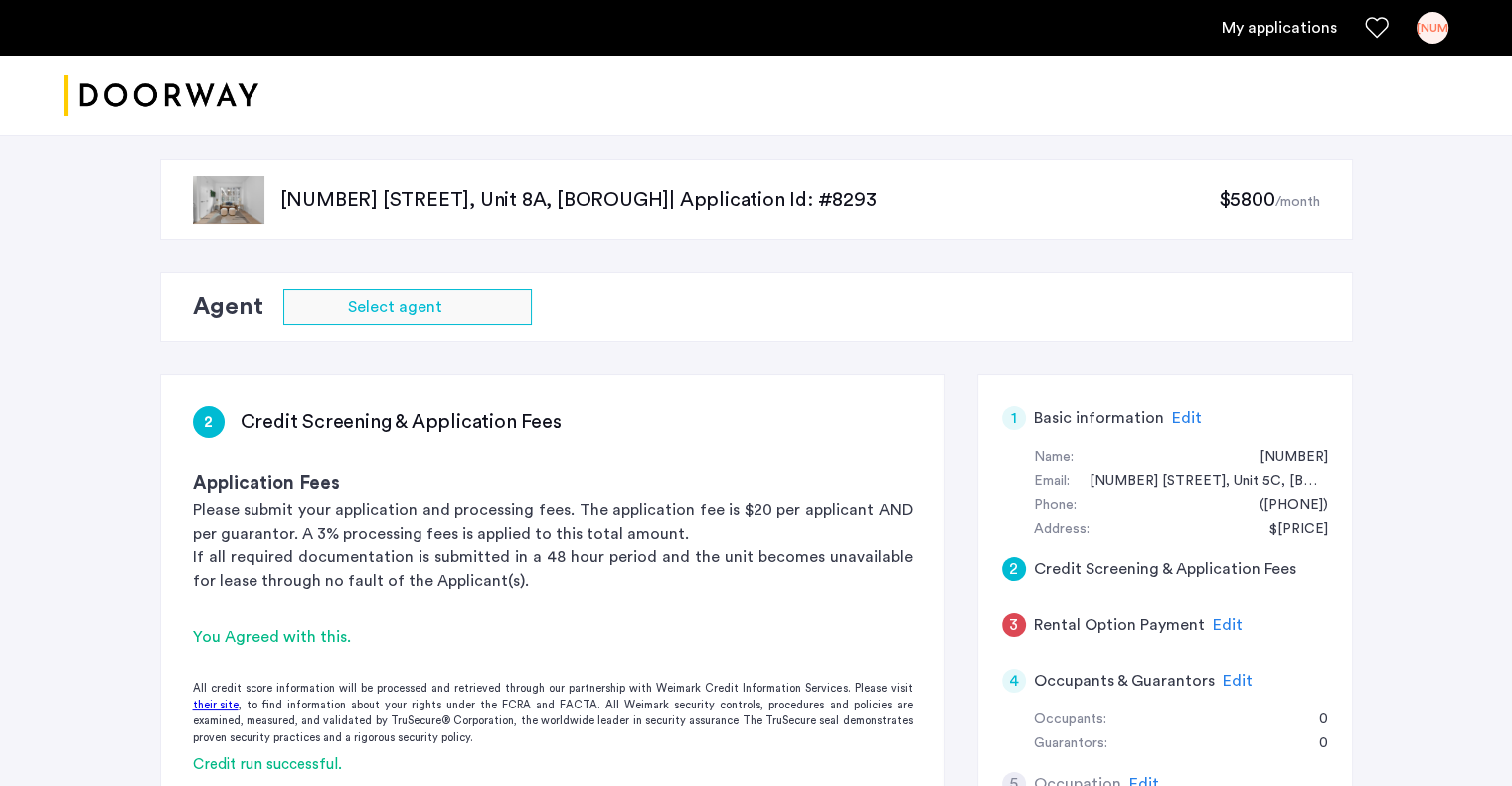 click on "Edit" 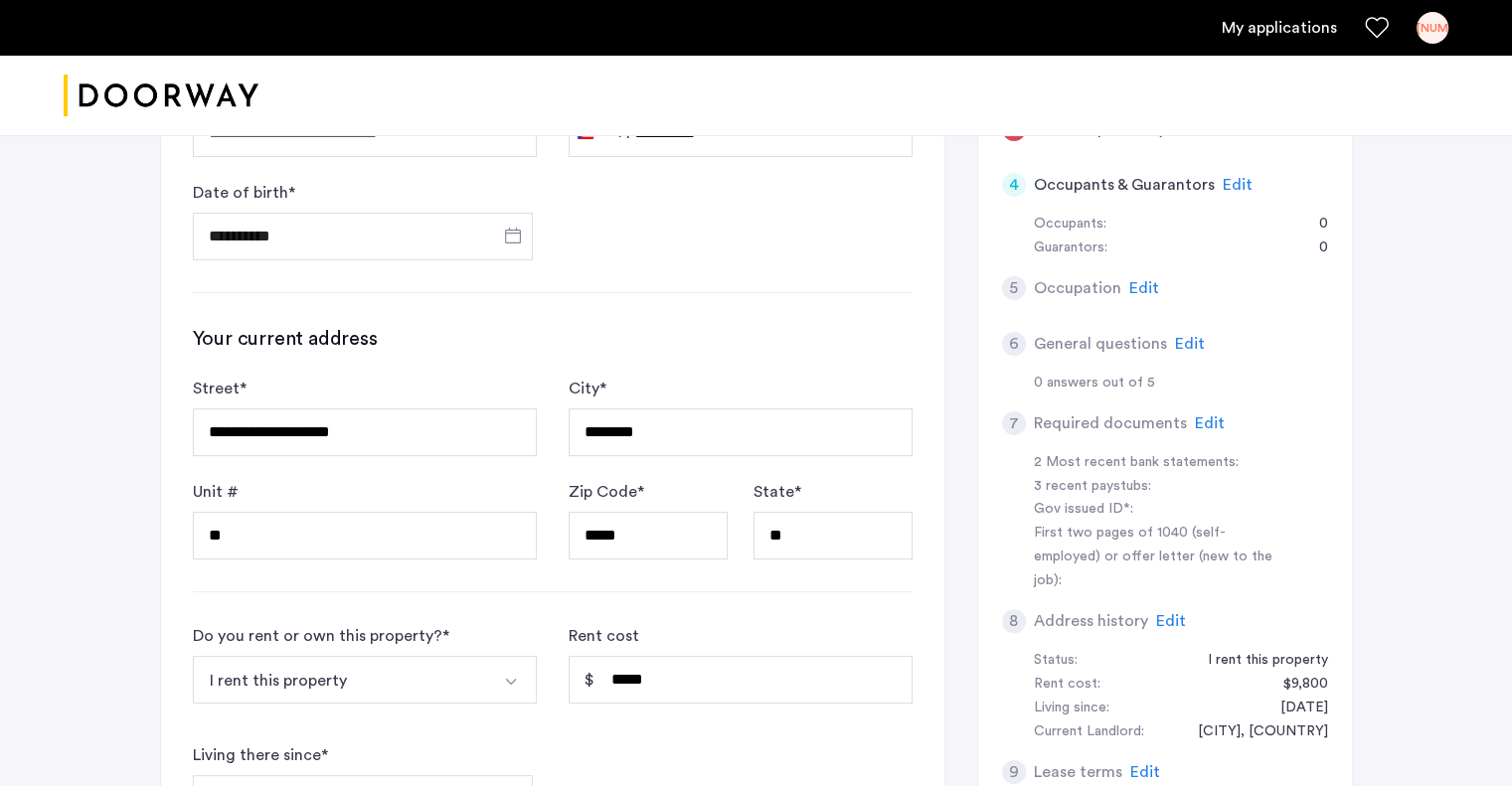 scroll, scrollTop: 551, scrollLeft: 0, axis: vertical 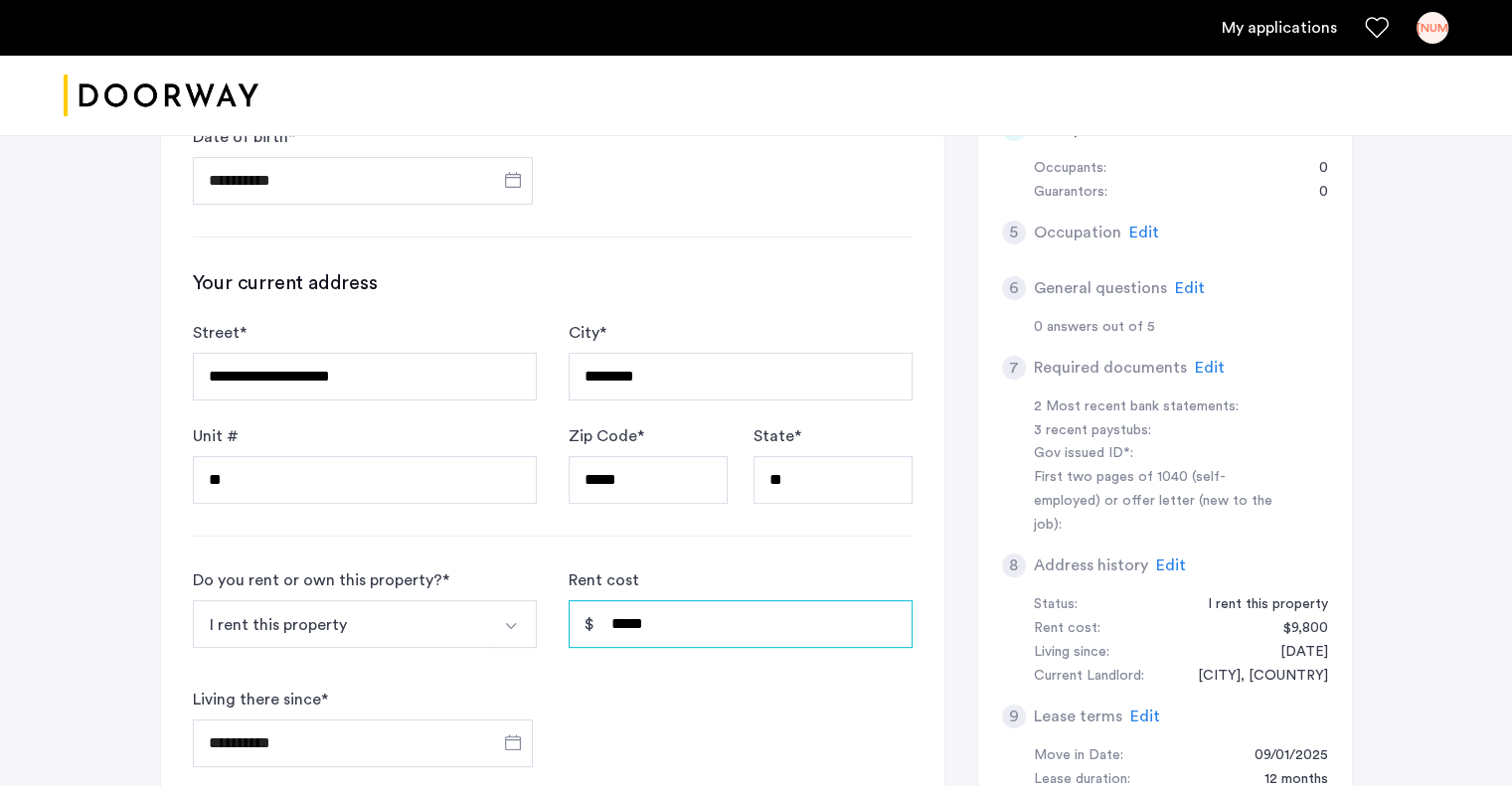 click on "*****" at bounding box center (741, 624) 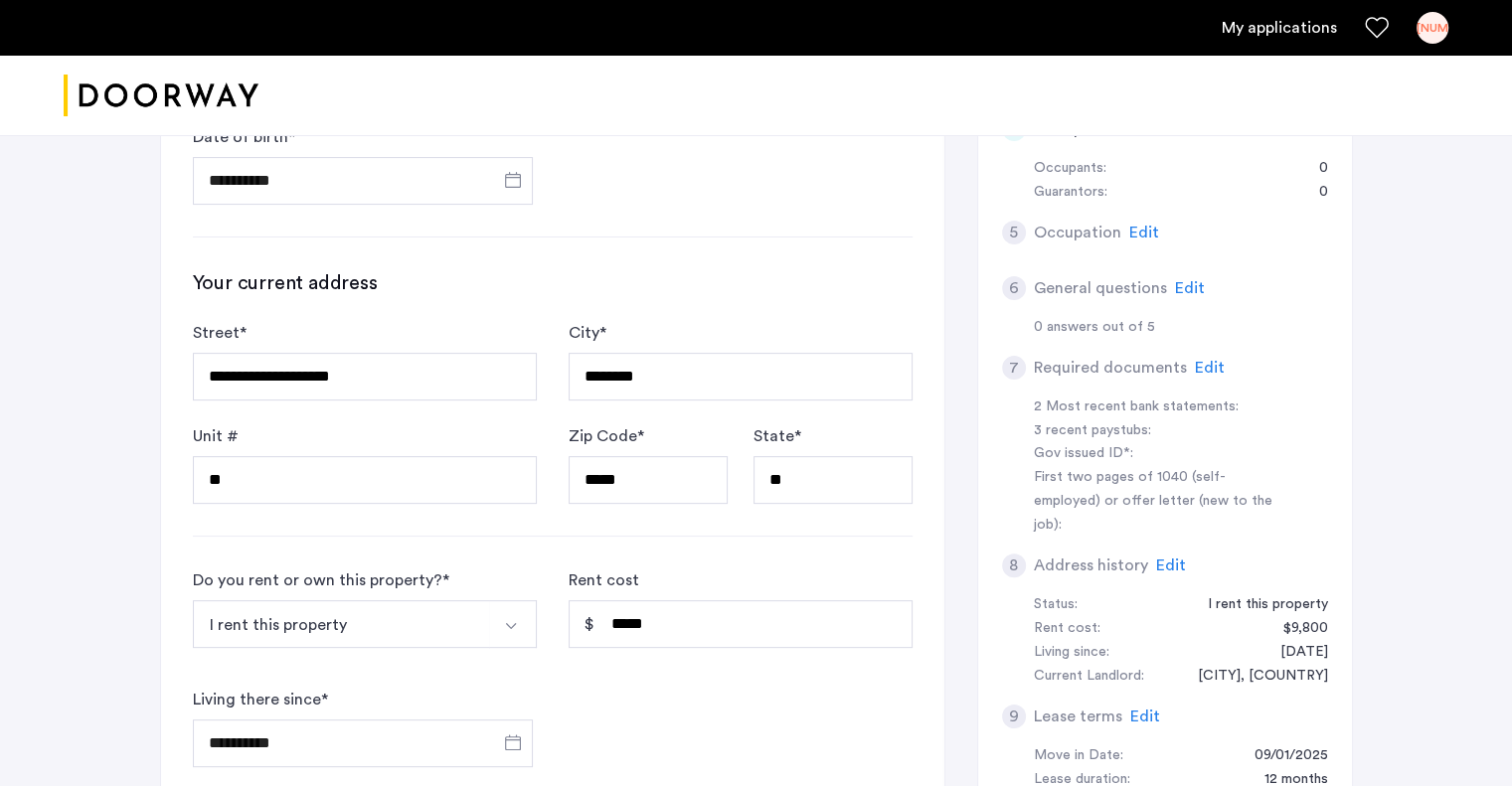 click on "**********" 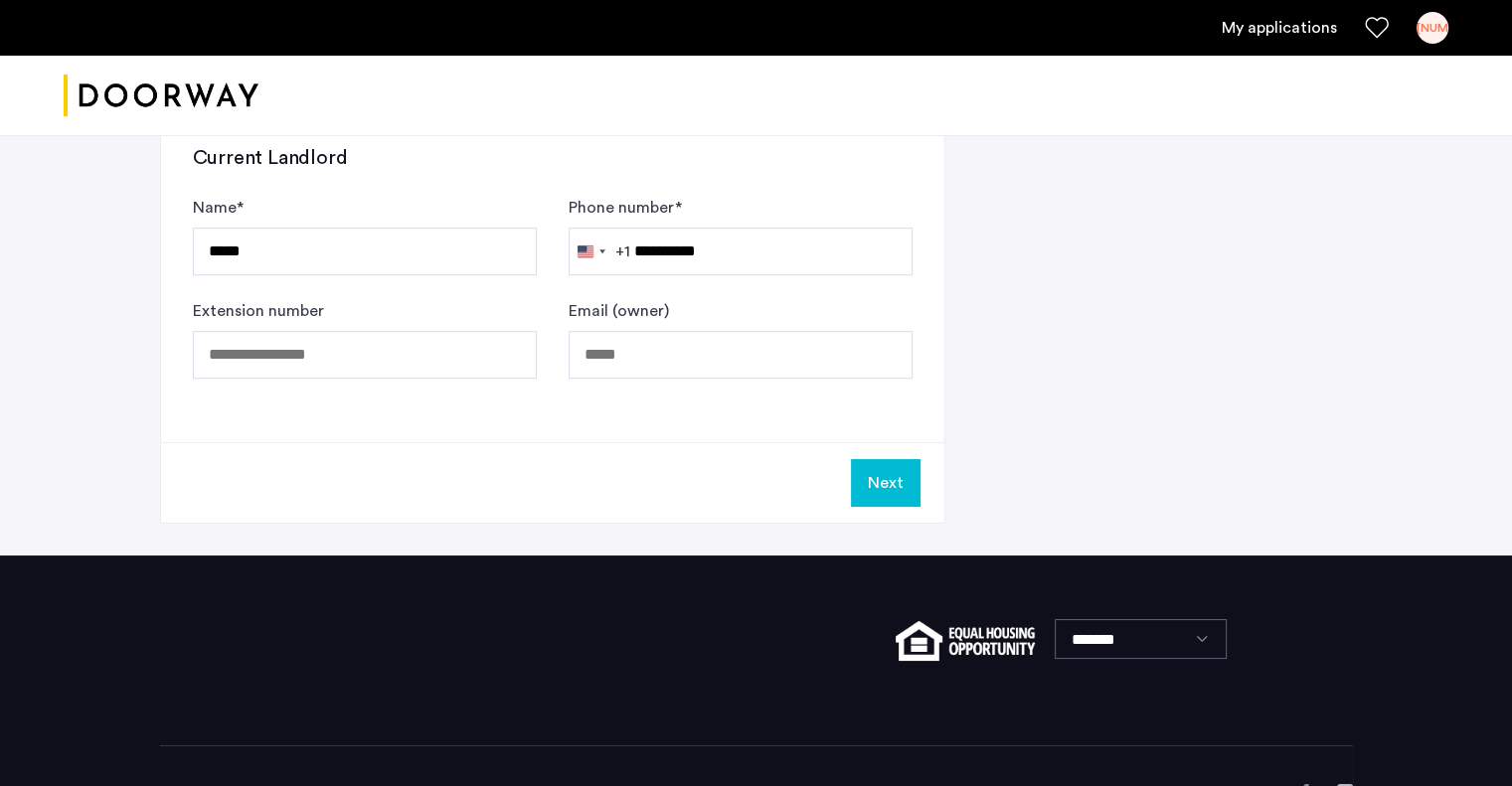 scroll, scrollTop: 1242, scrollLeft: 0, axis: vertical 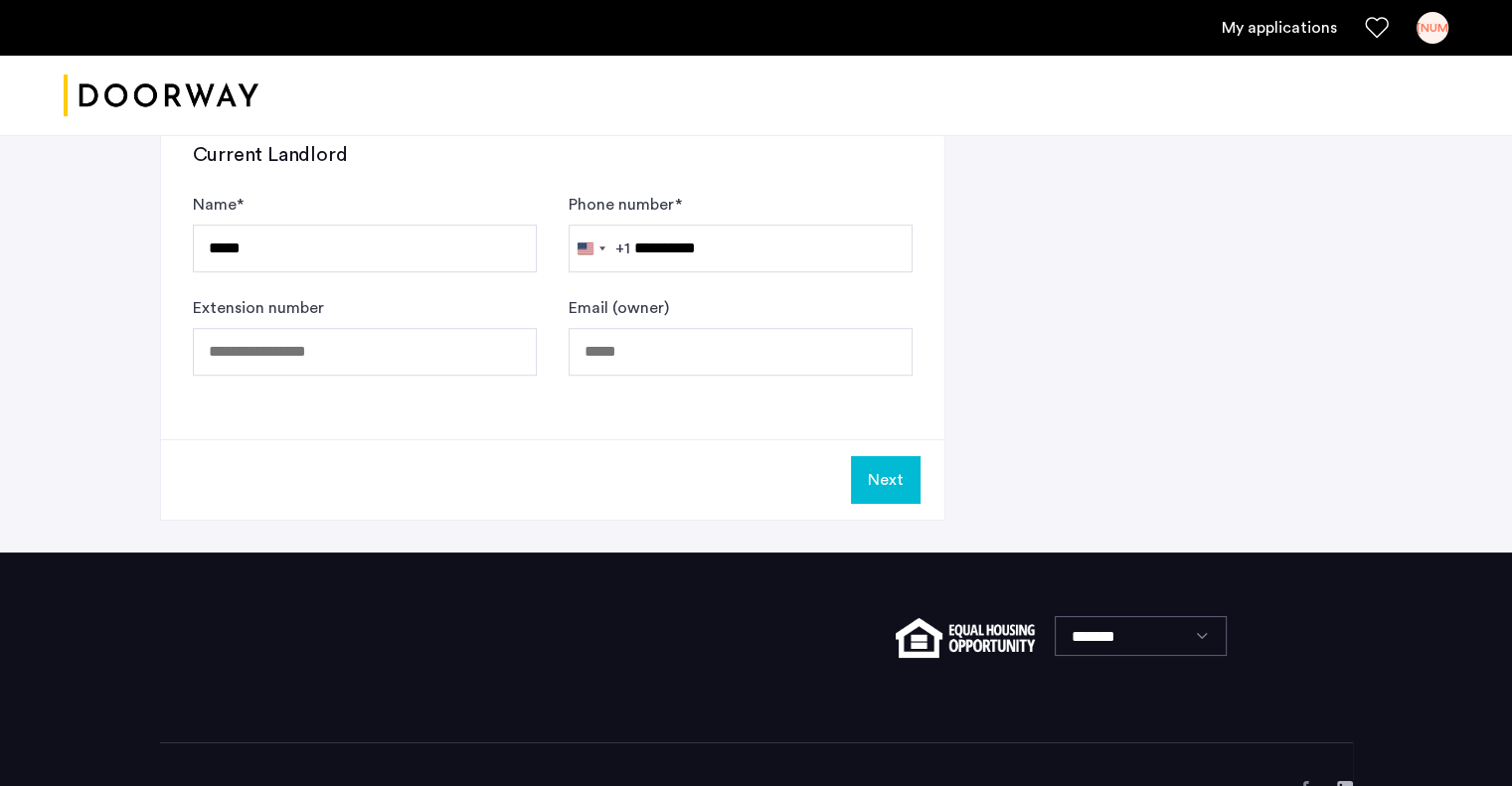 click on "Next" 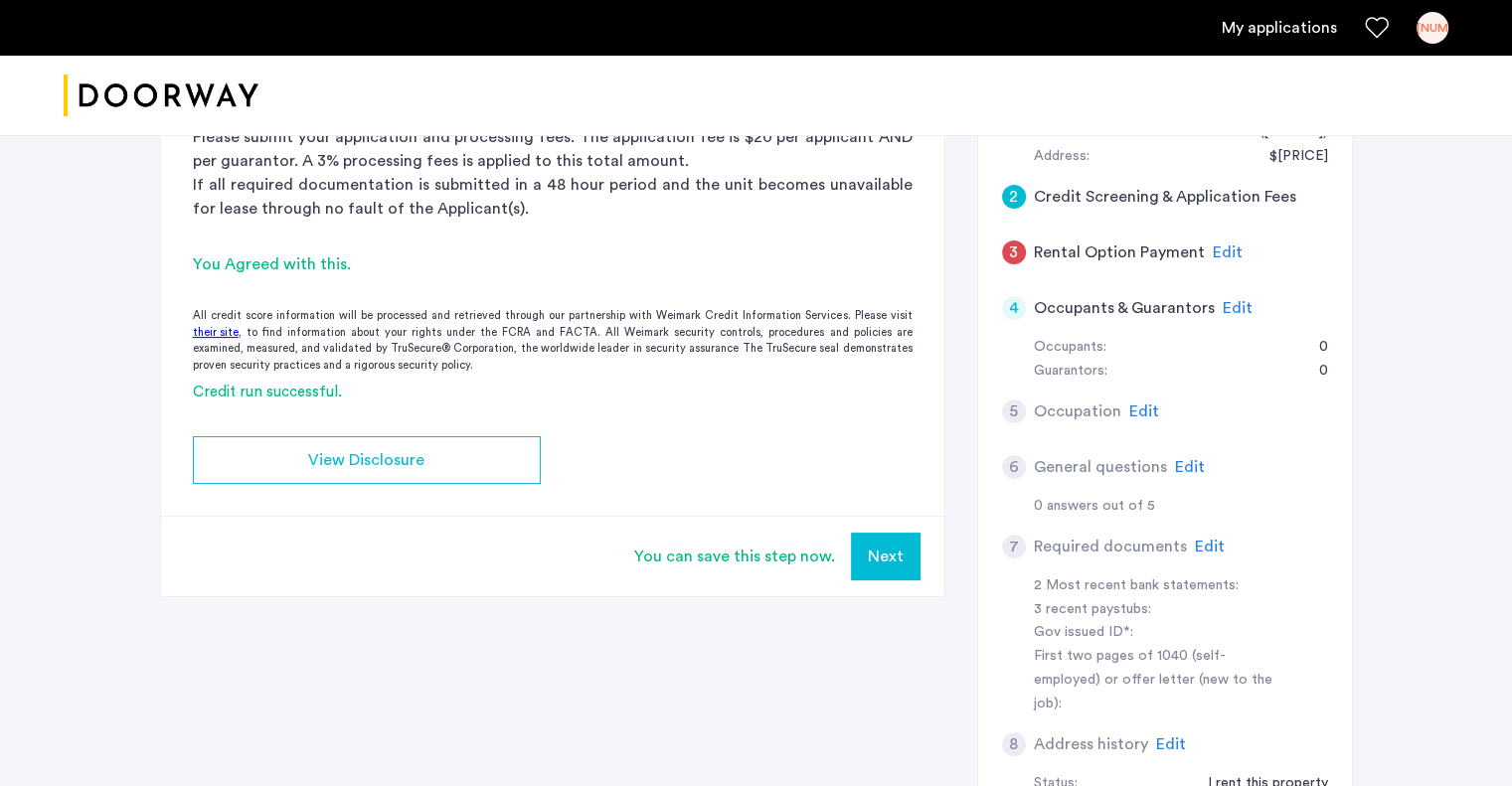 scroll, scrollTop: 420, scrollLeft: 0, axis: vertical 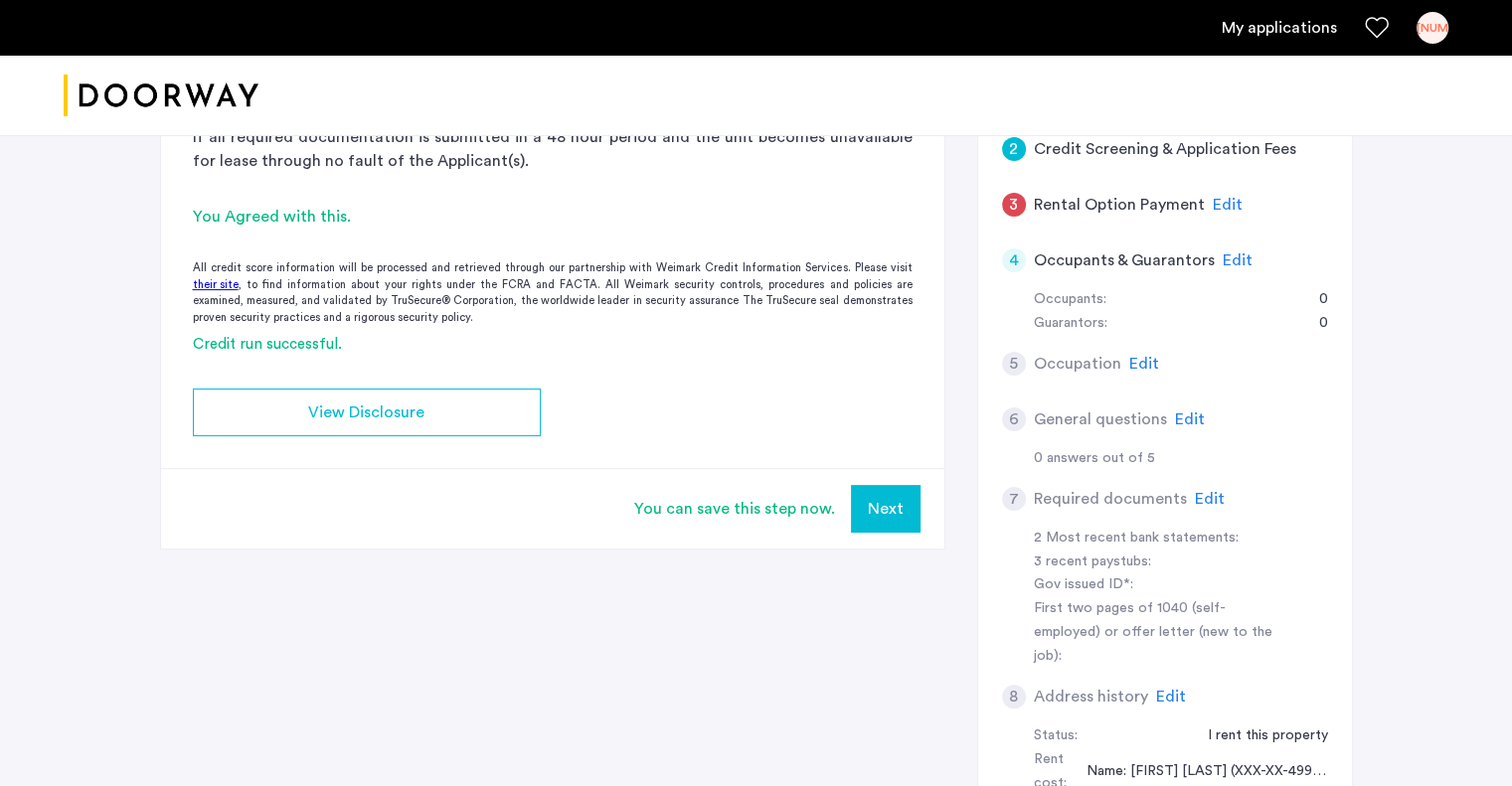 click on "Next" at bounding box center (886, 509) 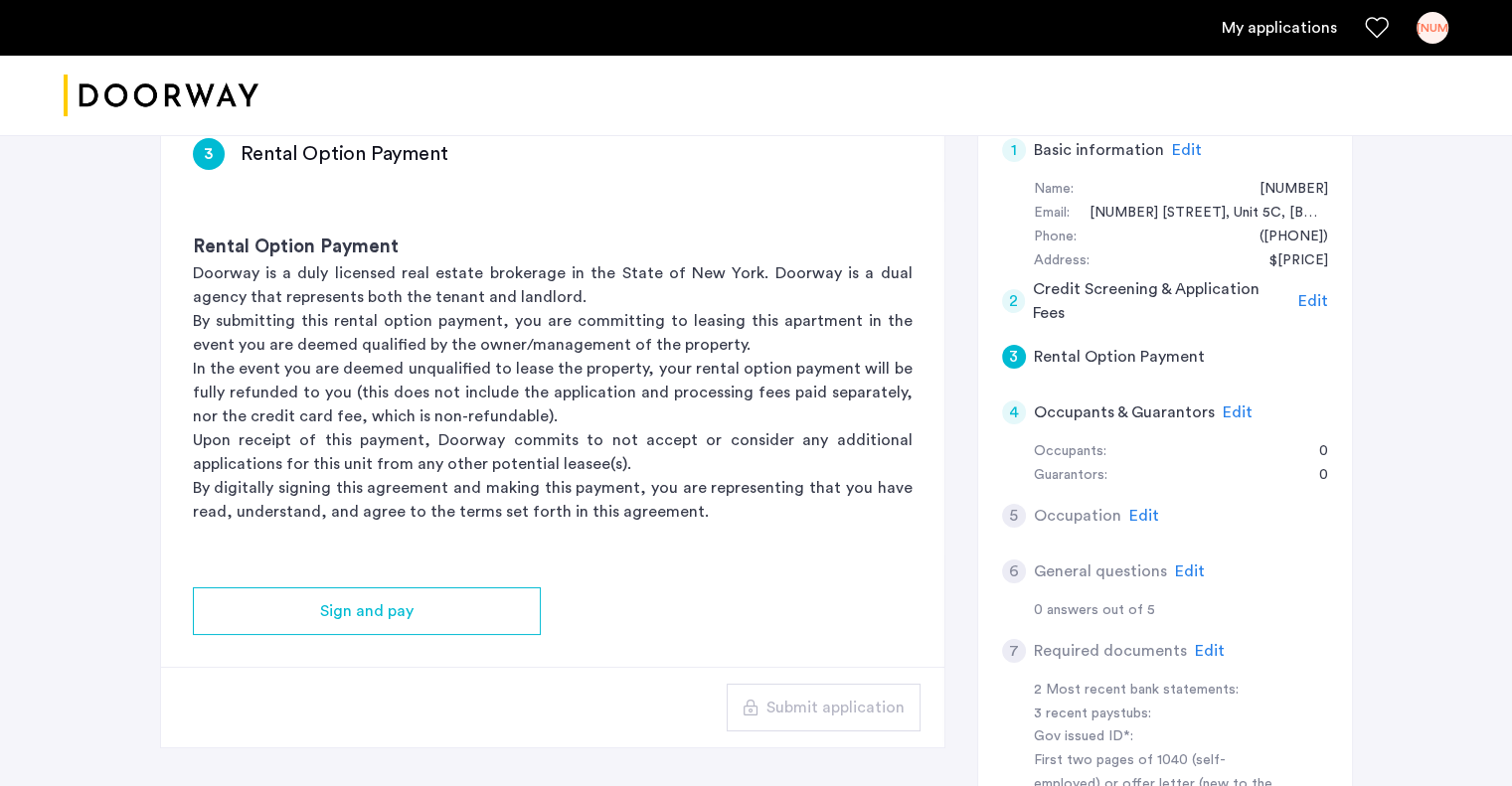 scroll, scrollTop: 269, scrollLeft: 0, axis: vertical 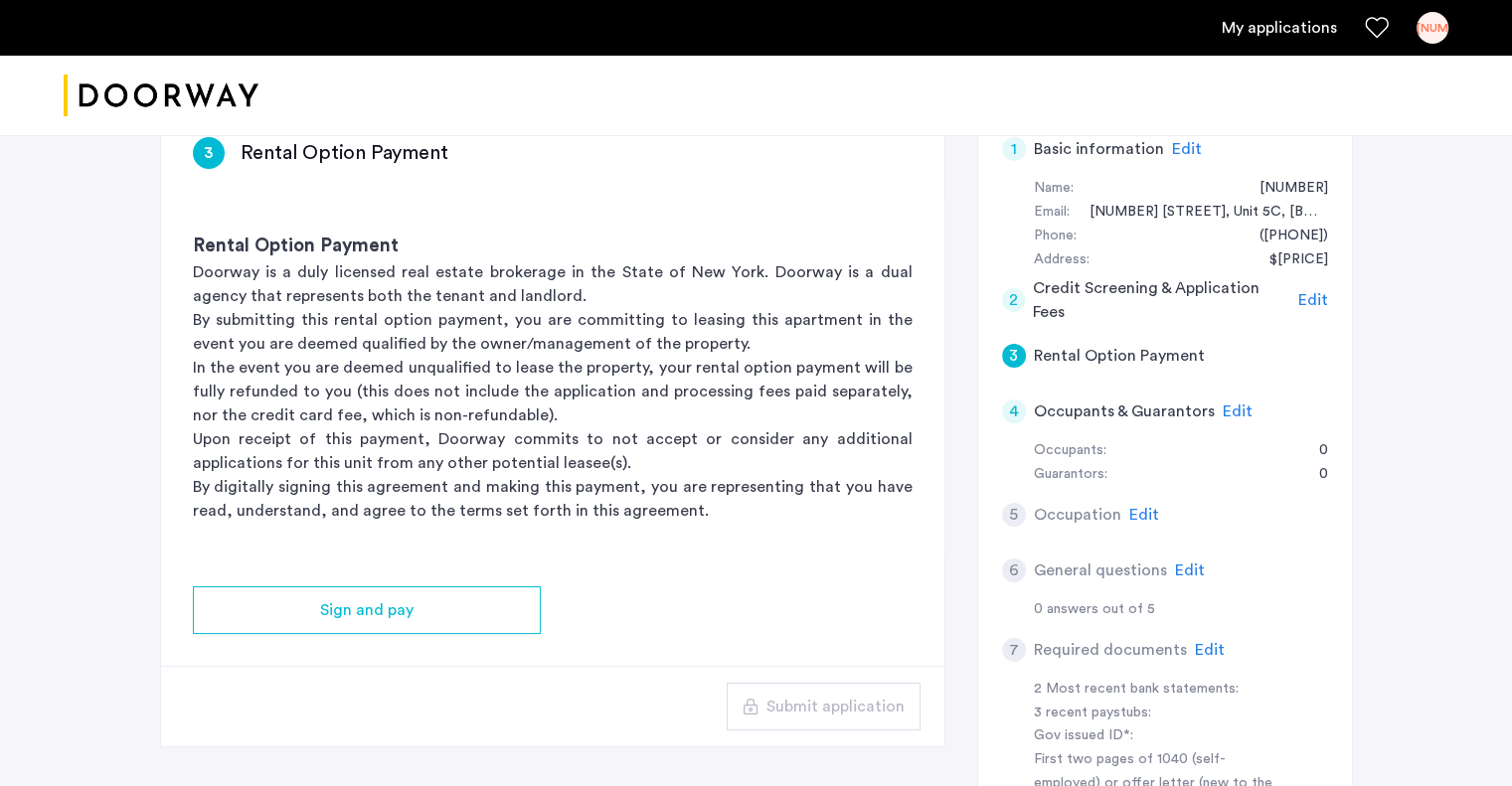 click on "3 Rental Option Payment Rental Option Payment Doorway is a duly licensed real estate brokerage in the State of New York. Doorway is a dual agency that represents both the tenant and landlord. By submitting this rental option payment, you are committing to leasing this apartment in the event you are deemed qualified by the owner/management of the property. In the event you are deemed unqualified to lease the property, your rental option payment will be fully refunded to you (this does not include the application and processing fees paid separately, nor the credit card fee, which is non-refundable). Upon receipt of this payment, Doorway commits to not accept or consider any additional applications for this unit from any other potential leasee(s). By digitally signing this agreement and making this payment, you are representing that you have read, understand, and agree to the terms set forth in this agreement. Sign and pay Submit application" 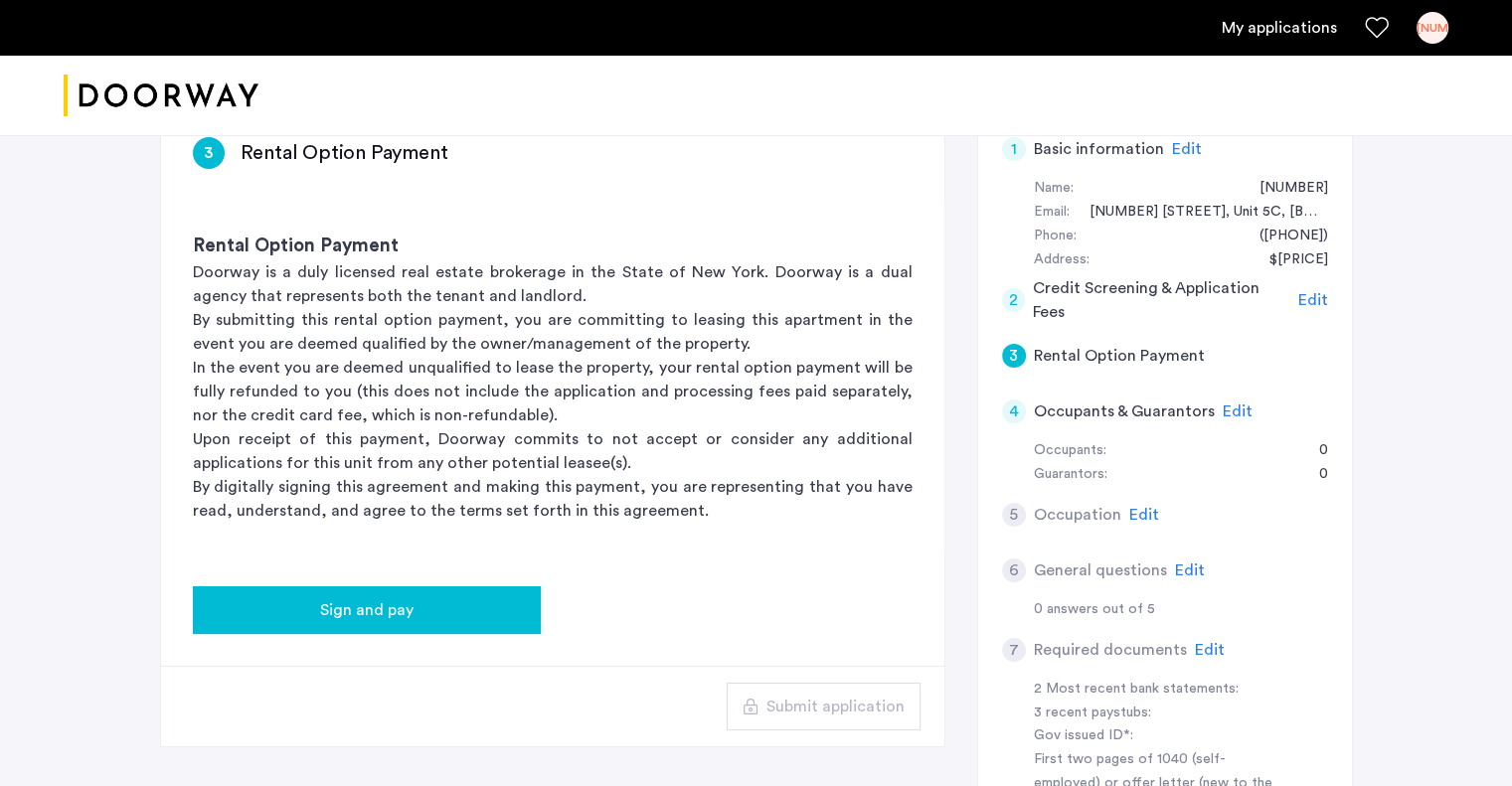 click on "Sign and pay" 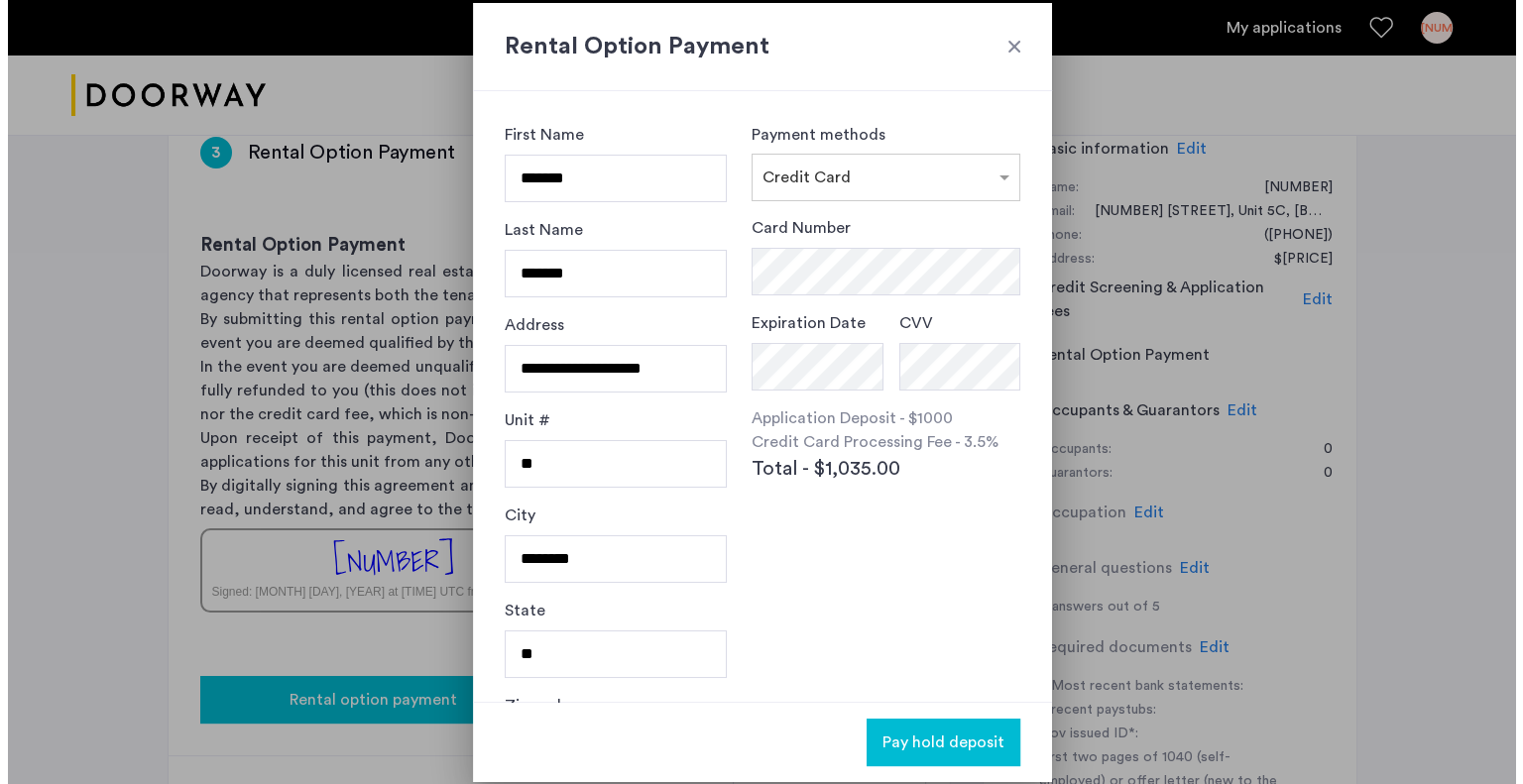 scroll, scrollTop: 0, scrollLeft: 0, axis: both 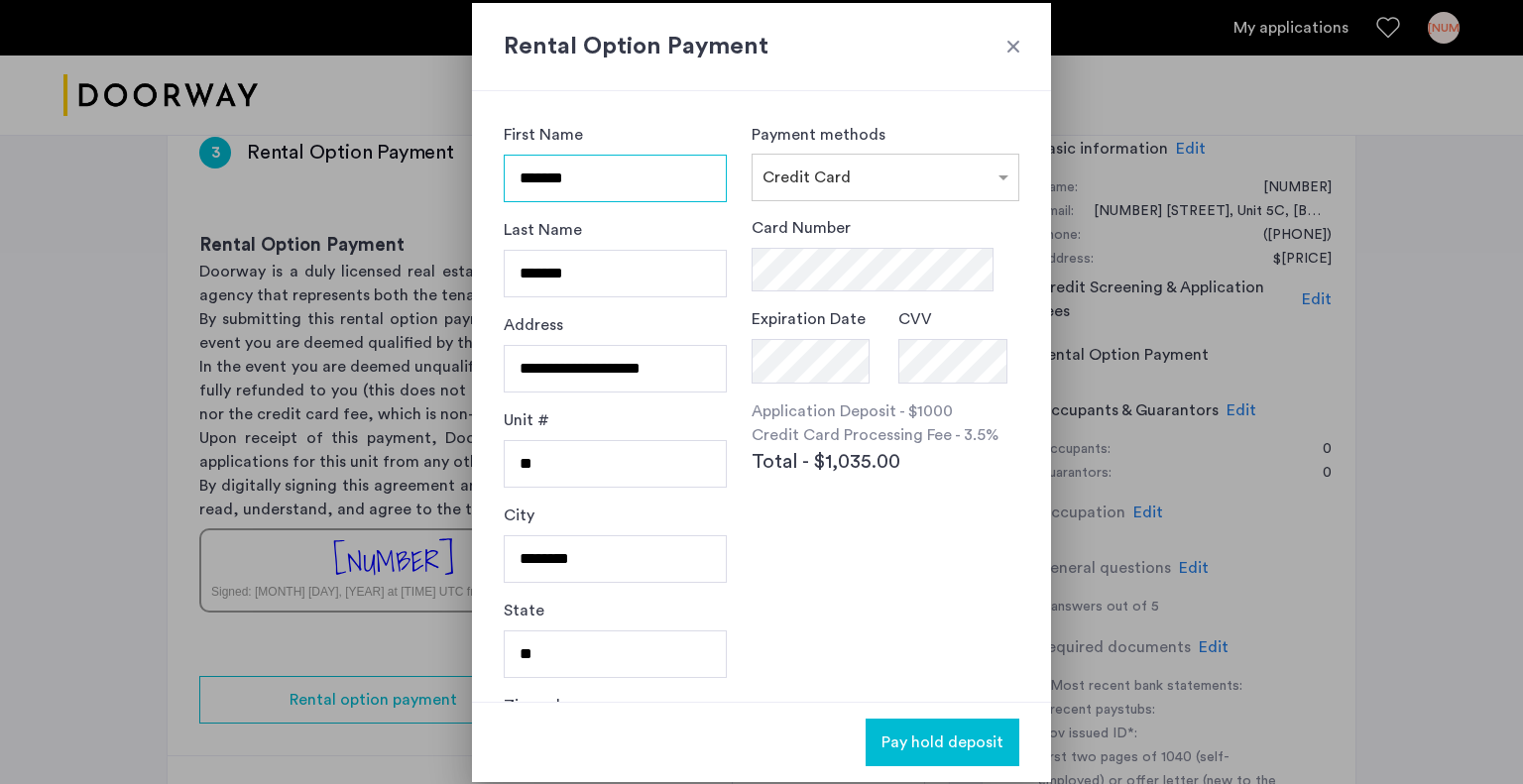 drag, startPoint x: 684, startPoint y: 173, endPoint x: 468, endPoint y: 177, distance: 216.037 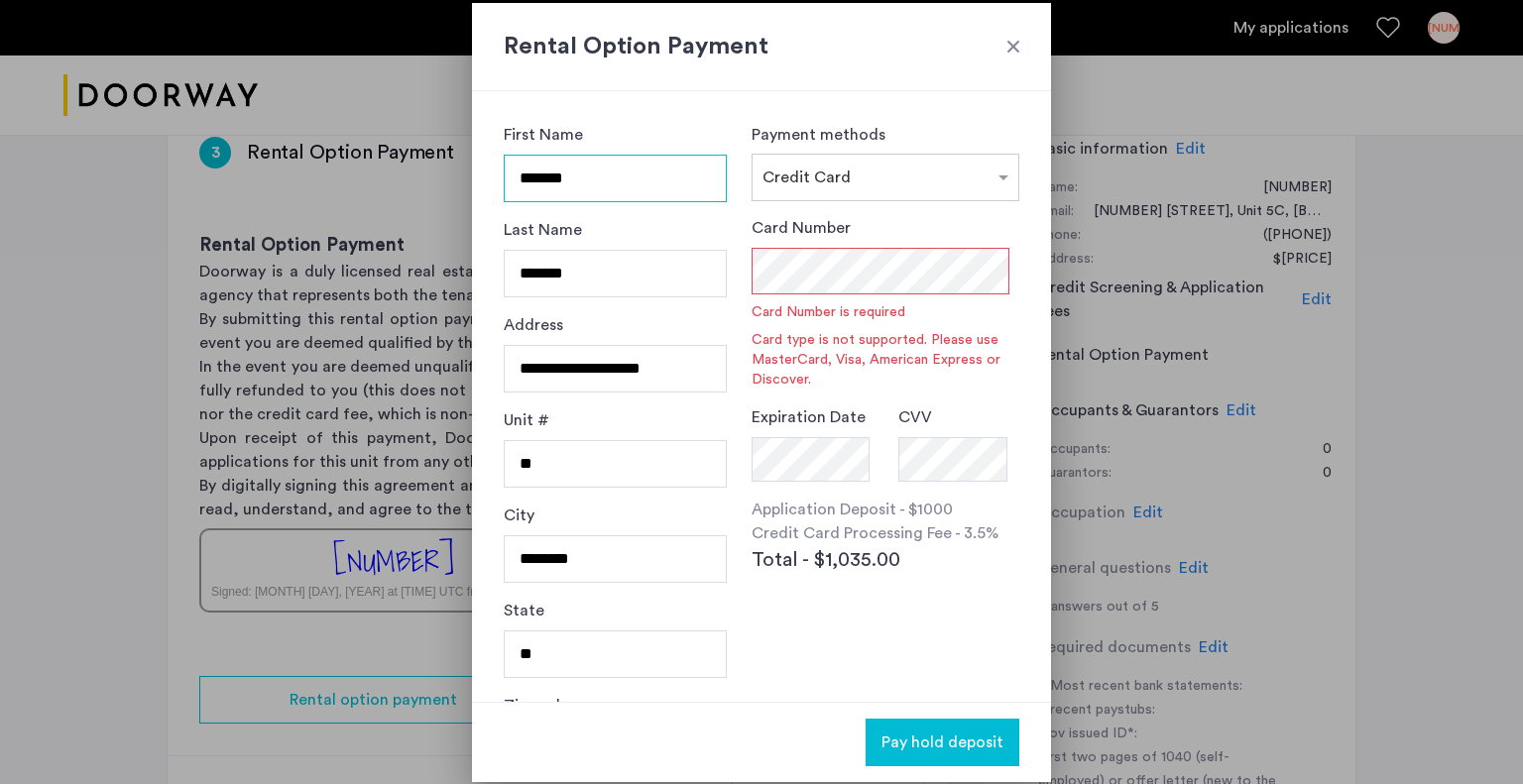 type on "*" 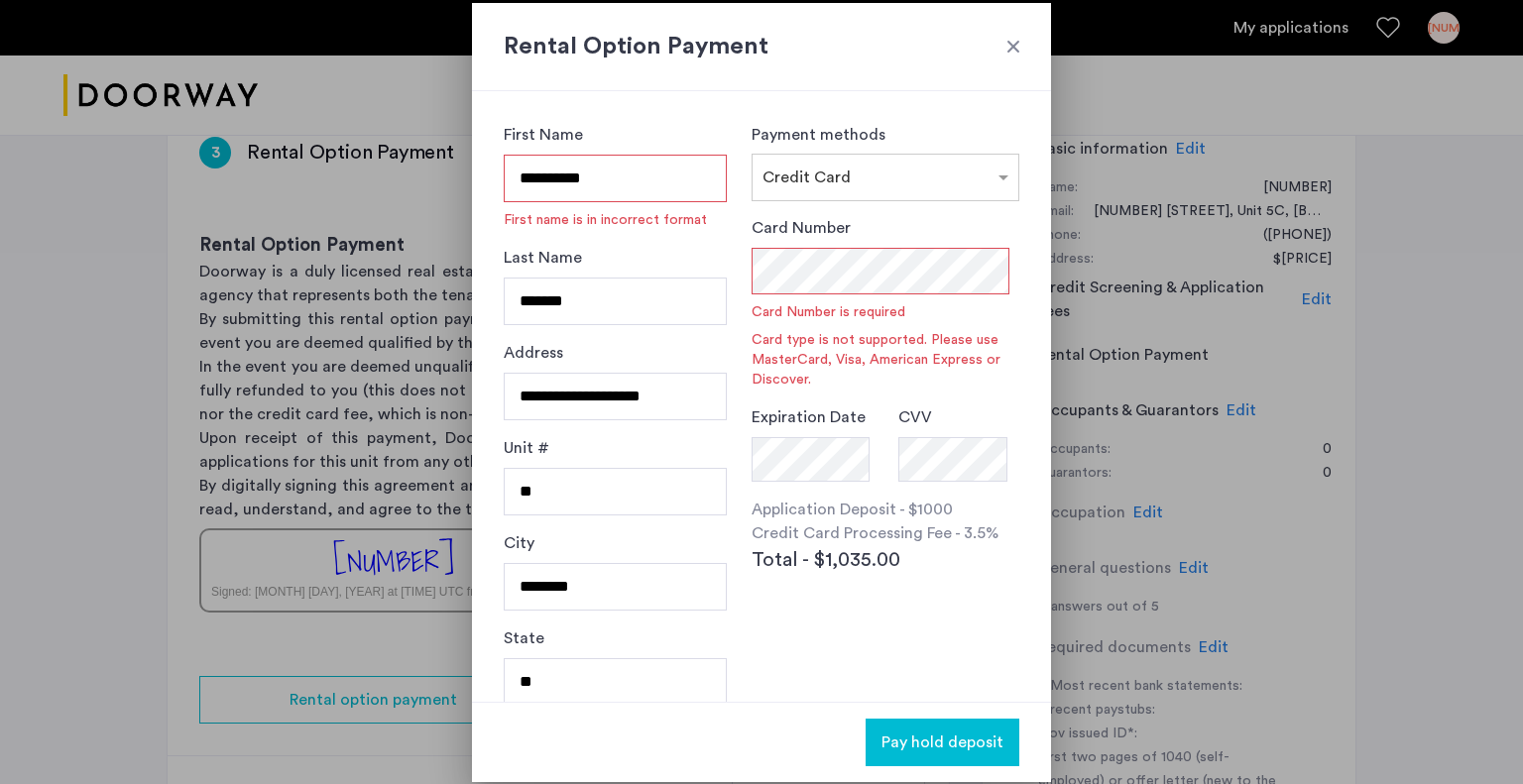 type on "*********" 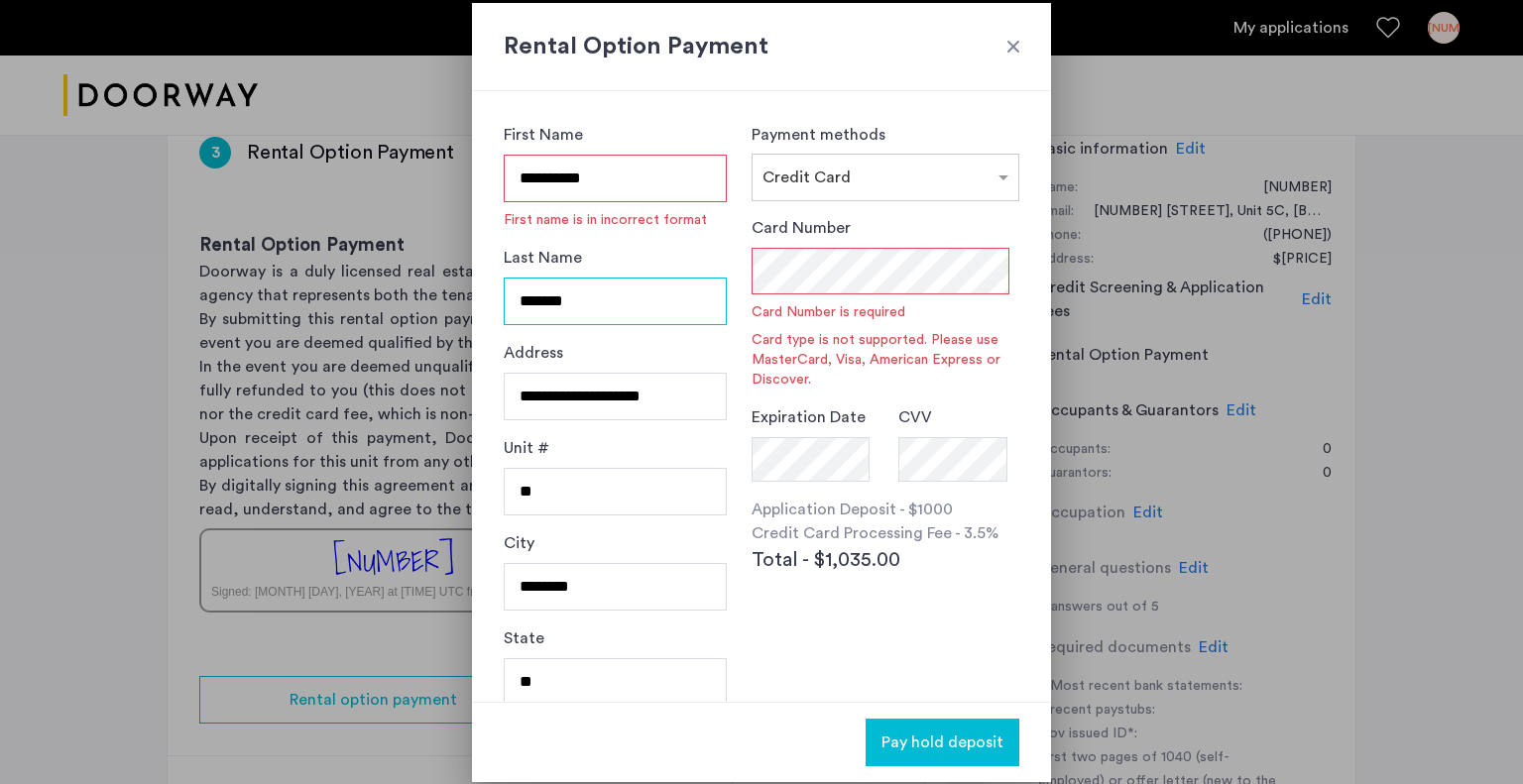 drag, startPoint x: 606, startPoint y: 299, endPoint x: 350, endPoint y: 279, distance: 256.78006 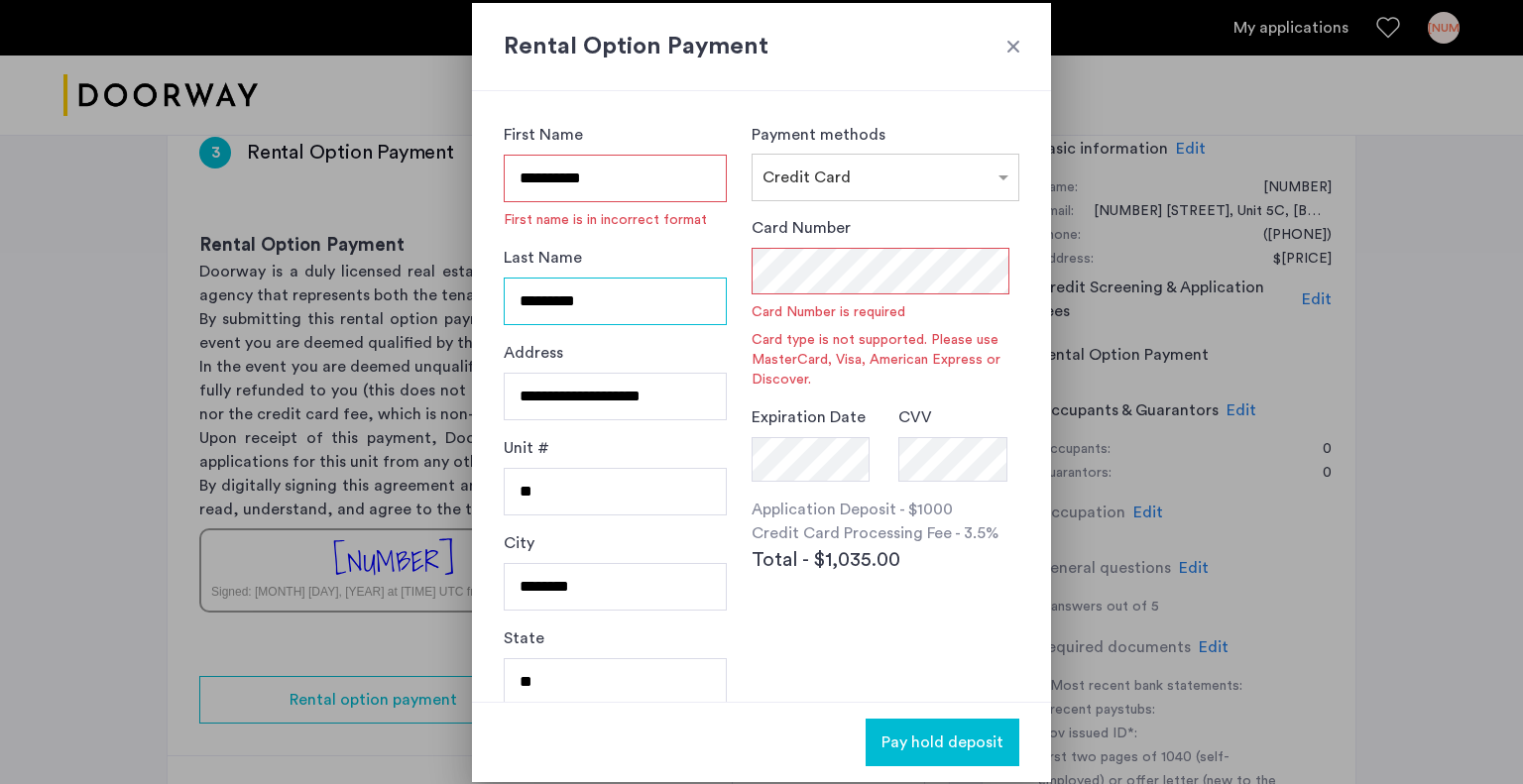 type on "*********" 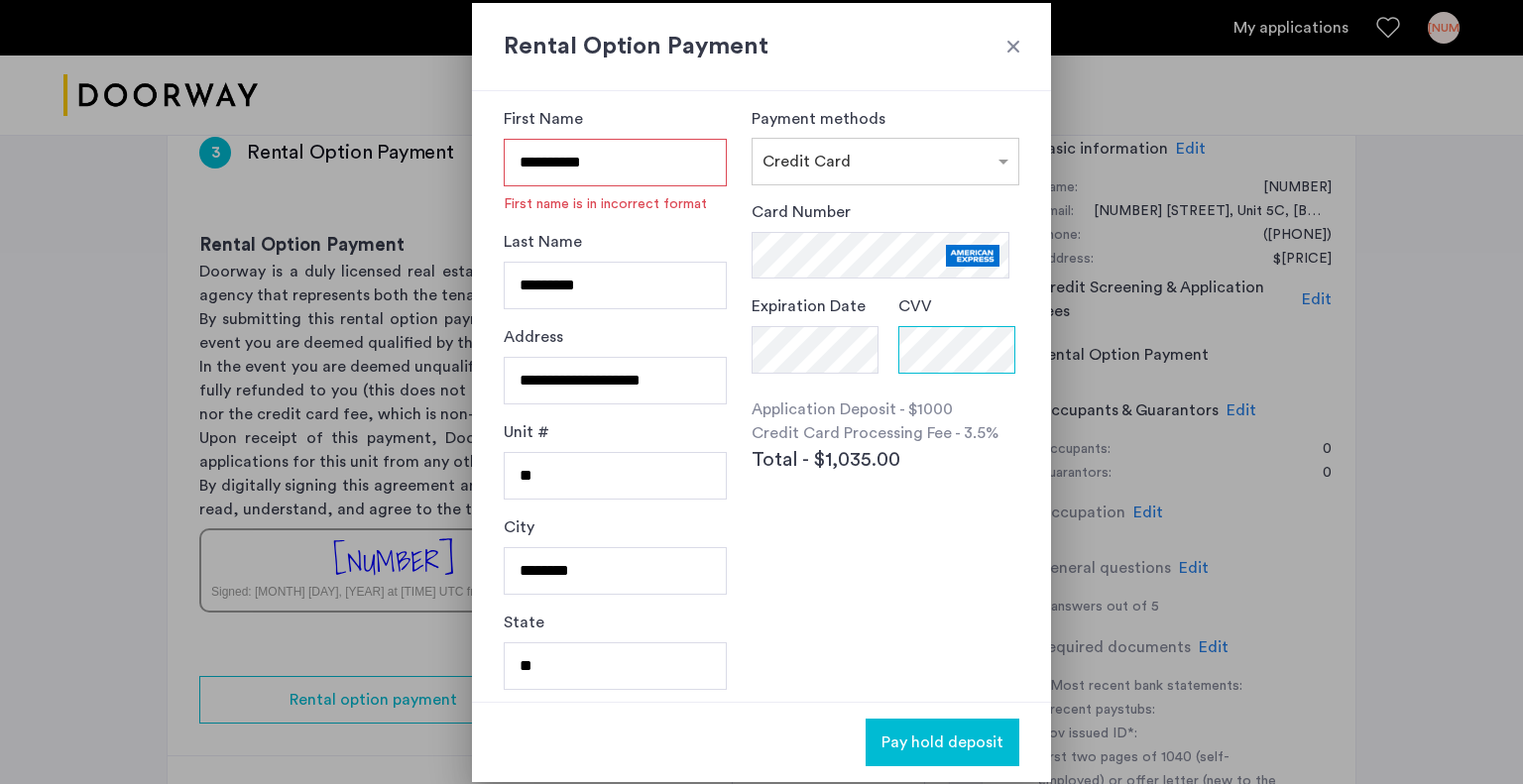 scroll, scrollTop: 0, scrollLeft: 0, axis: both 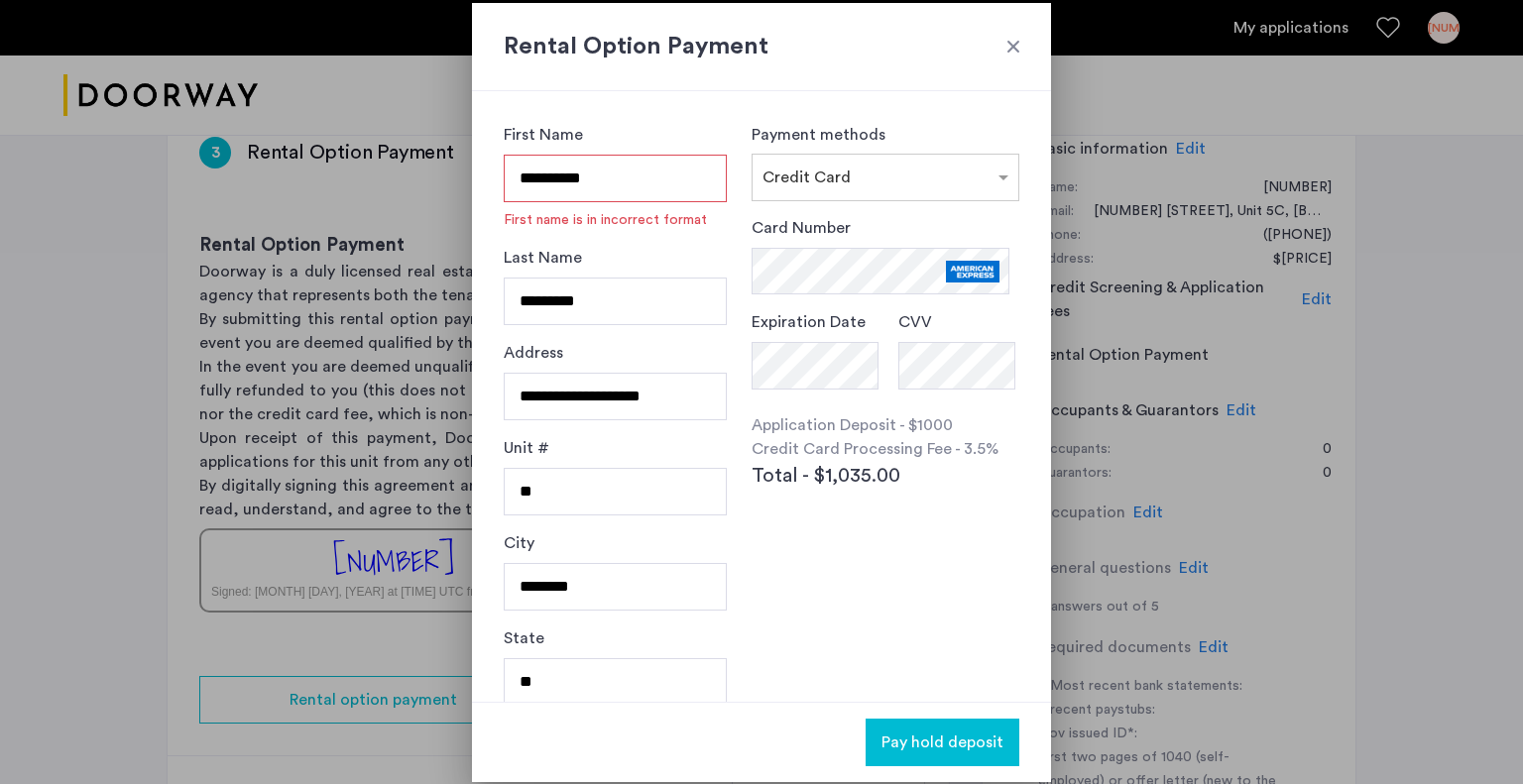 drag, startPoint x: 630, startPoint y: 176, endPoint x: 487, endPoint y: 184, distance: 143.2236 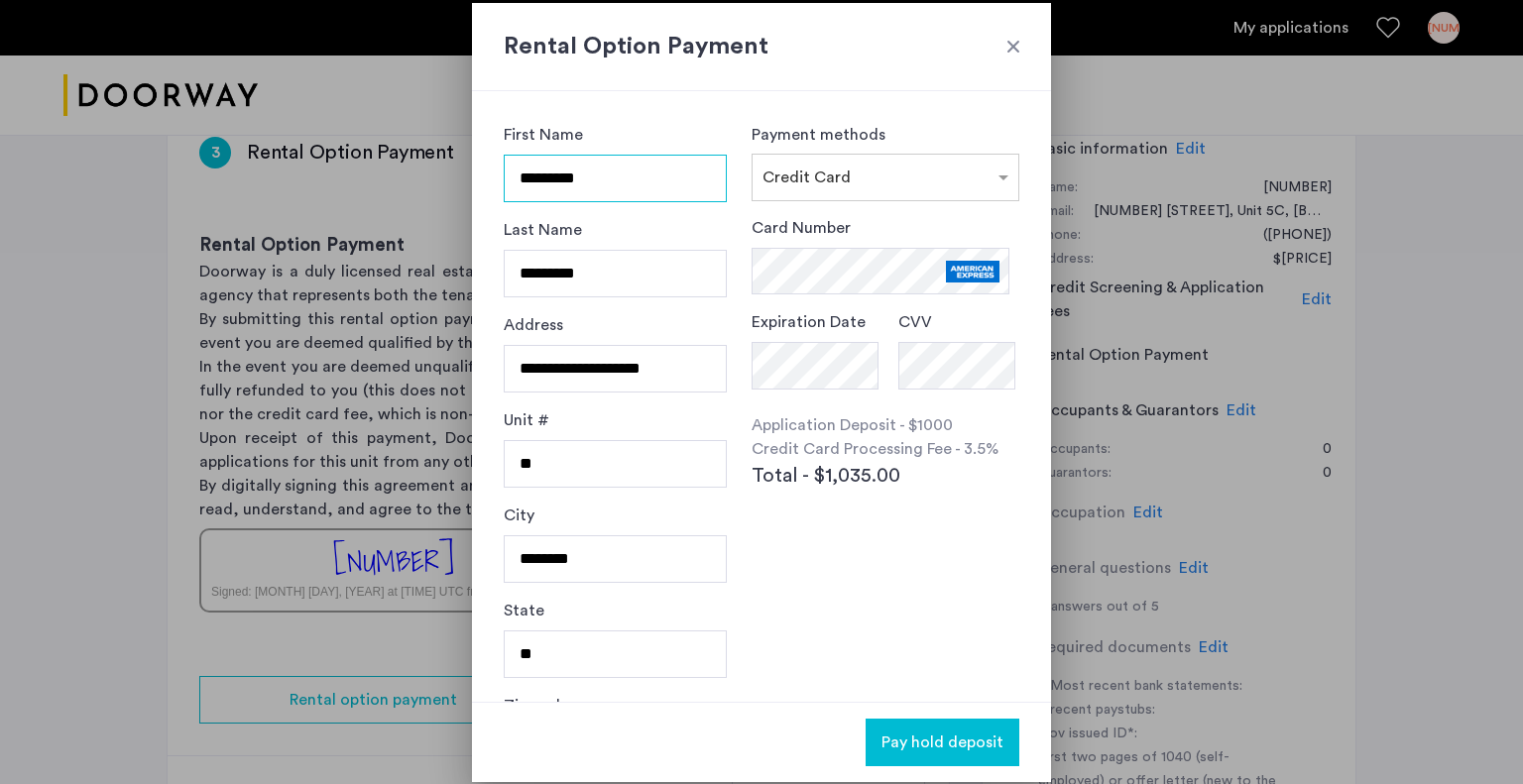 type on "*********" 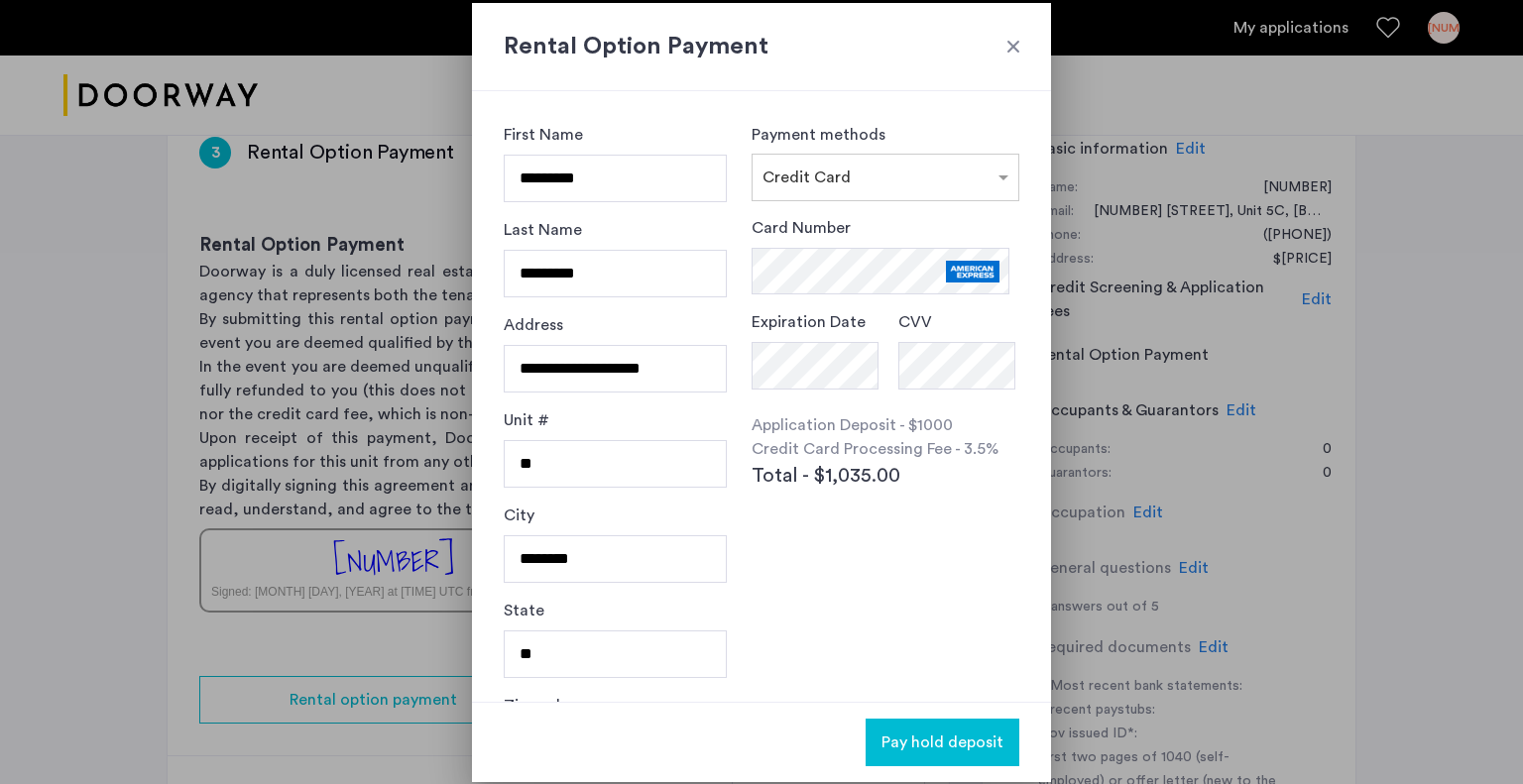 click on "Payment methods × Credit Card Card Number Expiration Date CVV Application Deposit - $1000 Credit Card Processing Fee - 3.5% Total - $1,035.00" at bounding box center [885, 396] 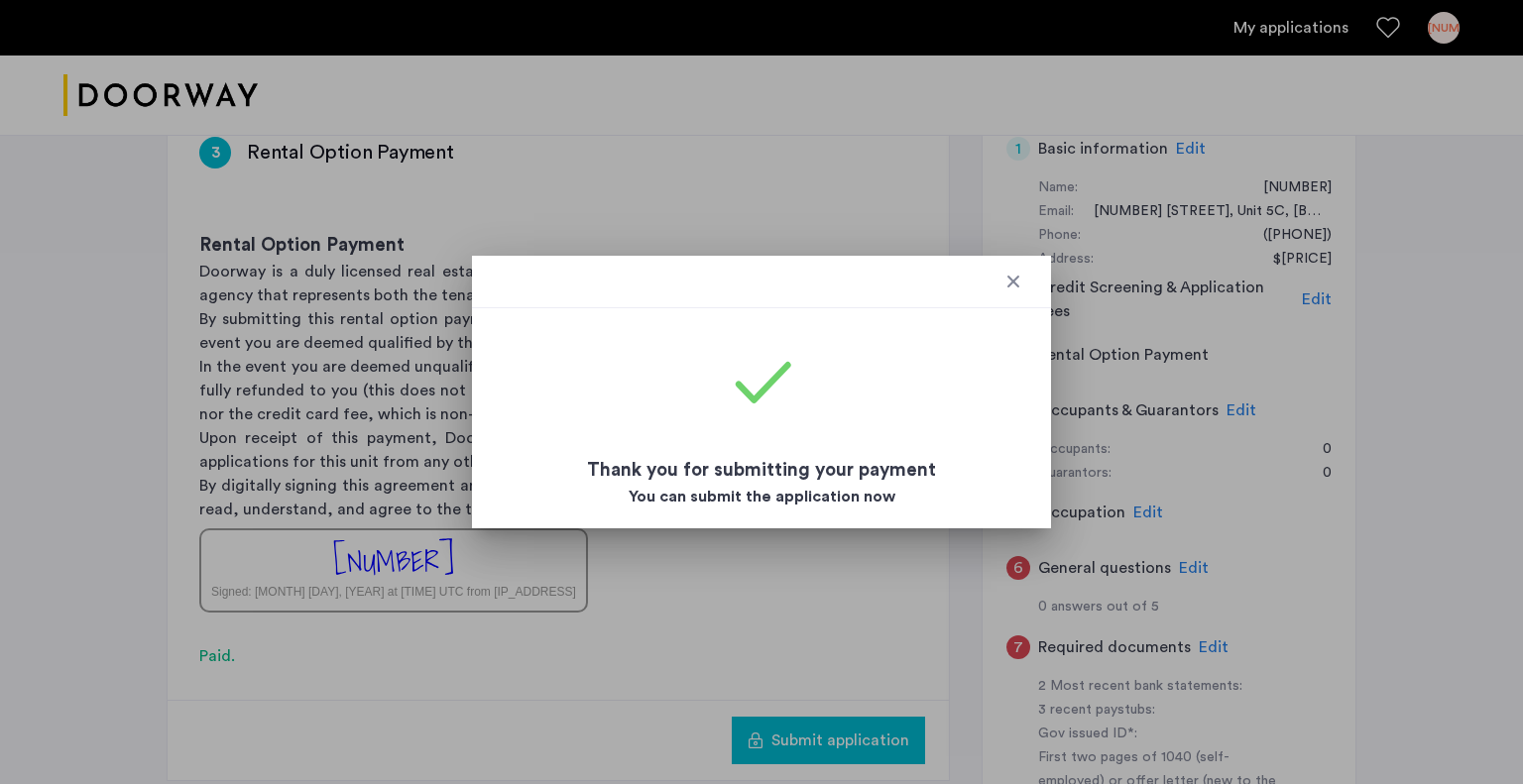 click at bounding box center [1013, 281] 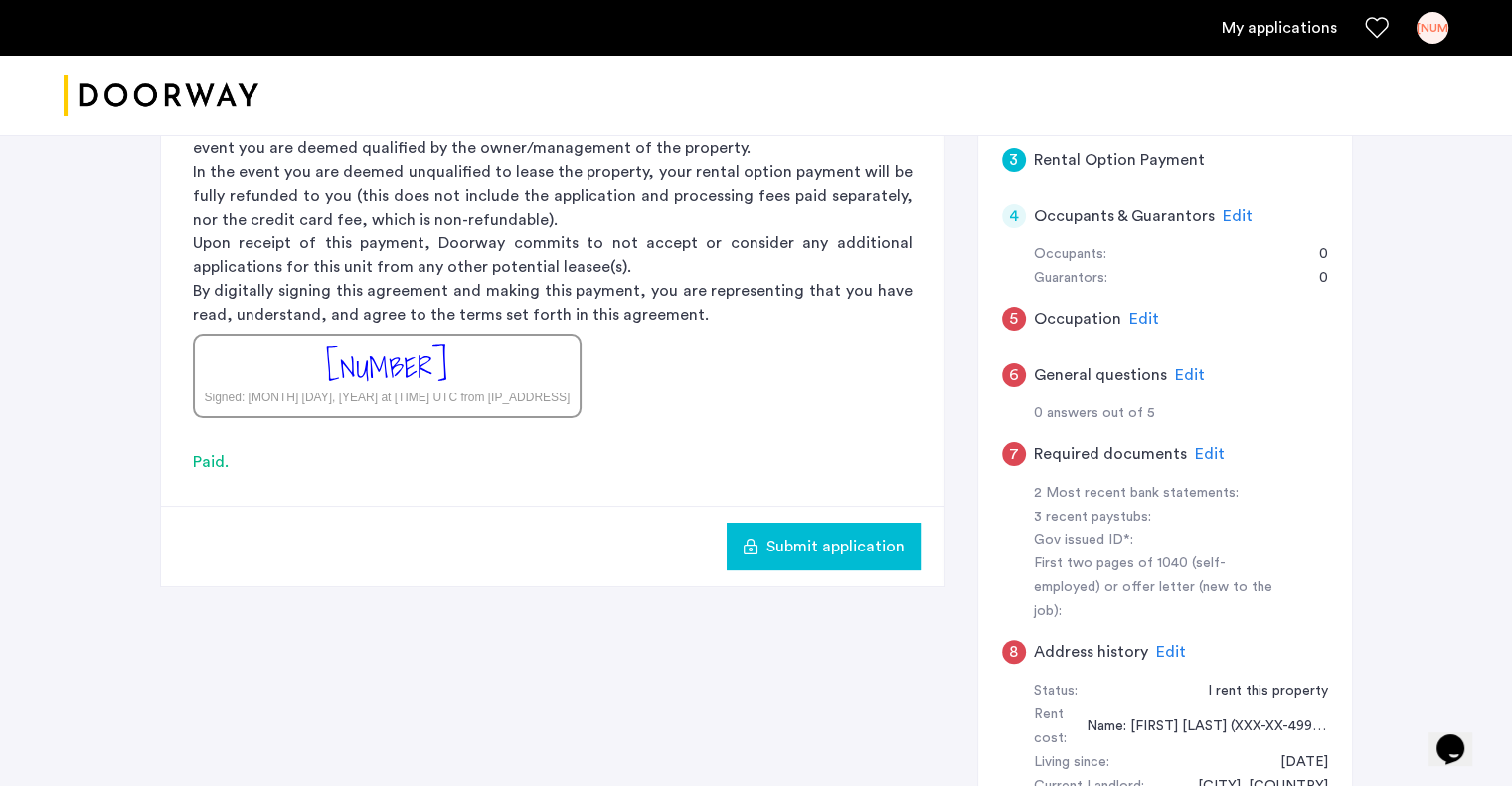 scroll, scrollTop: 464, scrollLeft: 0, axis: vertical 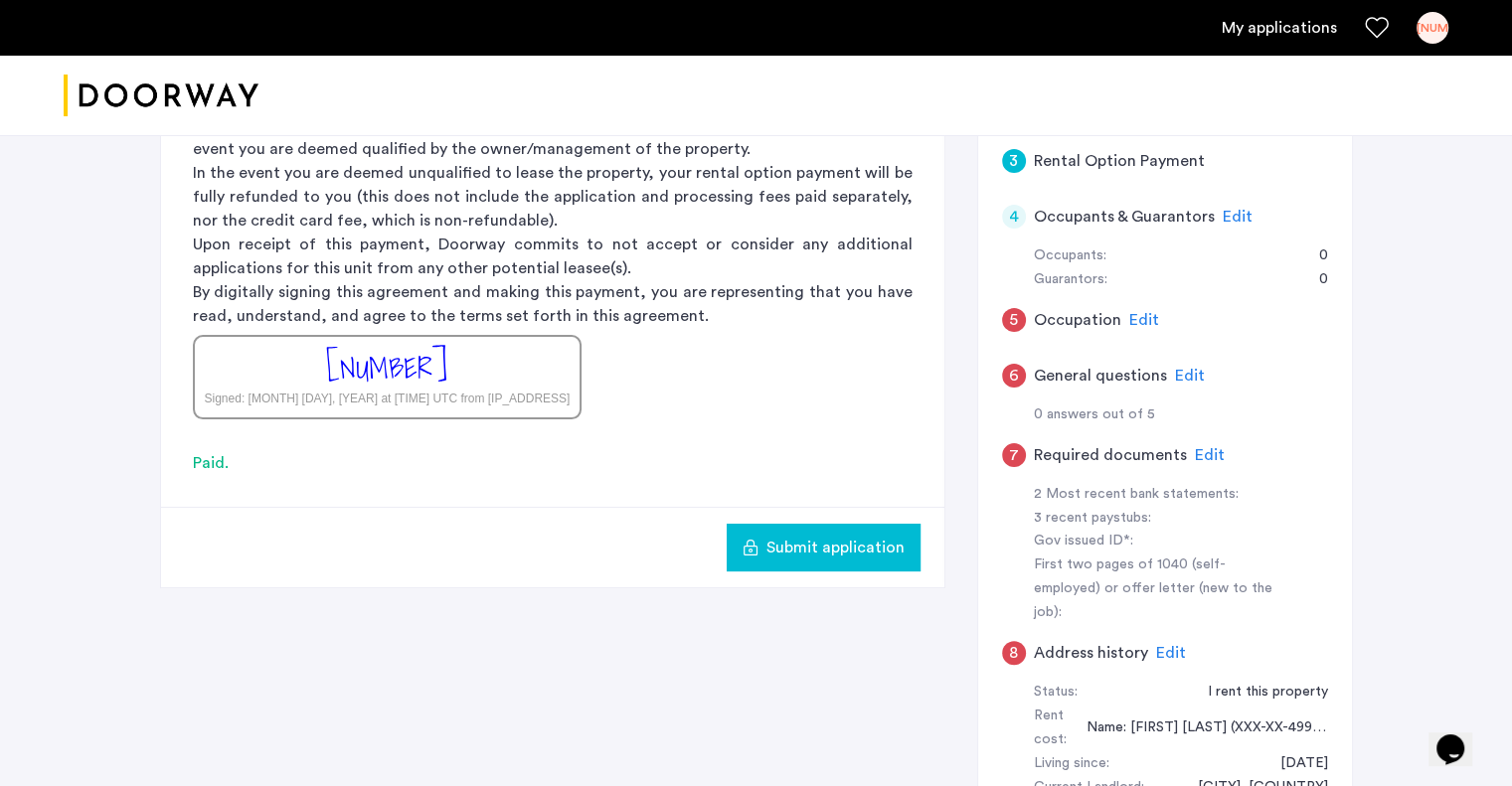 click on "Edit" 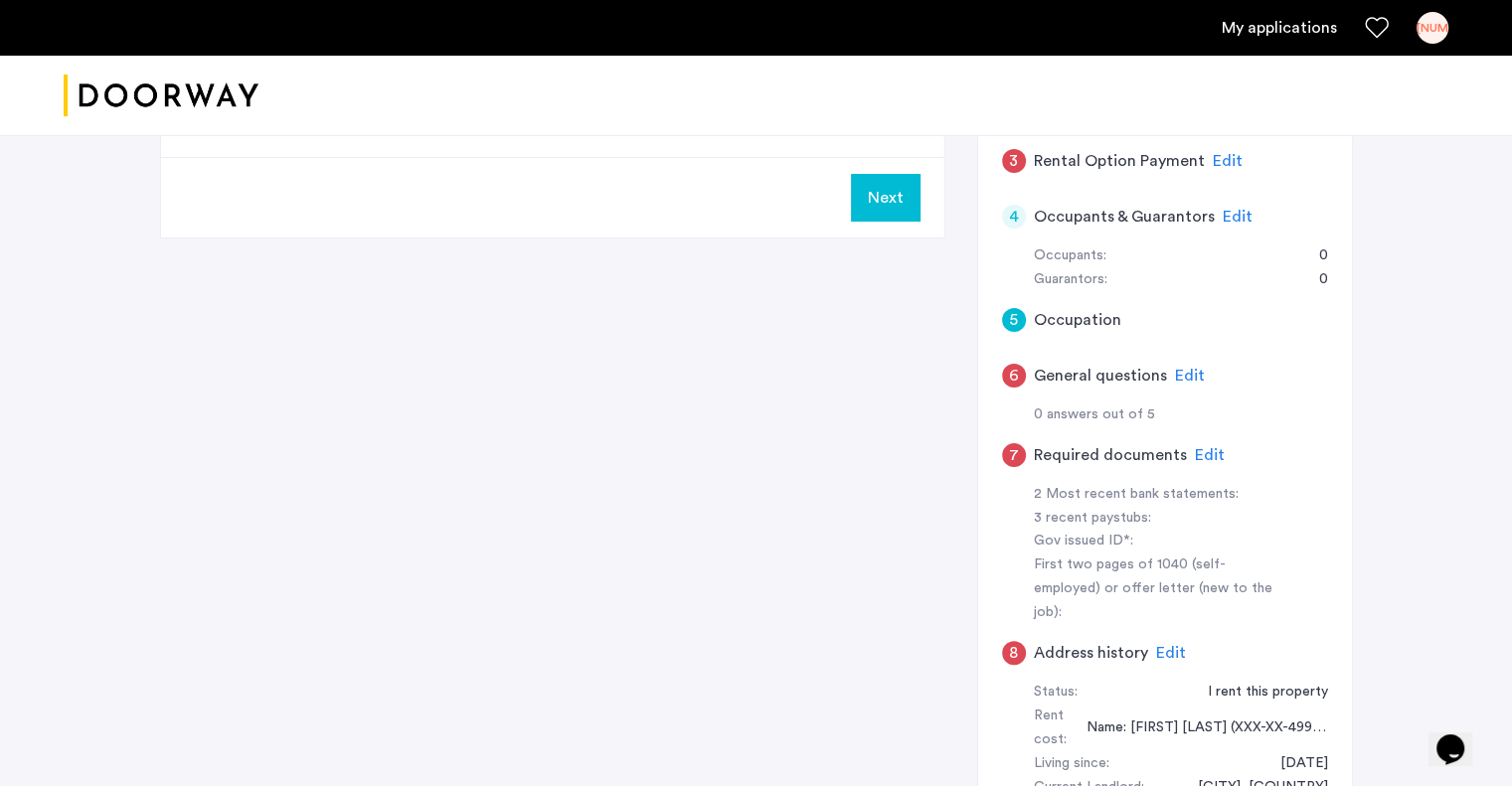 click on "Edit" 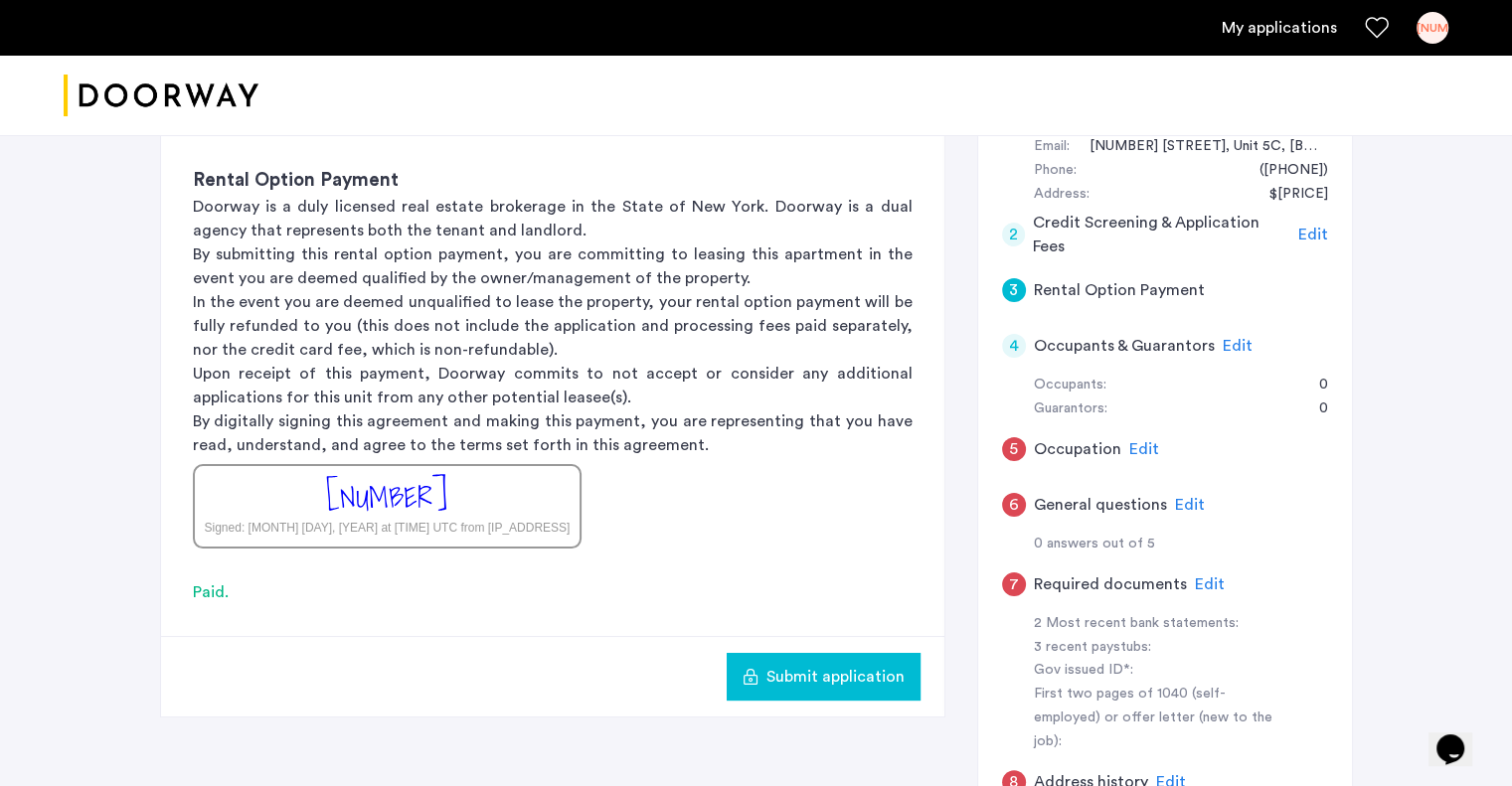 scroll, scrollTop: 361, scrollLeft: 0, axis: vertical 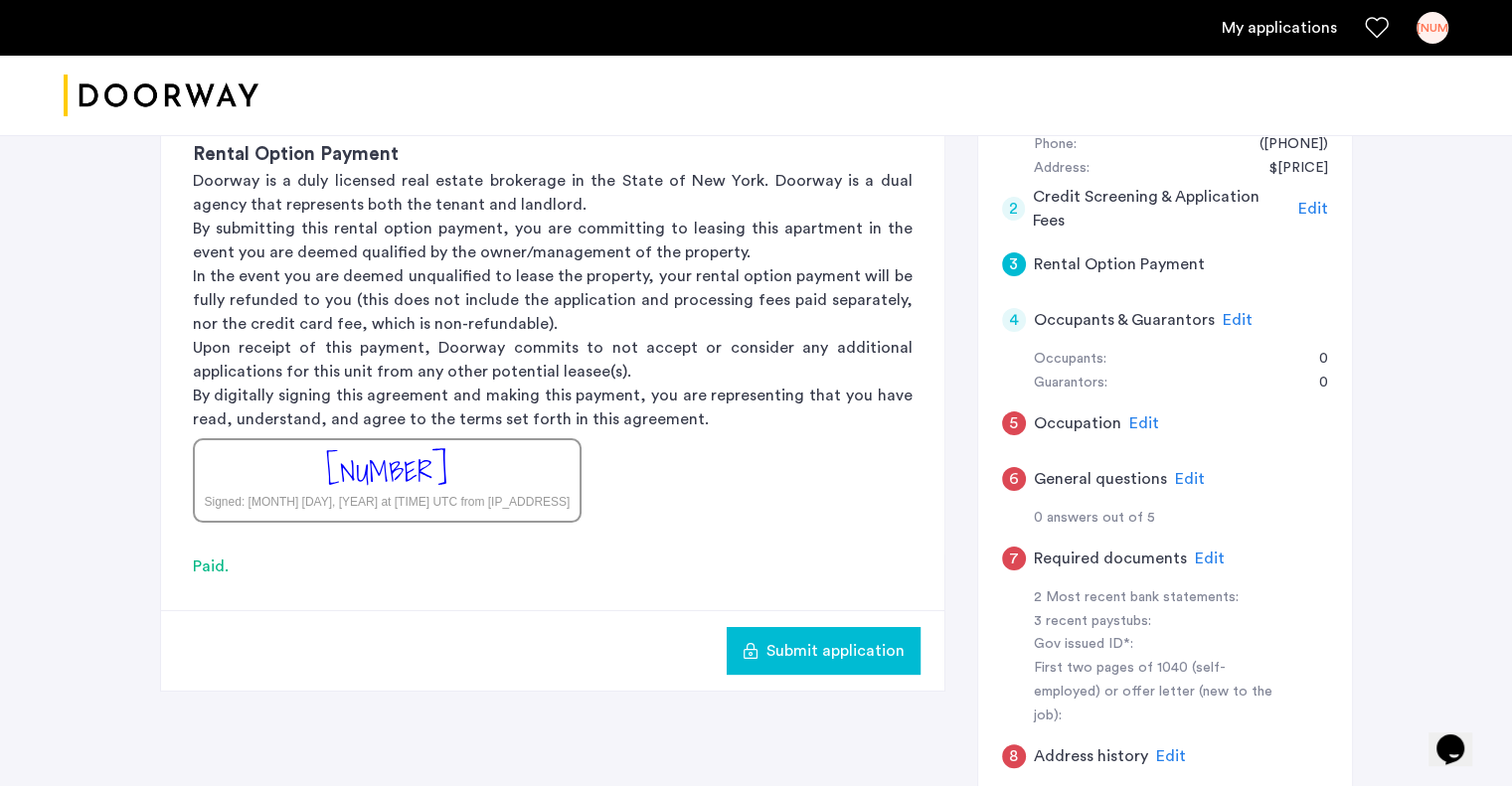 click on "Submit application" 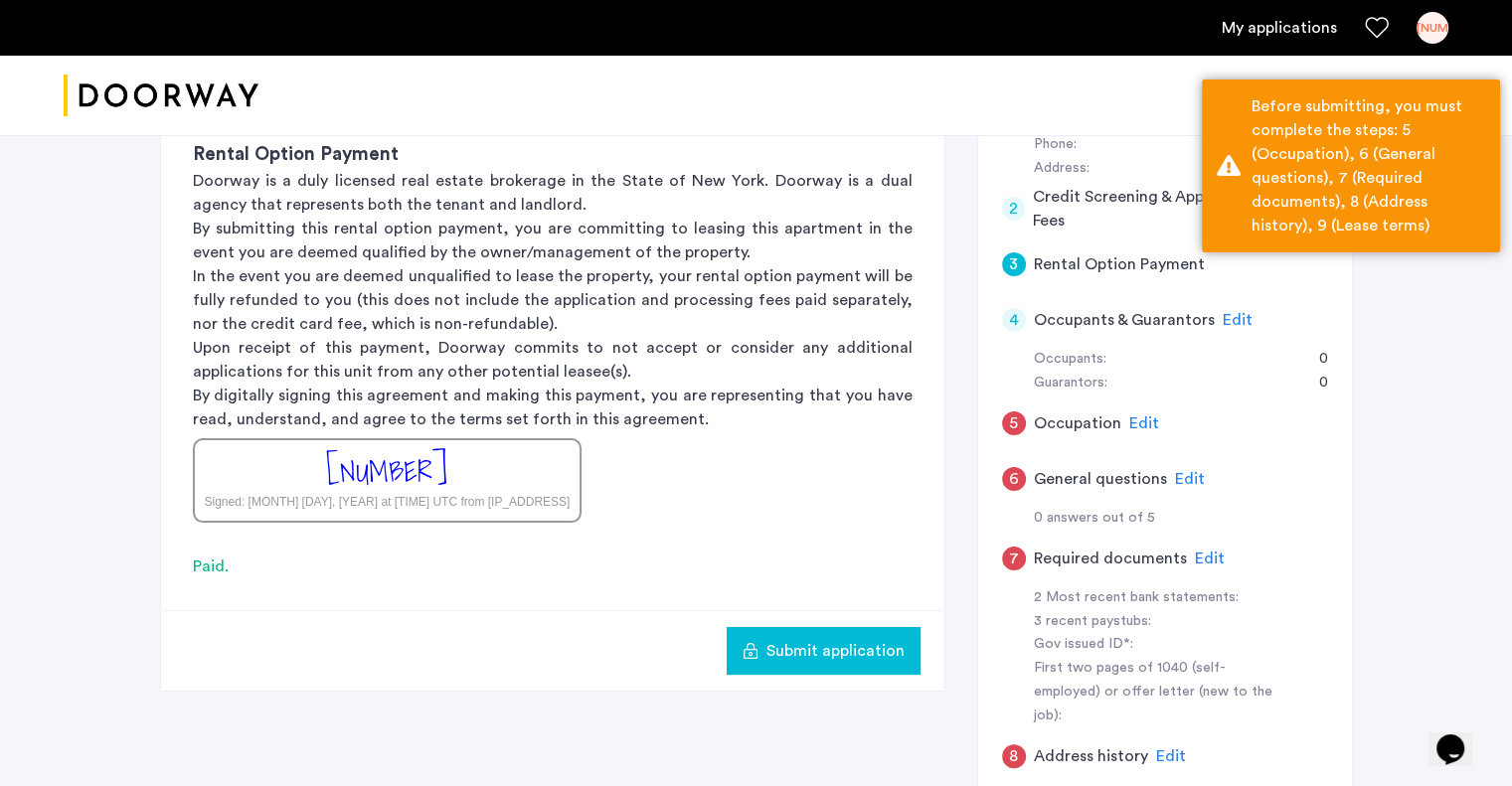 click on "Edit" 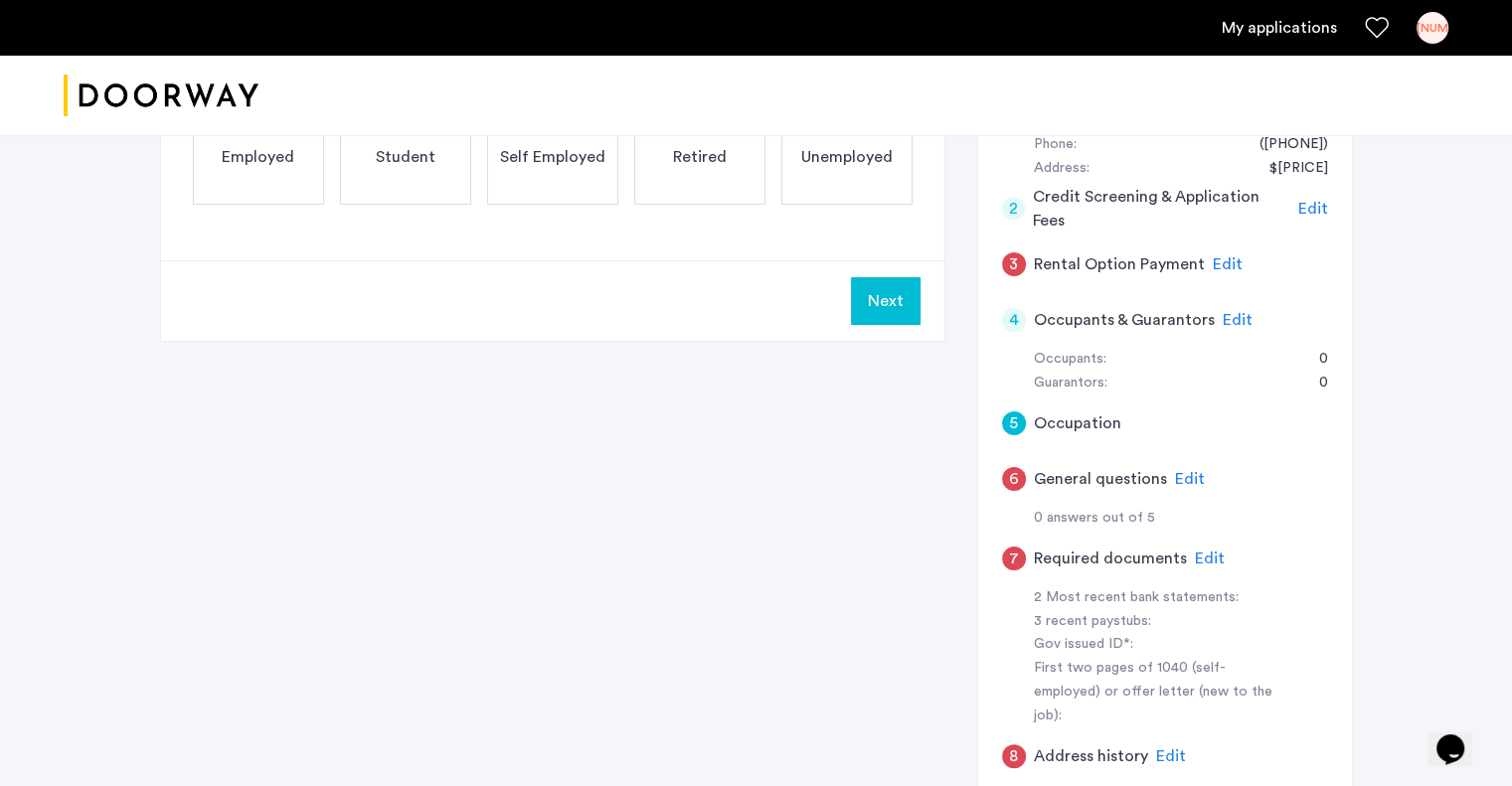 click on "Edit" 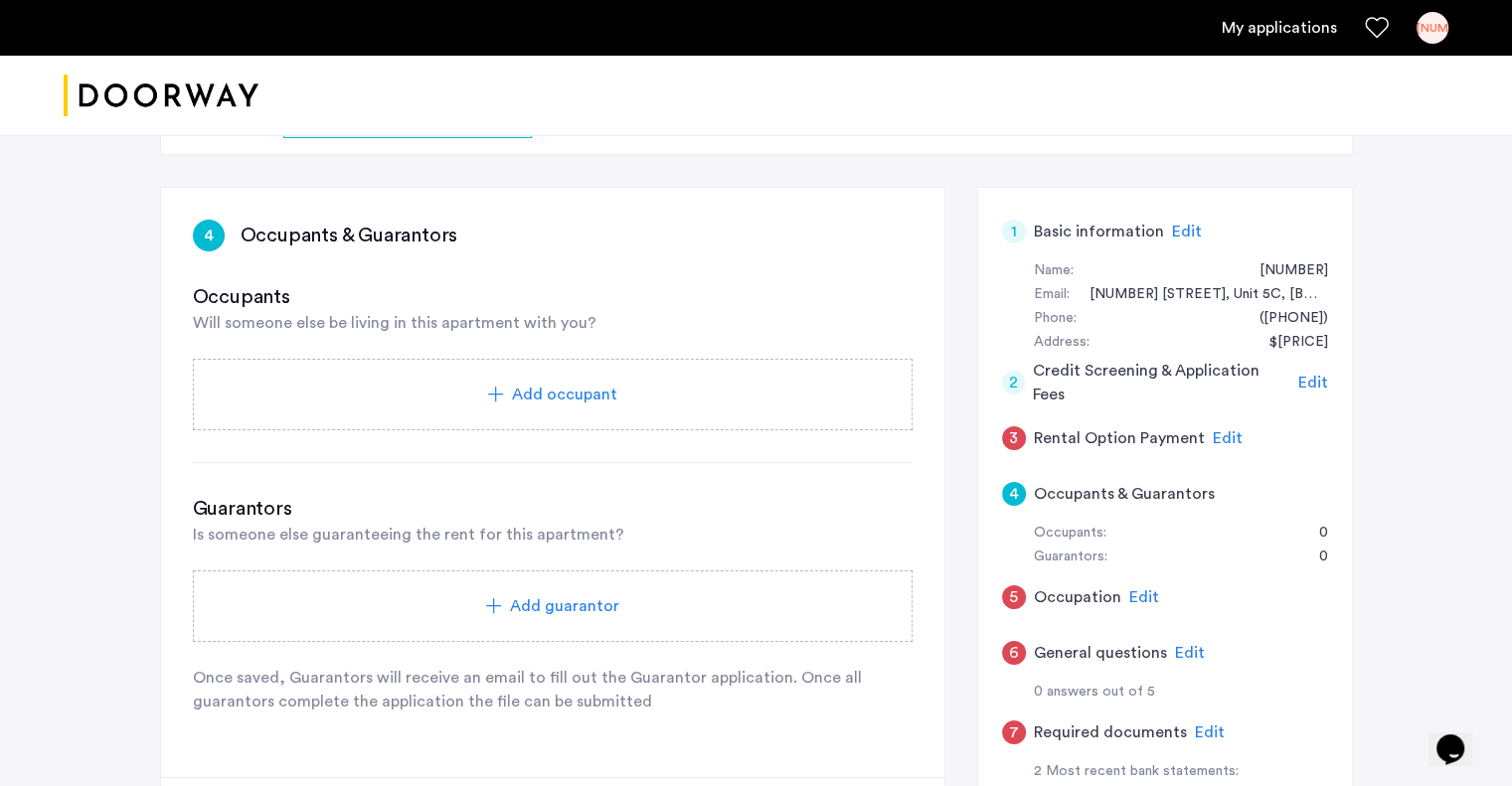 scroll, scrollTop: 174, scrollLeft: 0, axis: vertical 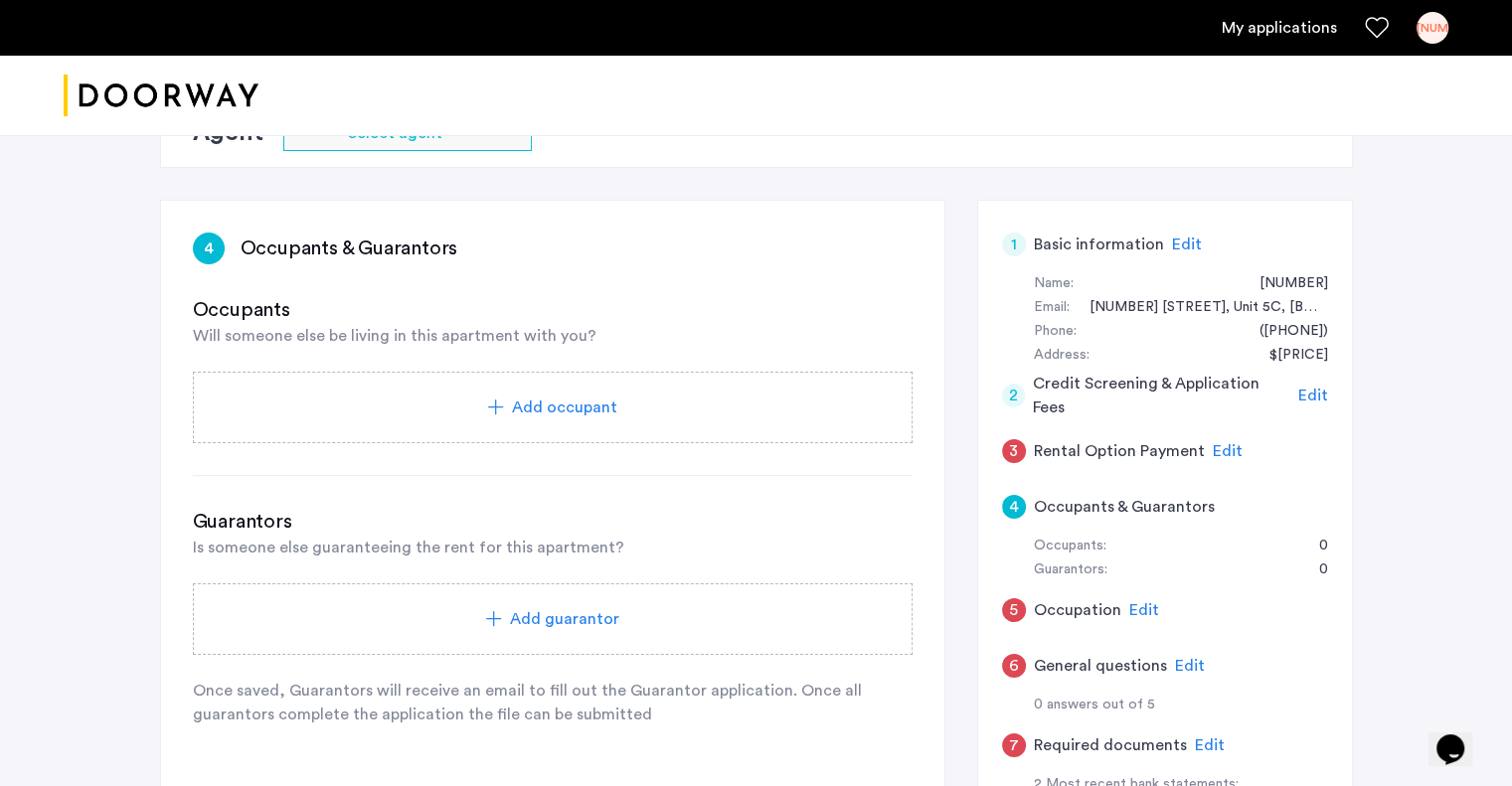 click on "Add occupant" 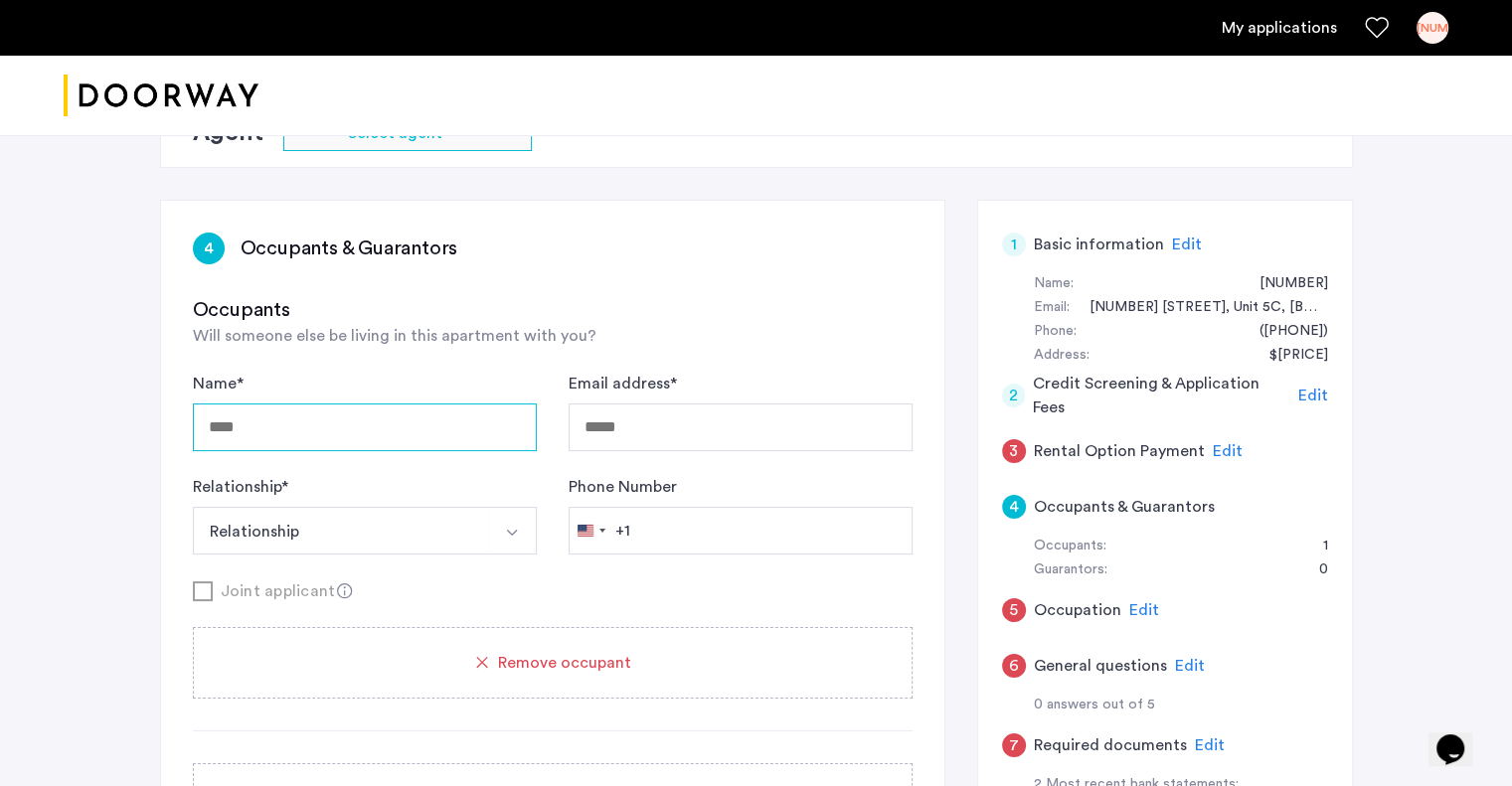 click on "Name  *" at bounding box center [365, 427] 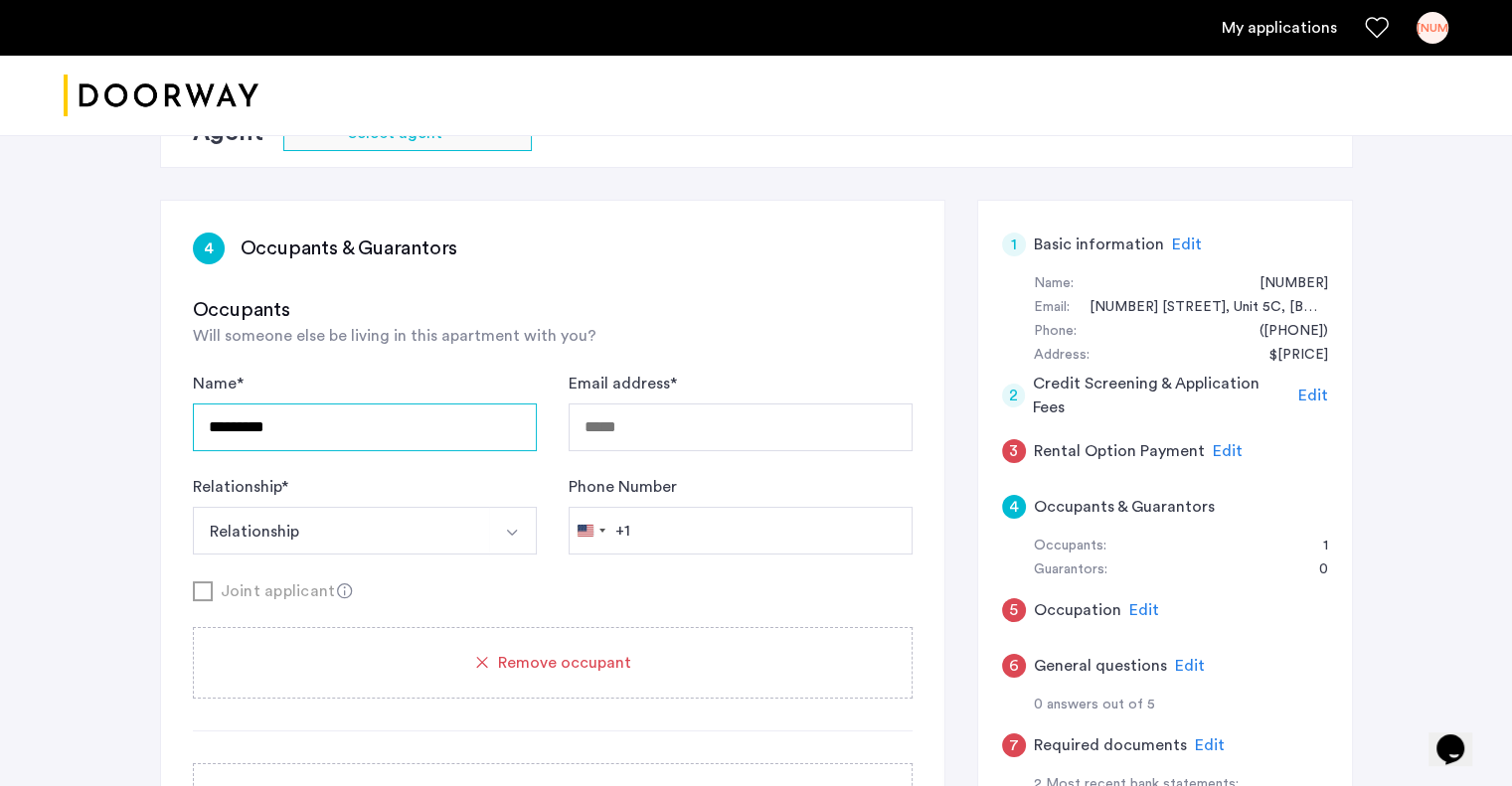 type on "*********" 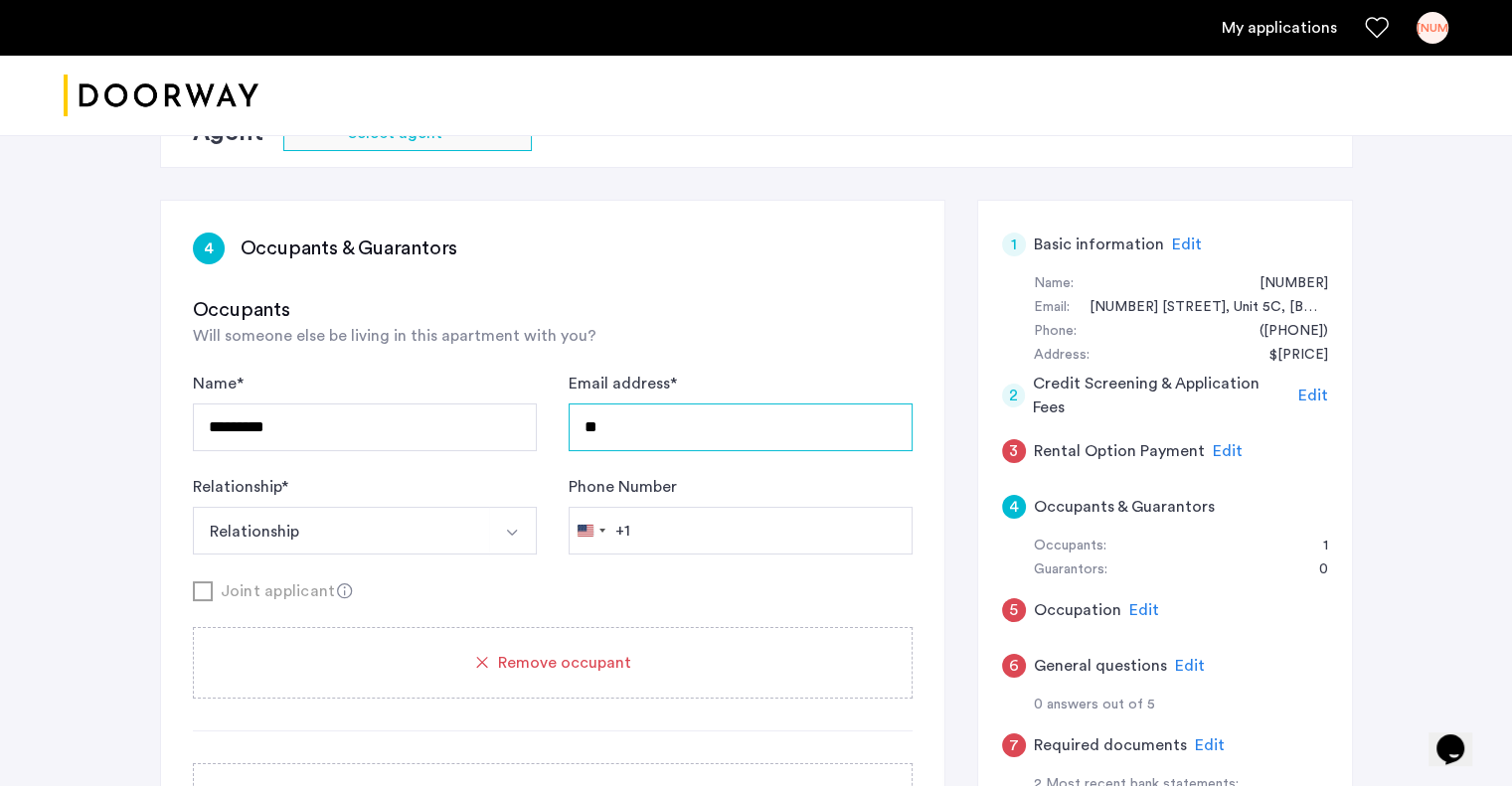 type on "*" 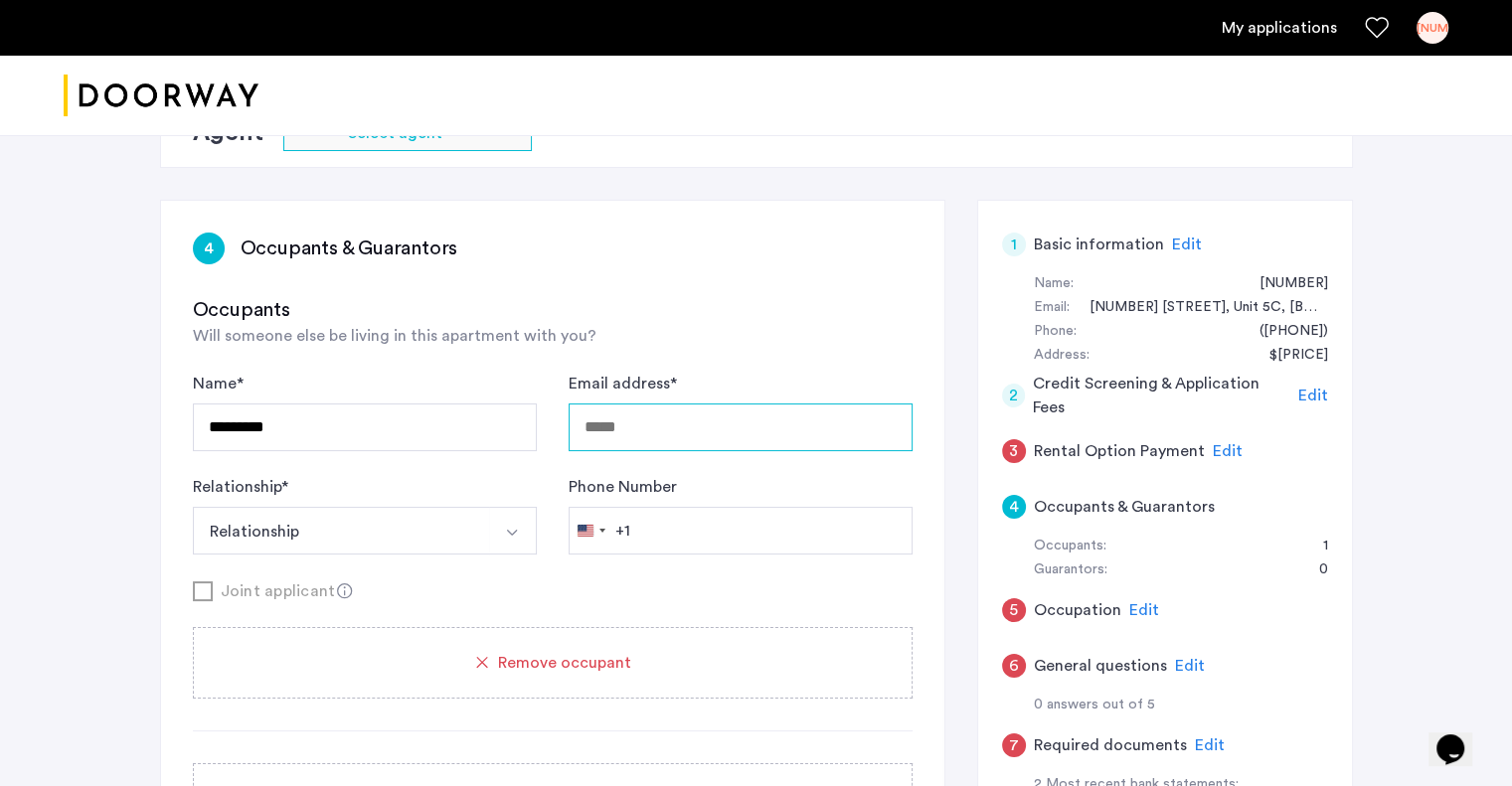 type on "*" 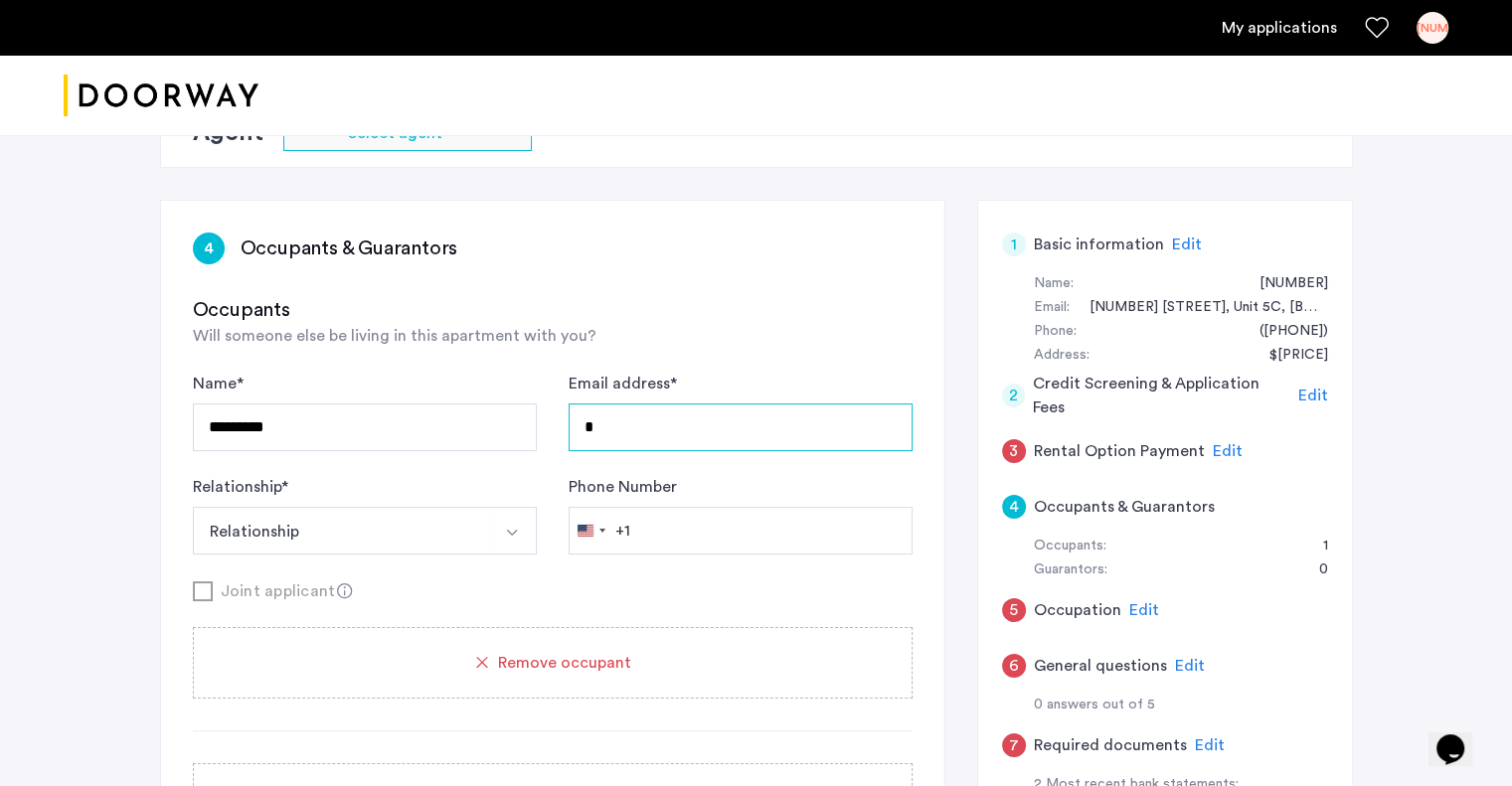 type 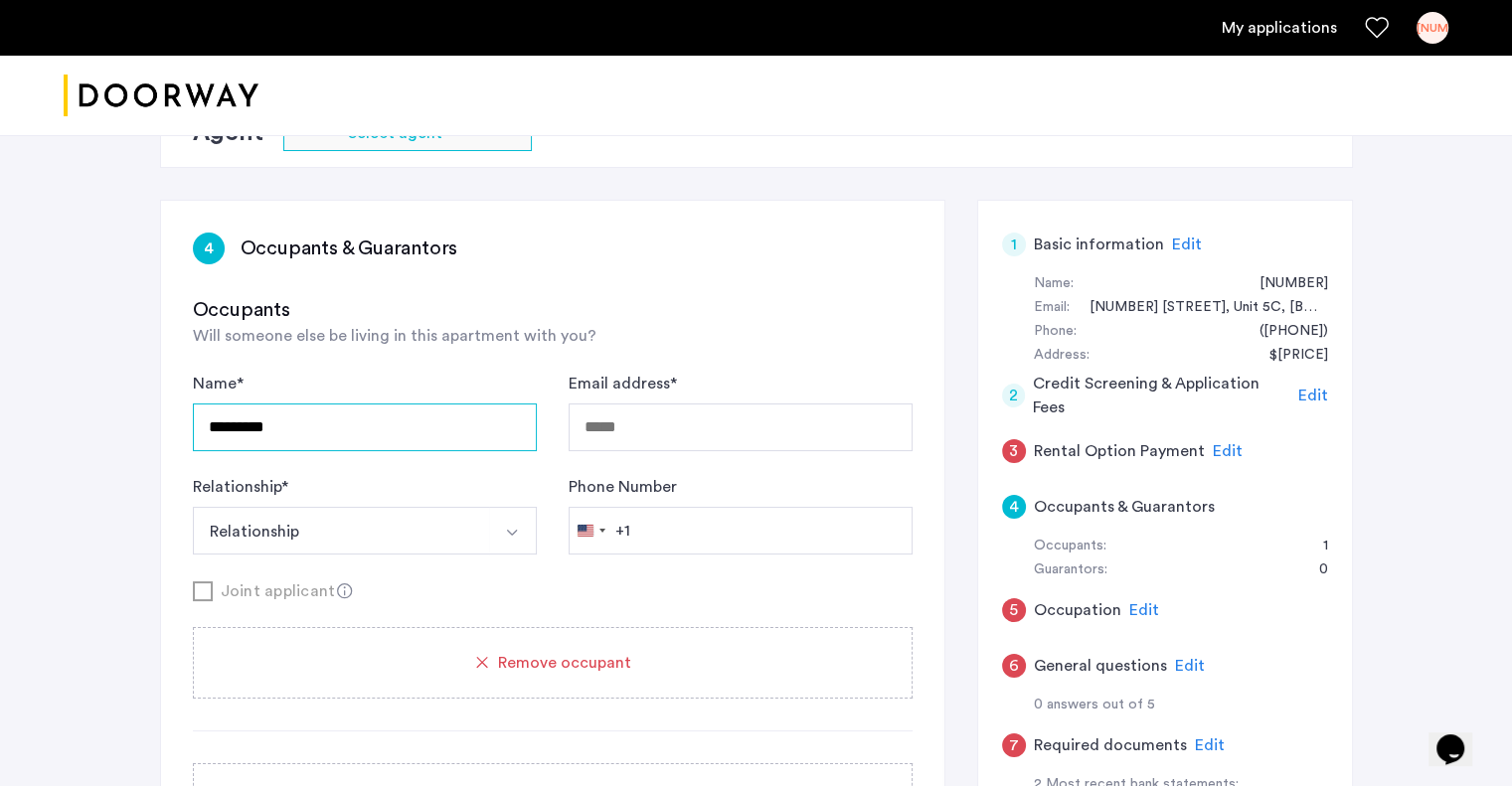 click on "*********" at bounding box center (365, 427) 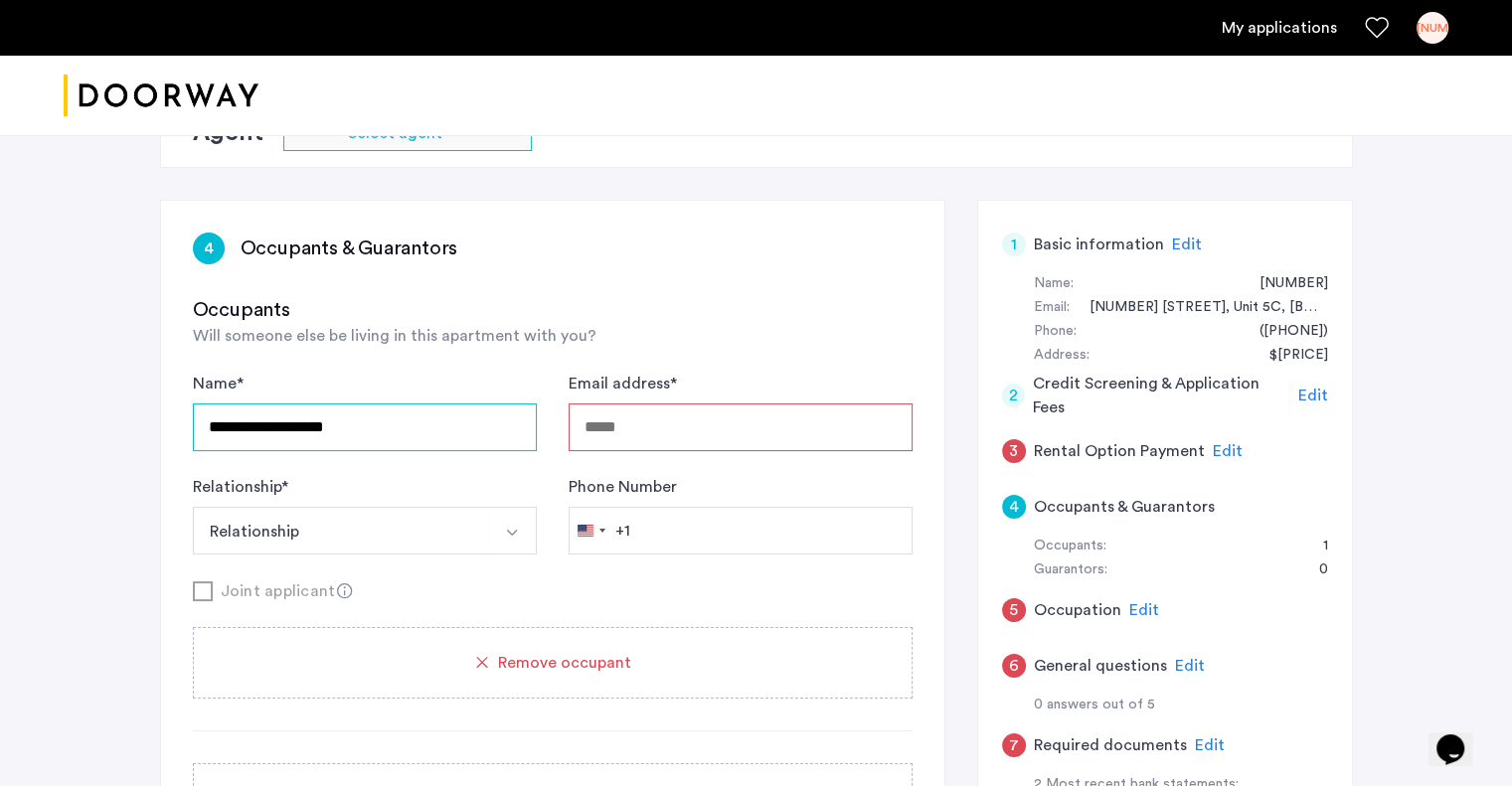 type on "**********" 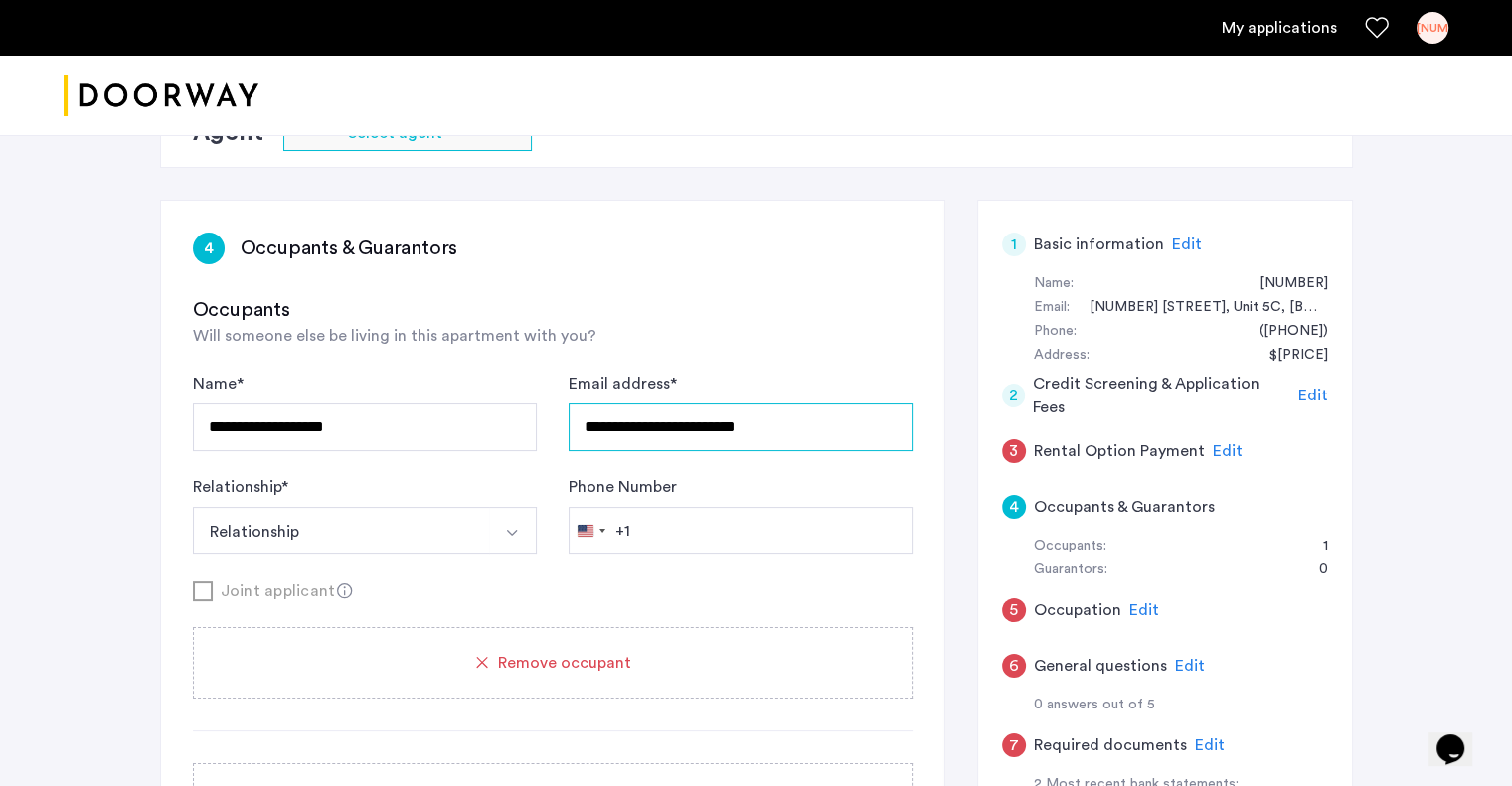 type on "**********" 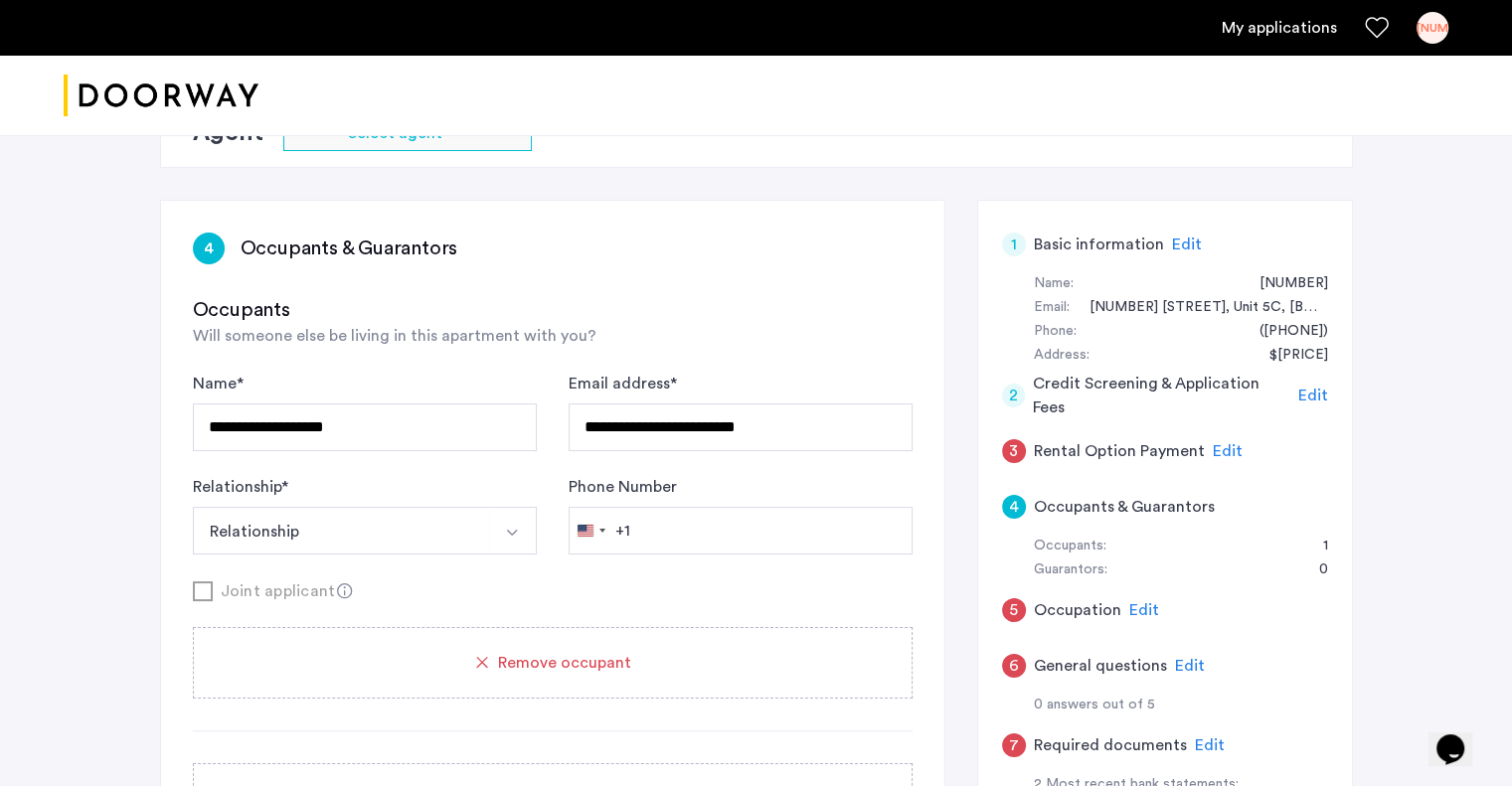 type 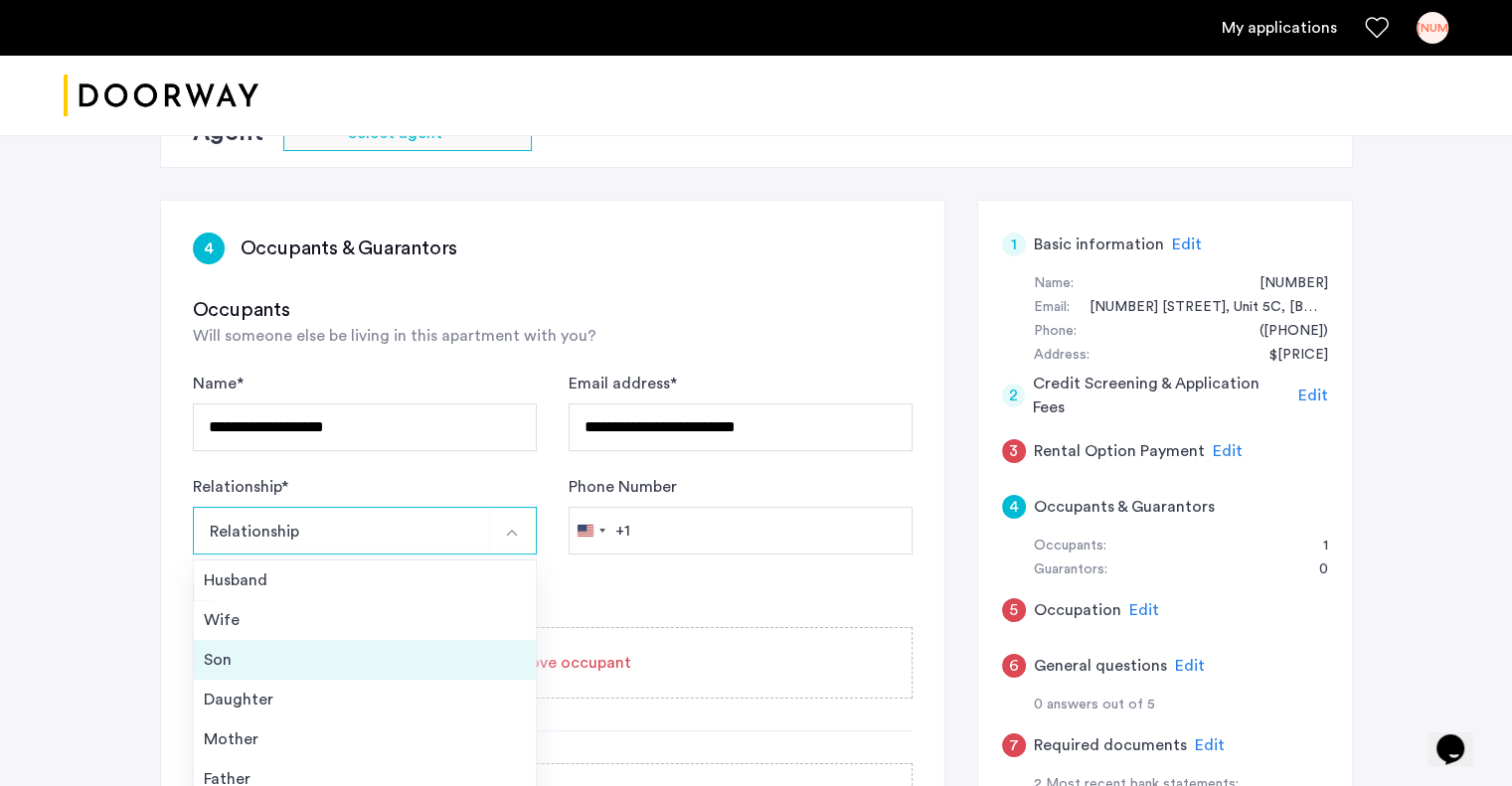 scroll, scrollTop: 71, scrollLeft: 0, axis: vertical 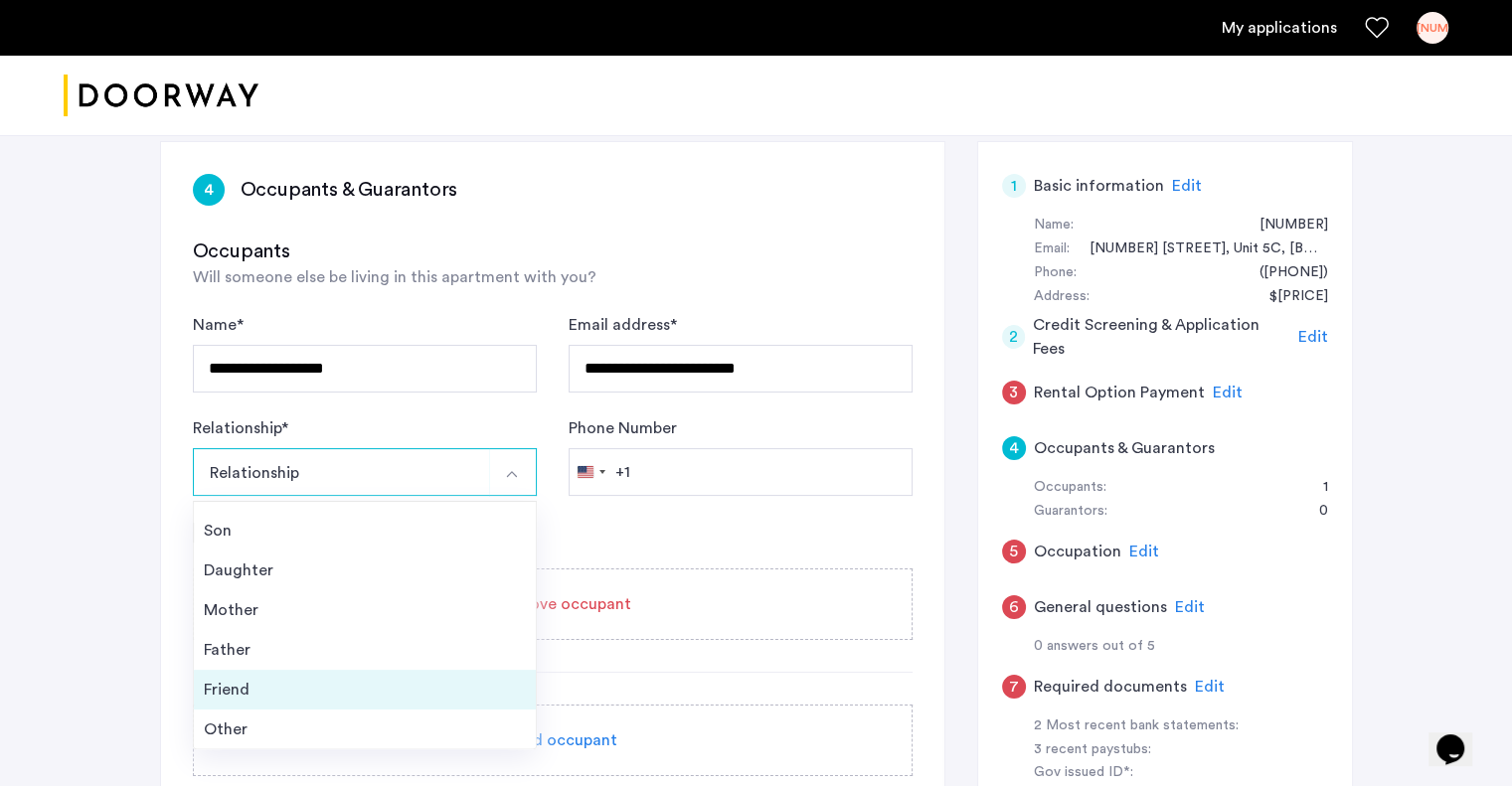 click on "Friend" at bounding box center [365, 690] 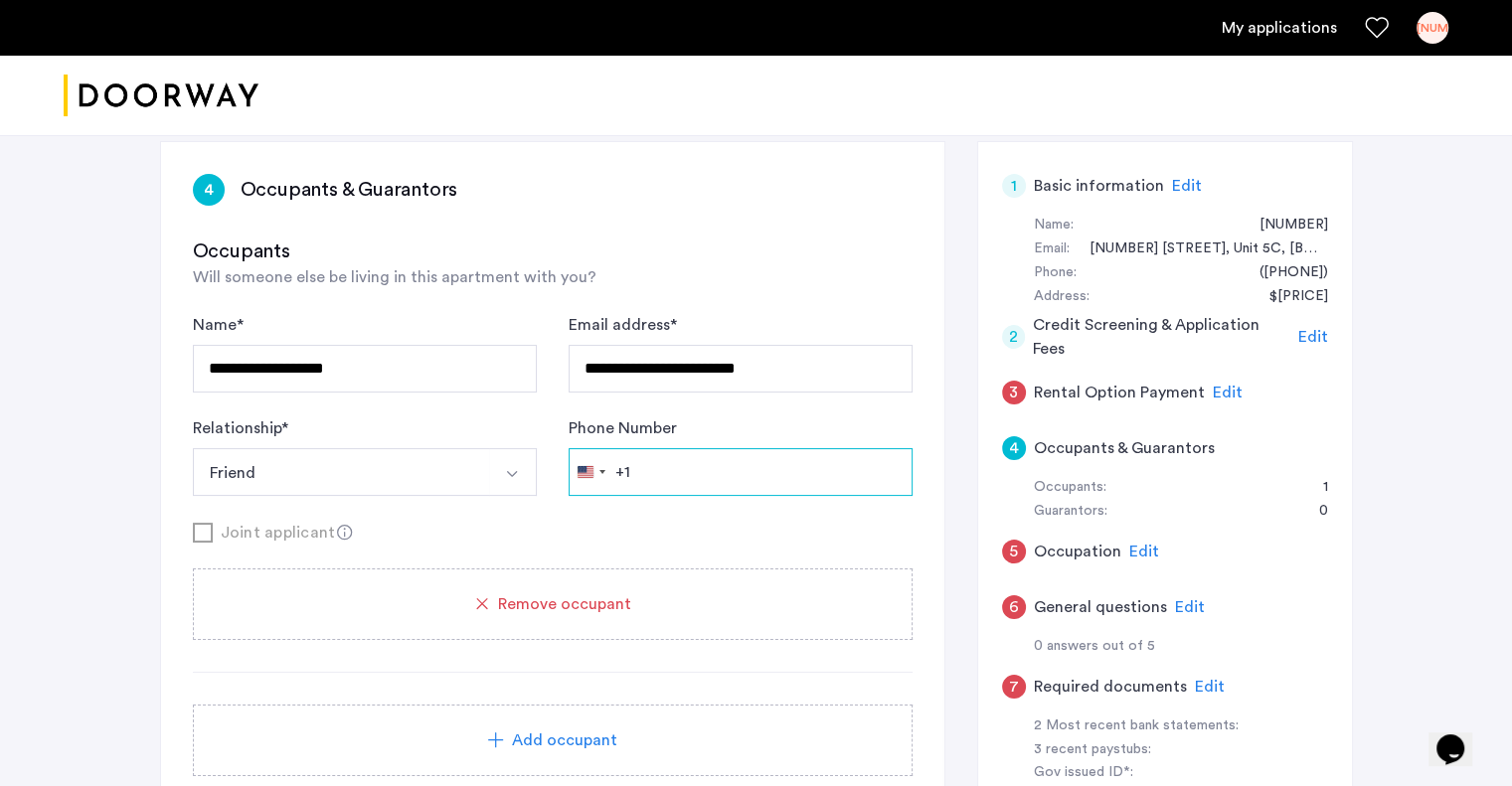 click on "Phone Number" at bounding box center (741, 472) 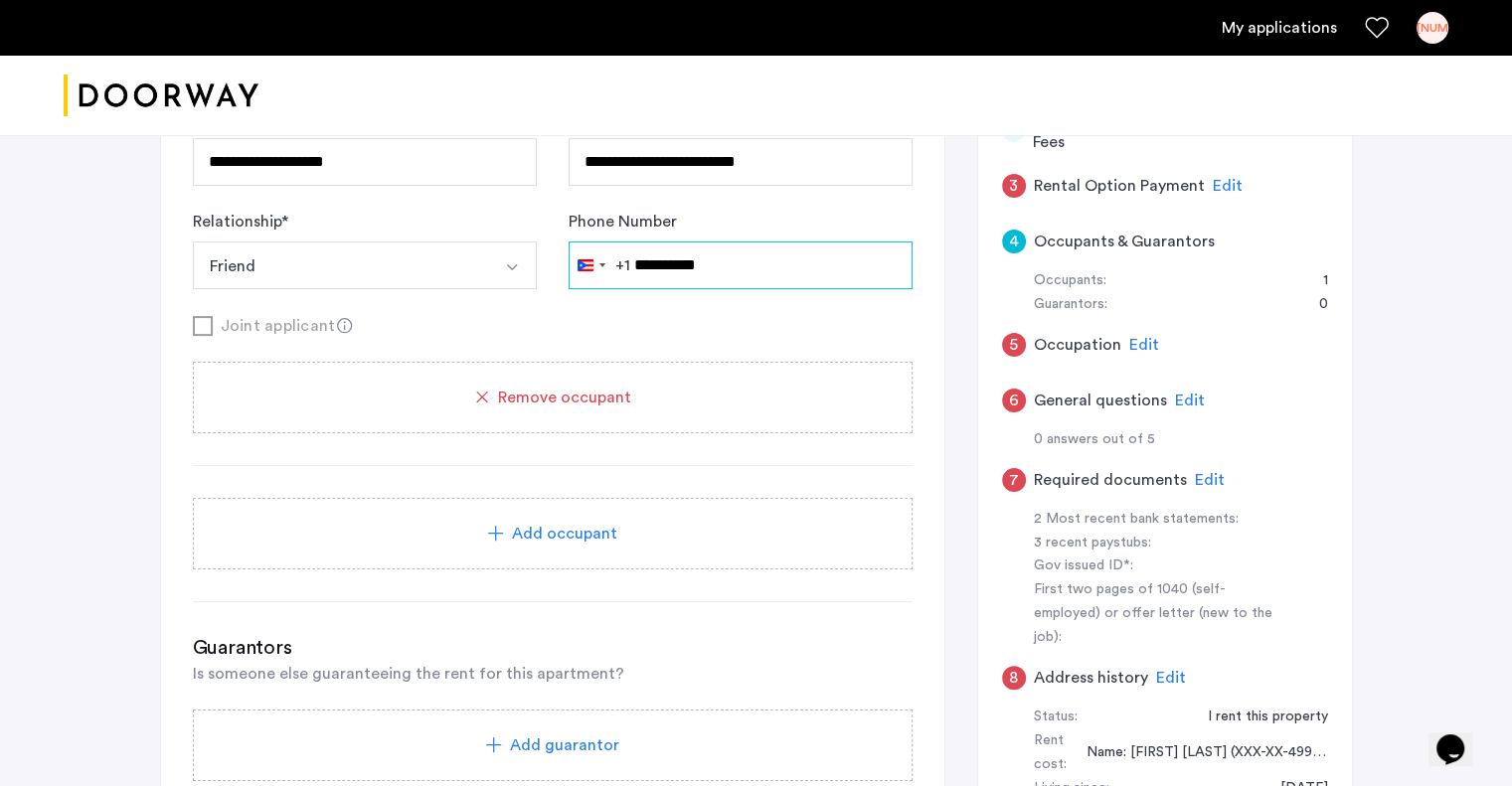 scroll, scrollTop: 475, scrollLeft: 0, axis: vertical 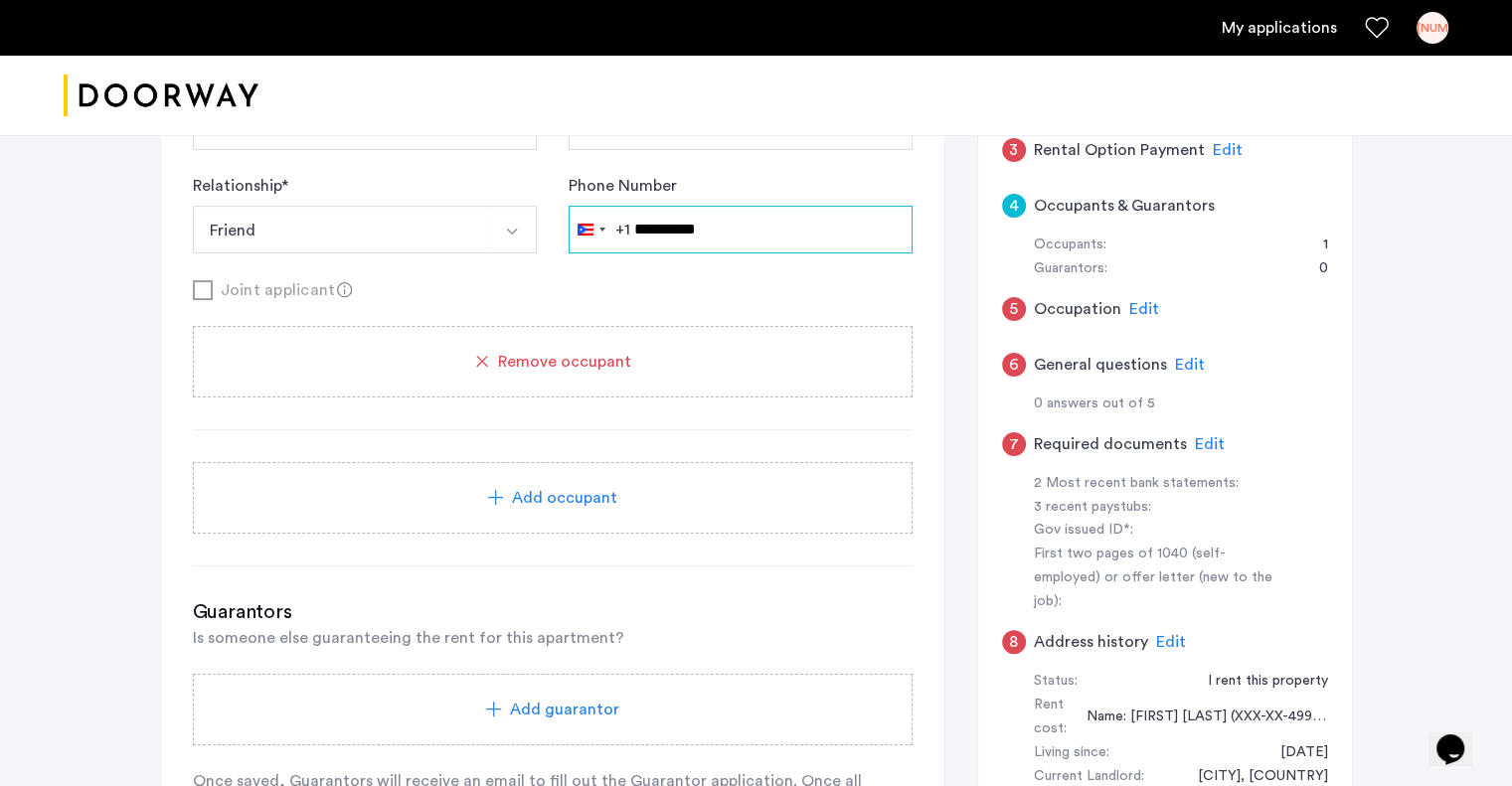 type on "**********" 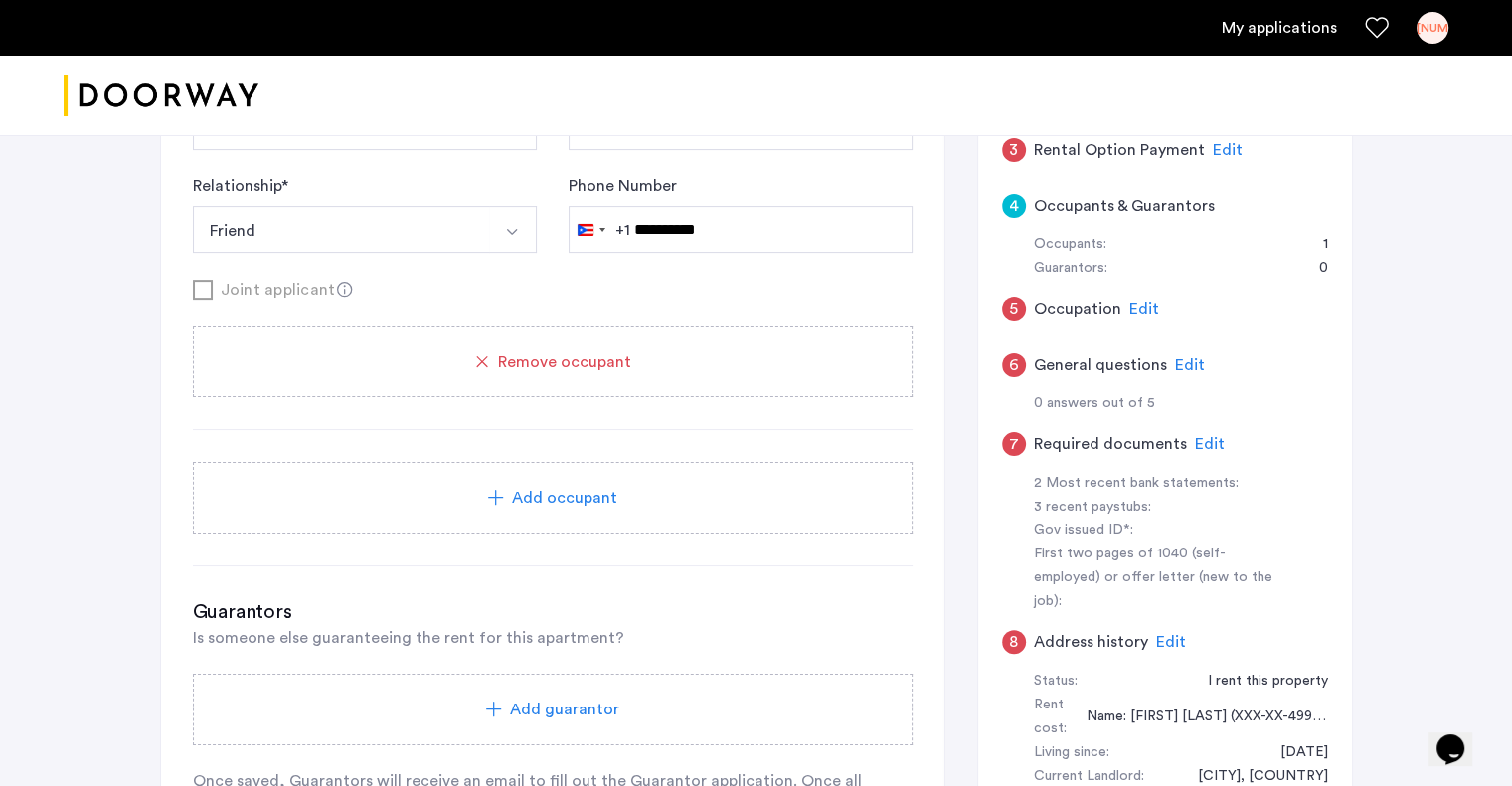 click on "Add occupant" 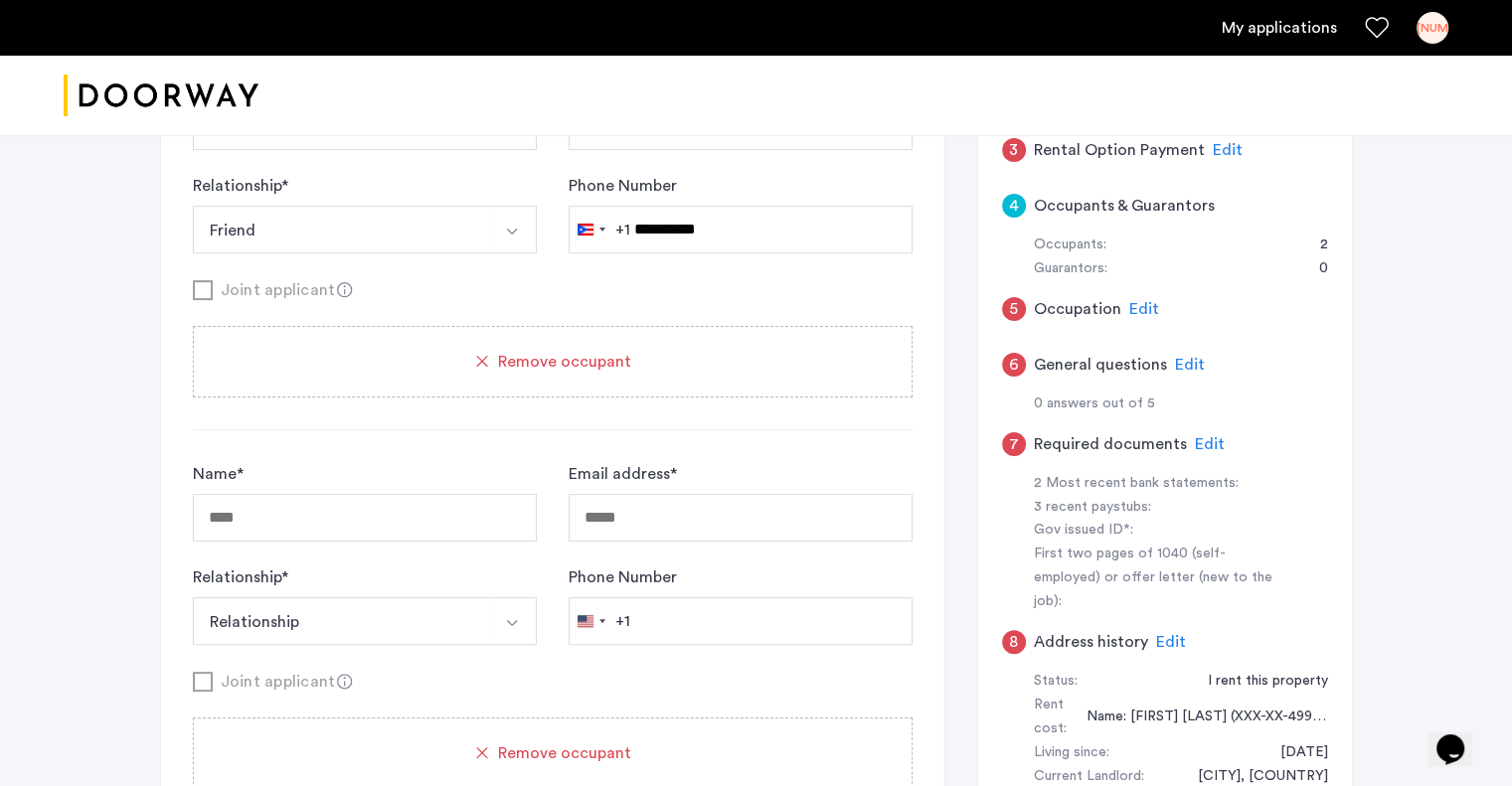 click on "Remove occupant" 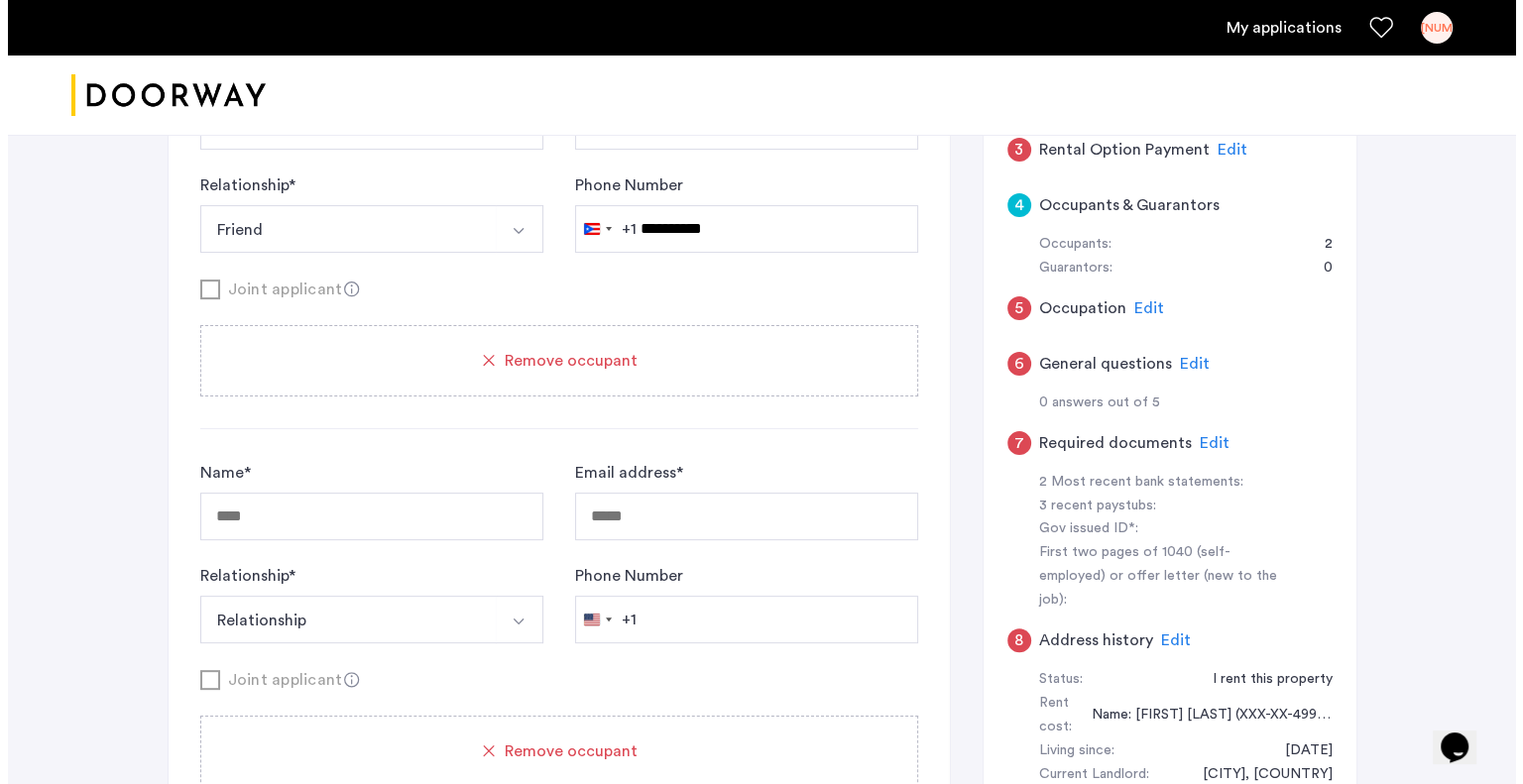 scroll, scrollTop: 0, scrollLeft: 0, axis: both 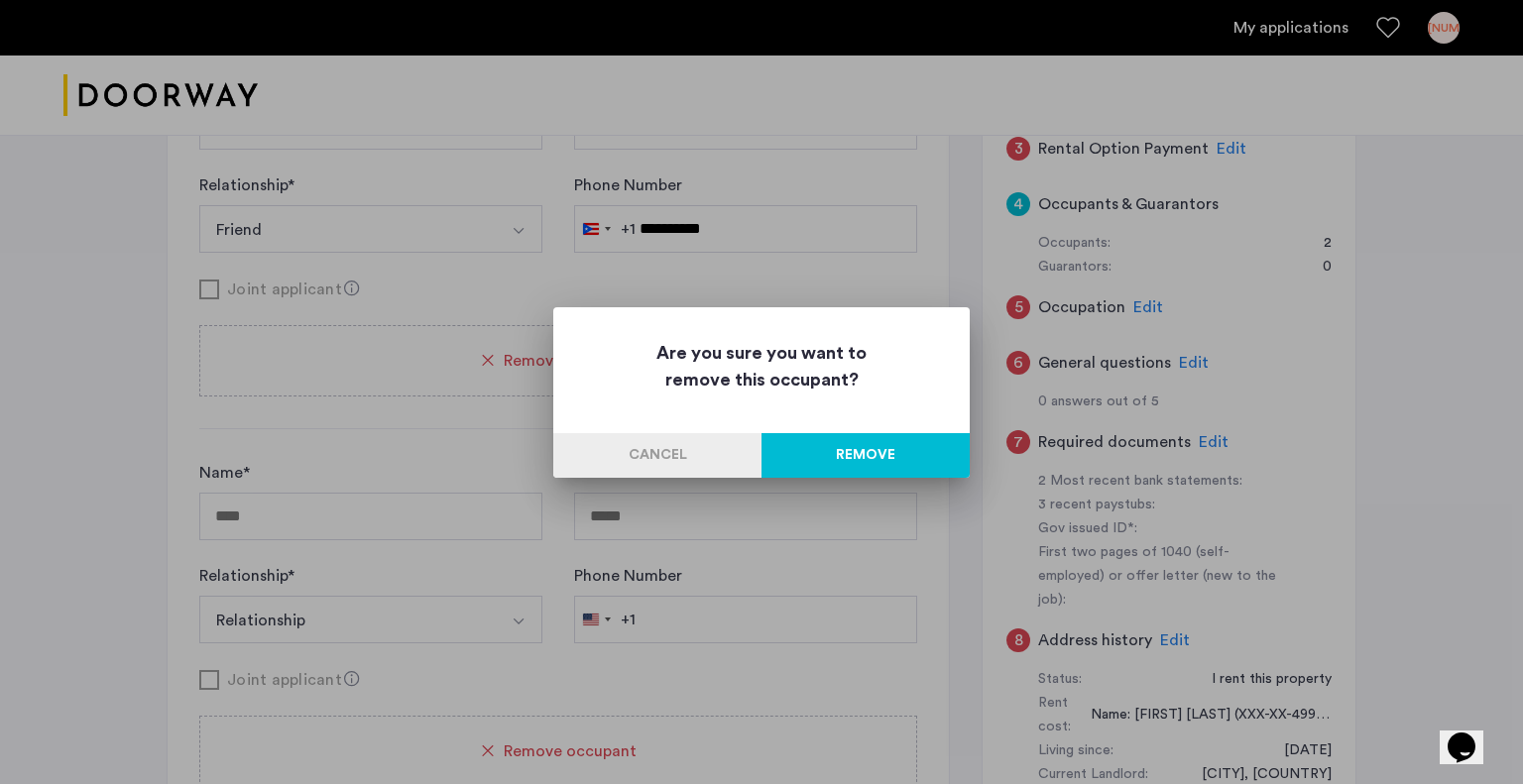 click on "Cancel" at bounding box center [657, 455] 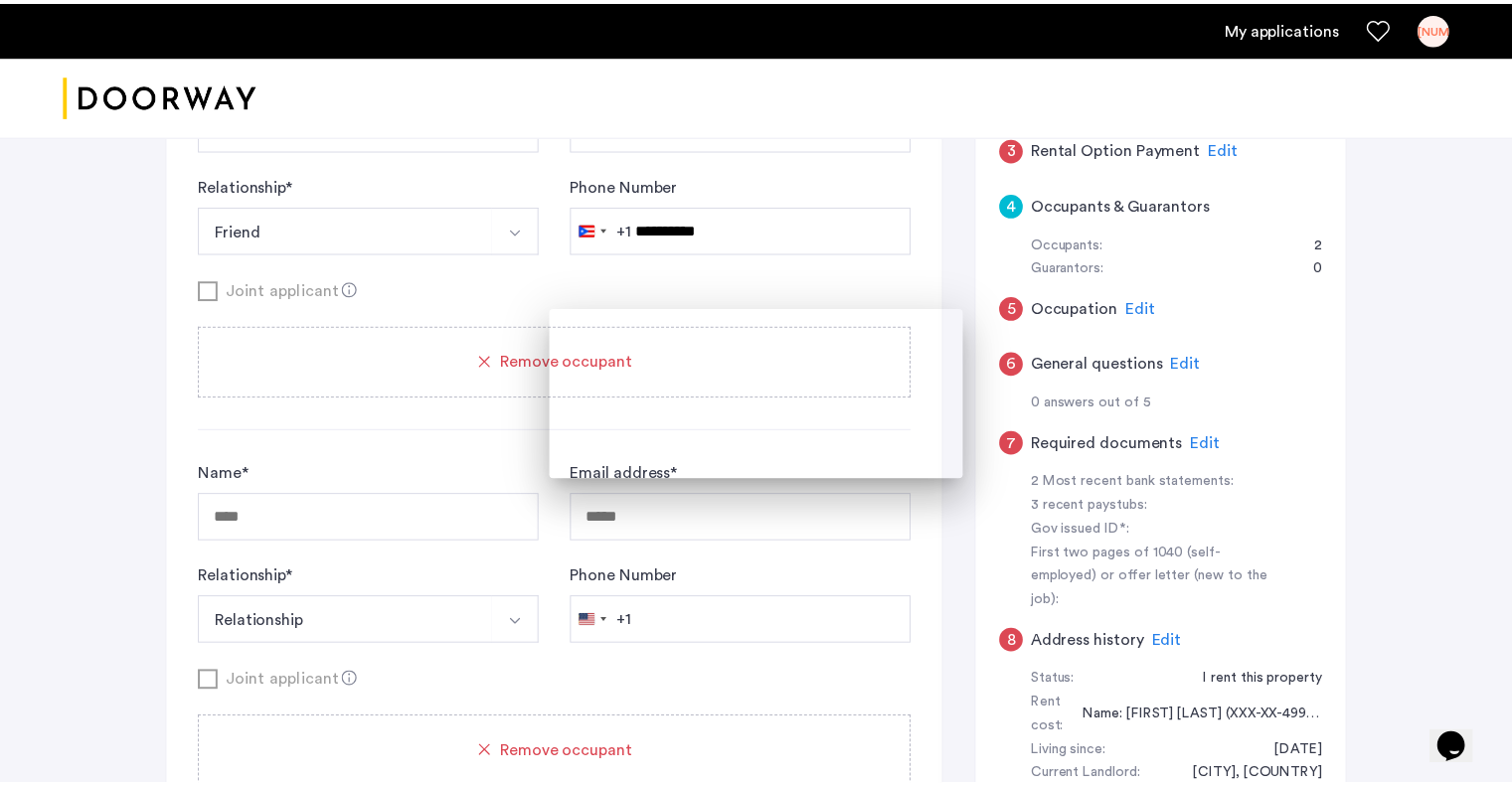 scroll, scrollTop: 475, scrollLeft: 0, axis: vertical 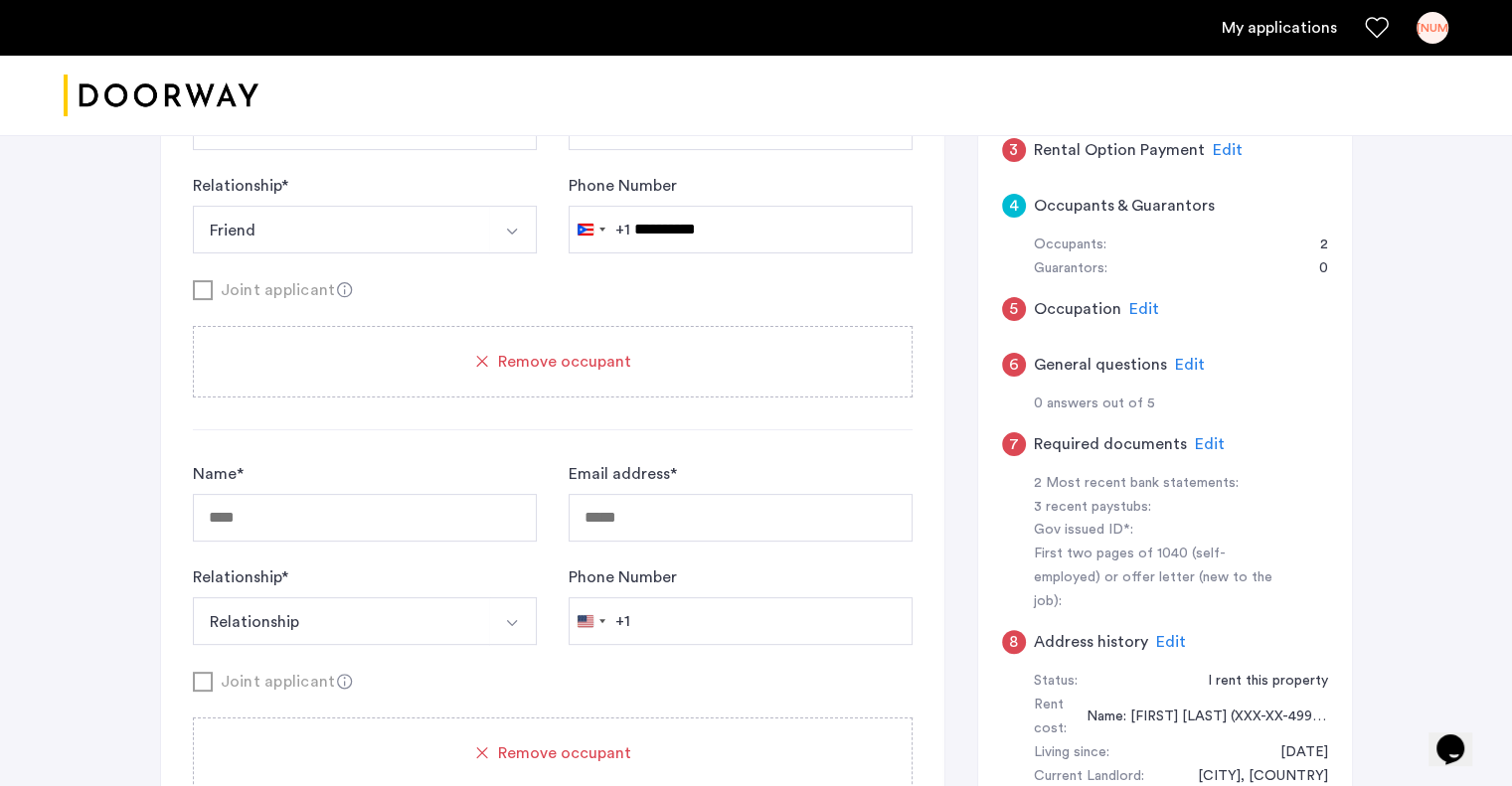 click on "Remove occupant" 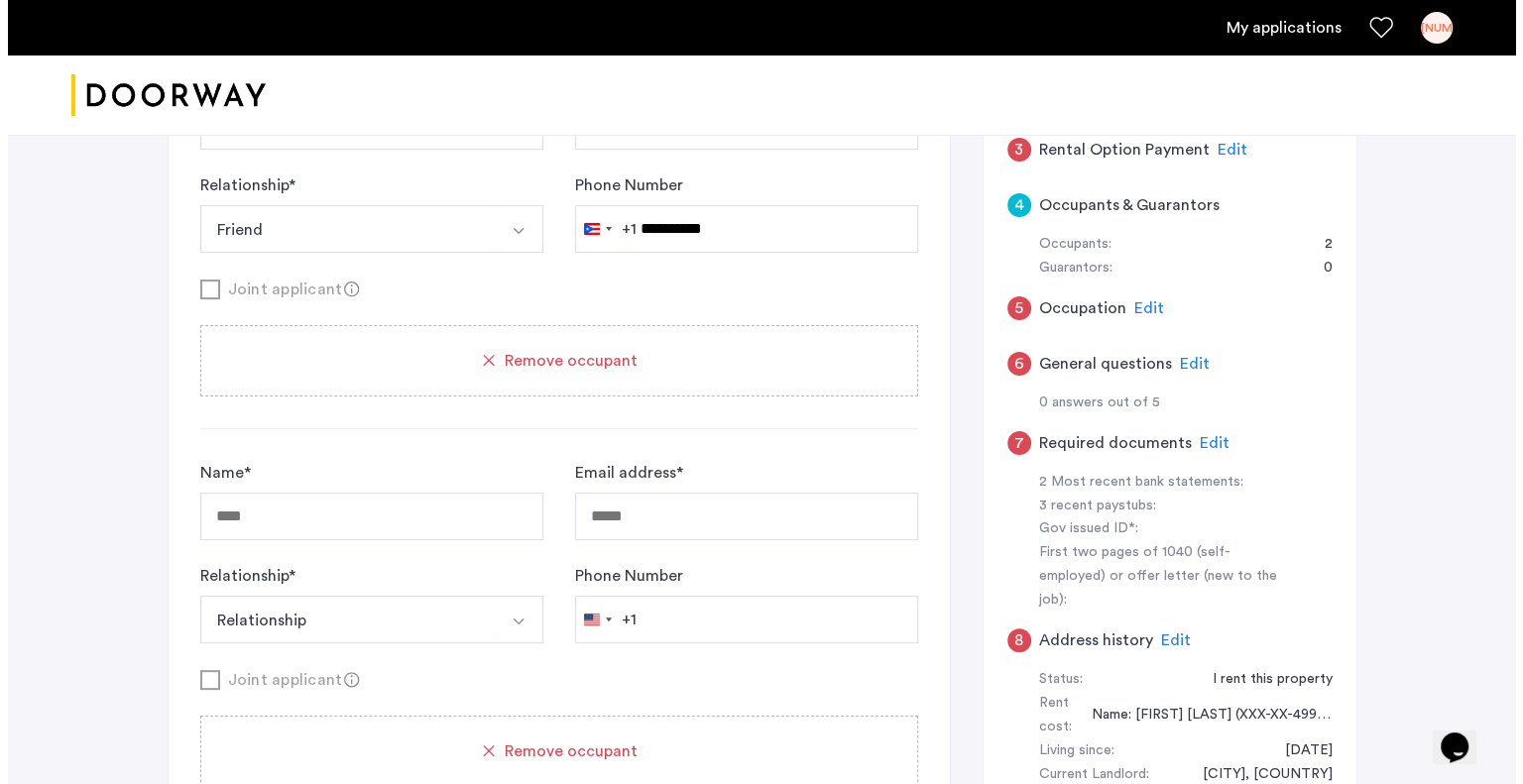 scroll, scrollTop: 0, scrollLeft: 0, axis: both 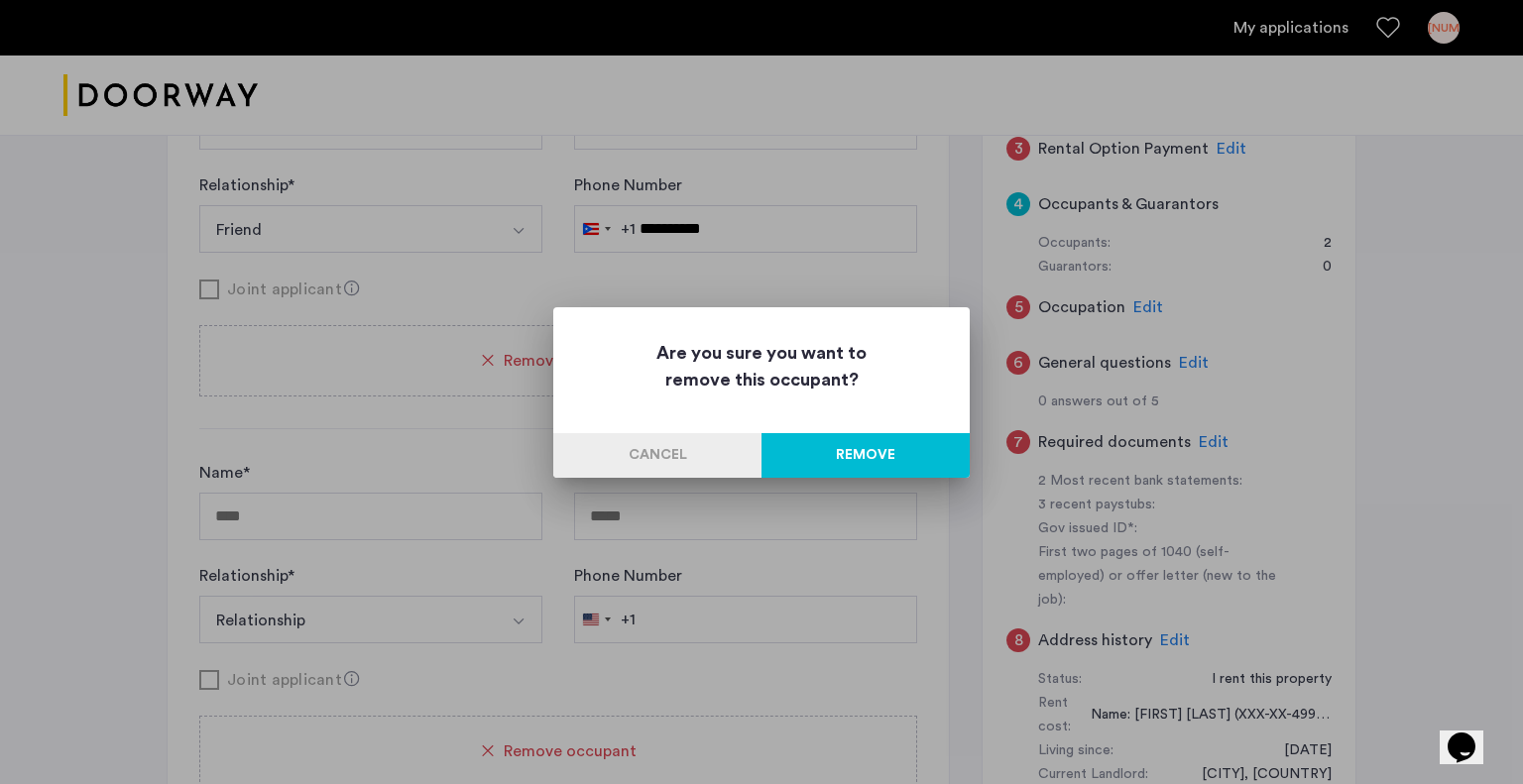 click on "Remove" at bounding box center (866, 455) 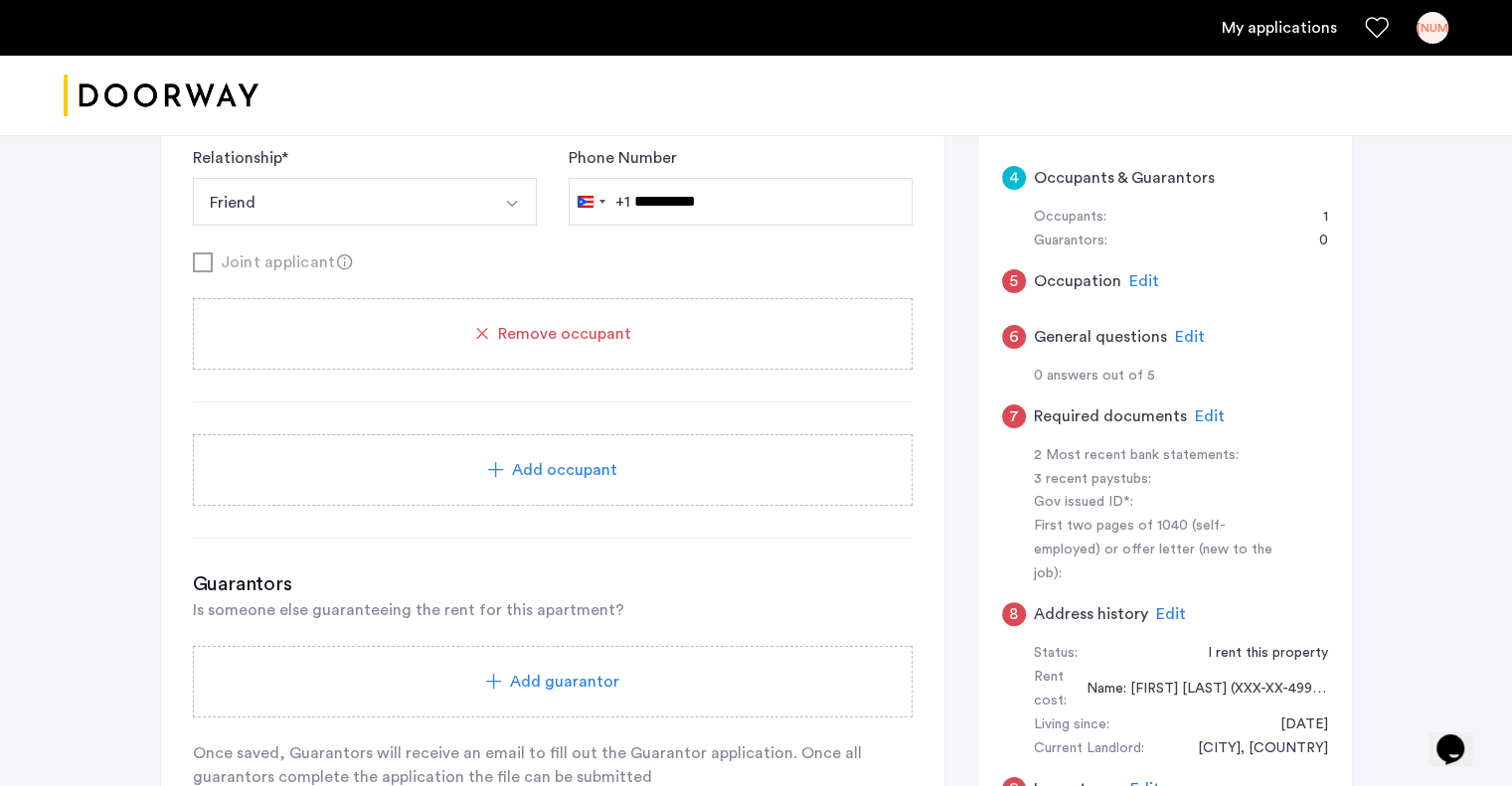 scroll, scrollTop: 501, scrollLeft: 0, axis: vertical 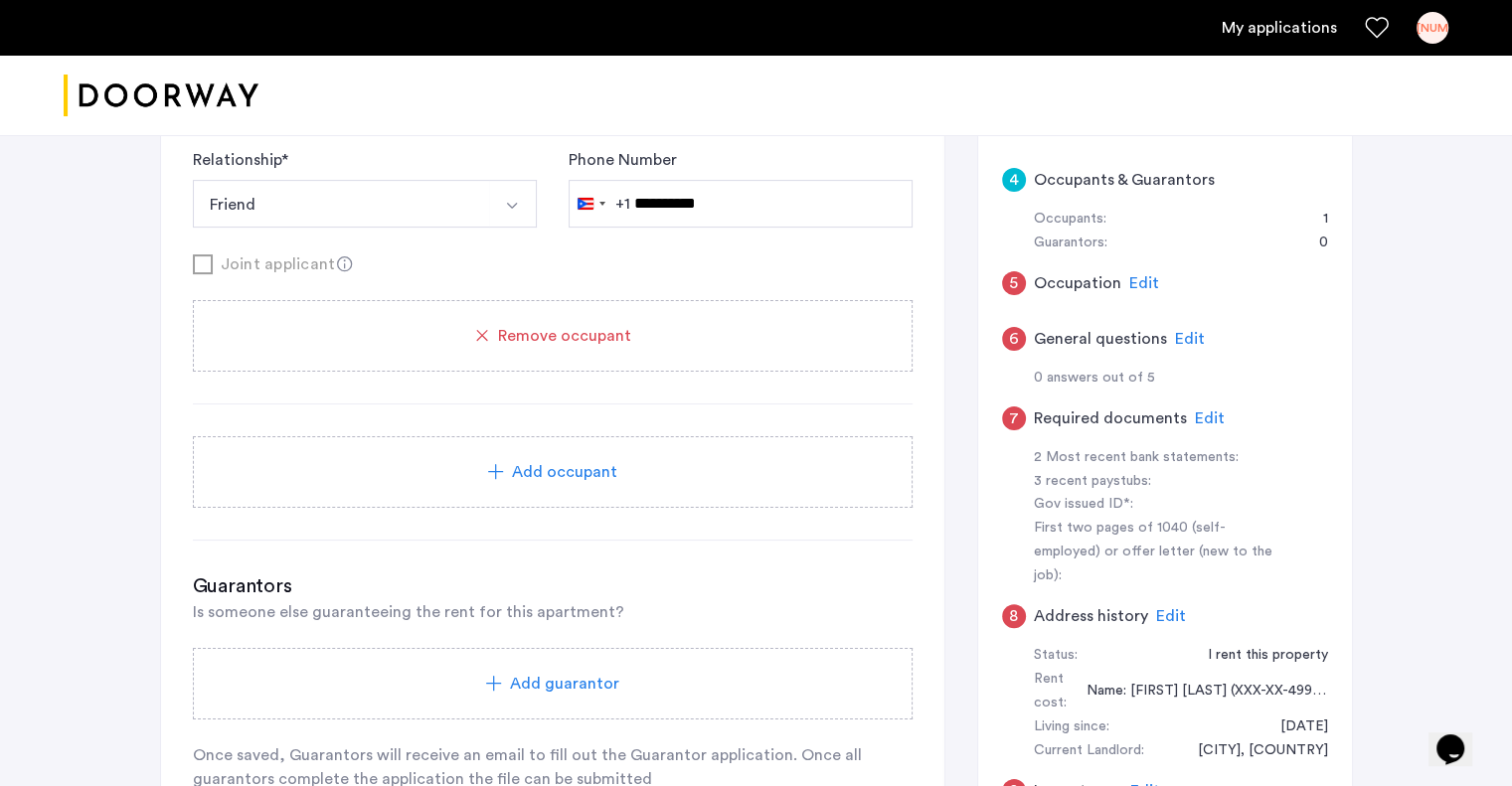 click on "Edit" 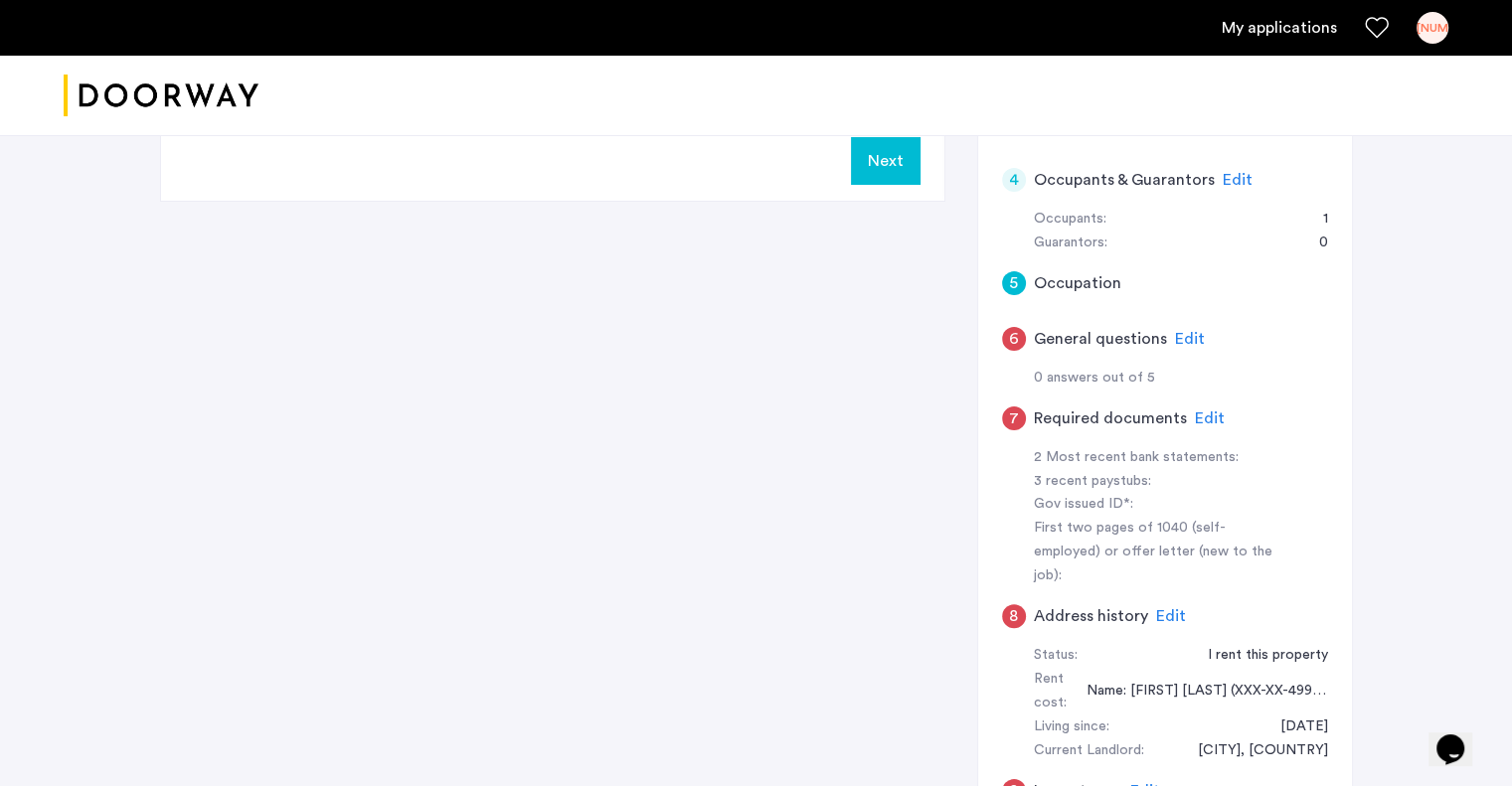 click on "Edit" 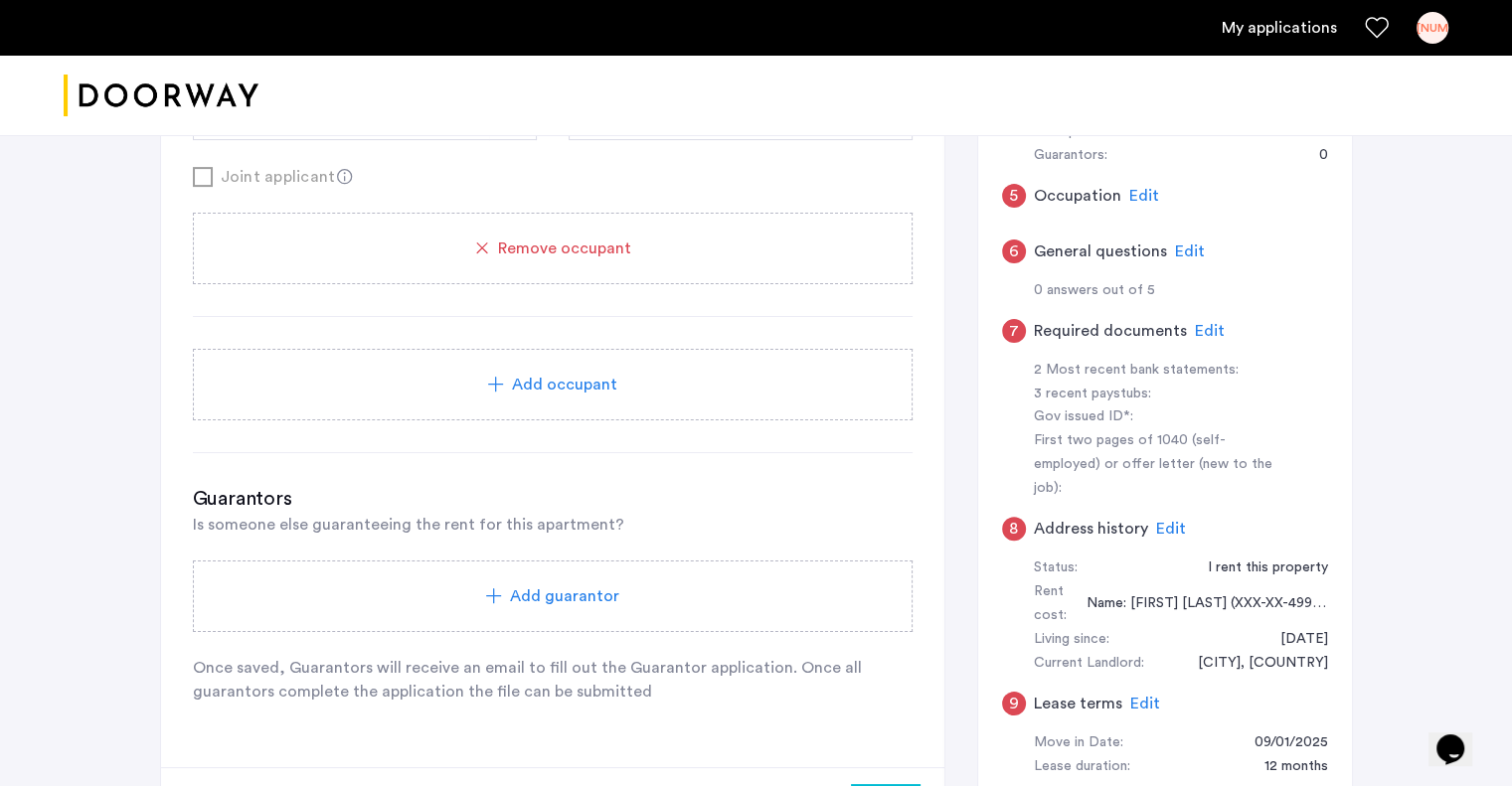 scroll, scrollTop: 525, scrollLeft: 0, axis: vertical 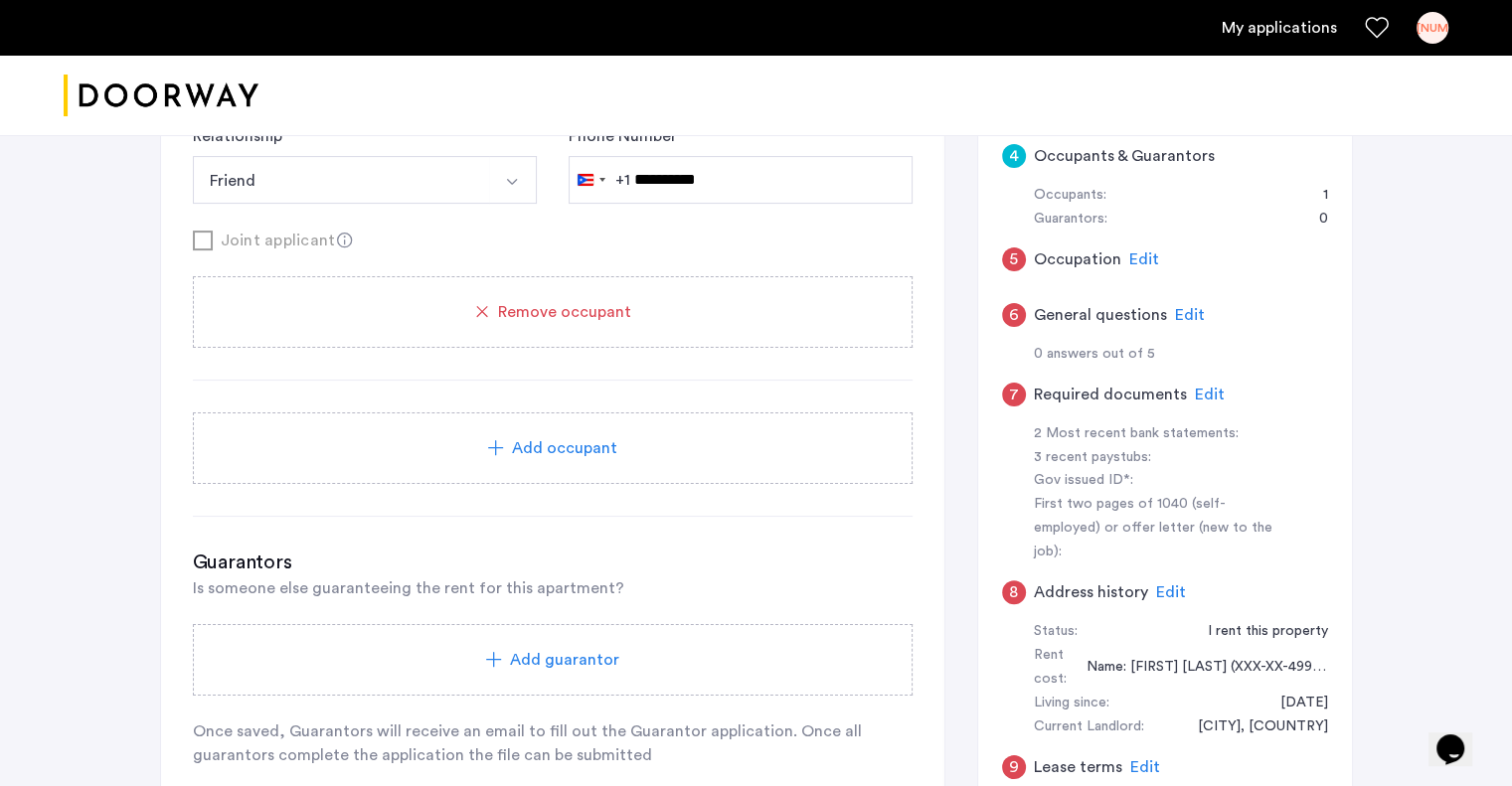 click on "Edit" 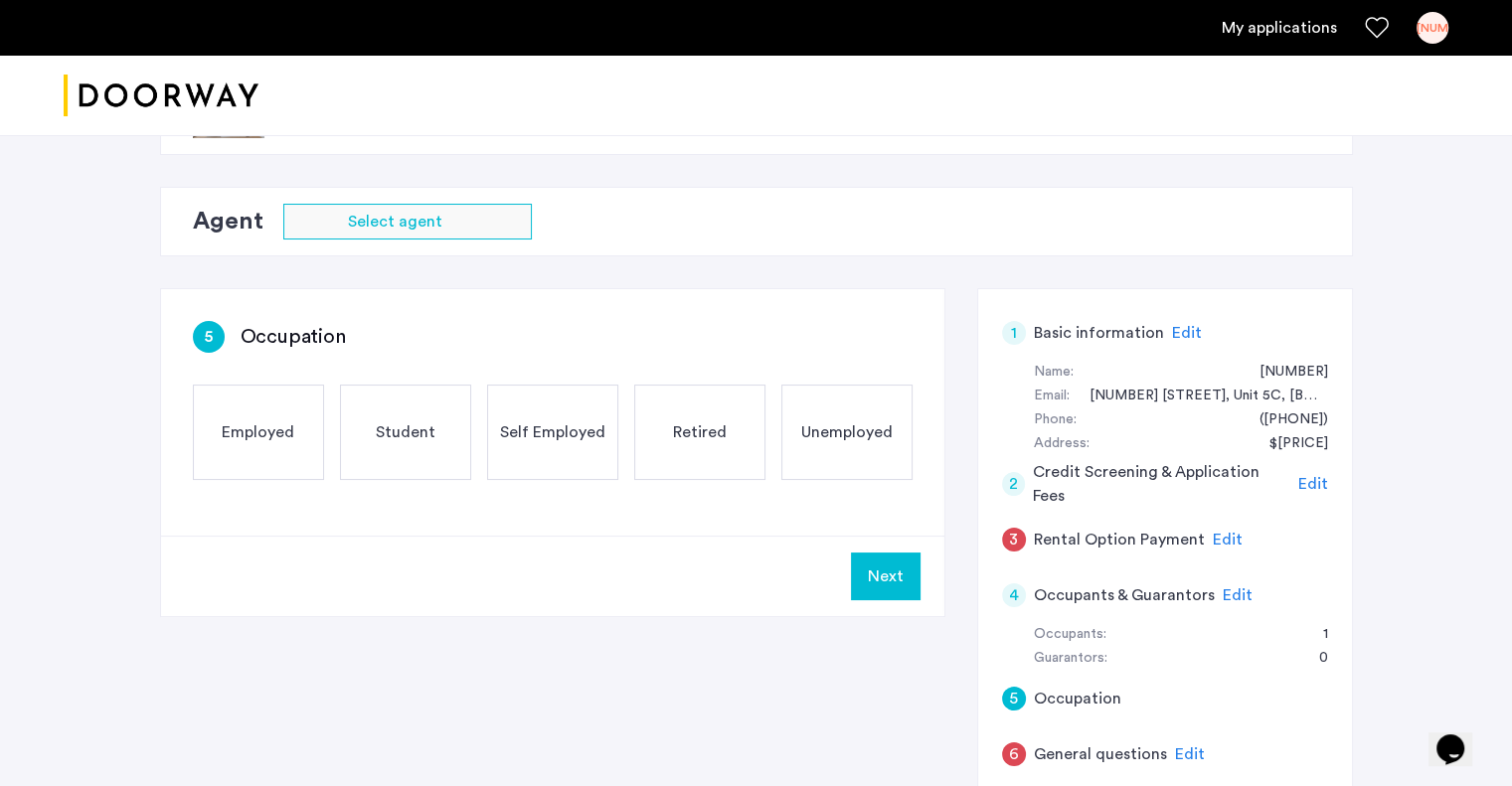 scroll, scrollTop: 10, scrollLeft: 0, axis: vertical 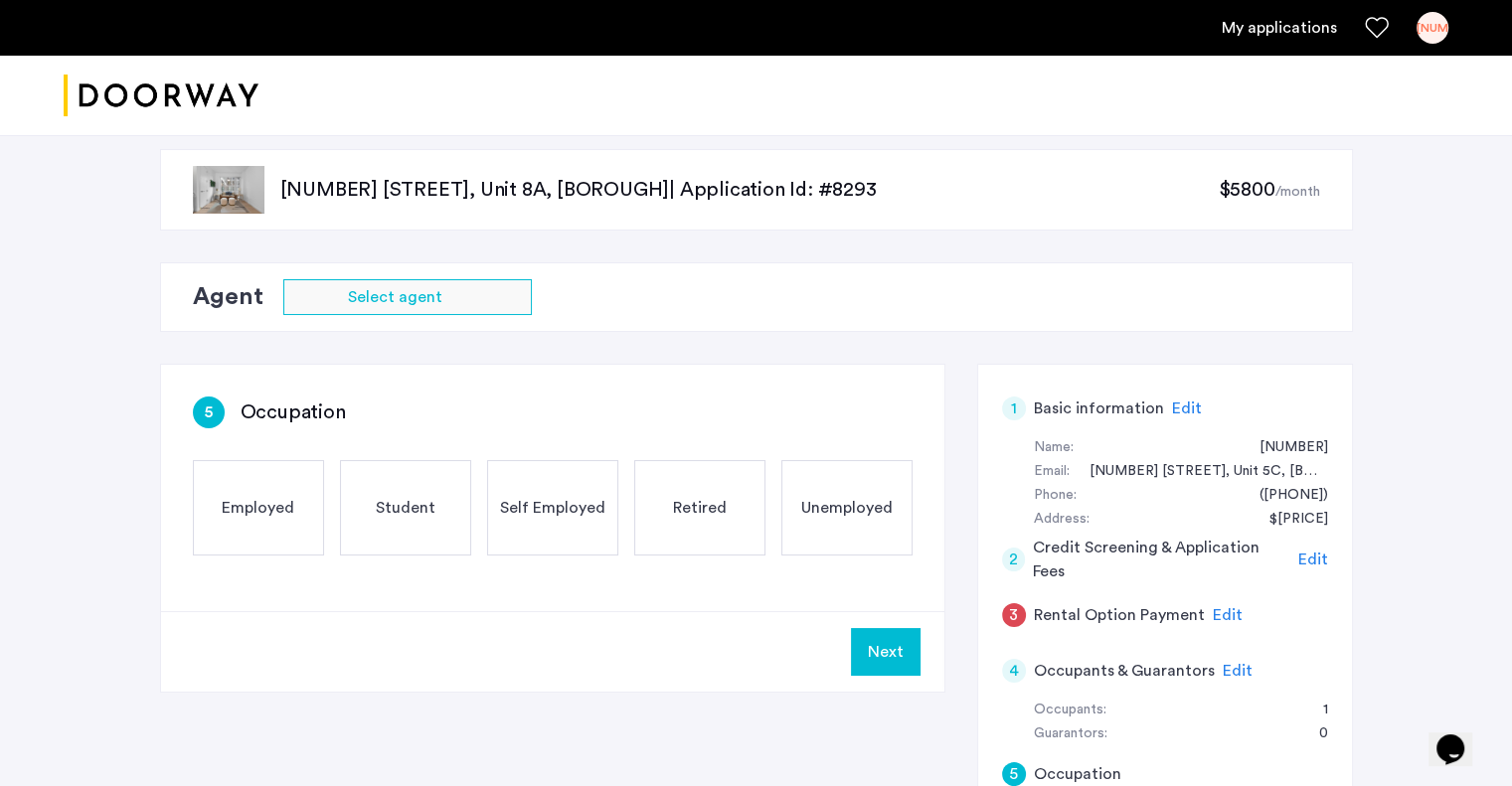 click on "Employed" 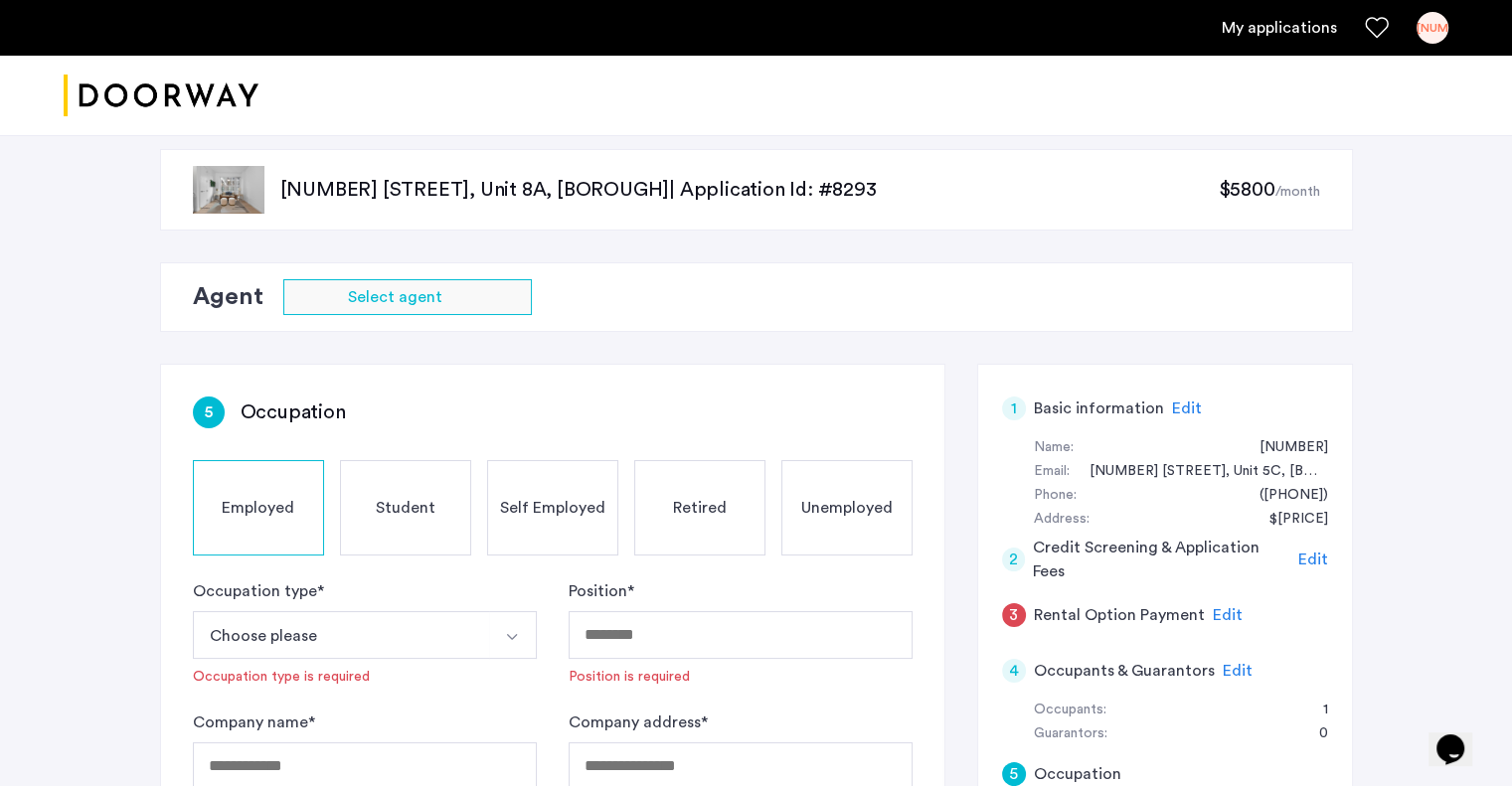 click on "Choose please" at bounding box center [341, 635] 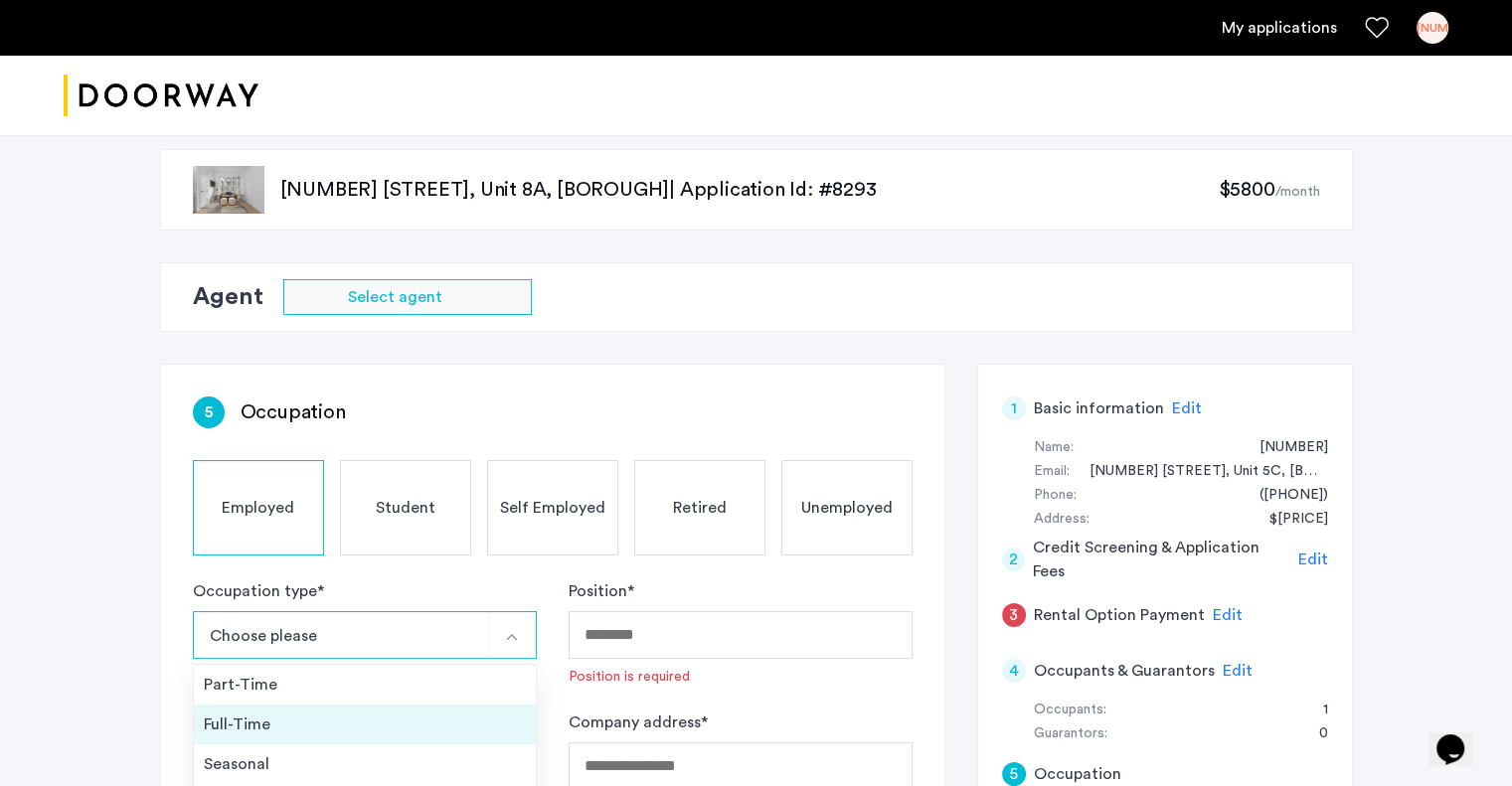 click on "Full-Time" at bounding box center (365, 724) 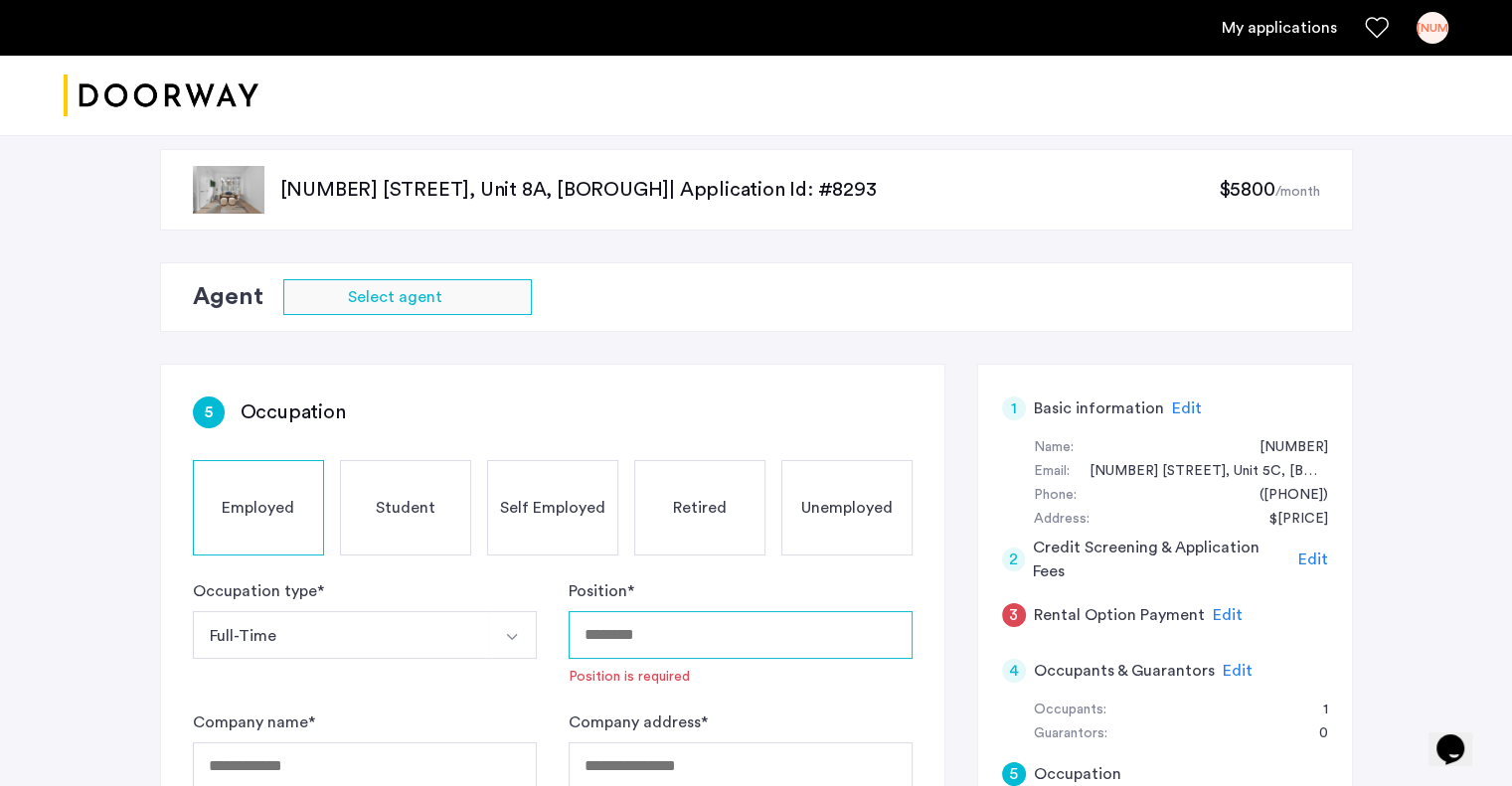 click on "Position  *" at bounding box center [741, 635] 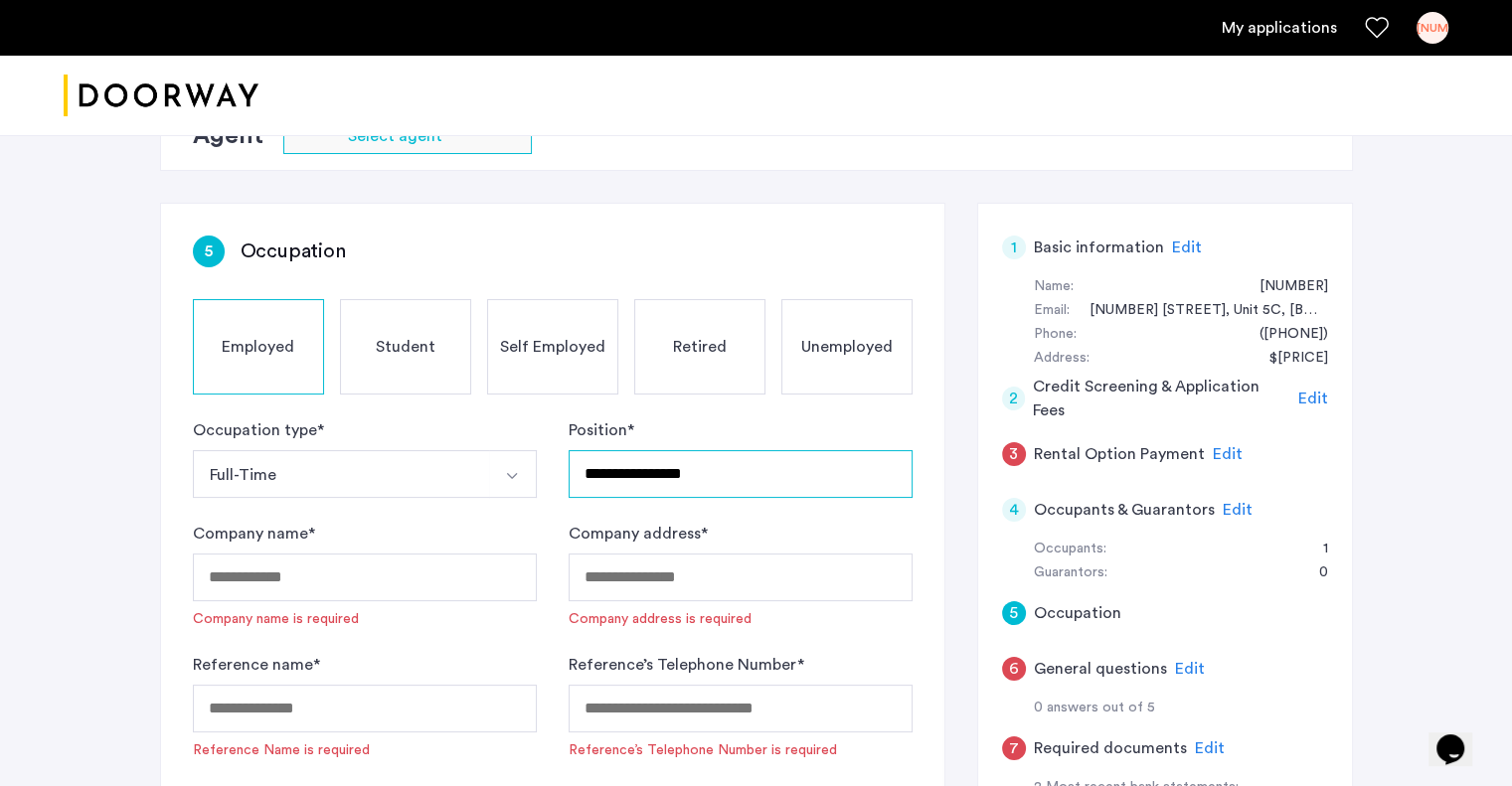 scroll, scrollTop: 173, scrollLeft: 0, axis: vertical 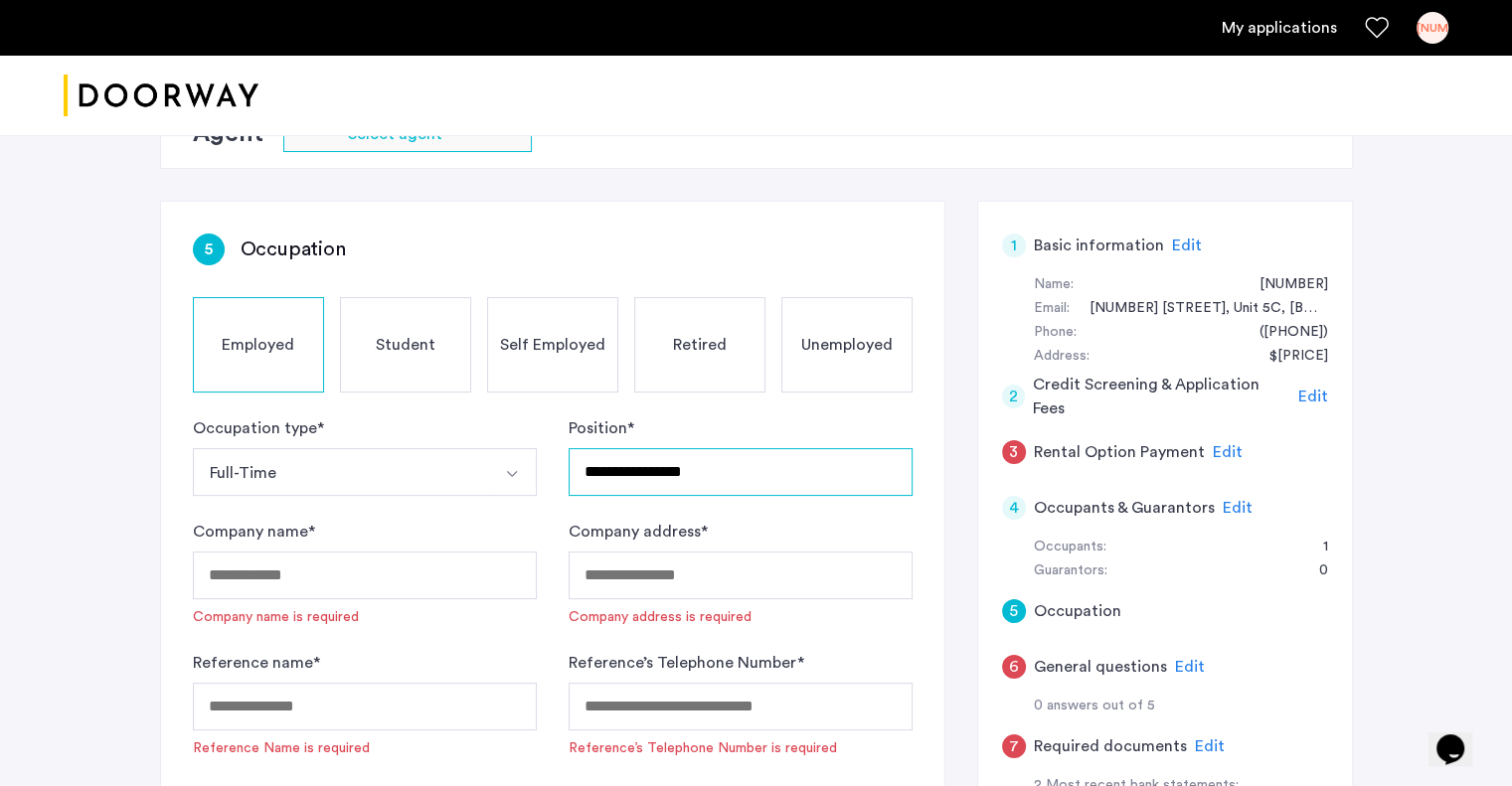 type on "**********" 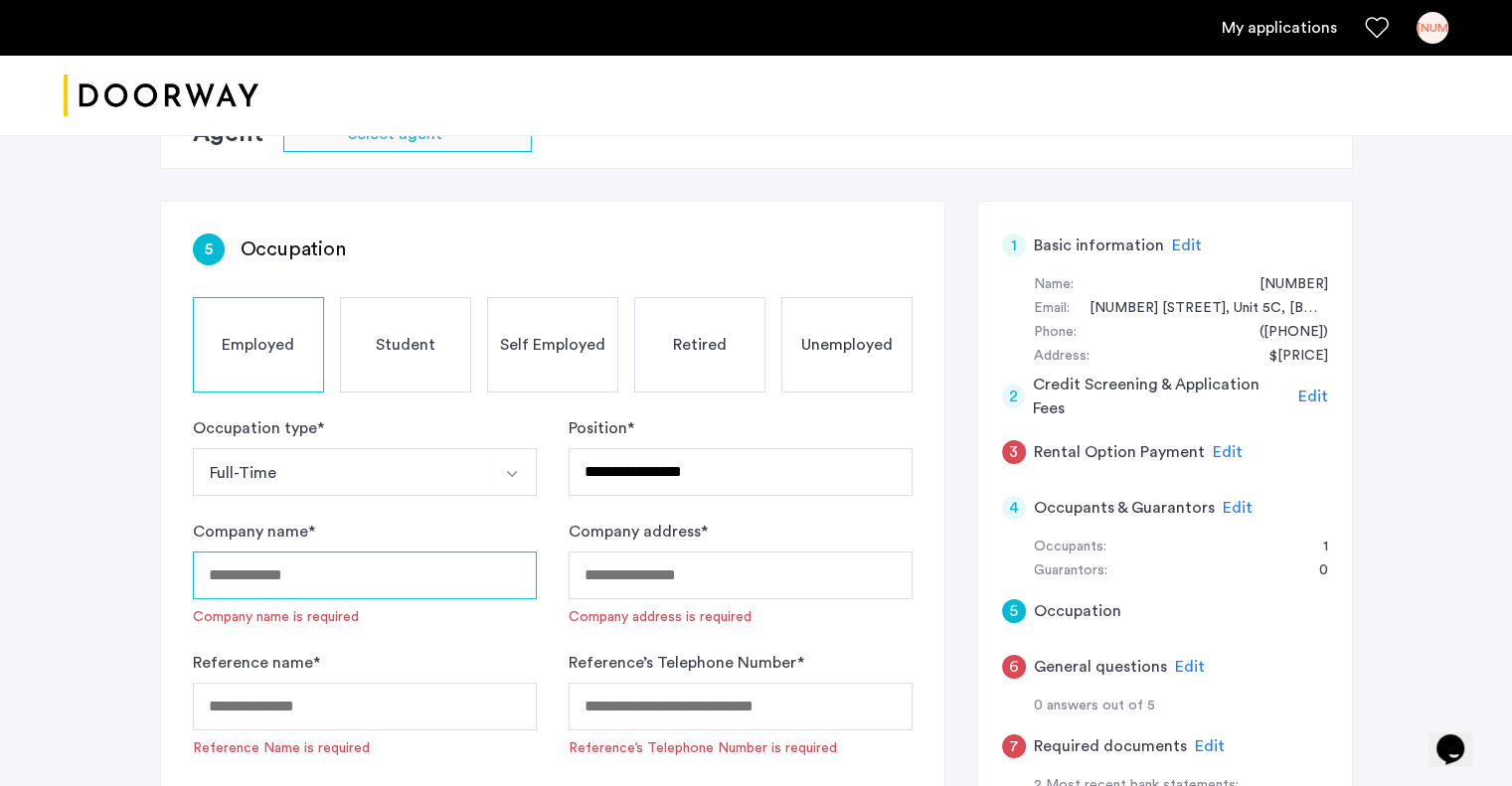 click on "Company name  *" at bounding box center [365, 575] 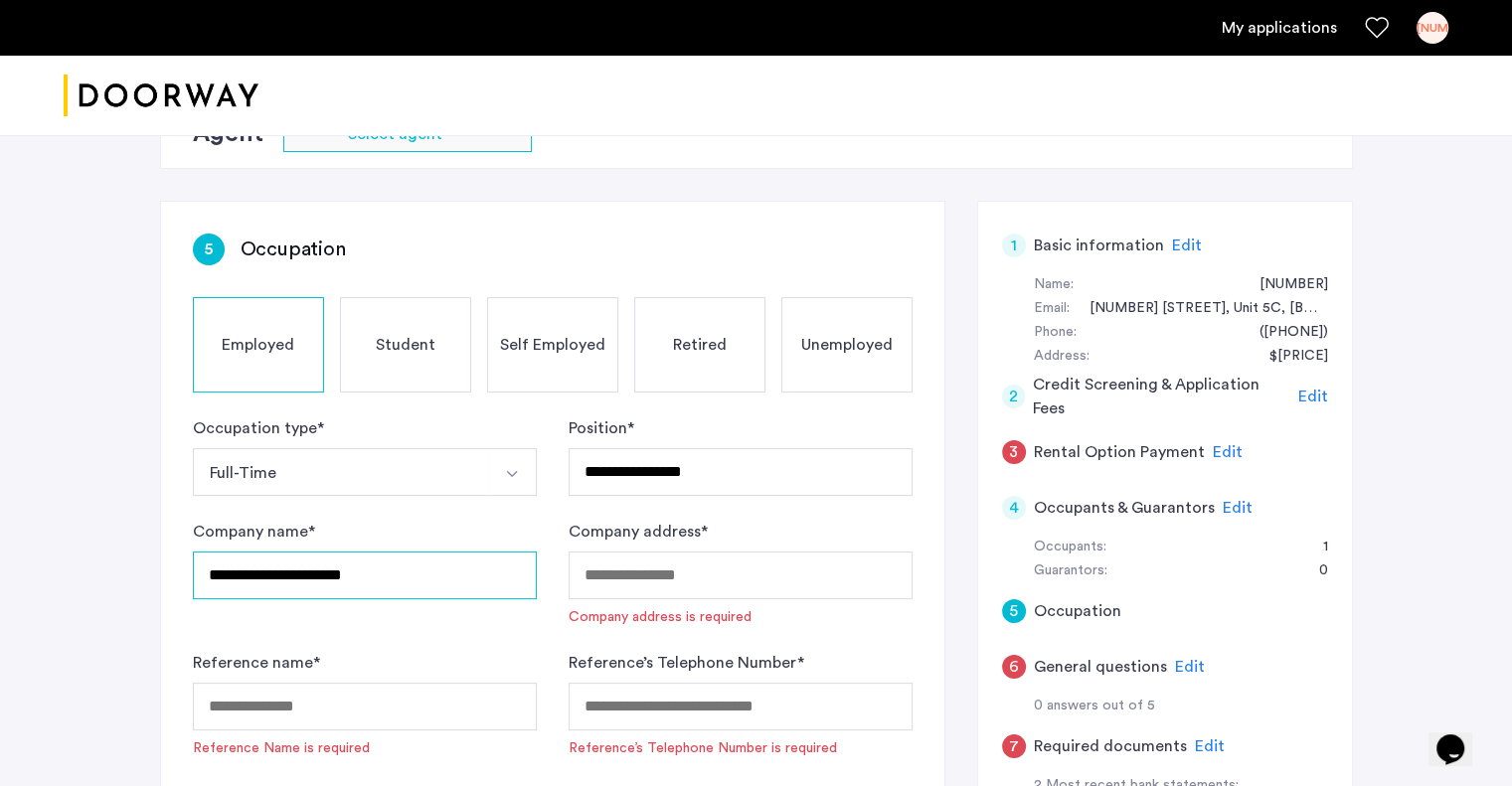 type on "**********" 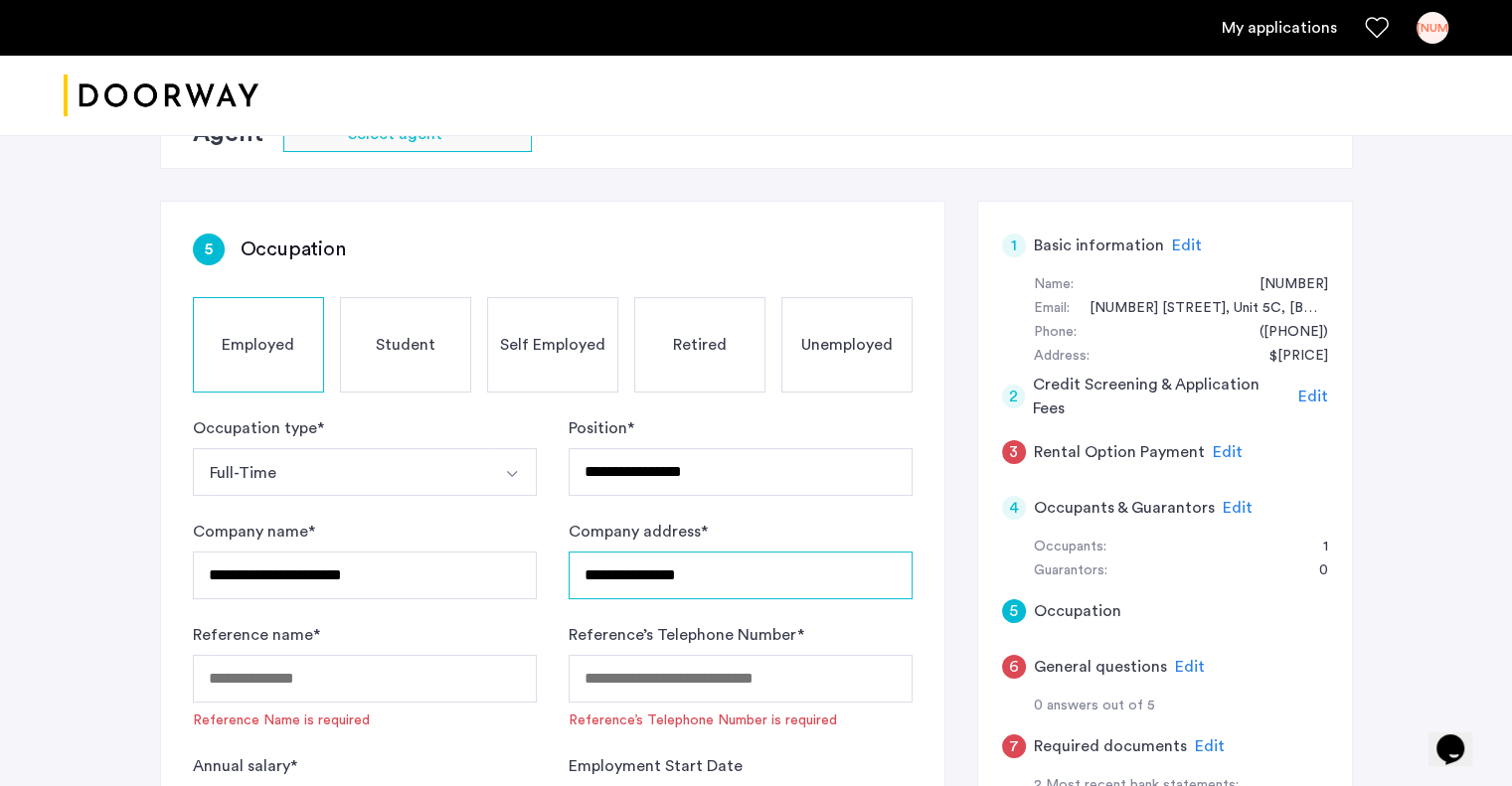 type on "**********" 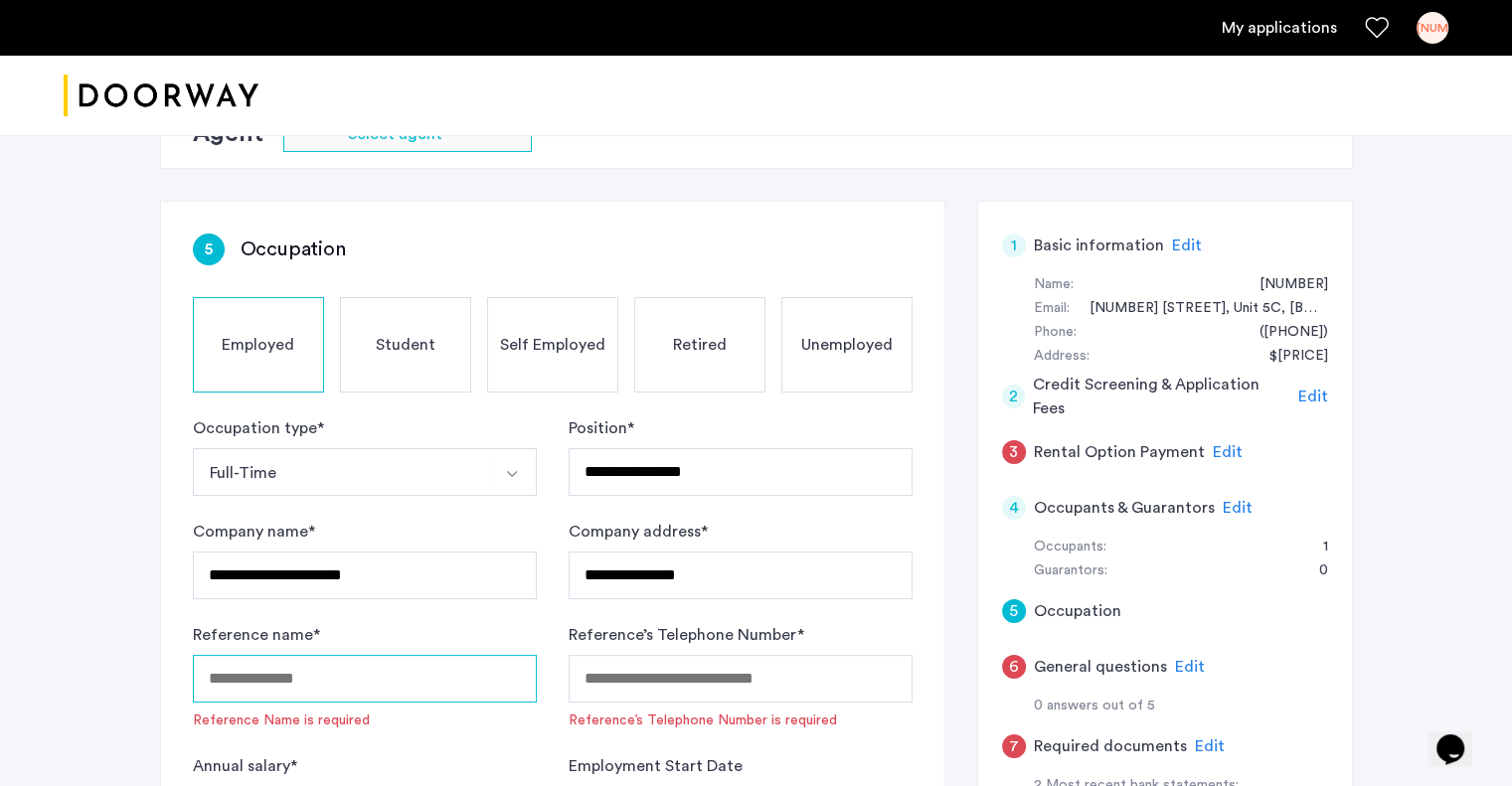 click on "Reference name  *" at bounding box center [365, 679] 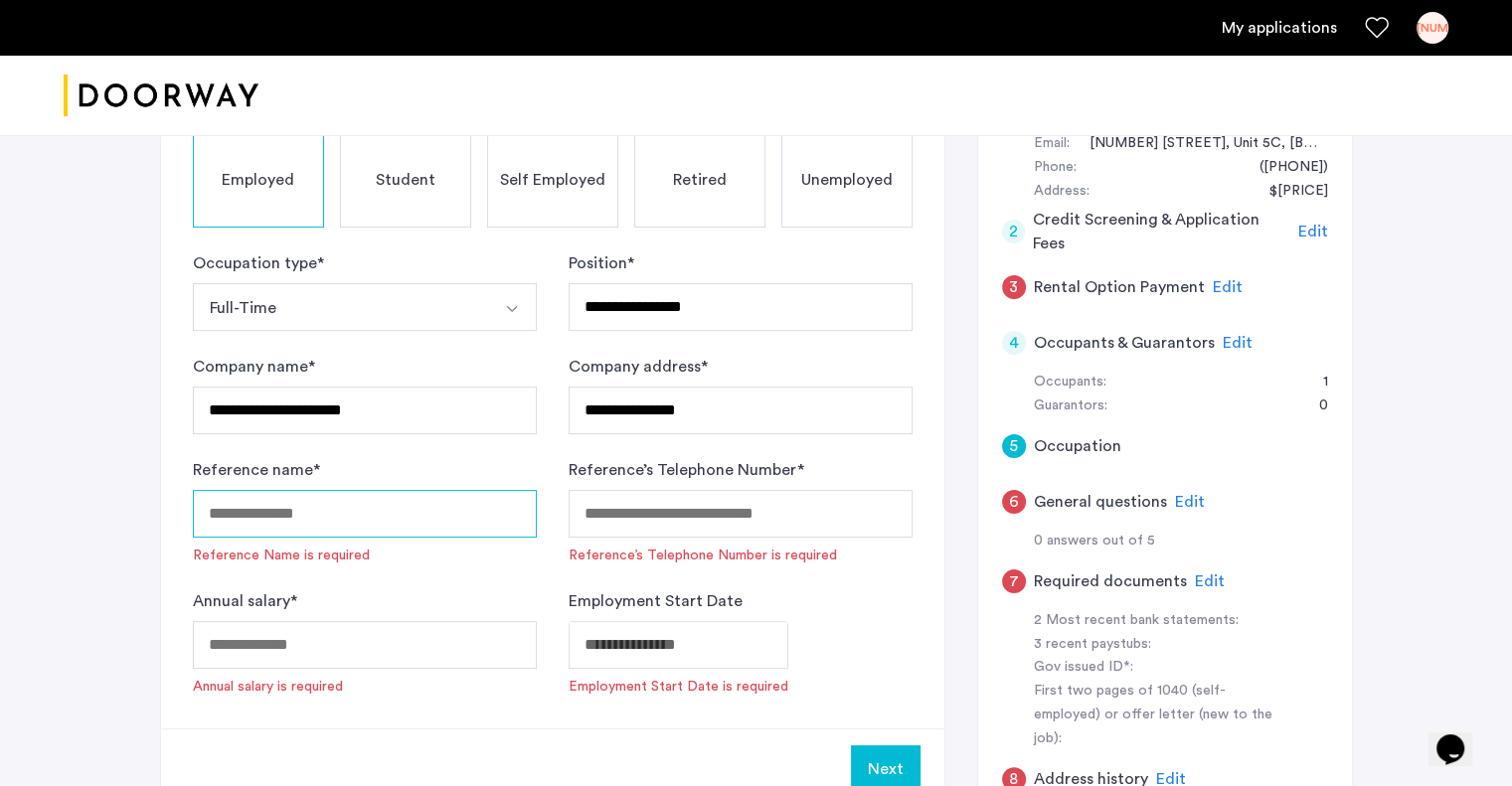 scroll, scrollTop: 340, scrollLeft: 0, axis: vertical 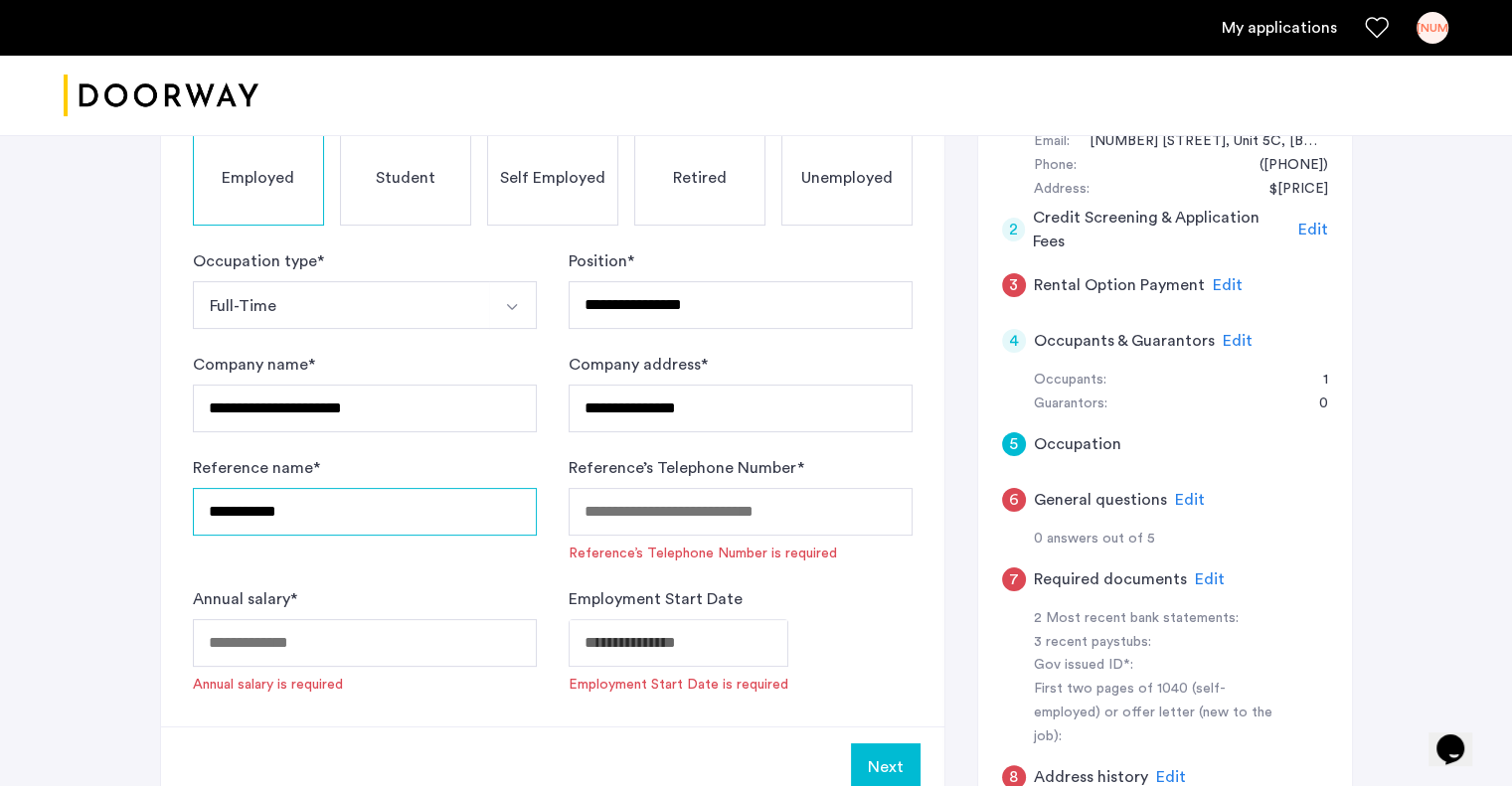 type on "**********" 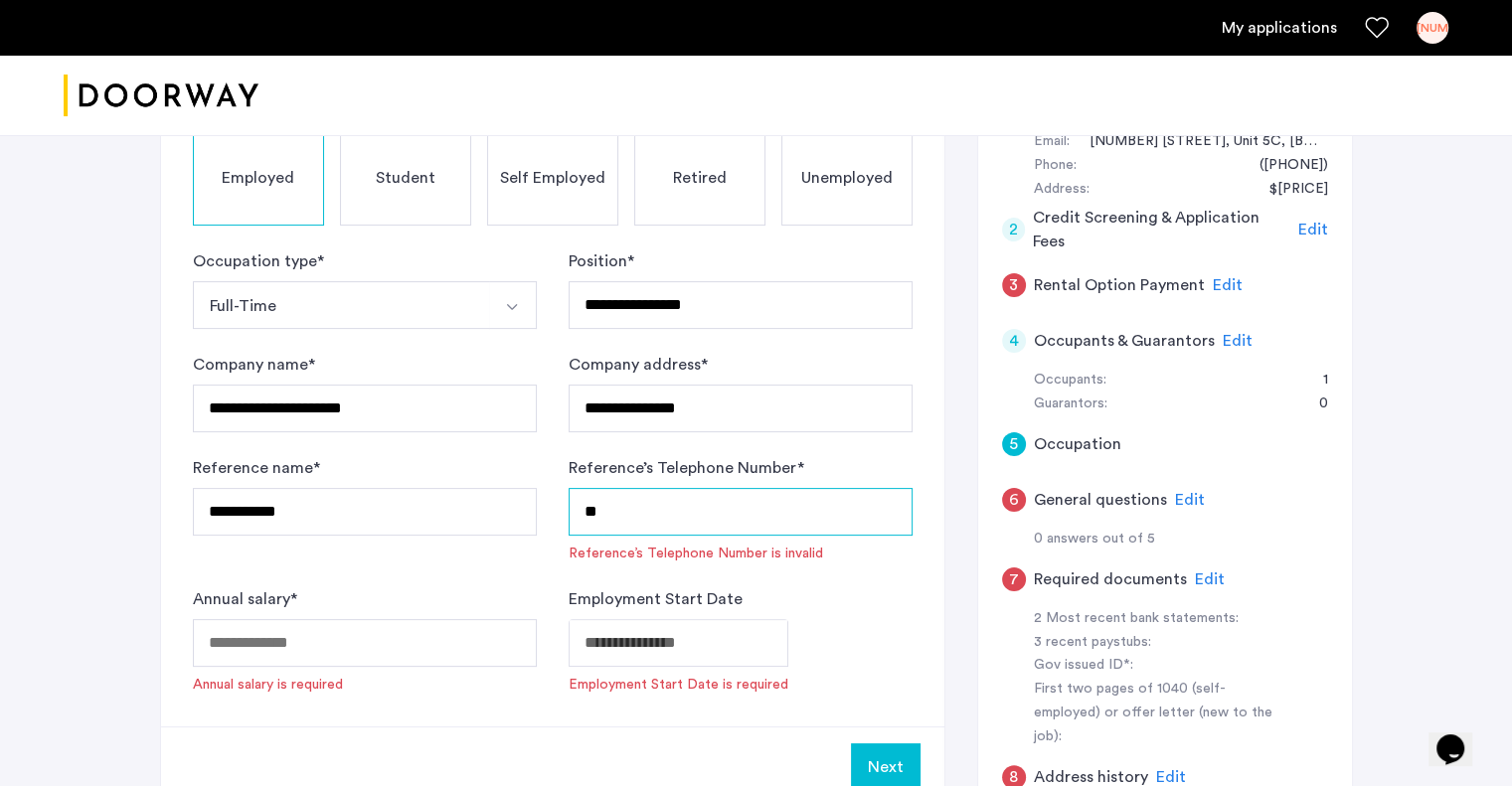 type on "*" 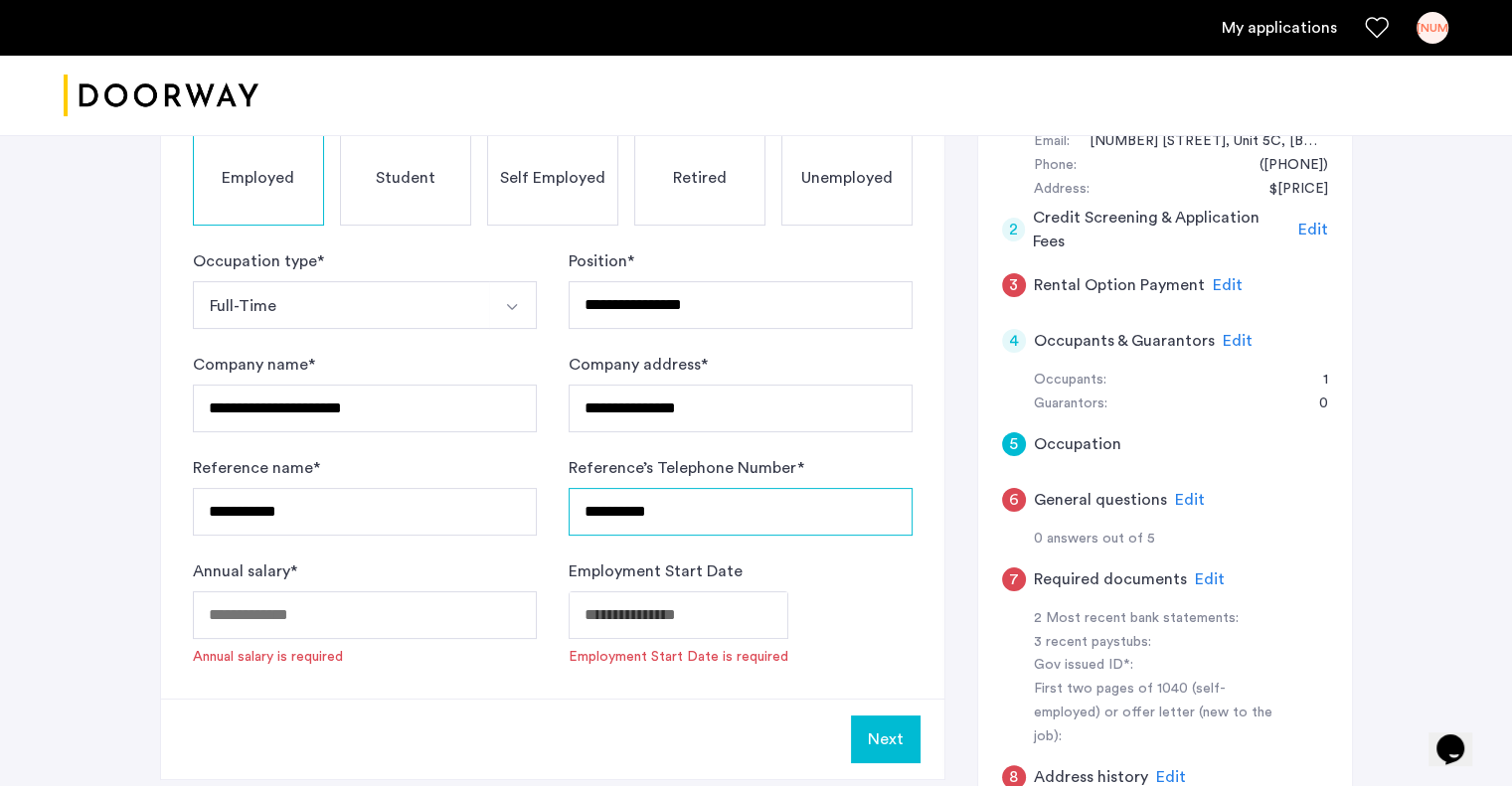 type on "**********" 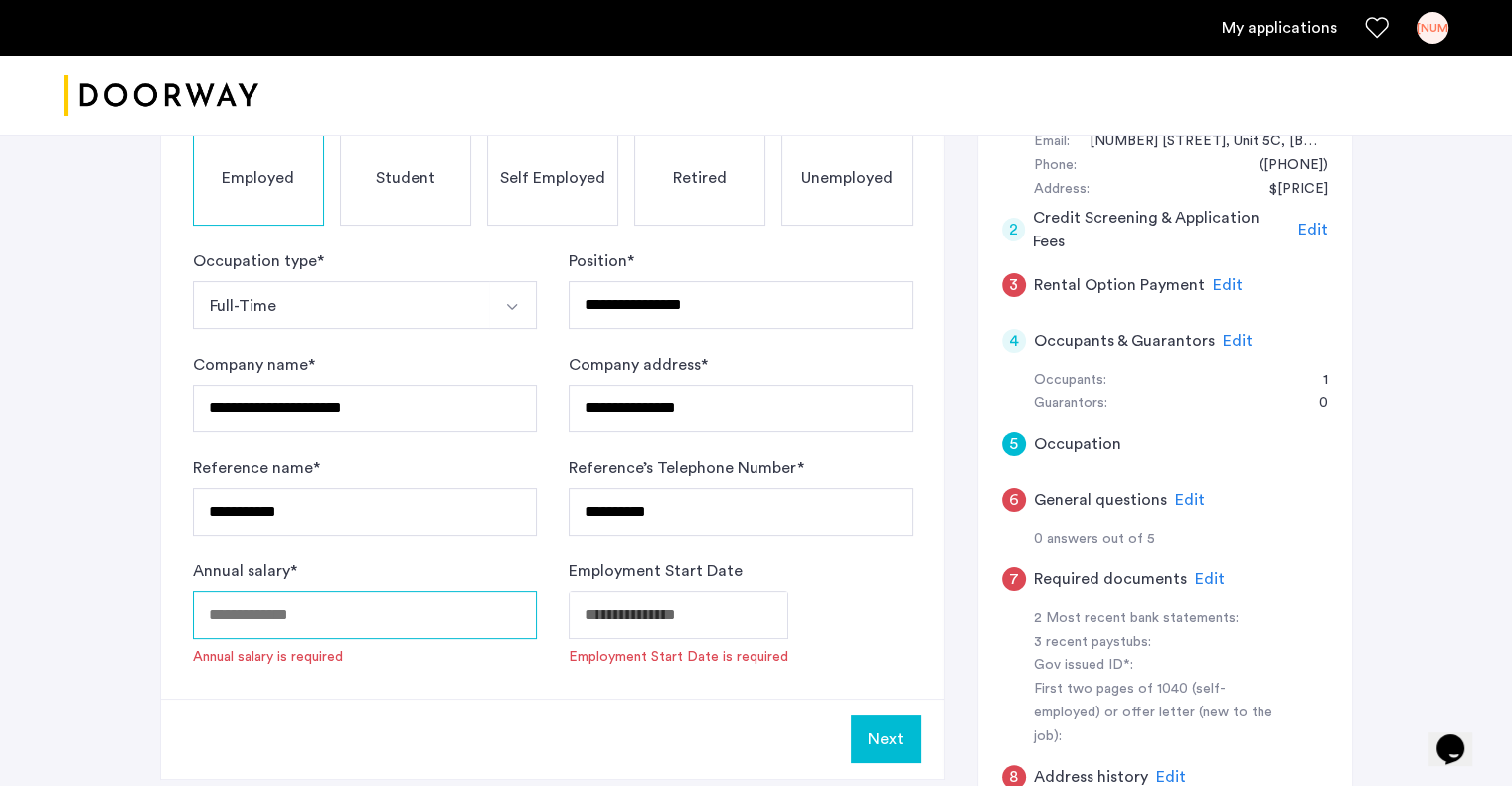 click on "Annual salary  *" at bounding box center [365, 615] 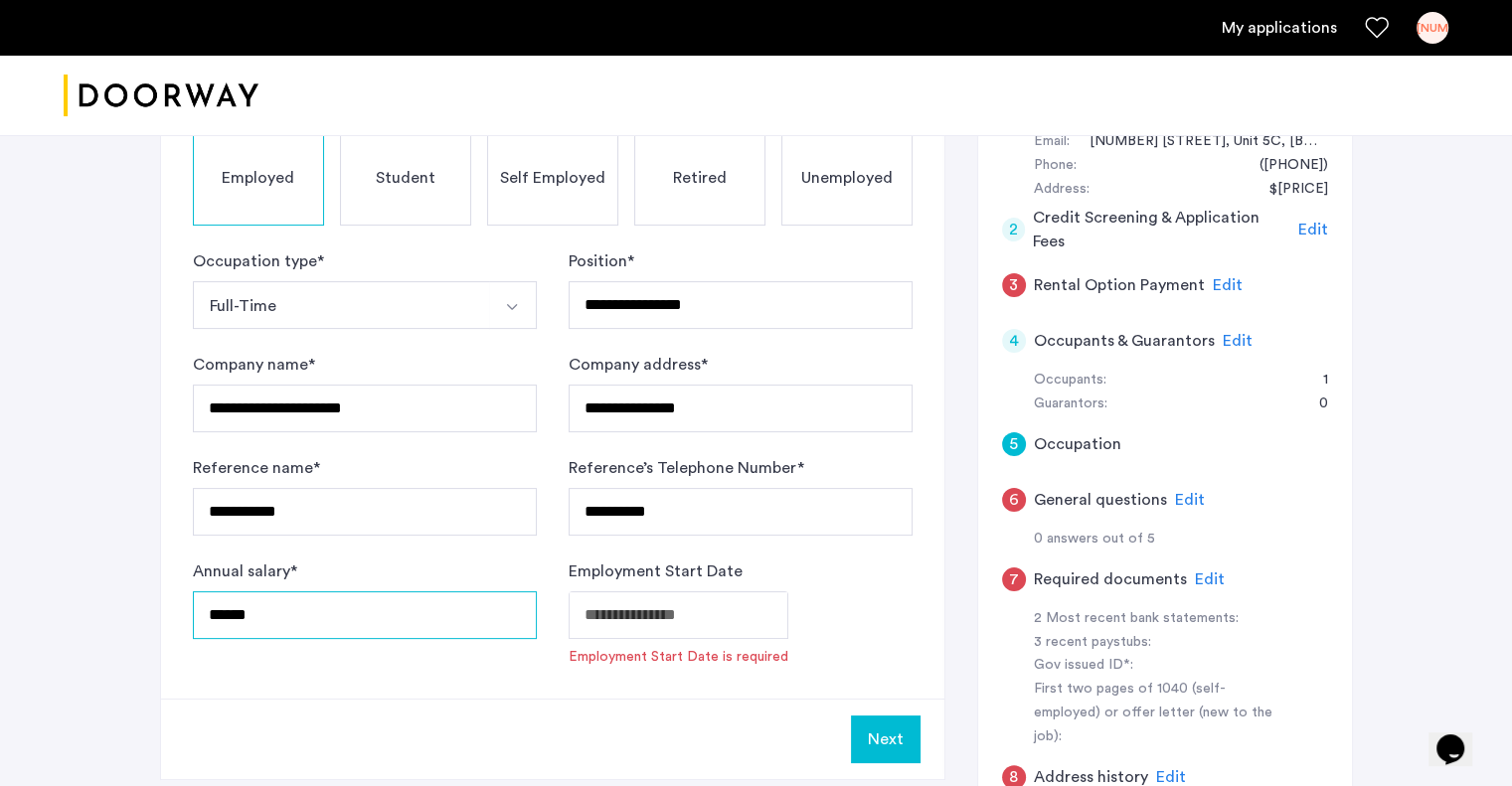 type on "******" 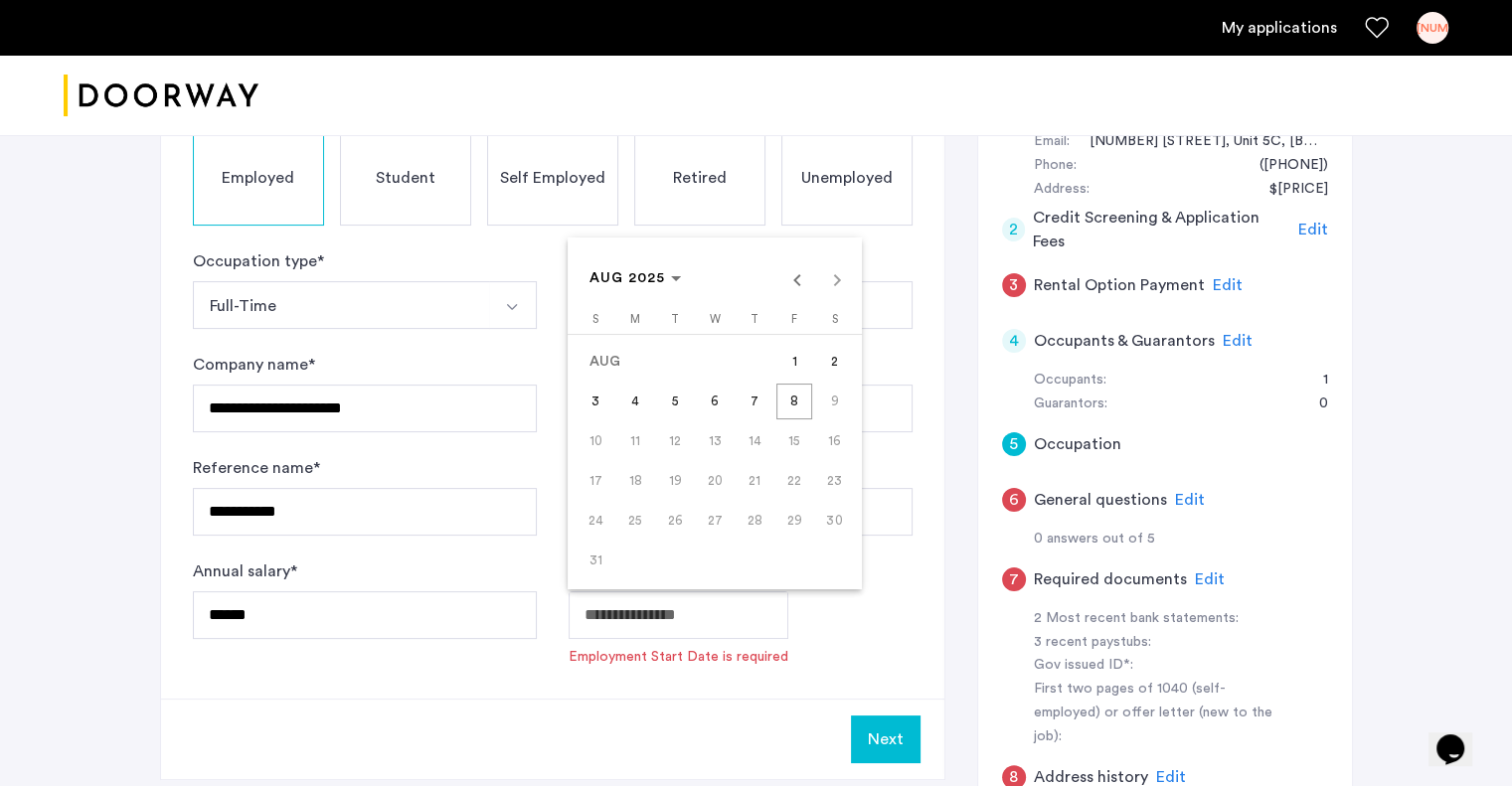 click on "[MONTH] [DAY], [YEAR] at [TIME]UTC" at bounding box center [756, 53] 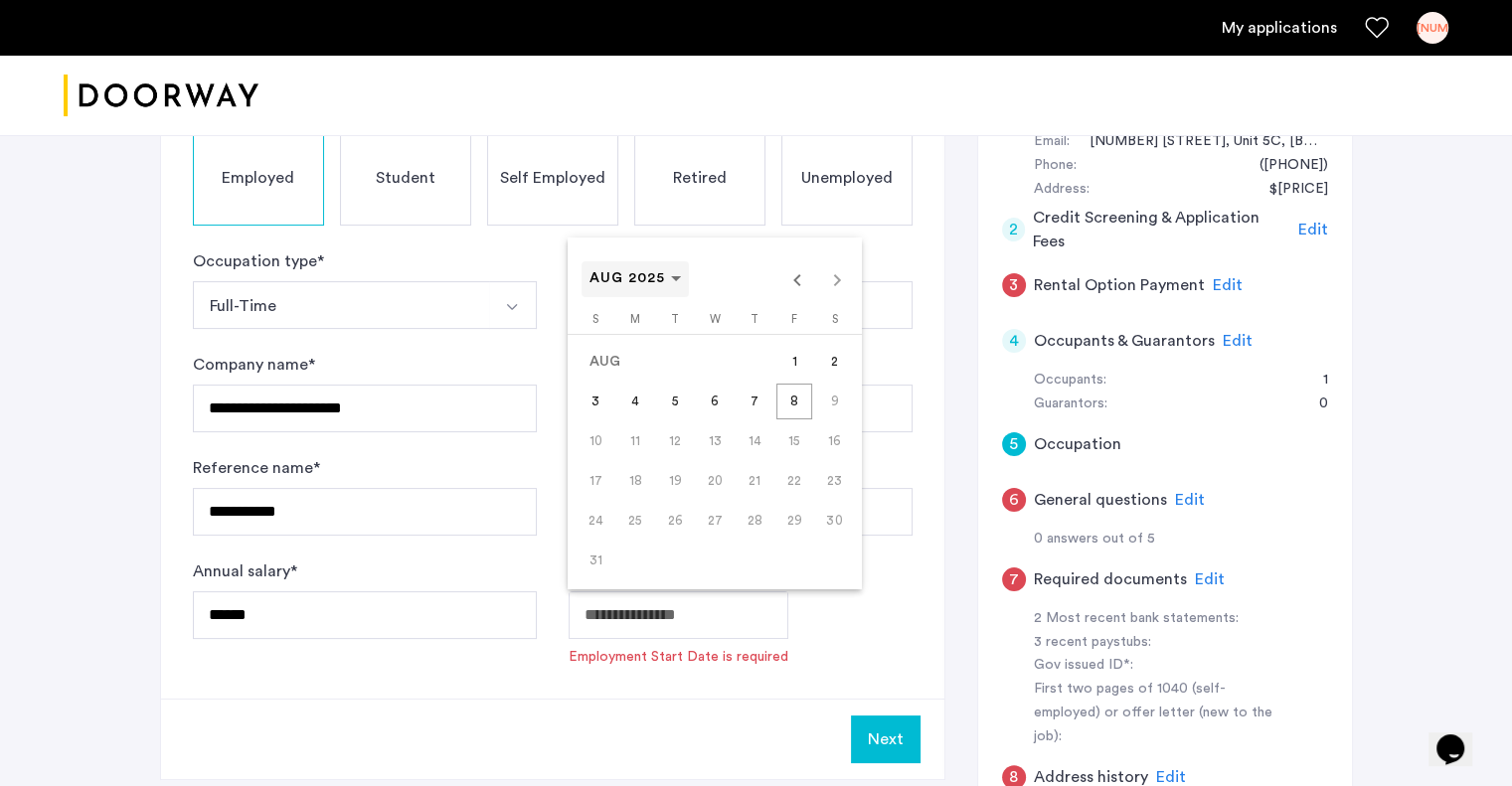 click on "AUG 2025" at bounding box center [627, 278] 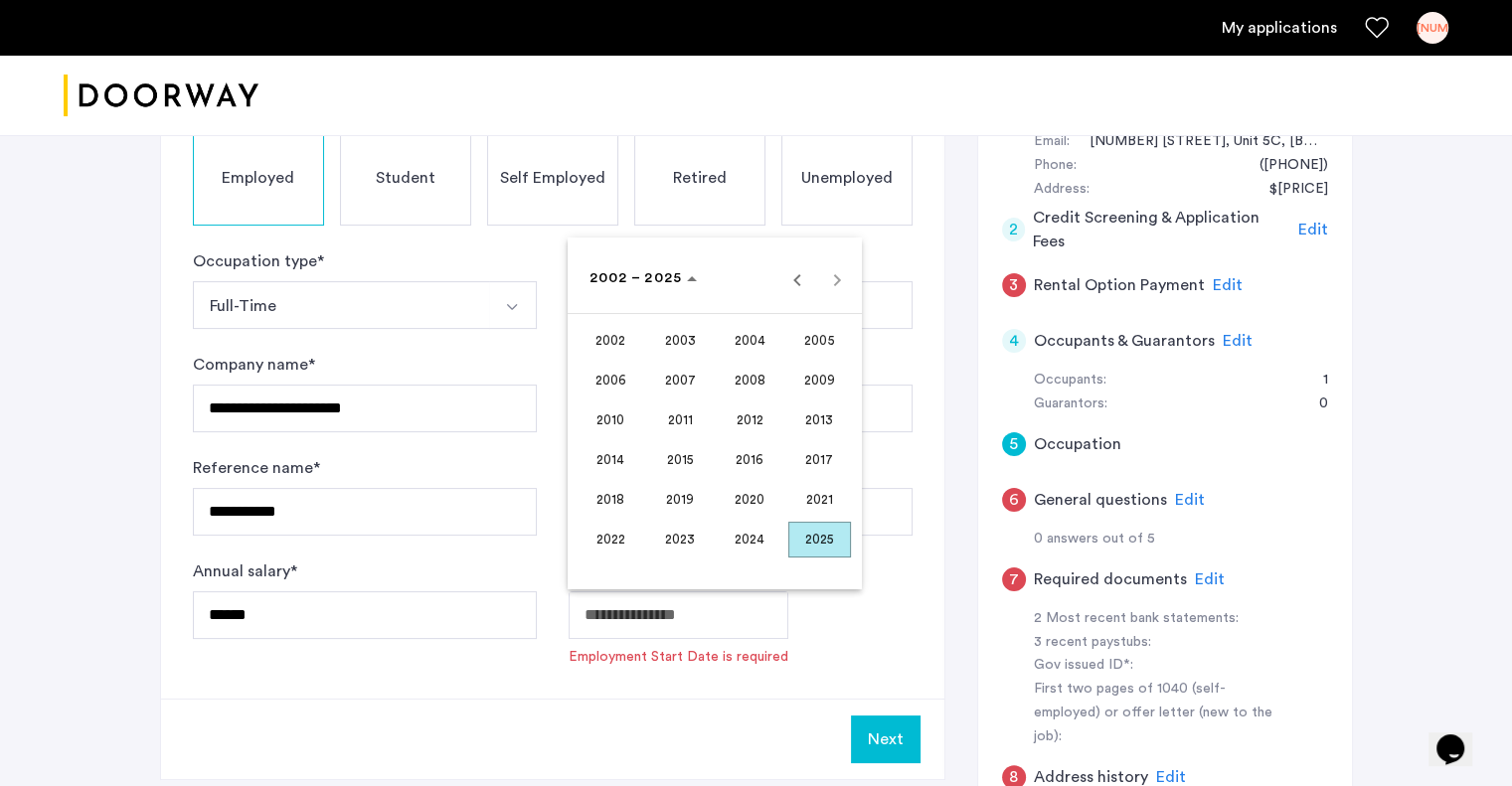 click on "2023" at bounding box center (680, 540) 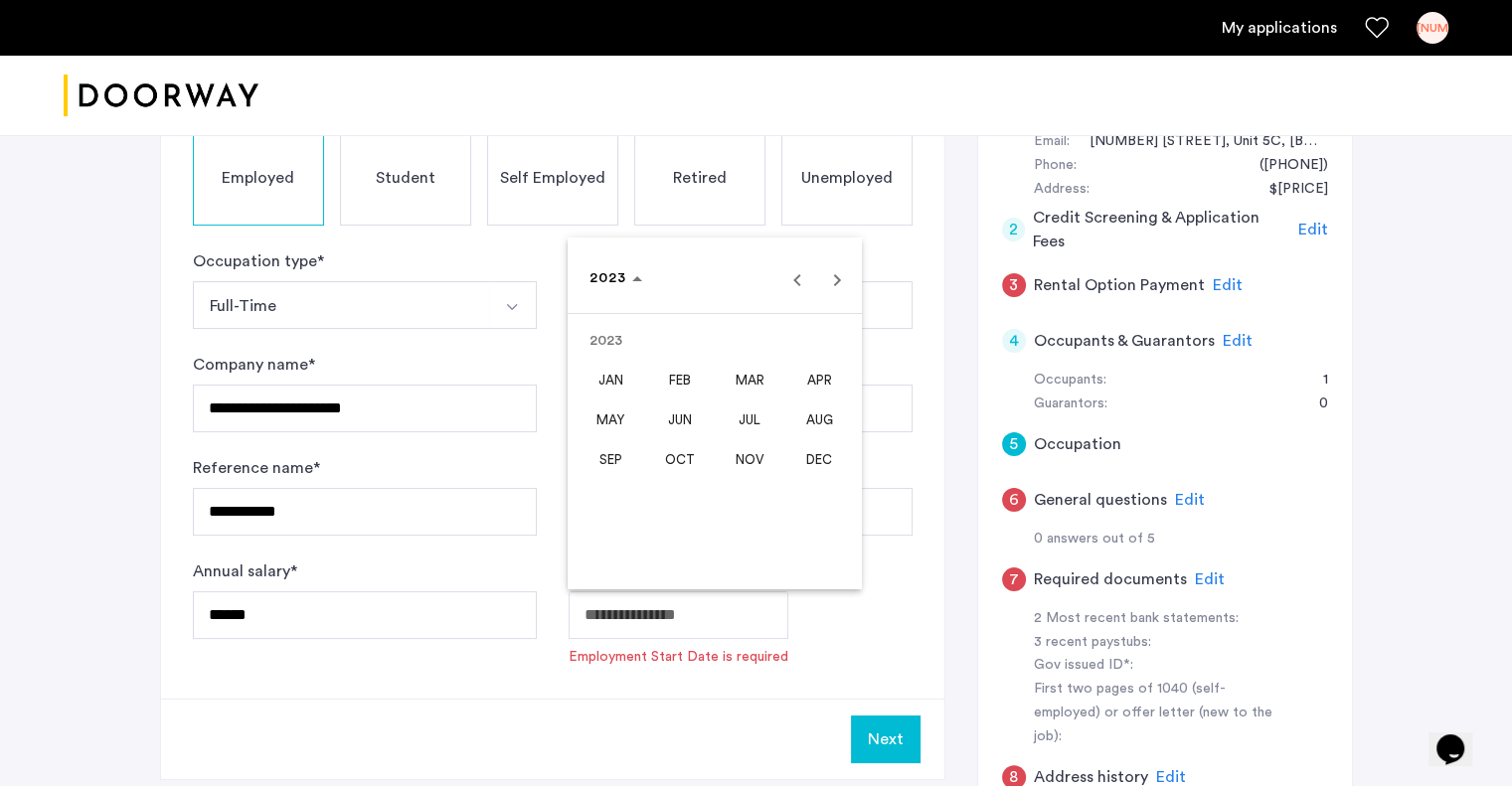 click on "SEP" at bounding box center [610, 460] 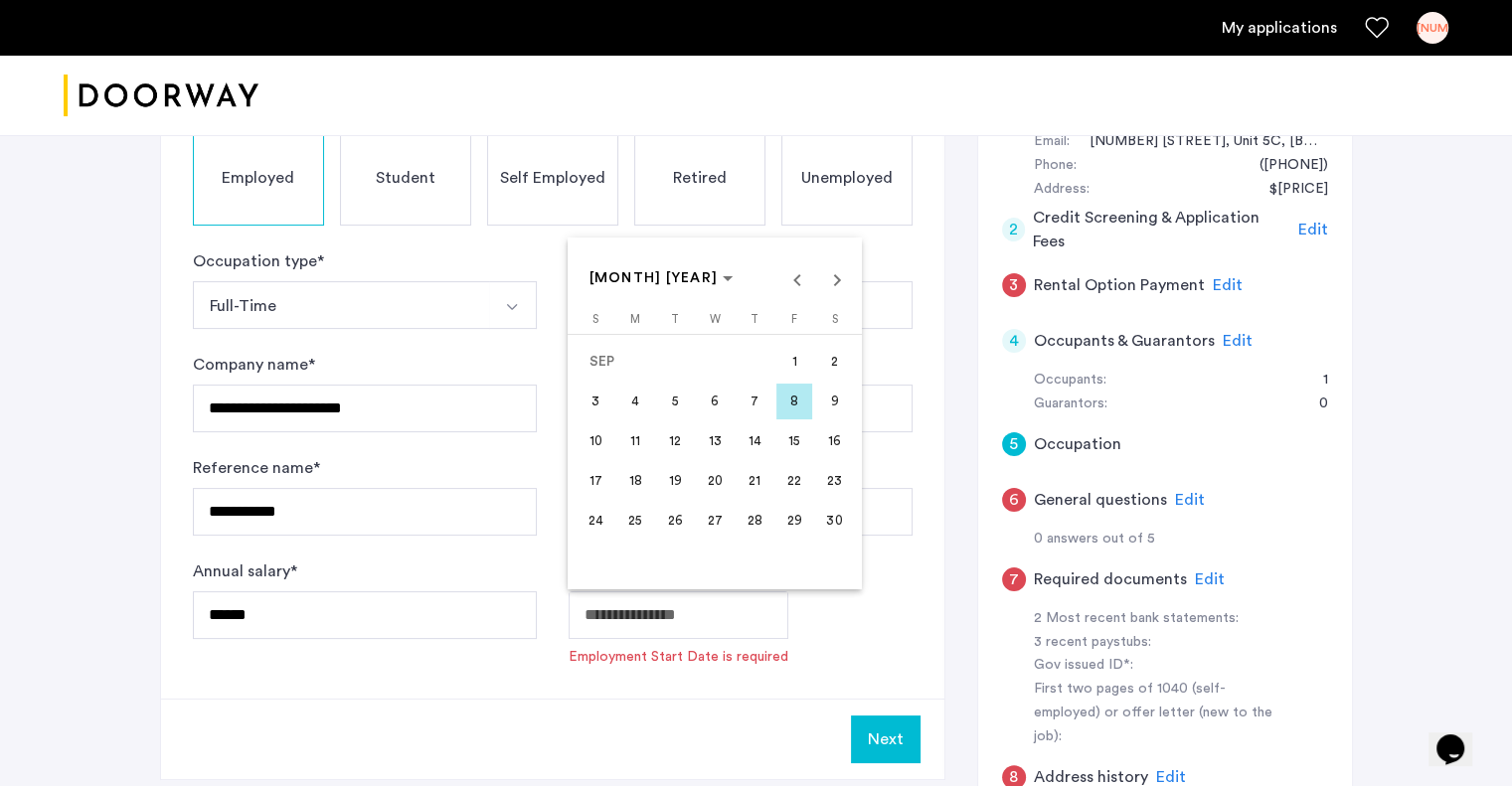click on "11" at bounding box center (635, 441) 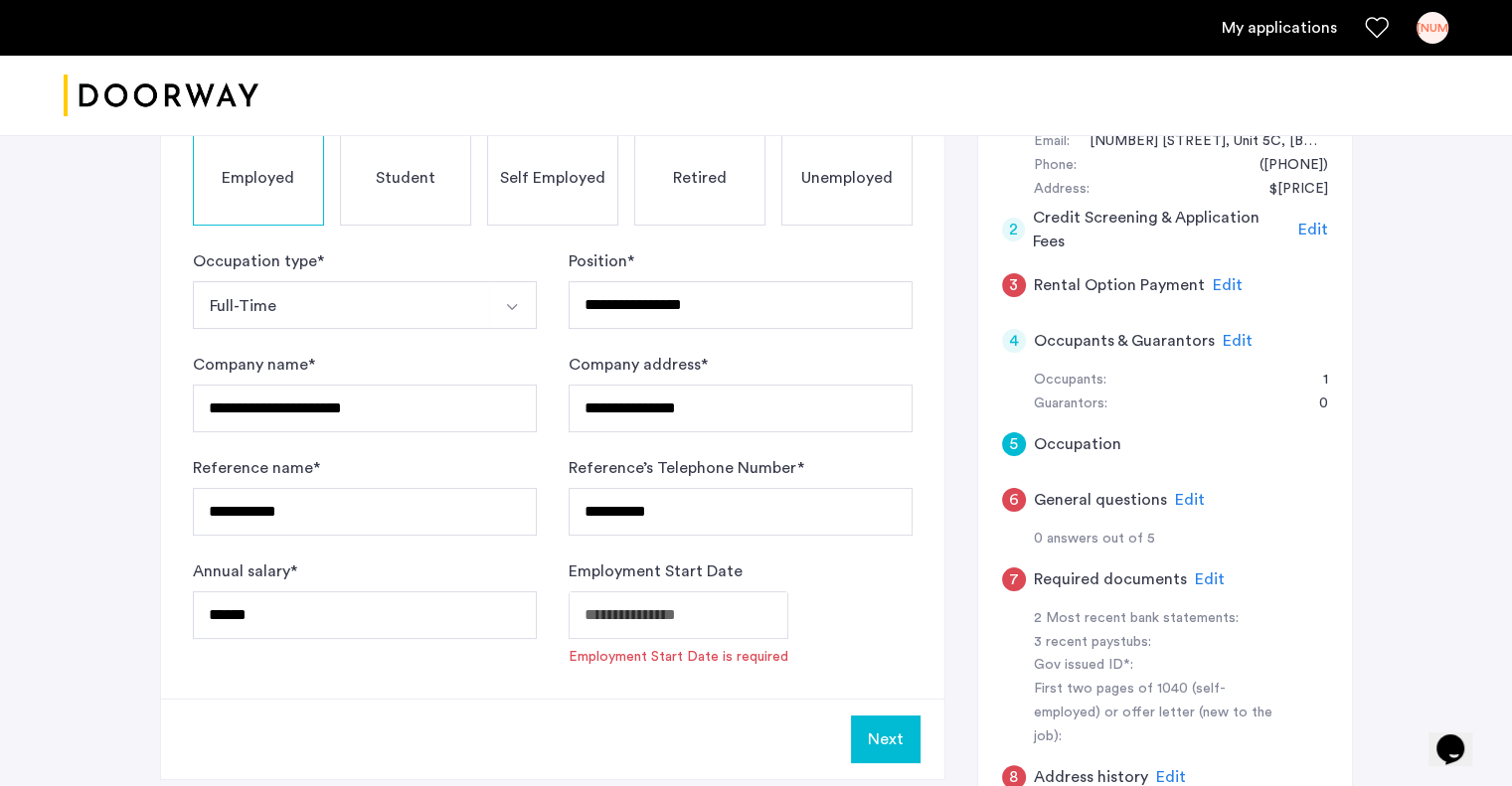 type on "**********" 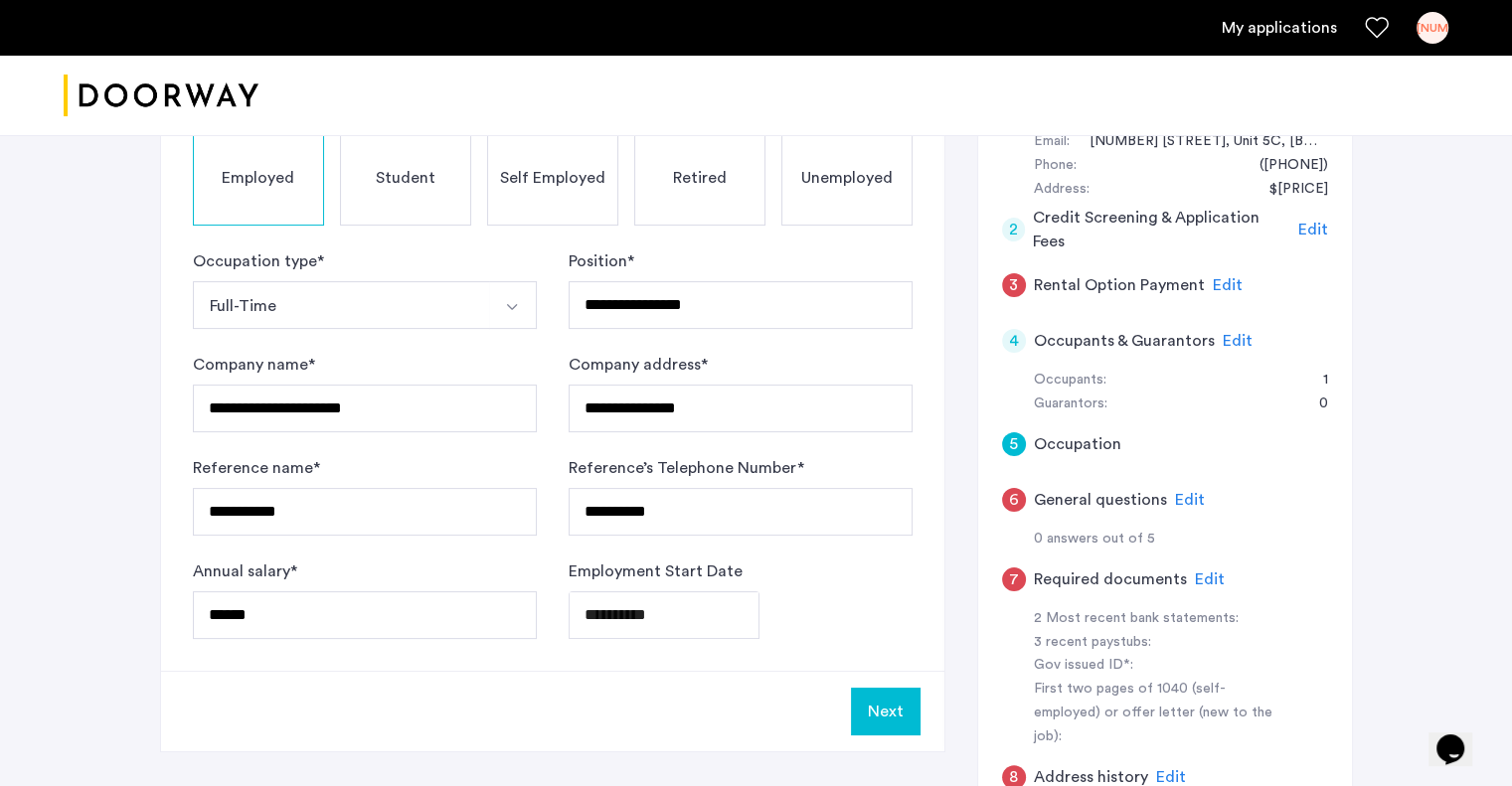 click on "Next" 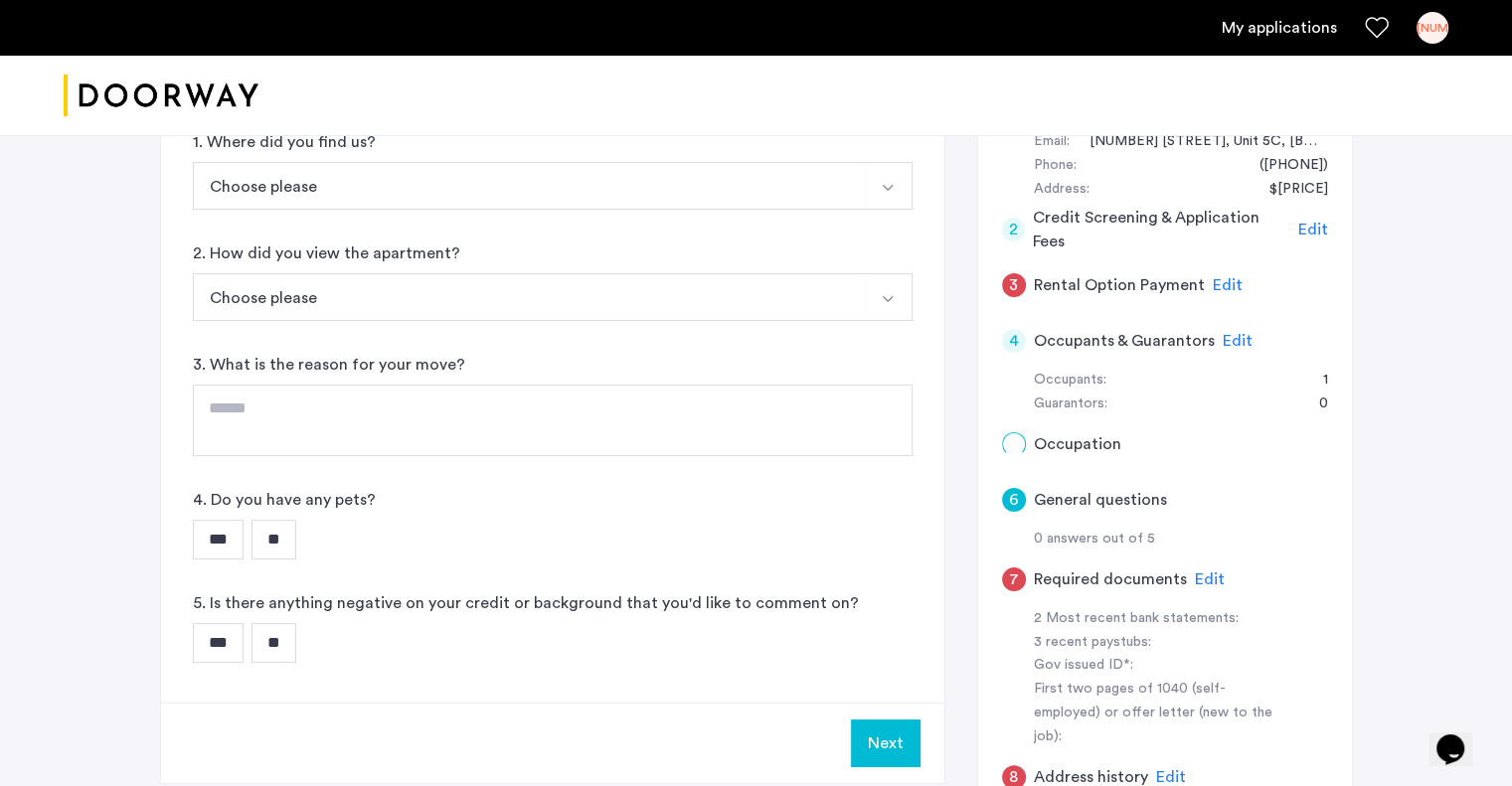 scroll, scrollTop: 0, scrollLeft: 0, axis: both 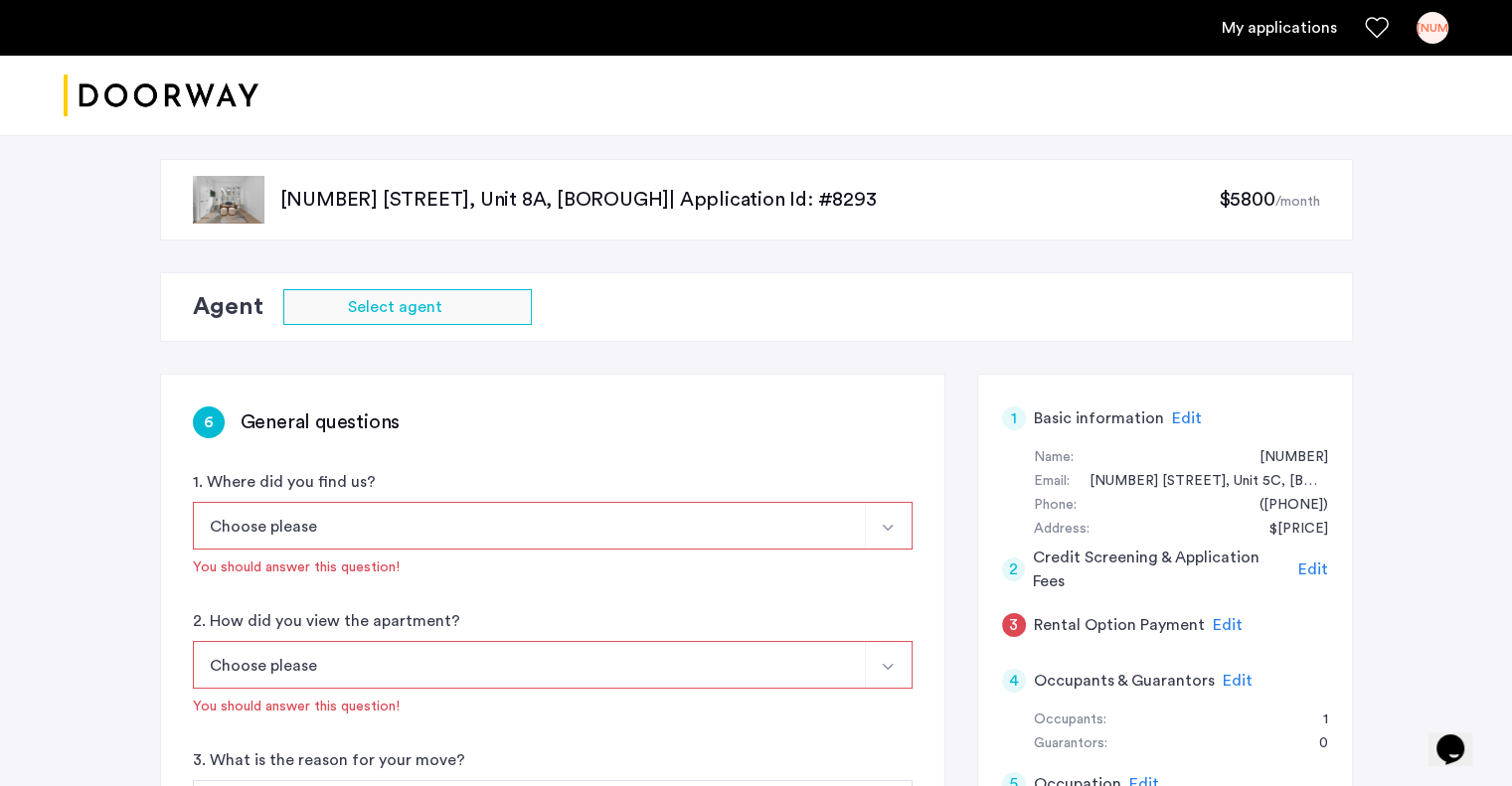 click on "Choose please" at bounding box center [529, 526] 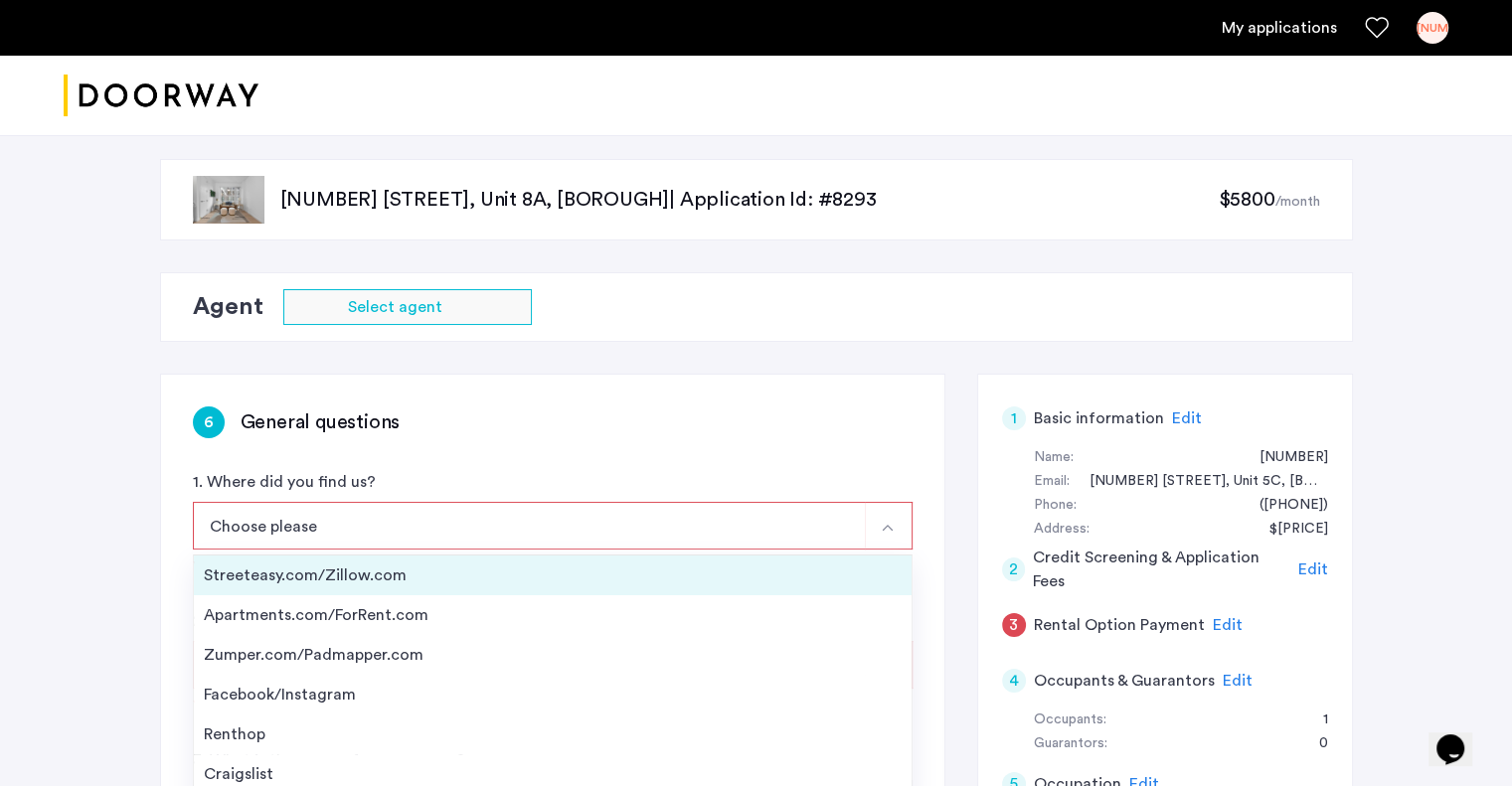 click on "Streeteasy.com/Zillow.com" at bounding box center (553, 575) 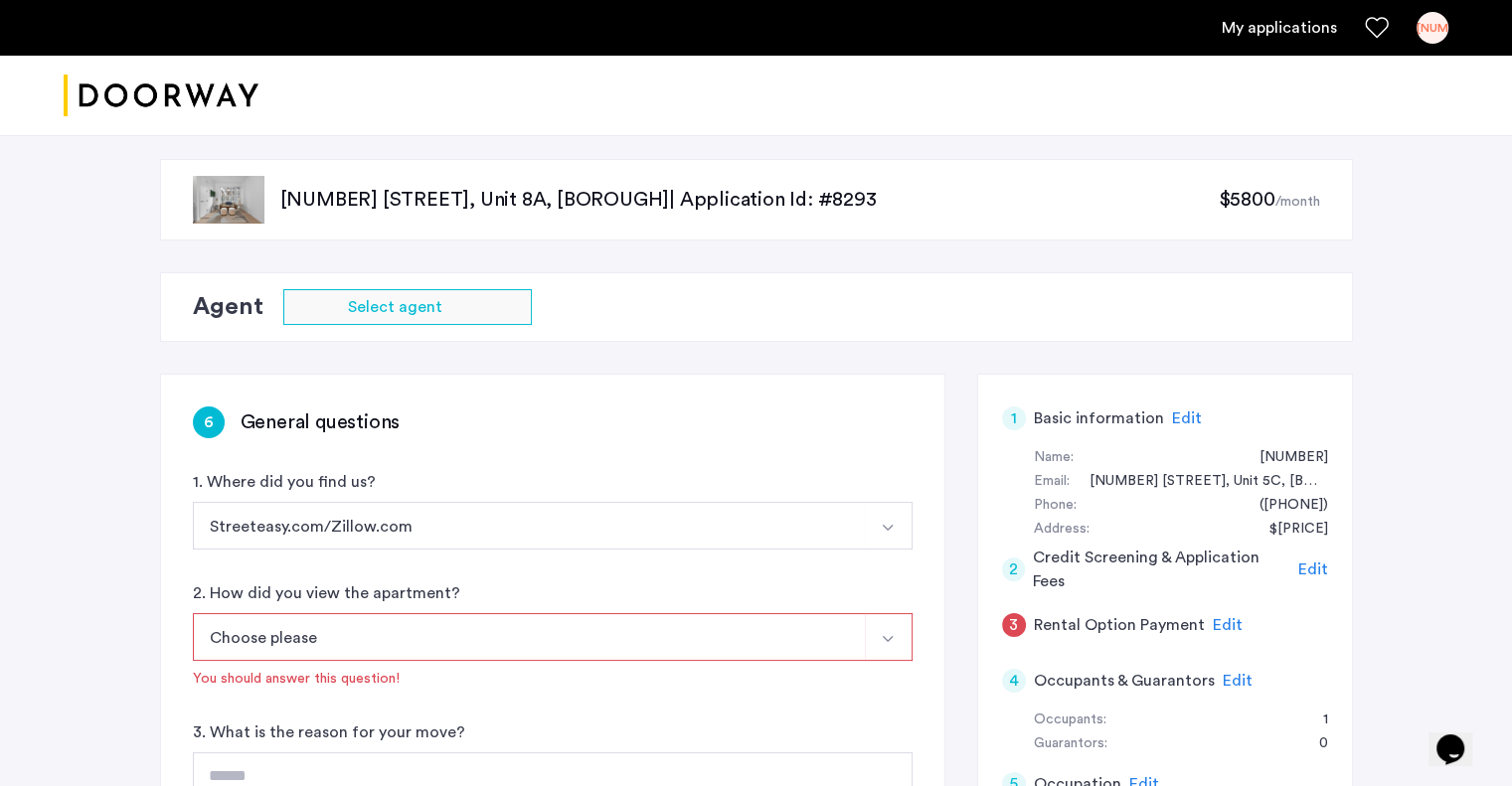 scroll, scrollTop: 130, scrollLeft: 0, axis: vertical 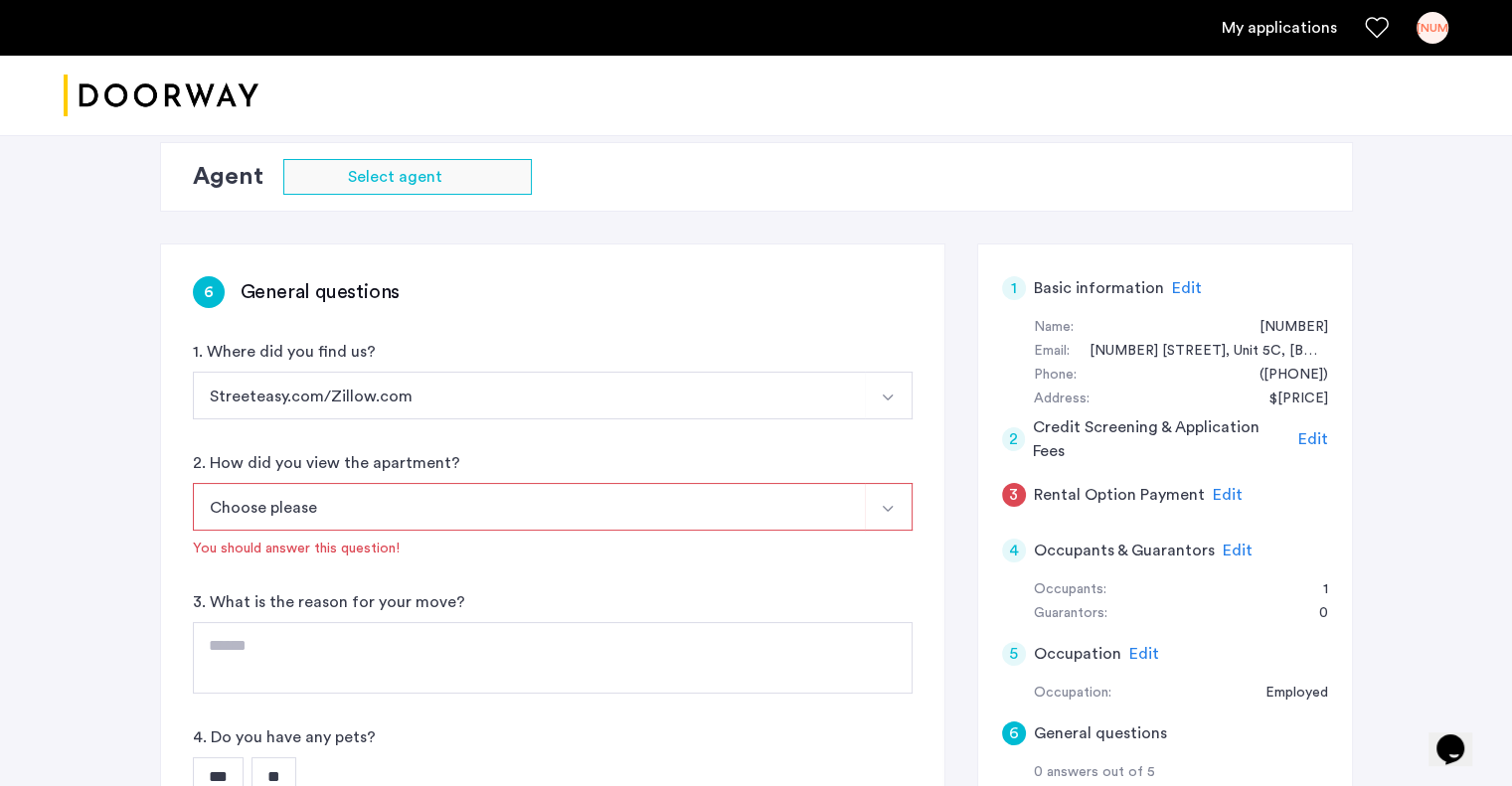 click on "Choose please" at bounding box center (529, 507) 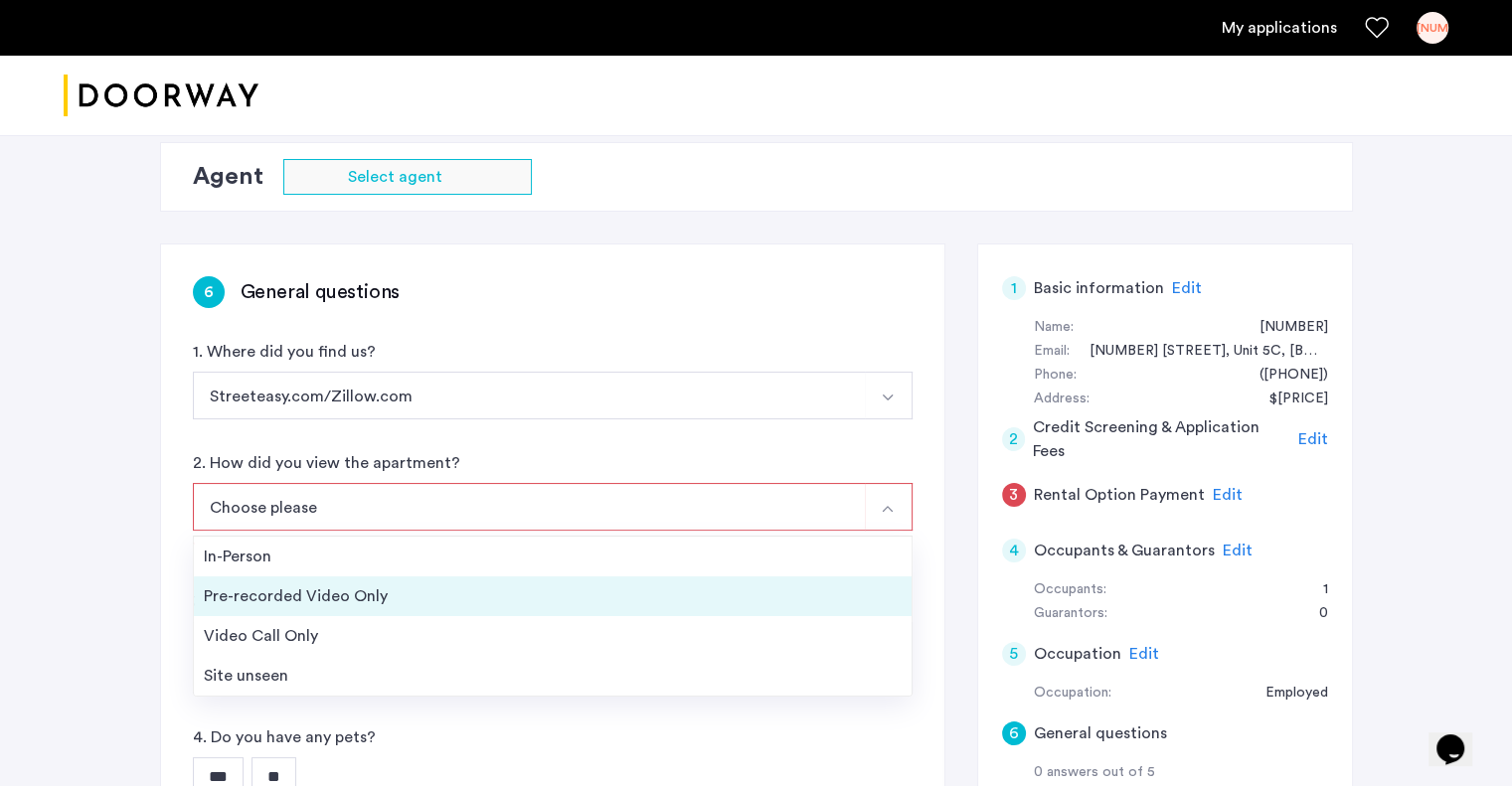 click on "Pre-recorded Video Only" at bounding box center [553, 596] 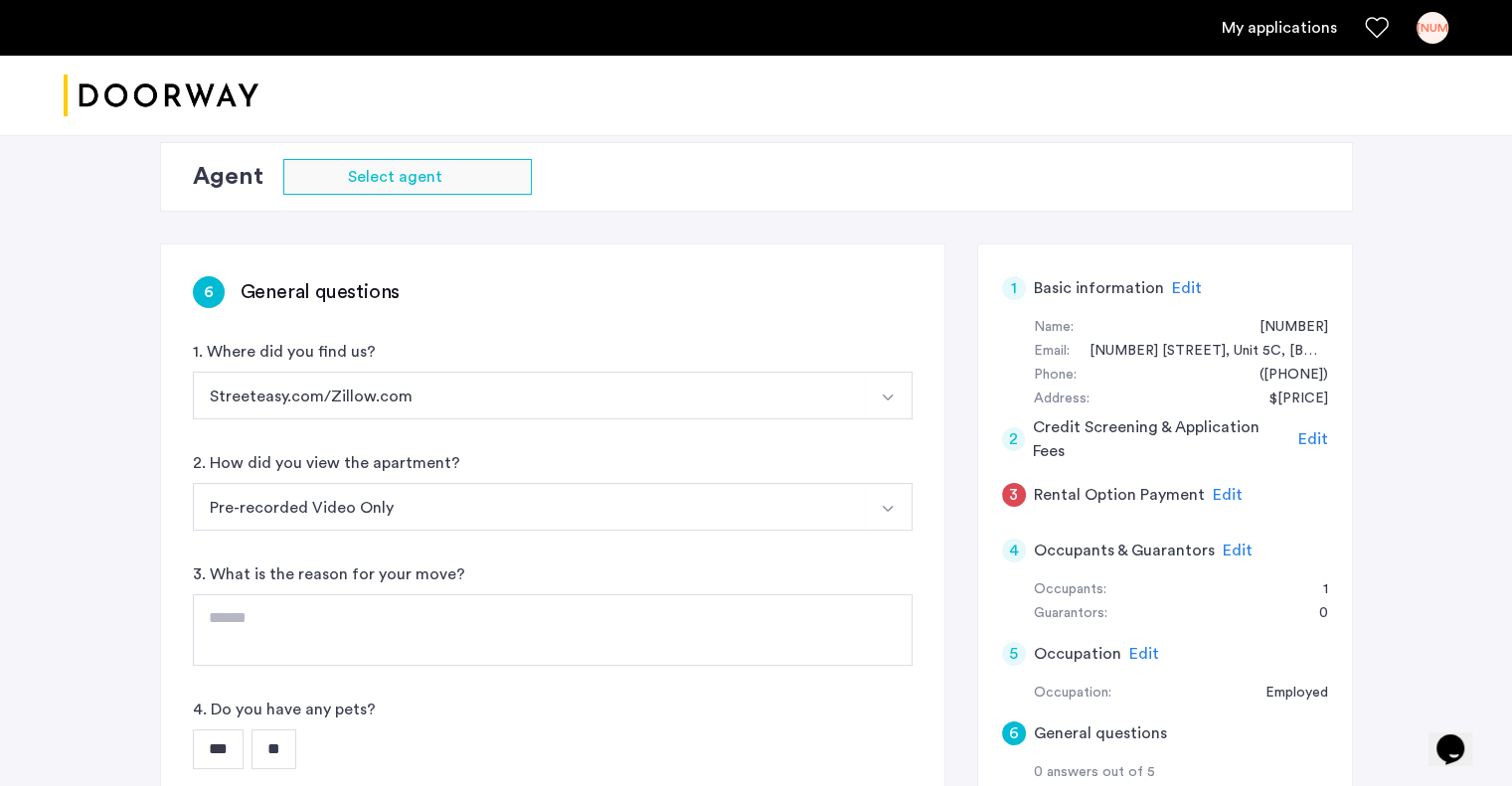 scroll, scrollTop: 222, scrollLeft: 0, axis: vertical 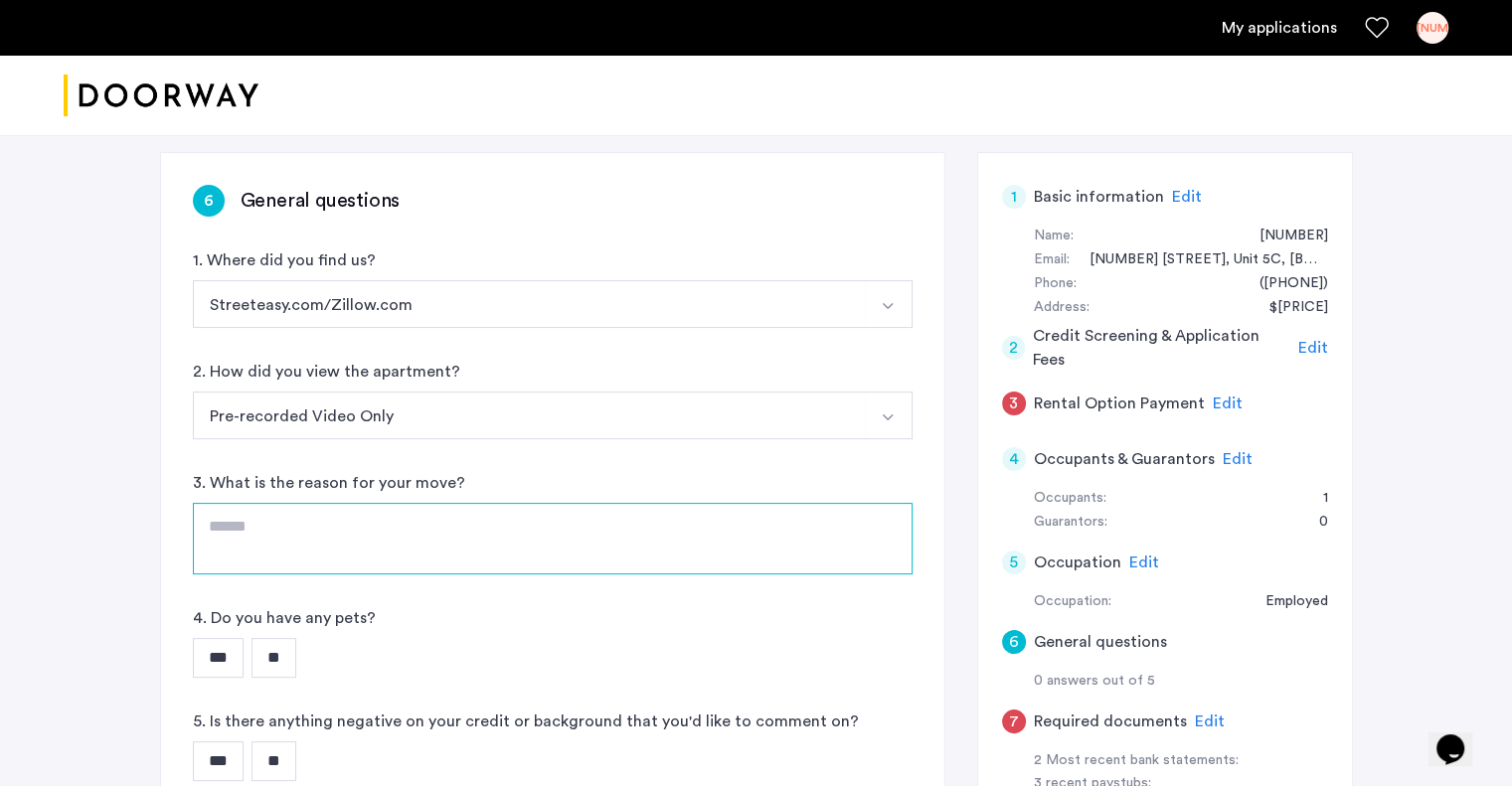 click 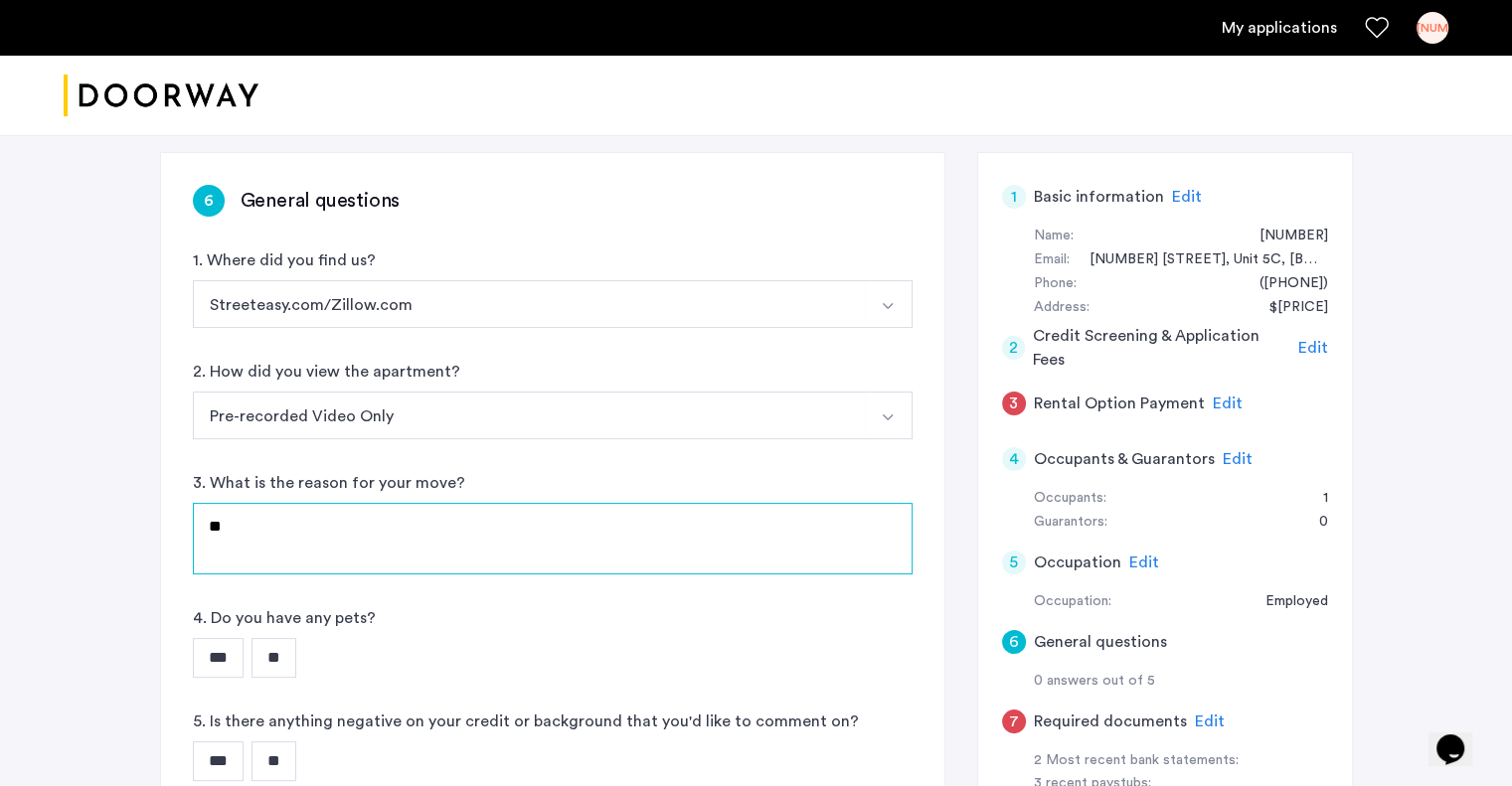 type on "*" 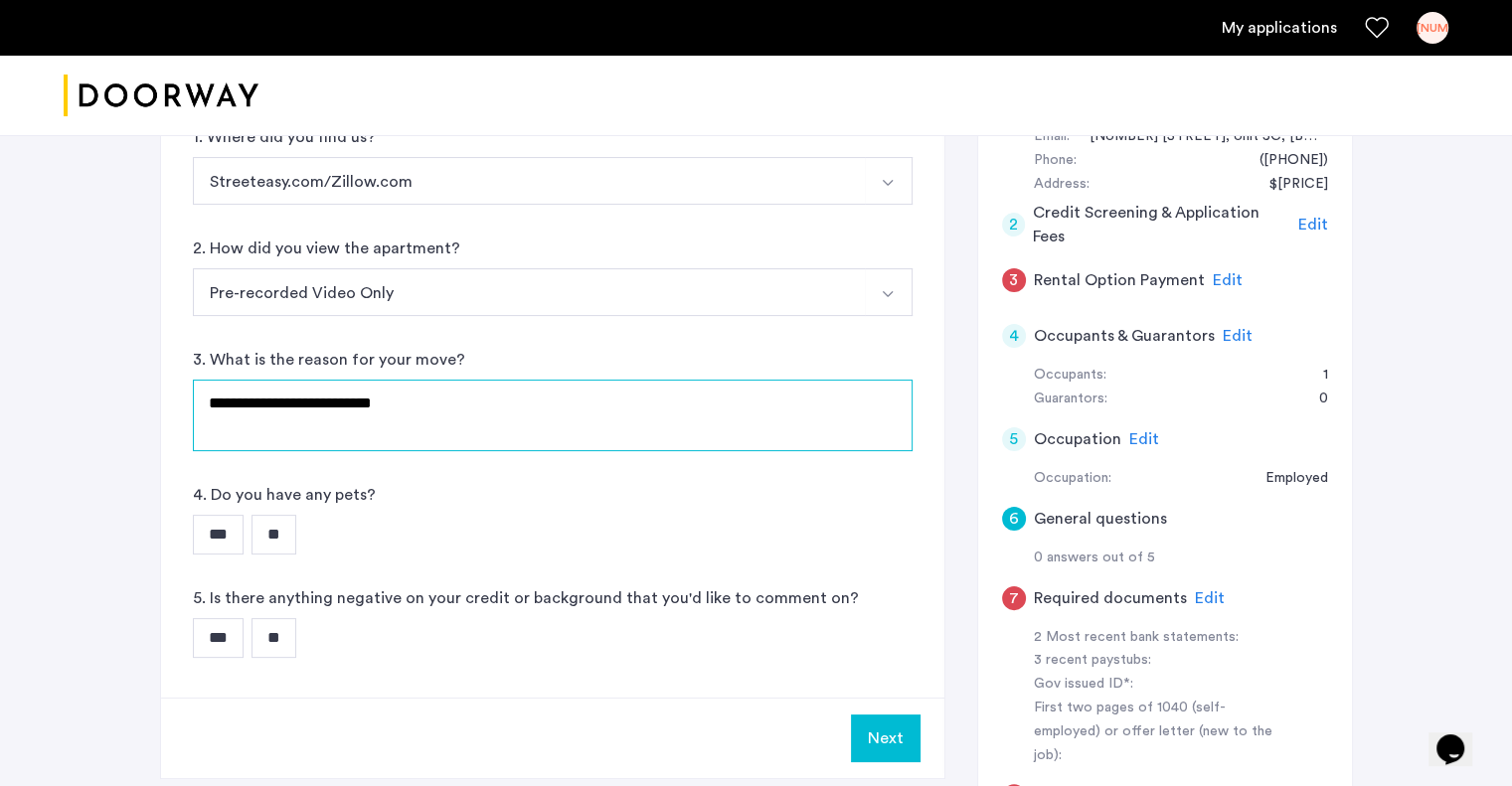 scroll, scrollTop: 354, scrollLeft: 0, axis: vertical 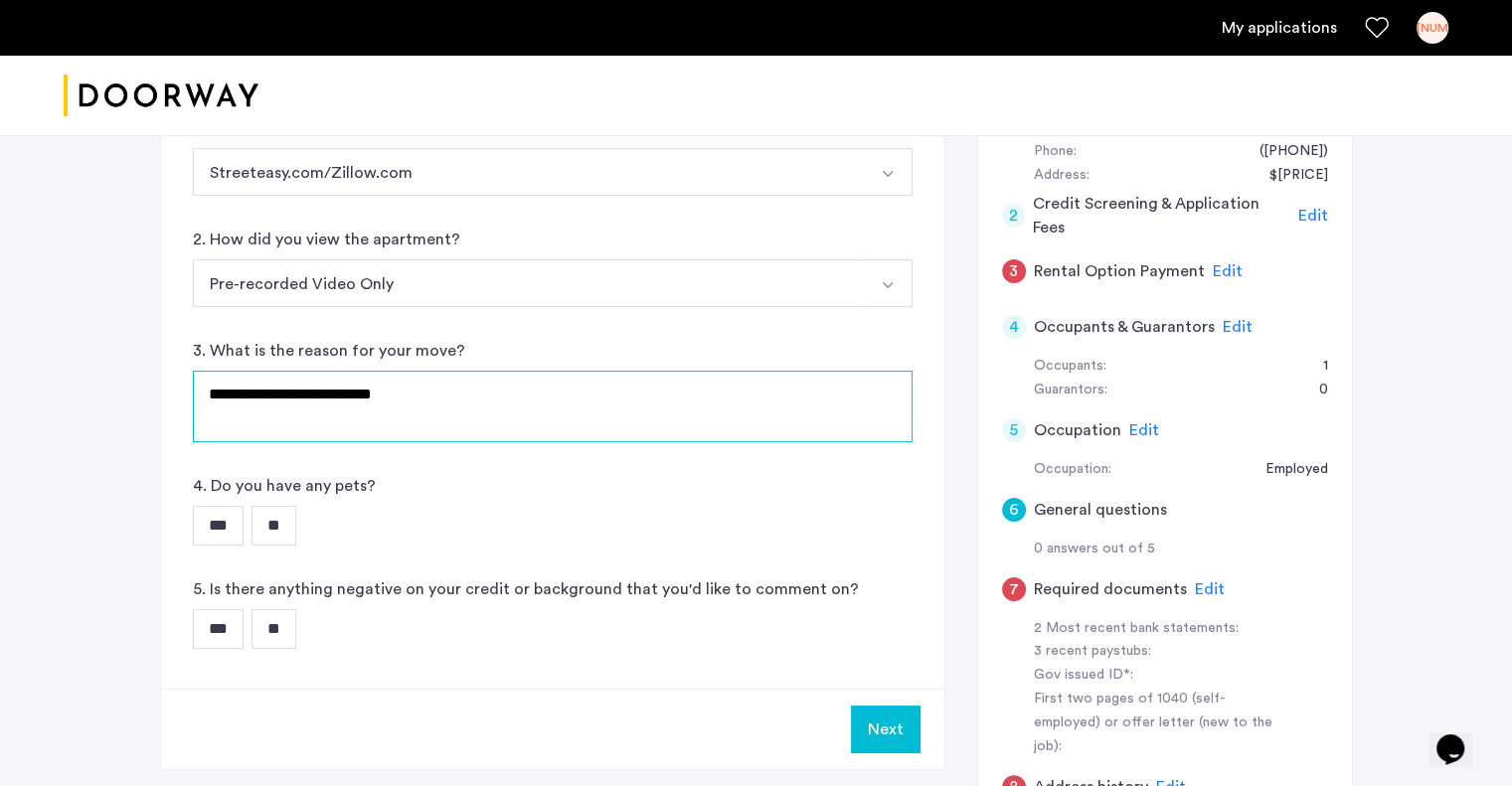 type on "**********" 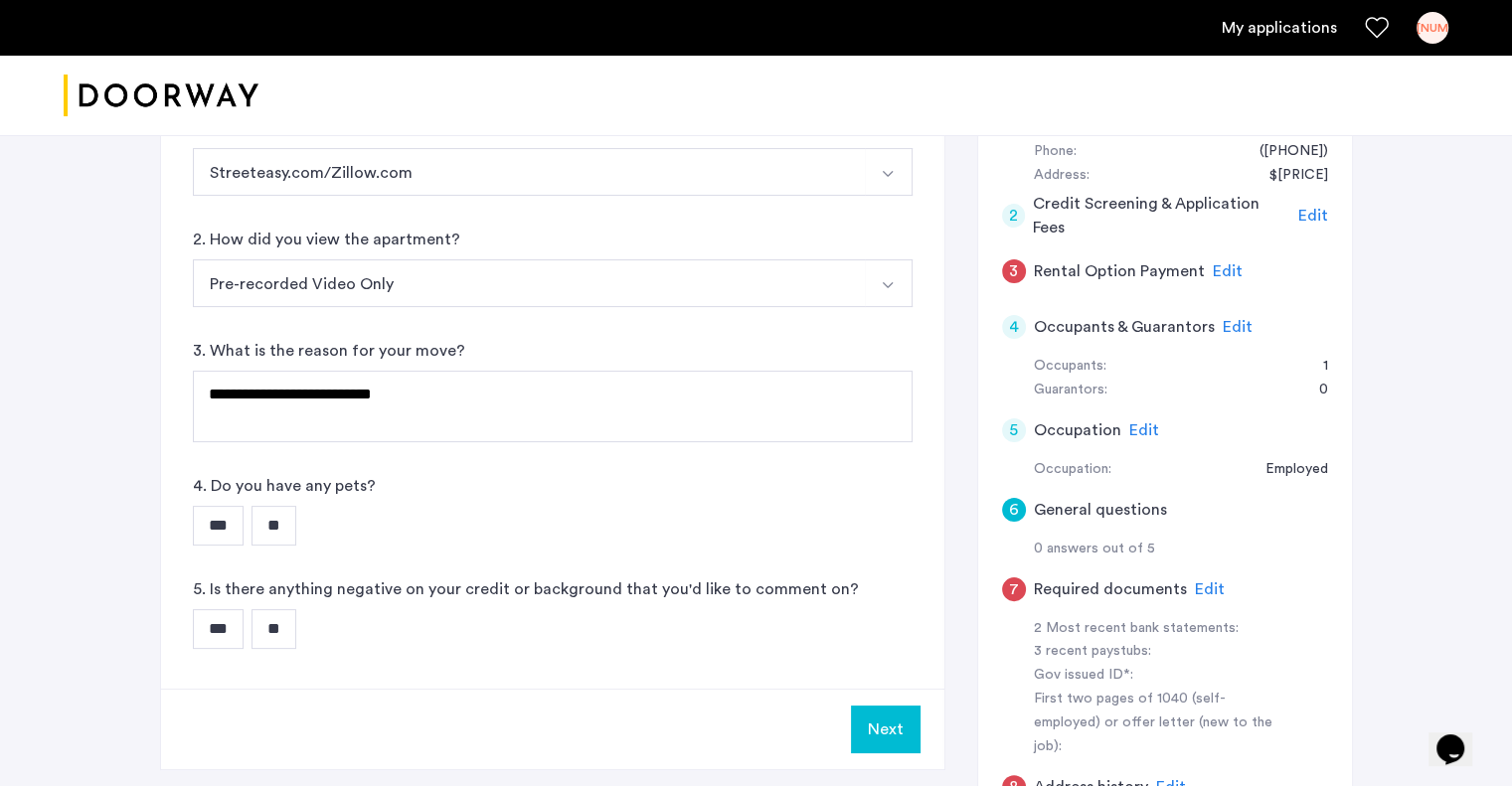 click on "**" at bounding box center [273, 526] 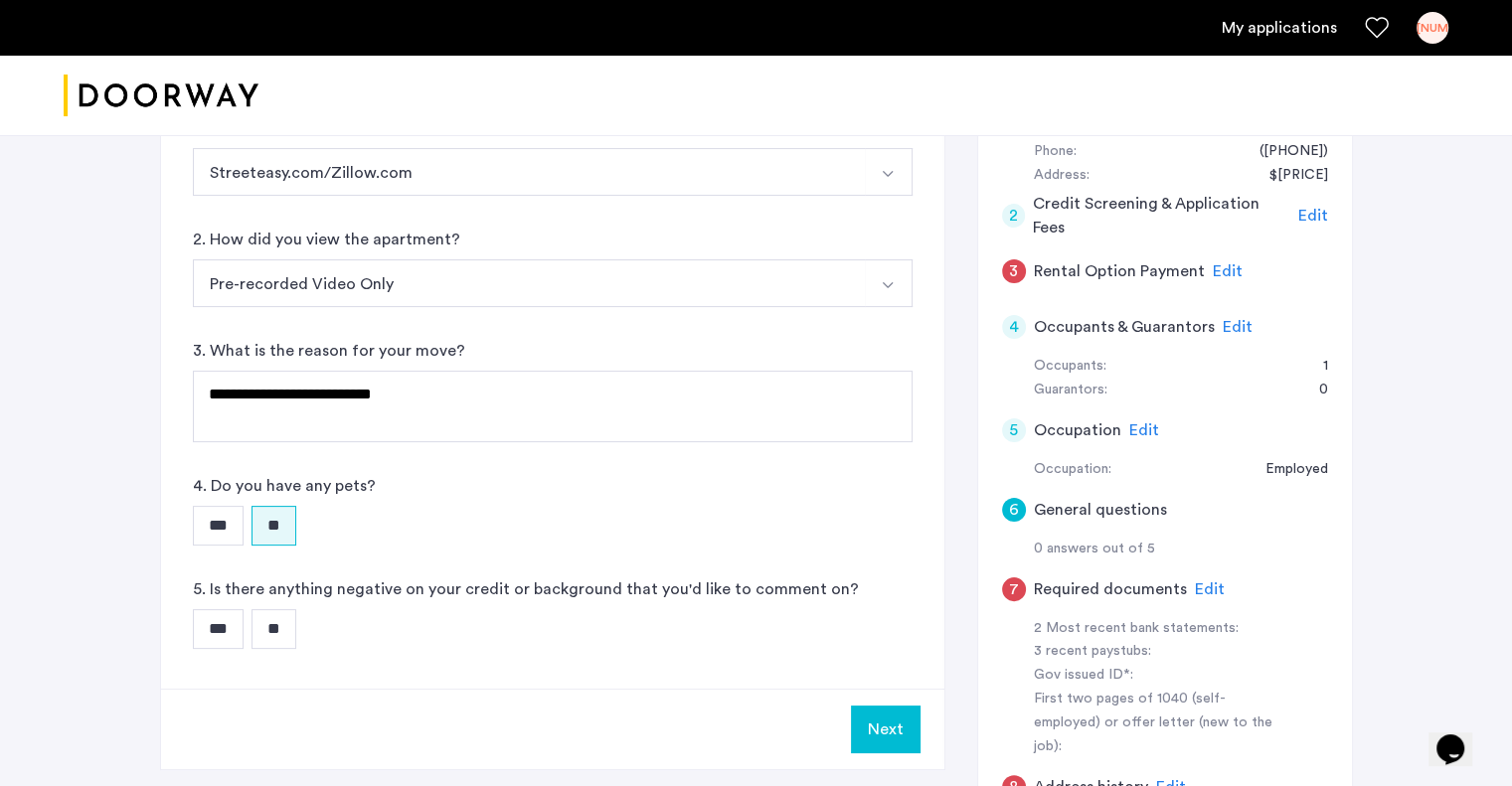 click on "**" at bounding box center [273, 629] 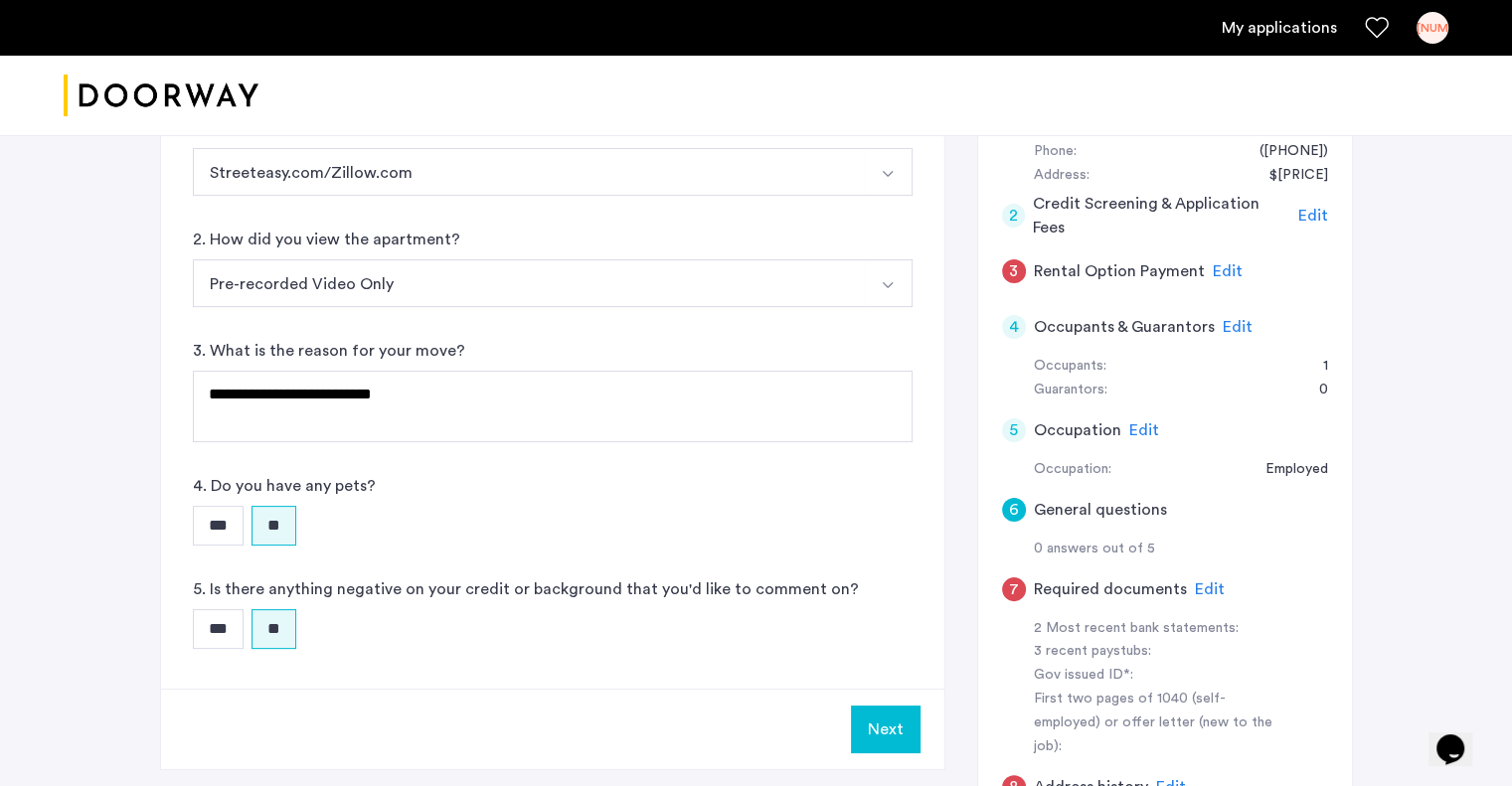 click on "Next" 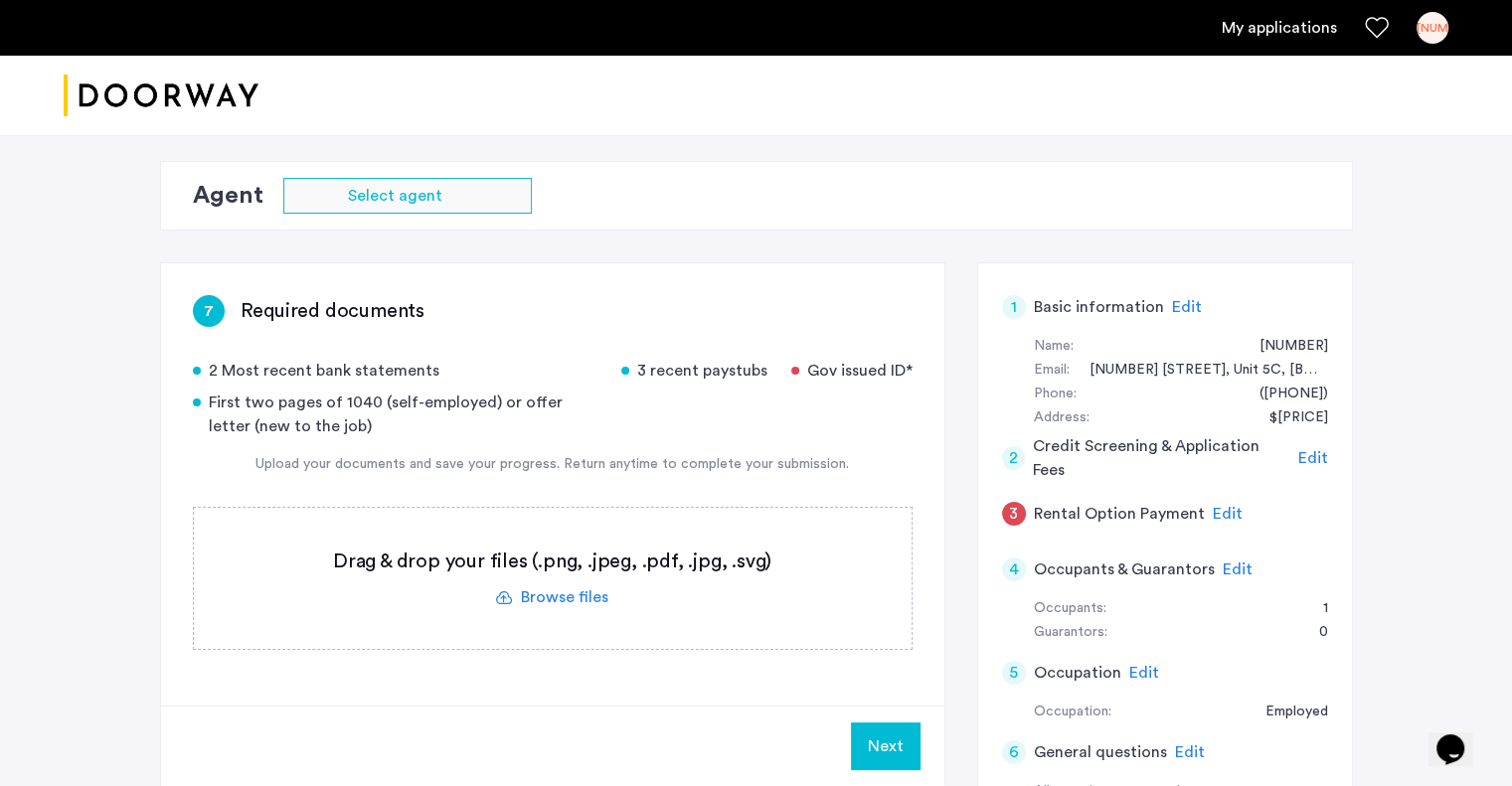scroll, scrollTop: 225, scrollLeft: 0, axis: vertical 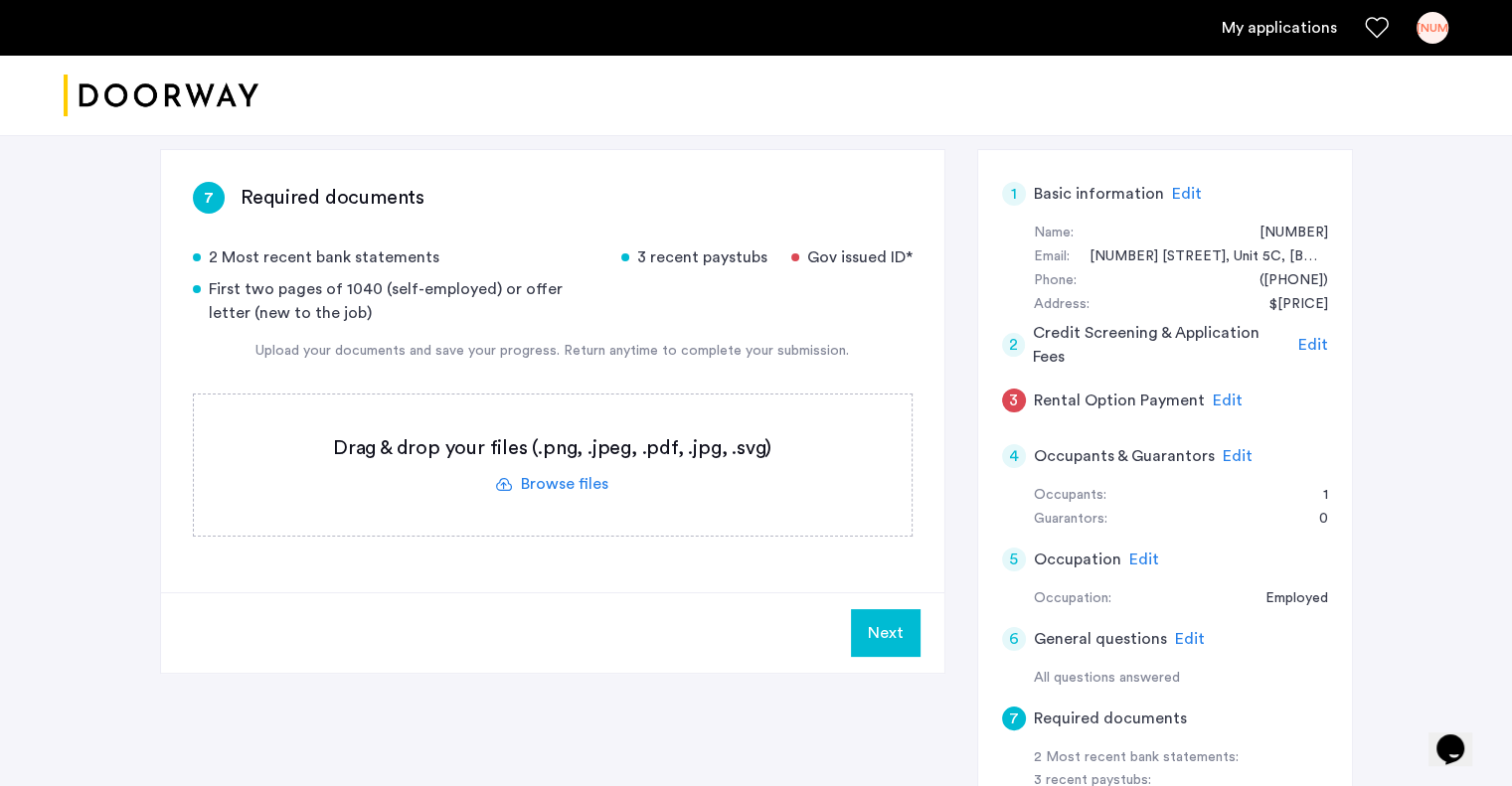 click 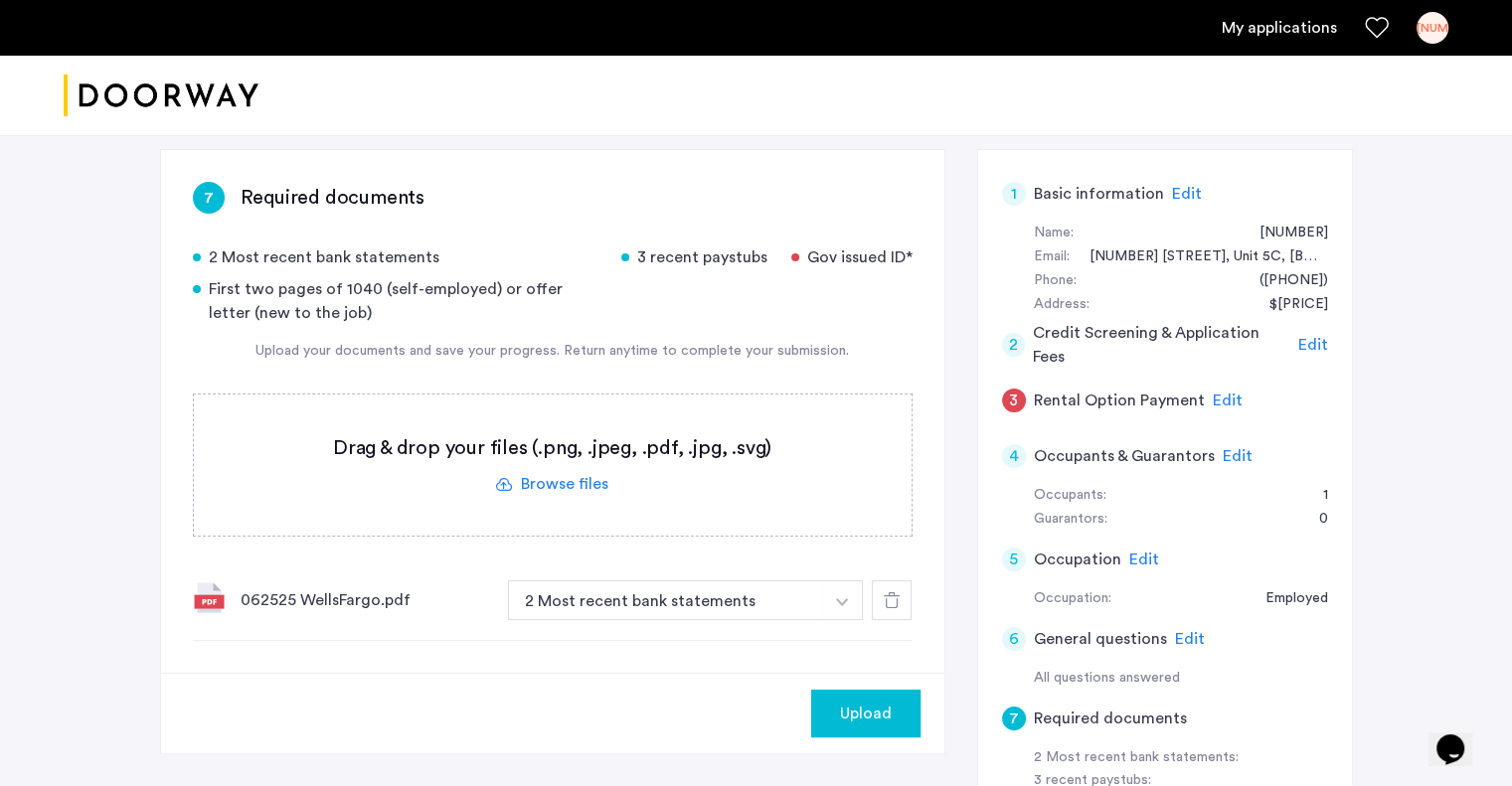 click 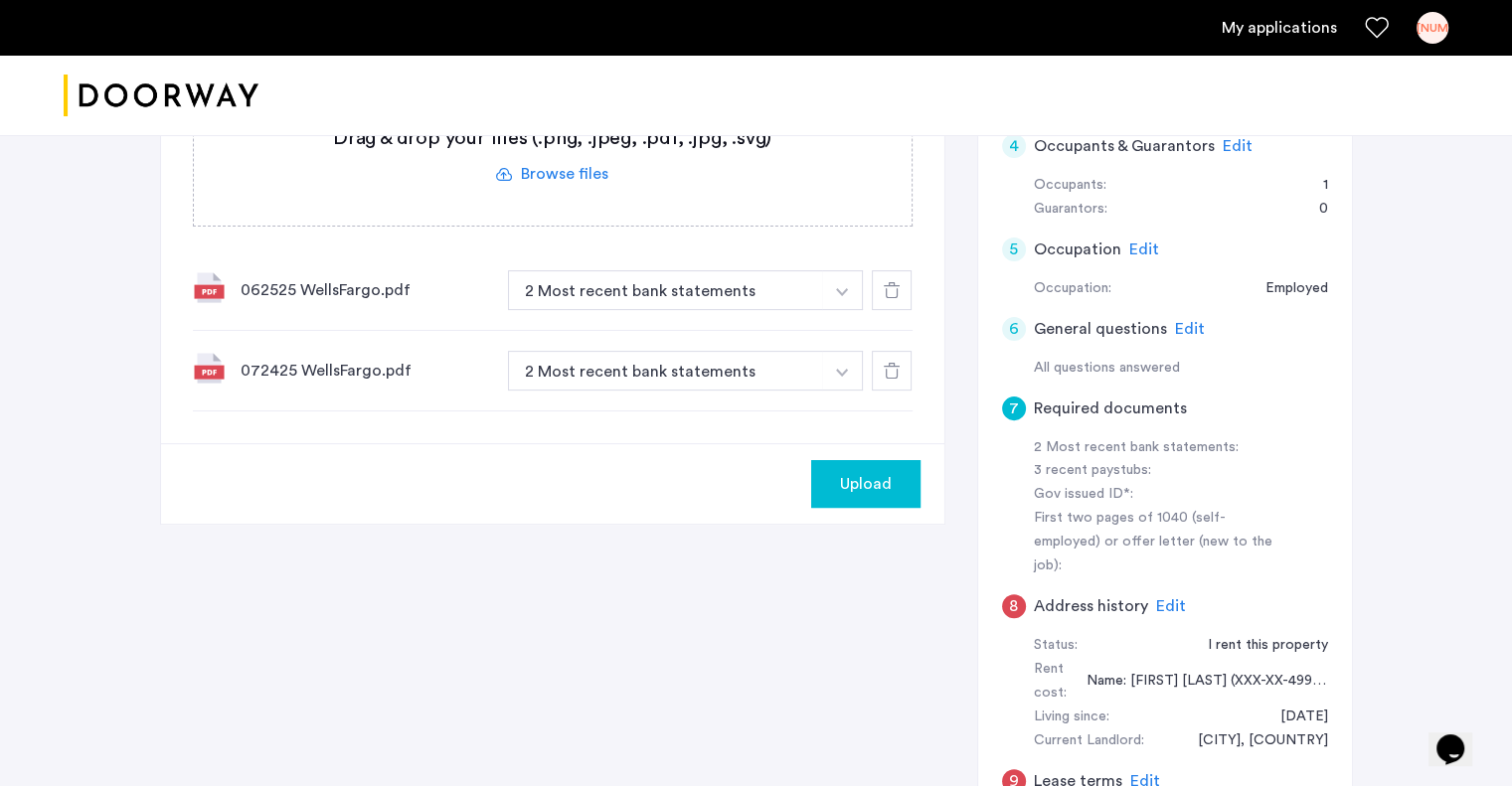 scroll, scrollTop: 298, scrollLeft: 0, axis: vertical 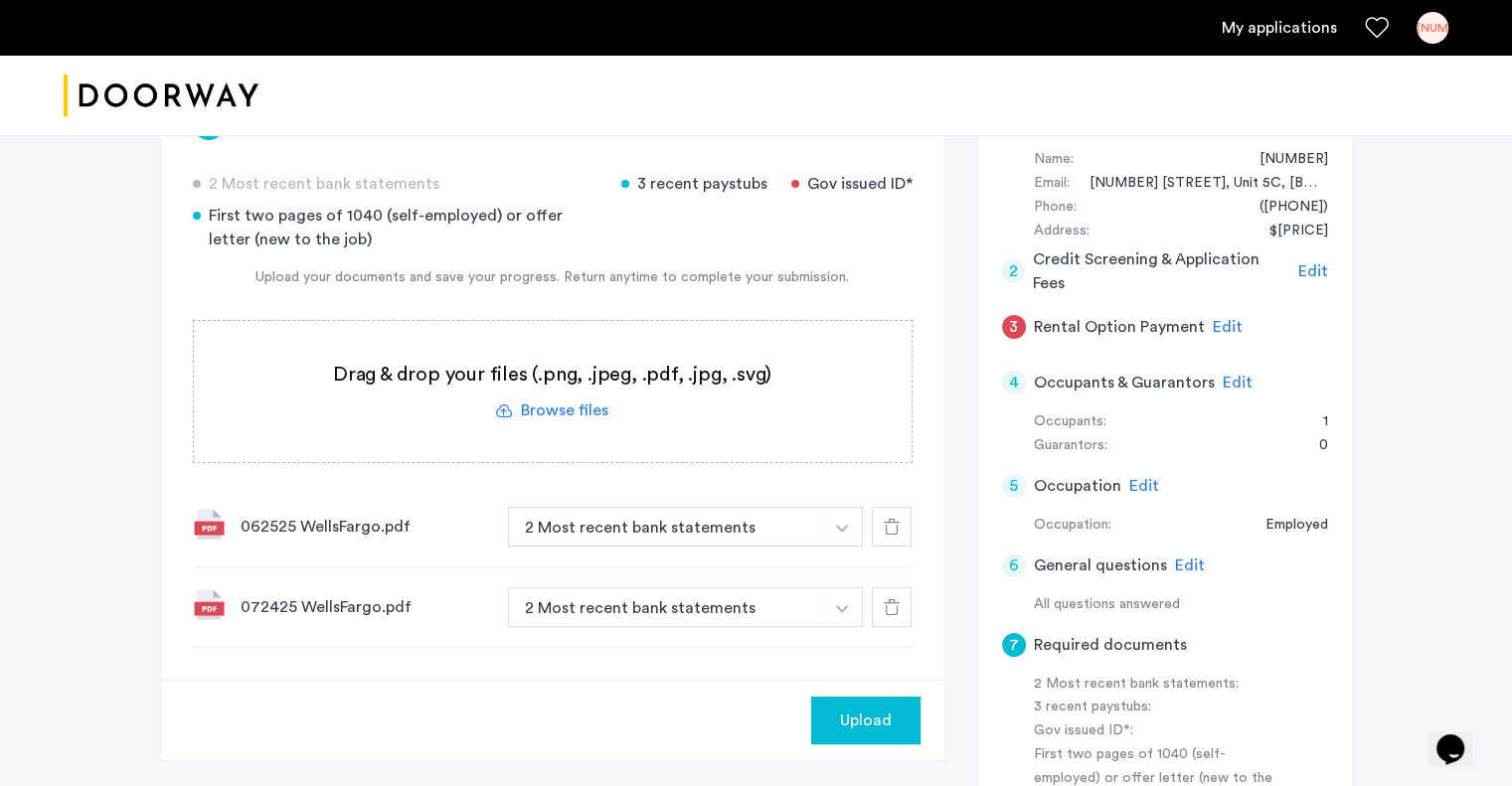 click 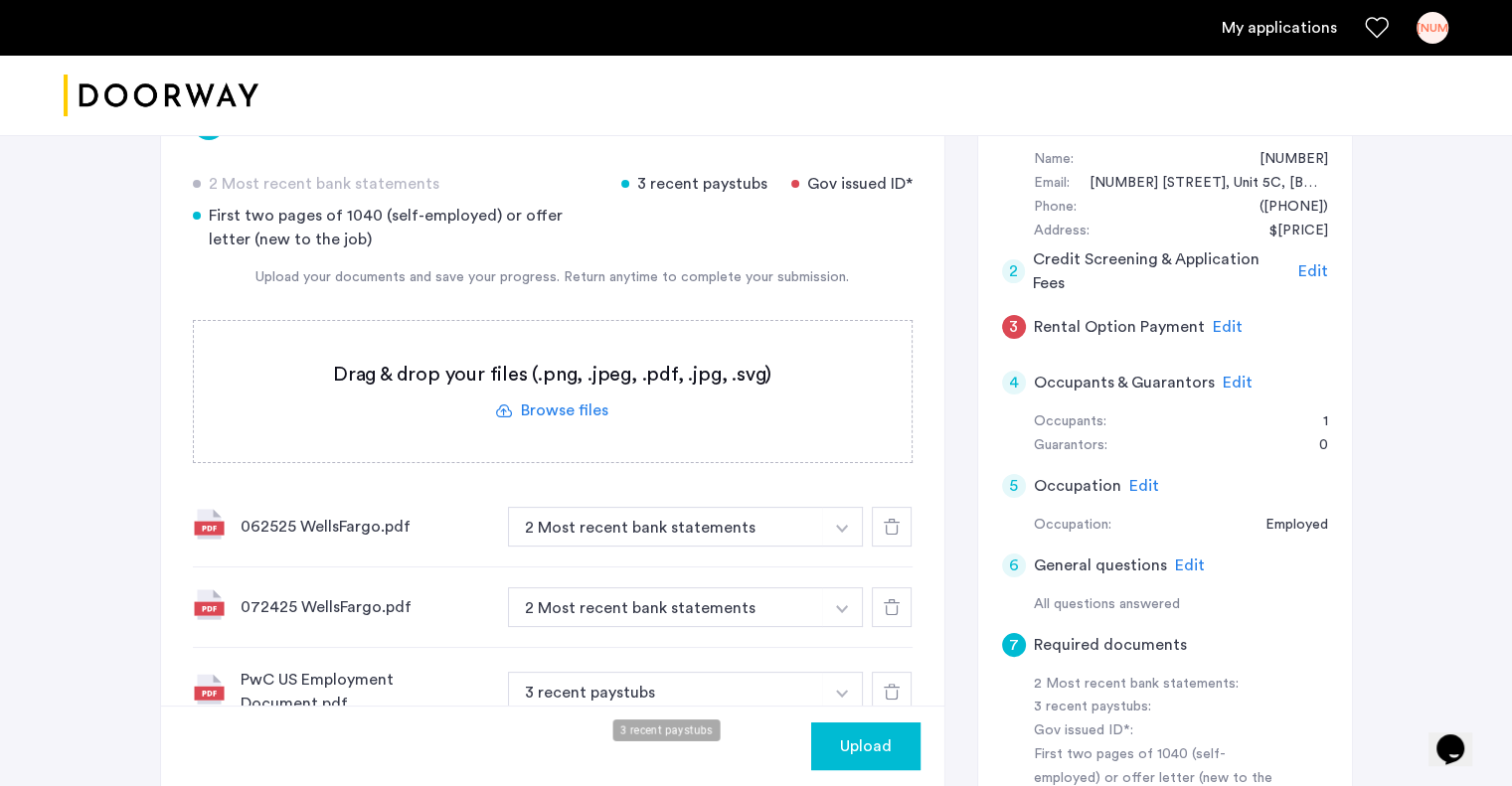 click on "3 recent paystubs" at bounding box center (666, 692) 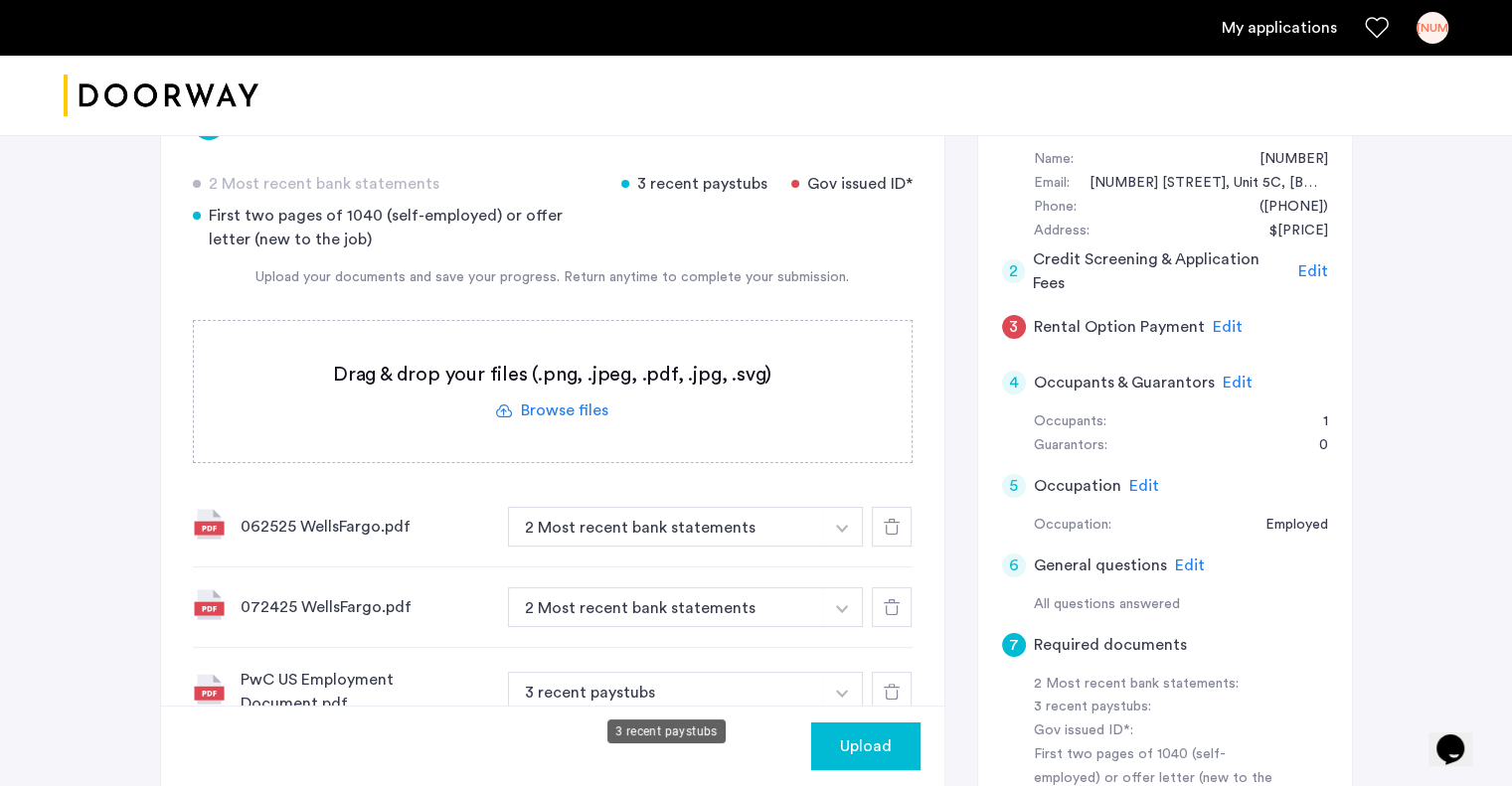 click on "3 recent paystubs" at bounding box center (666, 692) 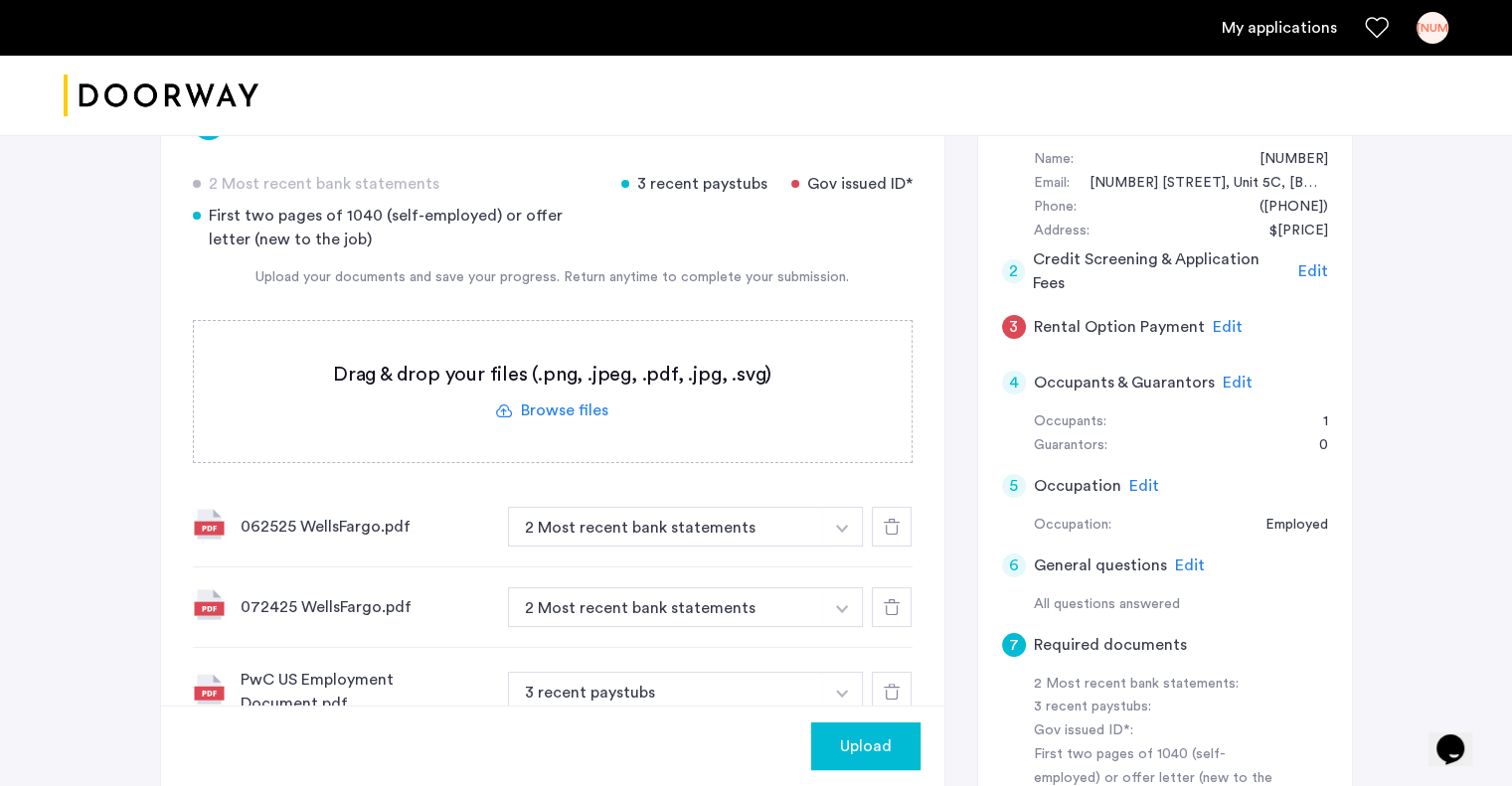 click at bounding box center [842, 529] 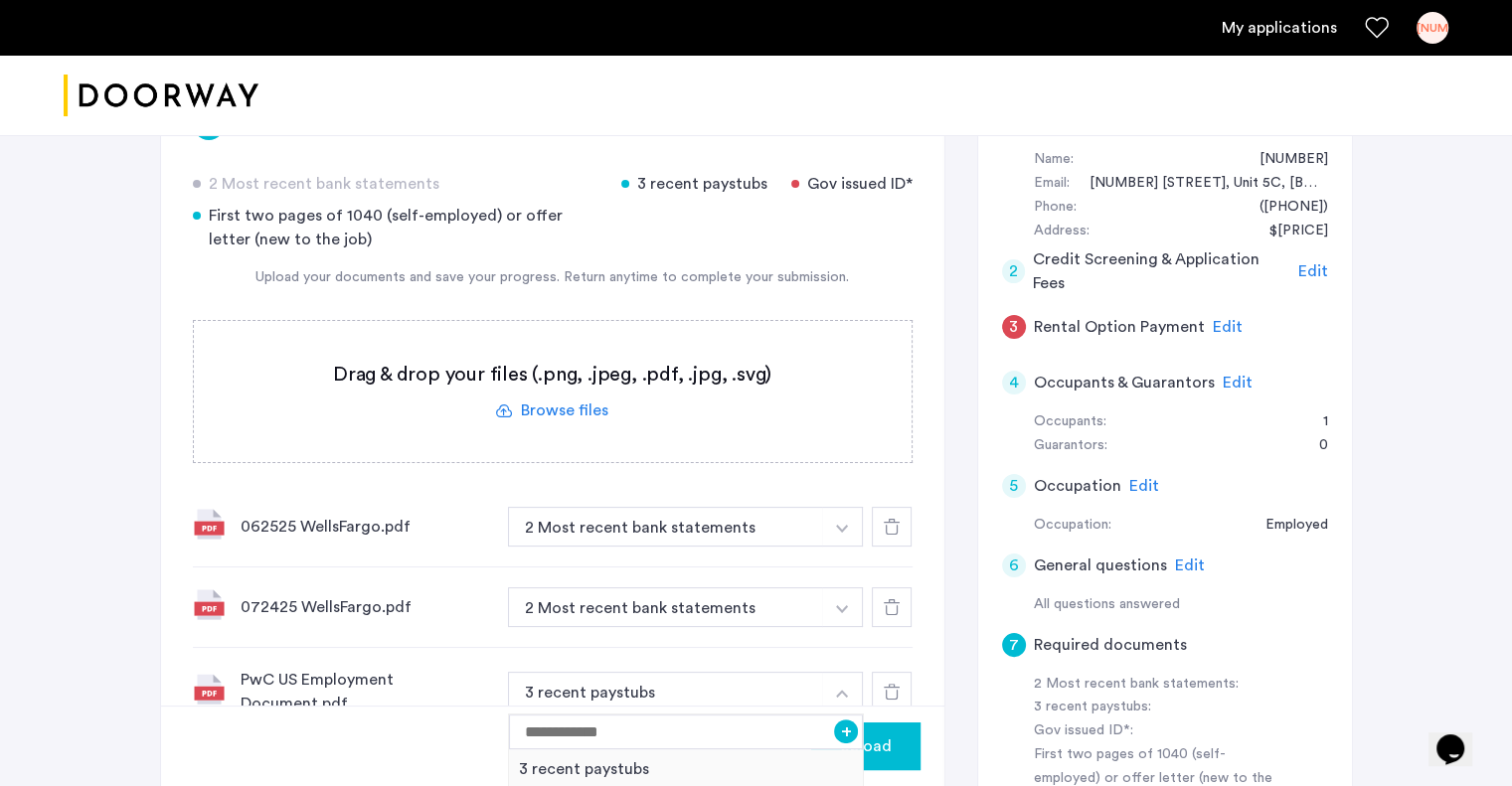 scroll, scrollTop: 488, scrollLeft: 0, axis: vertical 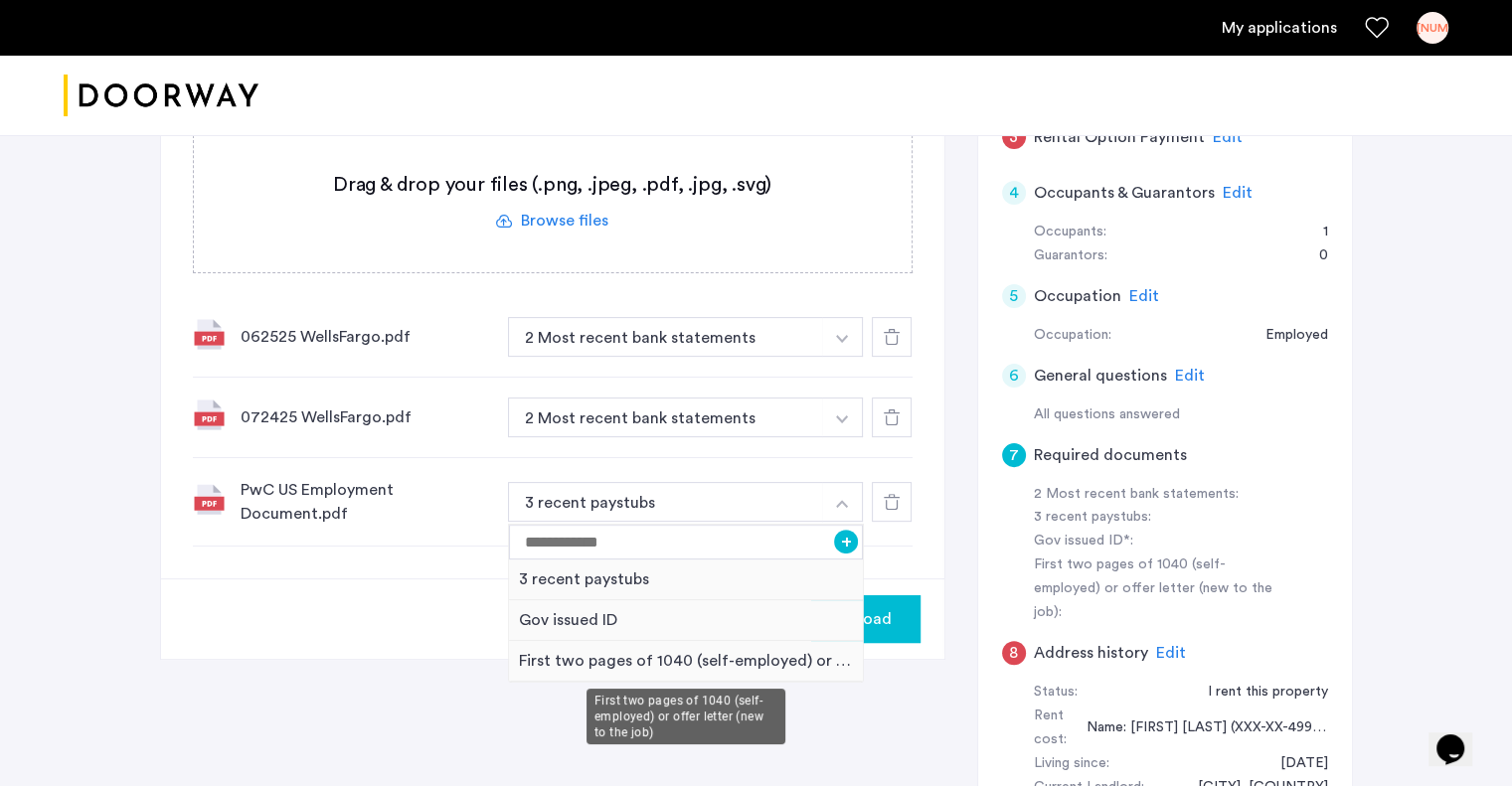 click on "First two pages of 1040 (self-employed) or offer letter (new to the job)" at bounding box center [686, 661] 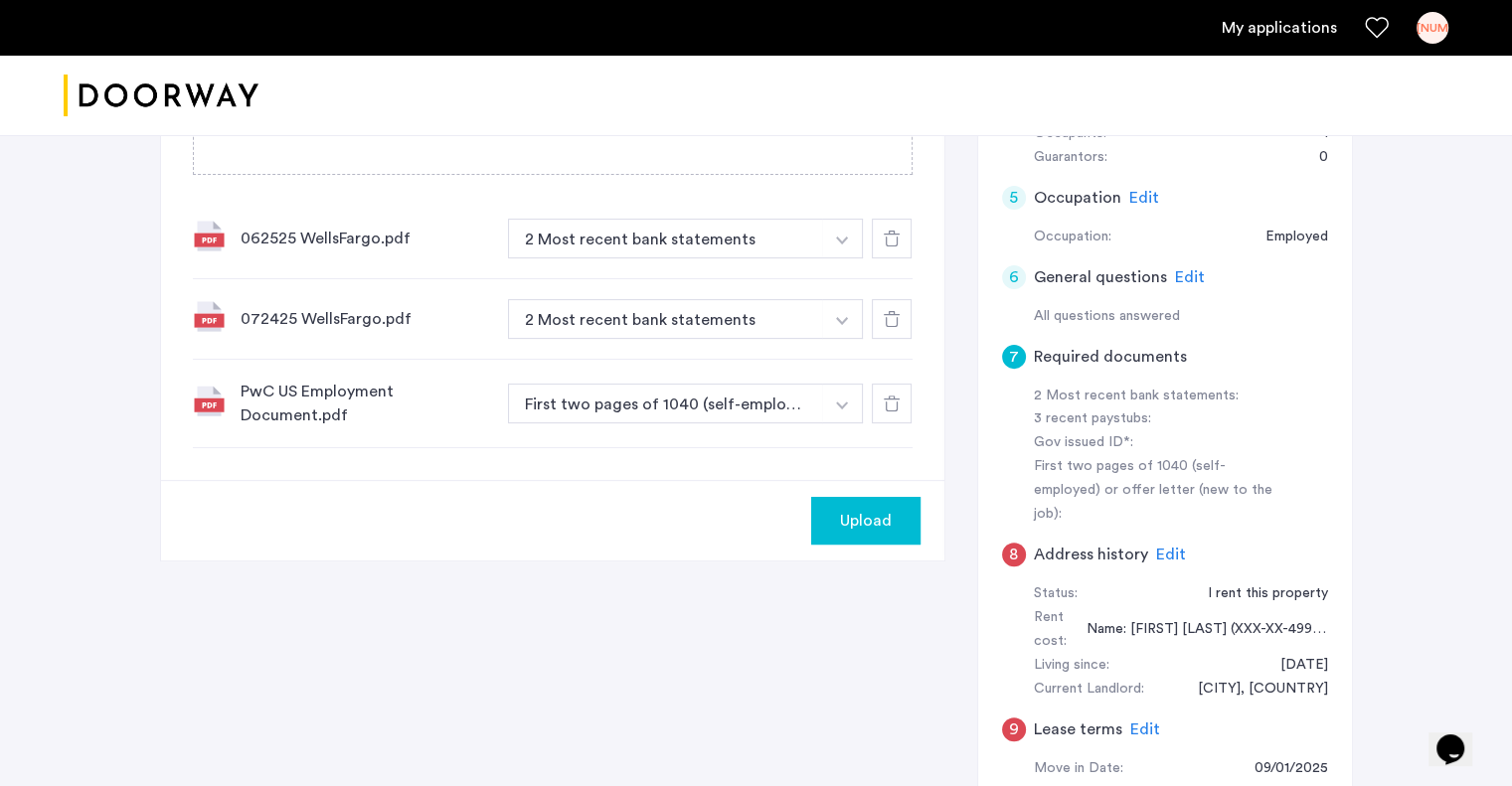 scroll, scrollTop: 344, scrollLeft: 0, axis: vertical 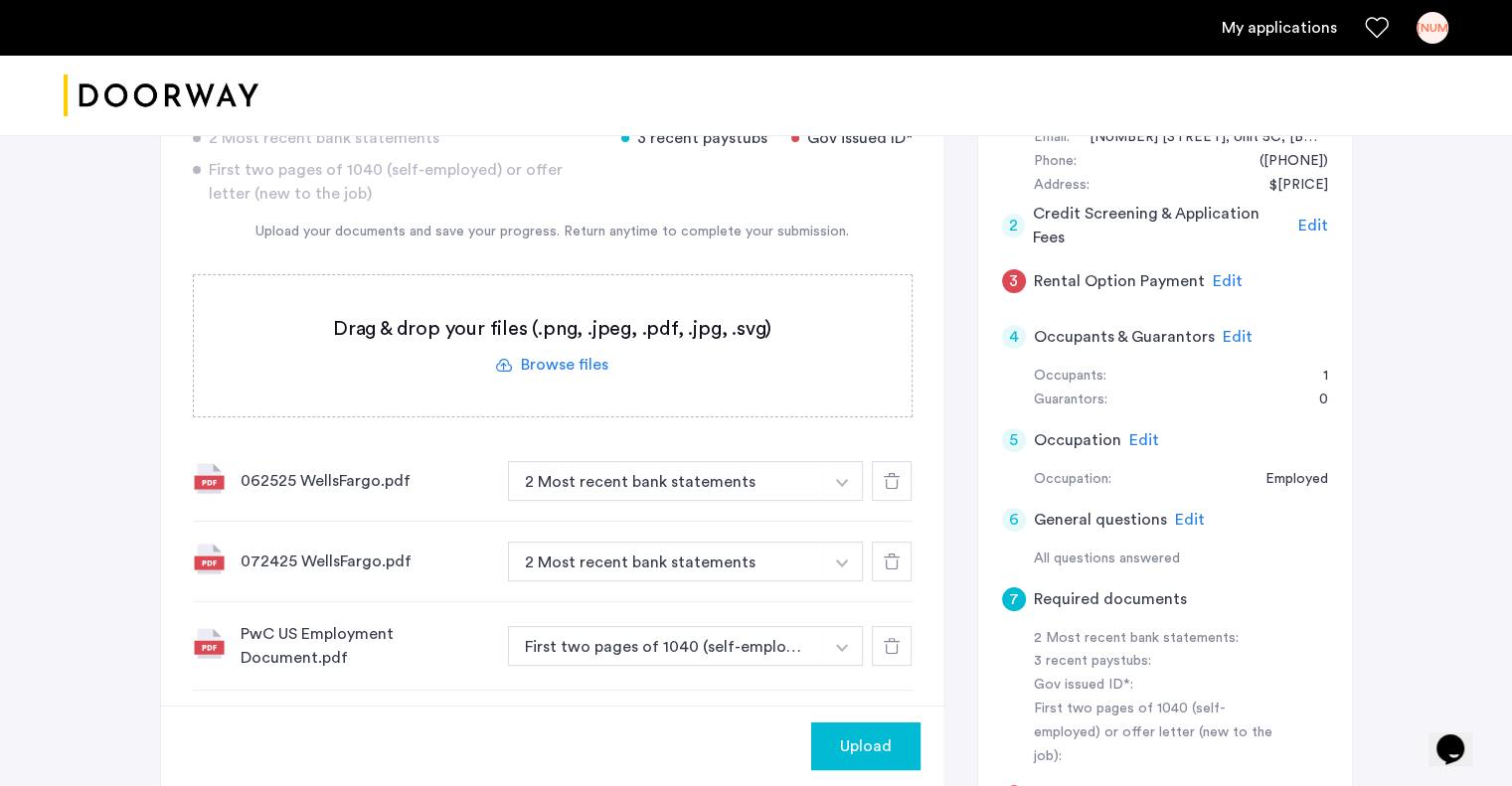 click 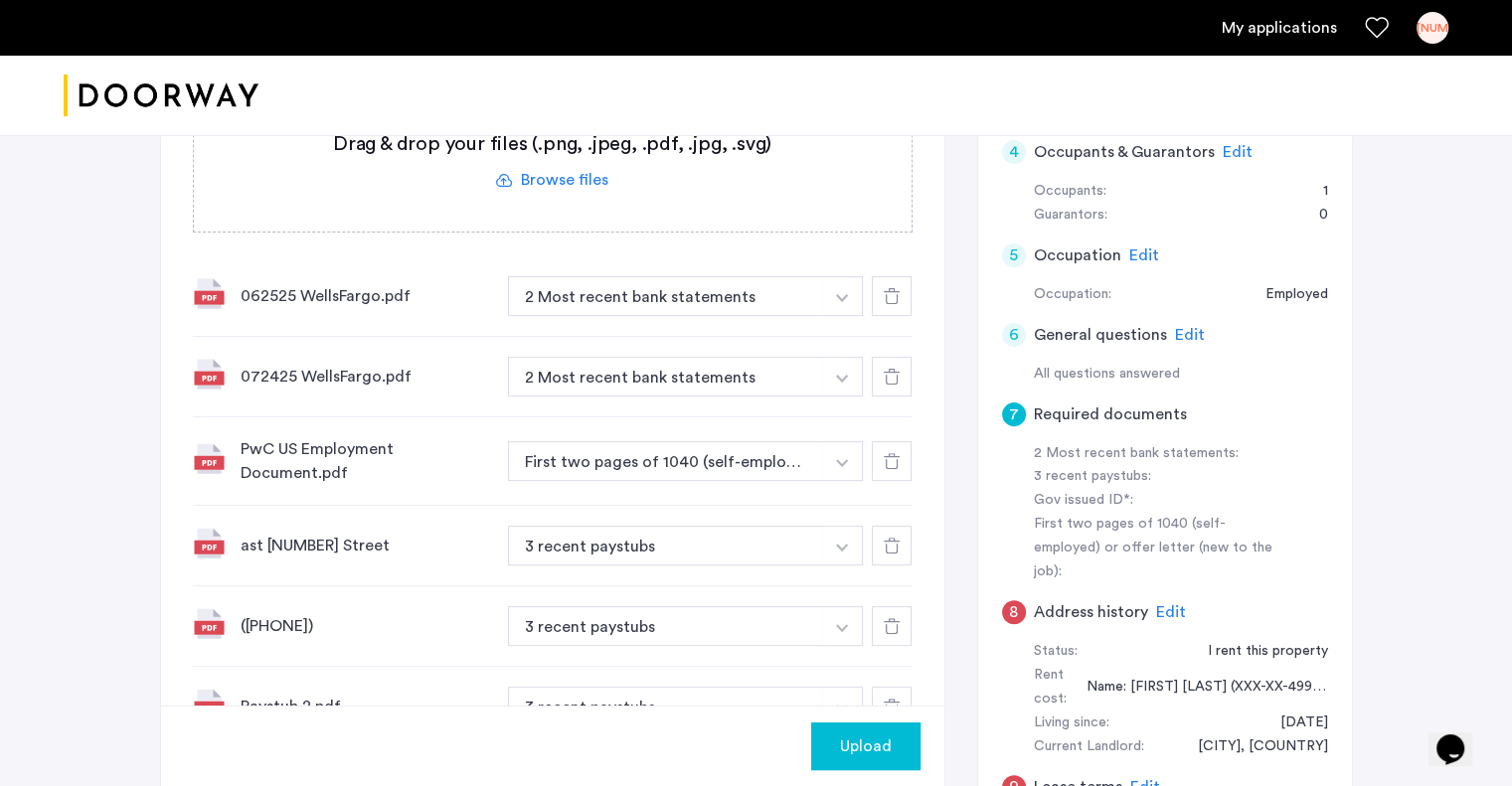 scroll, scrollTop: 528, scrollLeft: 0, axis: vertical 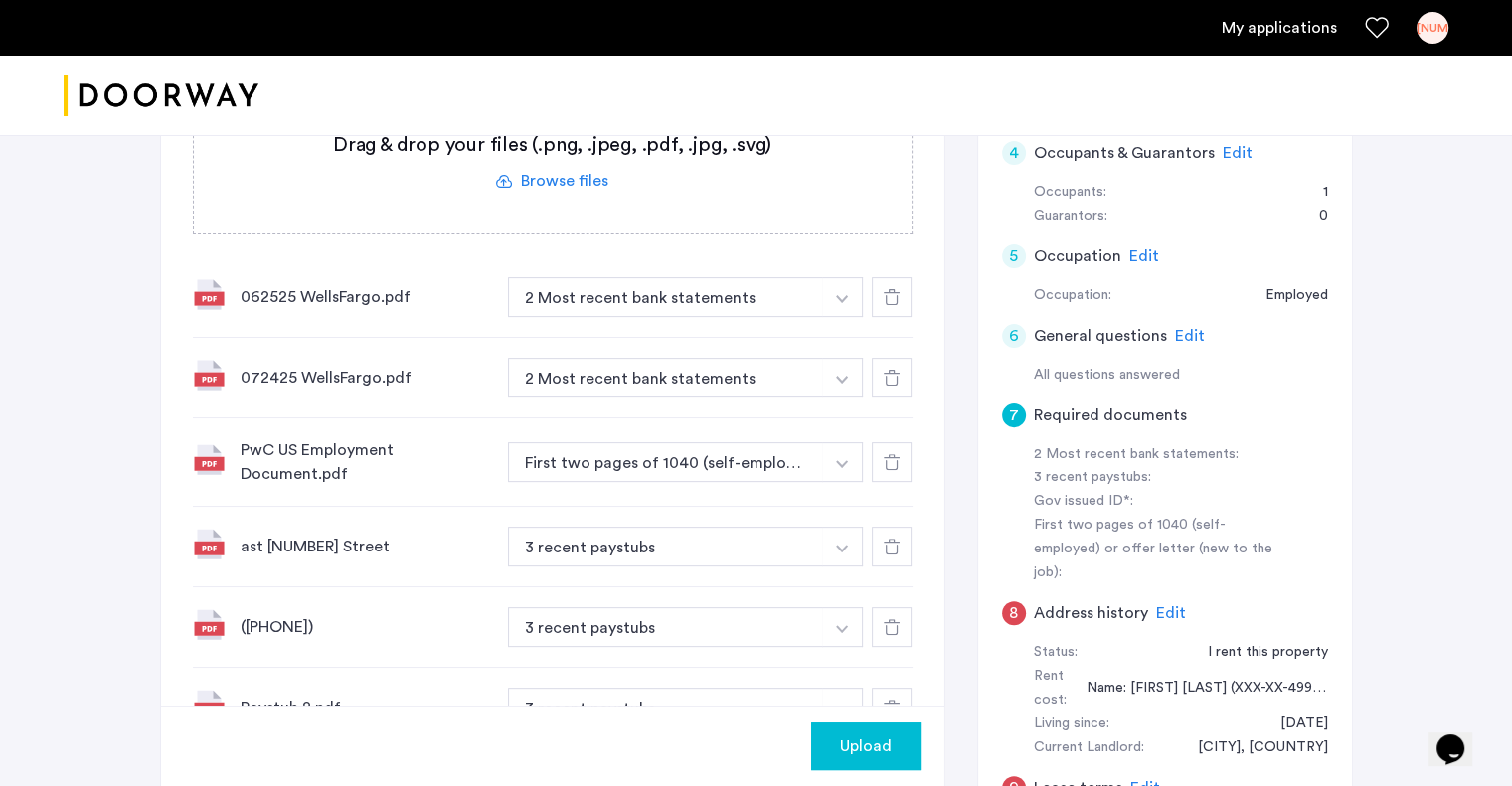 click 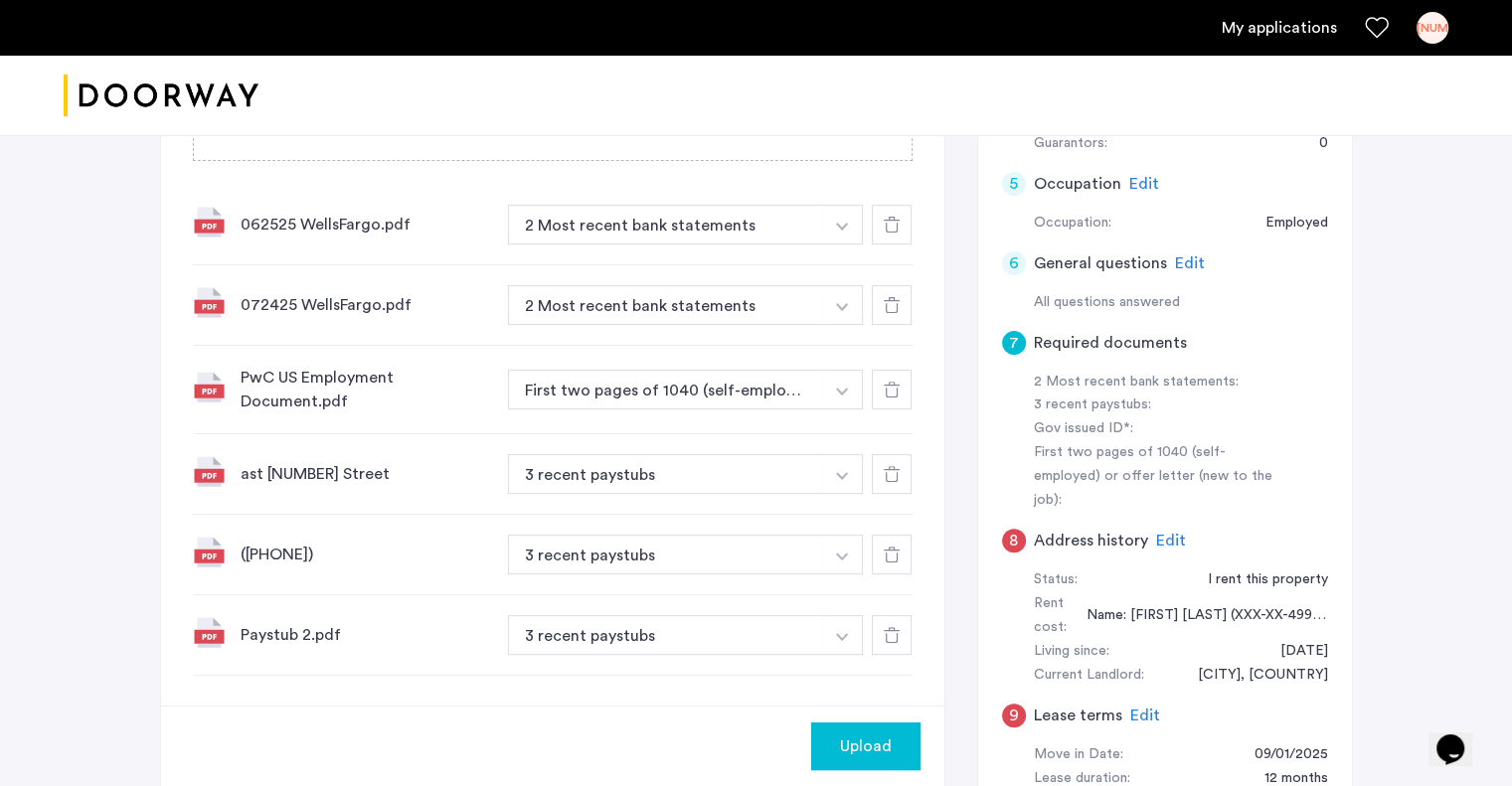 scroll, scrollTop: 484, scrollLeft: 0, axis: vertical 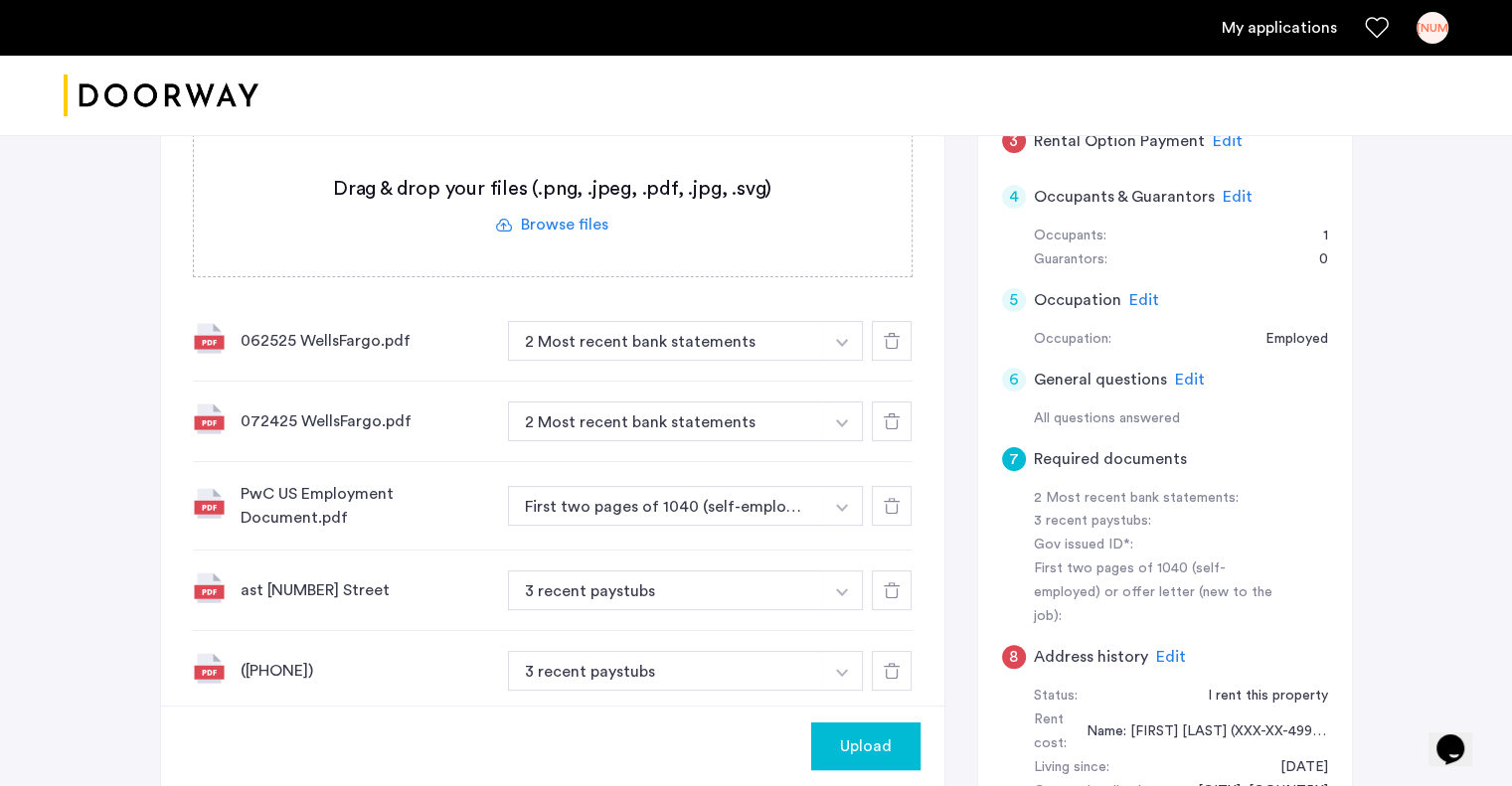 click 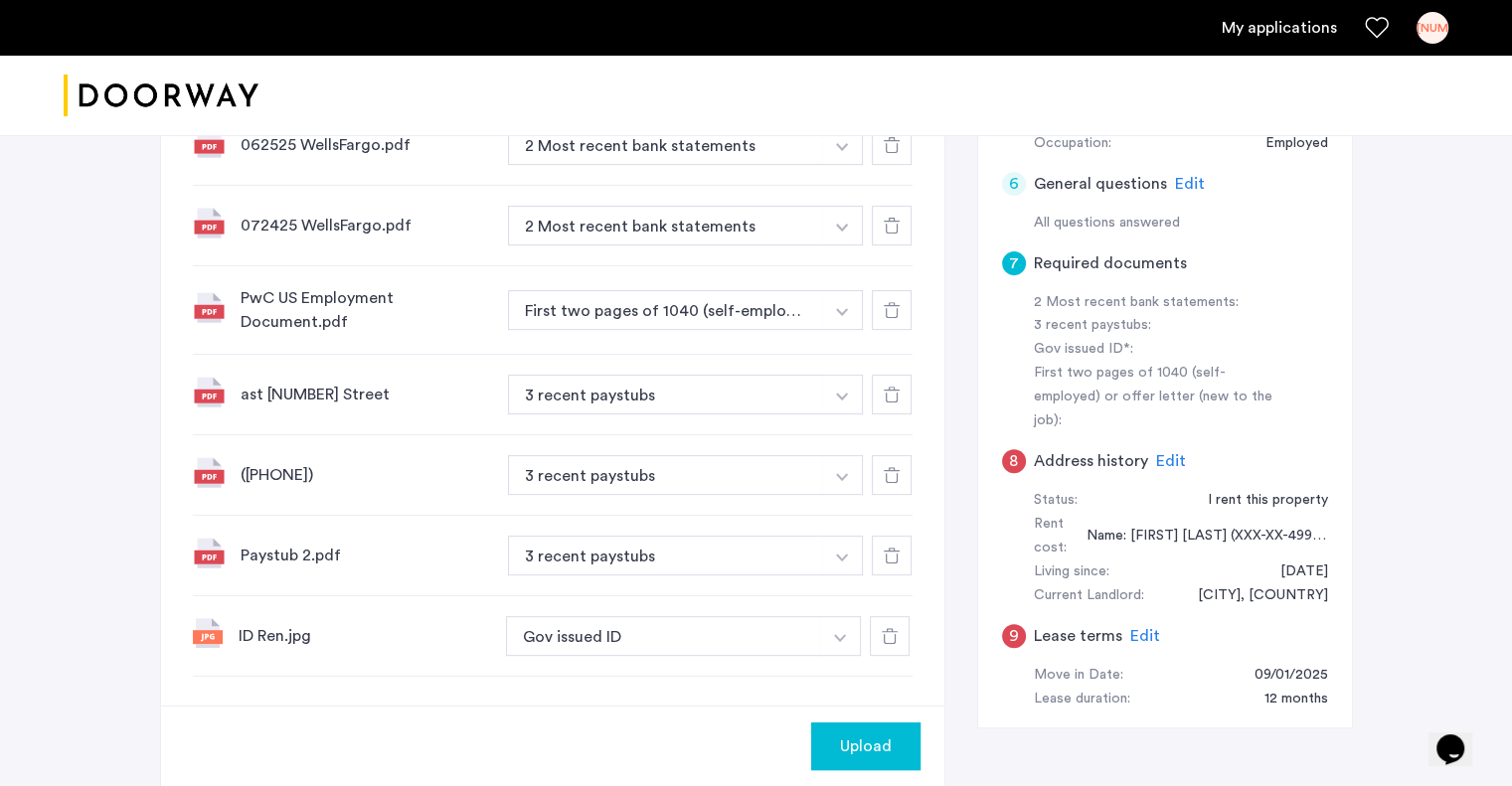 scroll, scrollTop: 904, scrollLeft: 0, axis: vertical 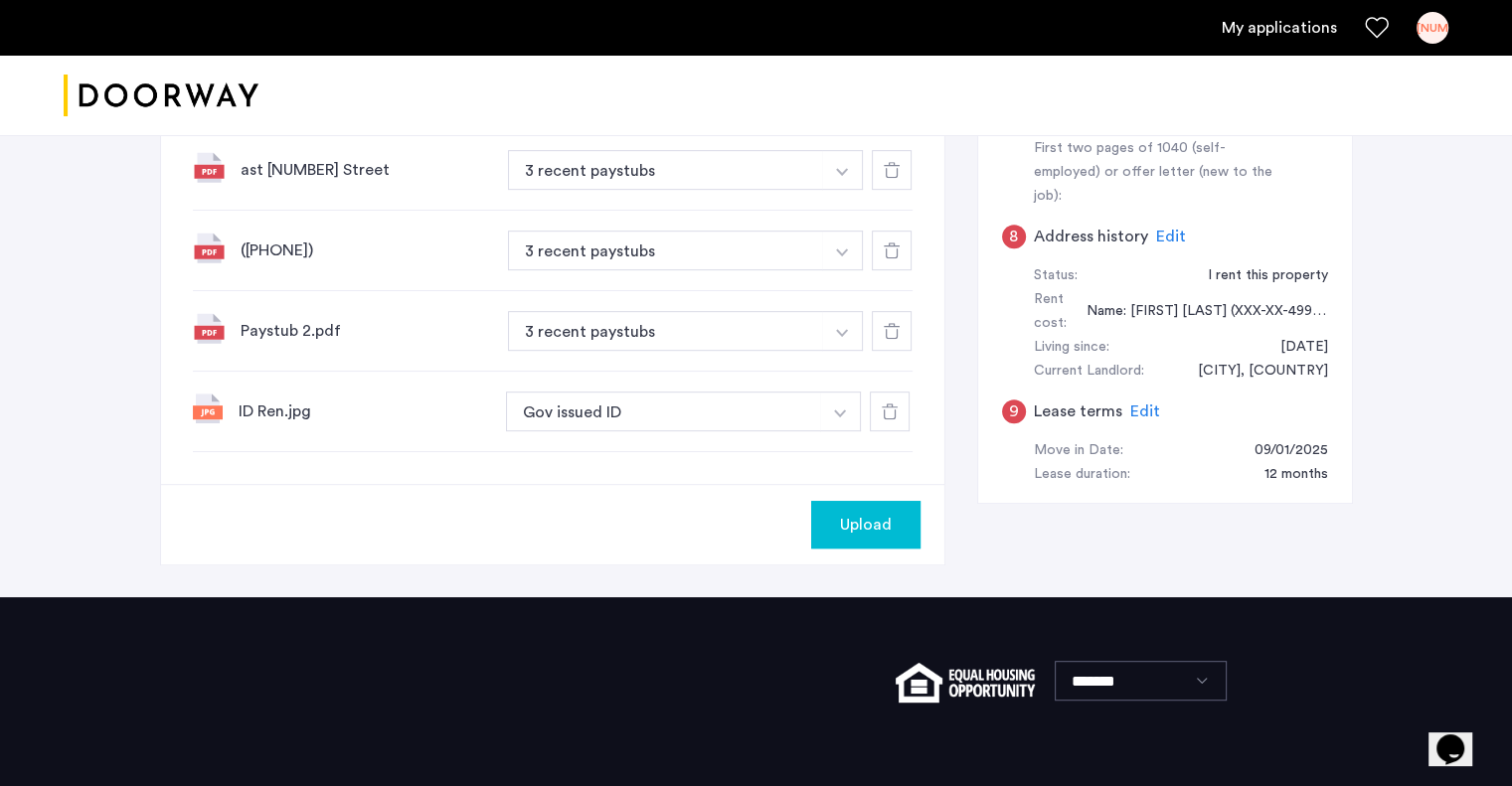 click on "Upload" 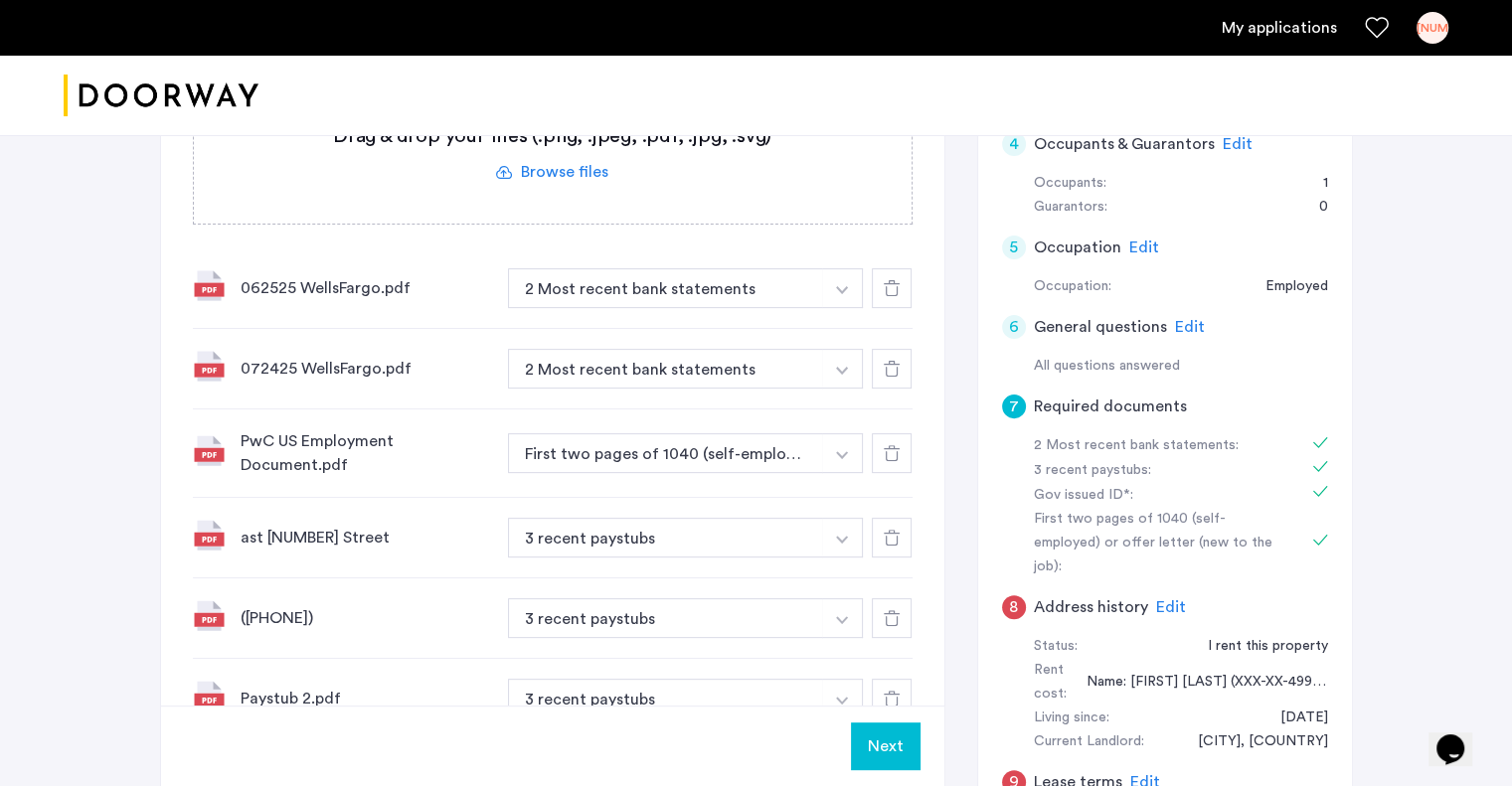 scroll, scrollTop: 623, scrollLeft: 0, axis: vertical 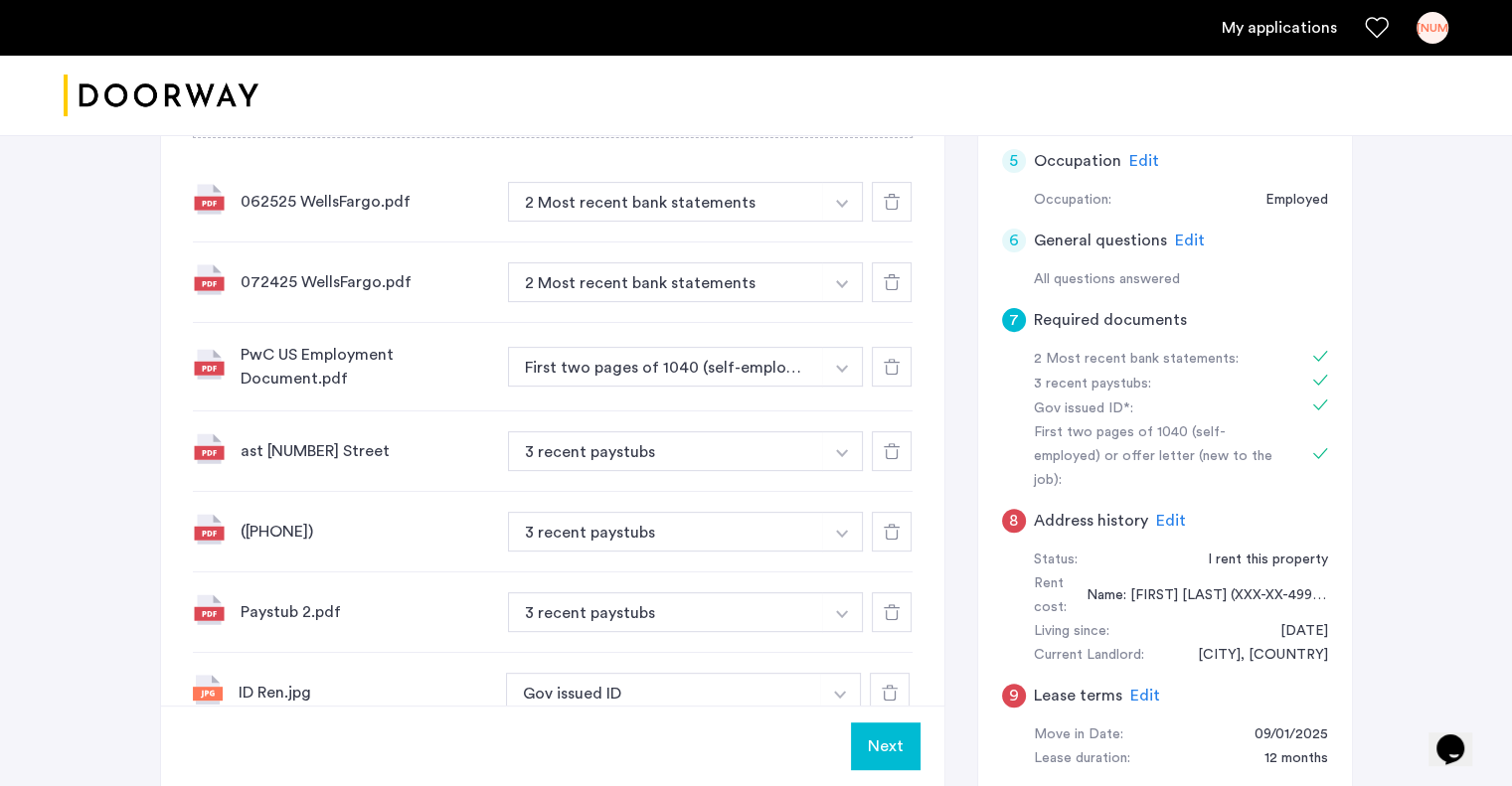 click on "Edit" 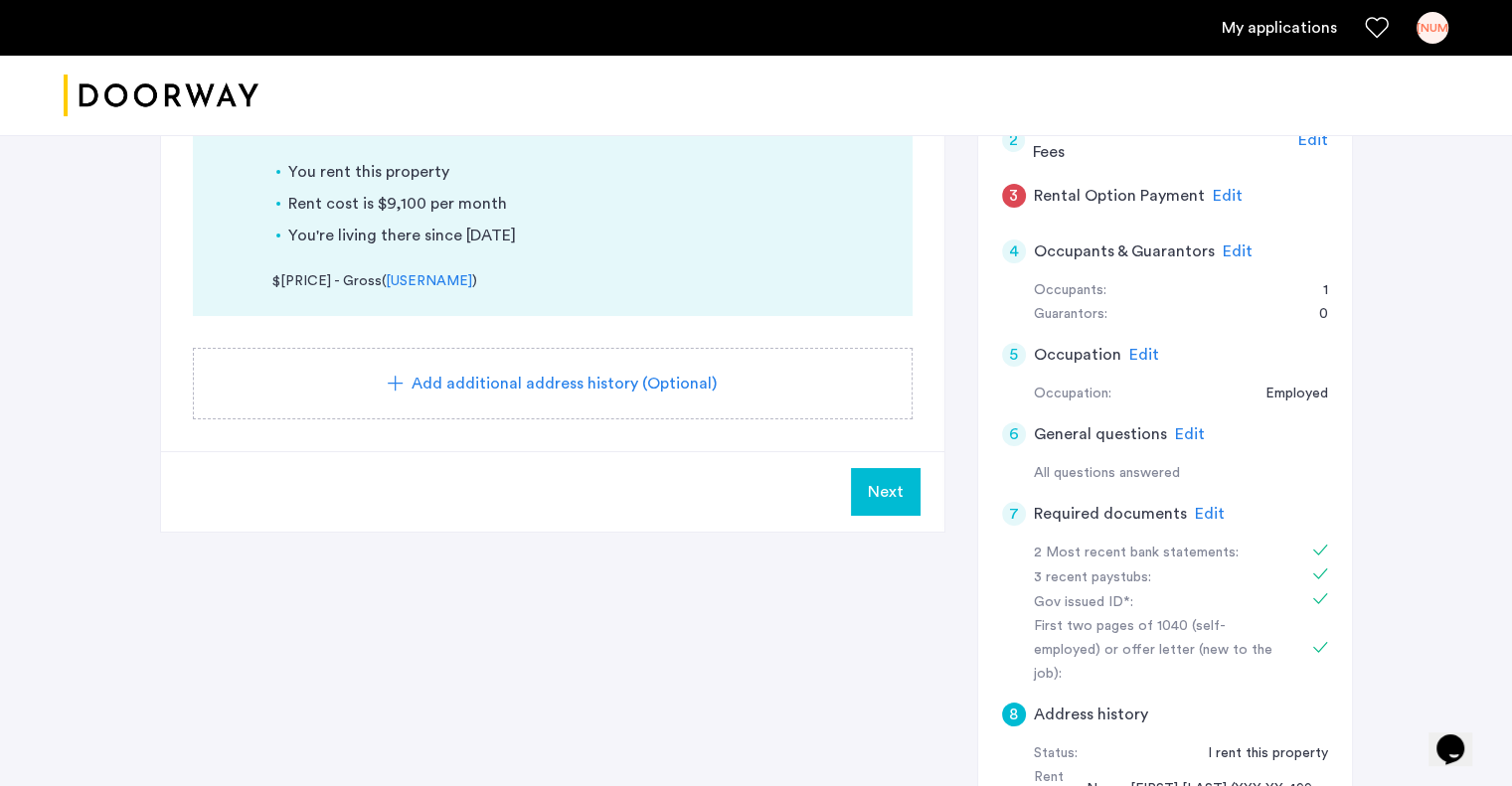 scroll, scrollTop: 600, scrollLeft: 0, axis: vertical 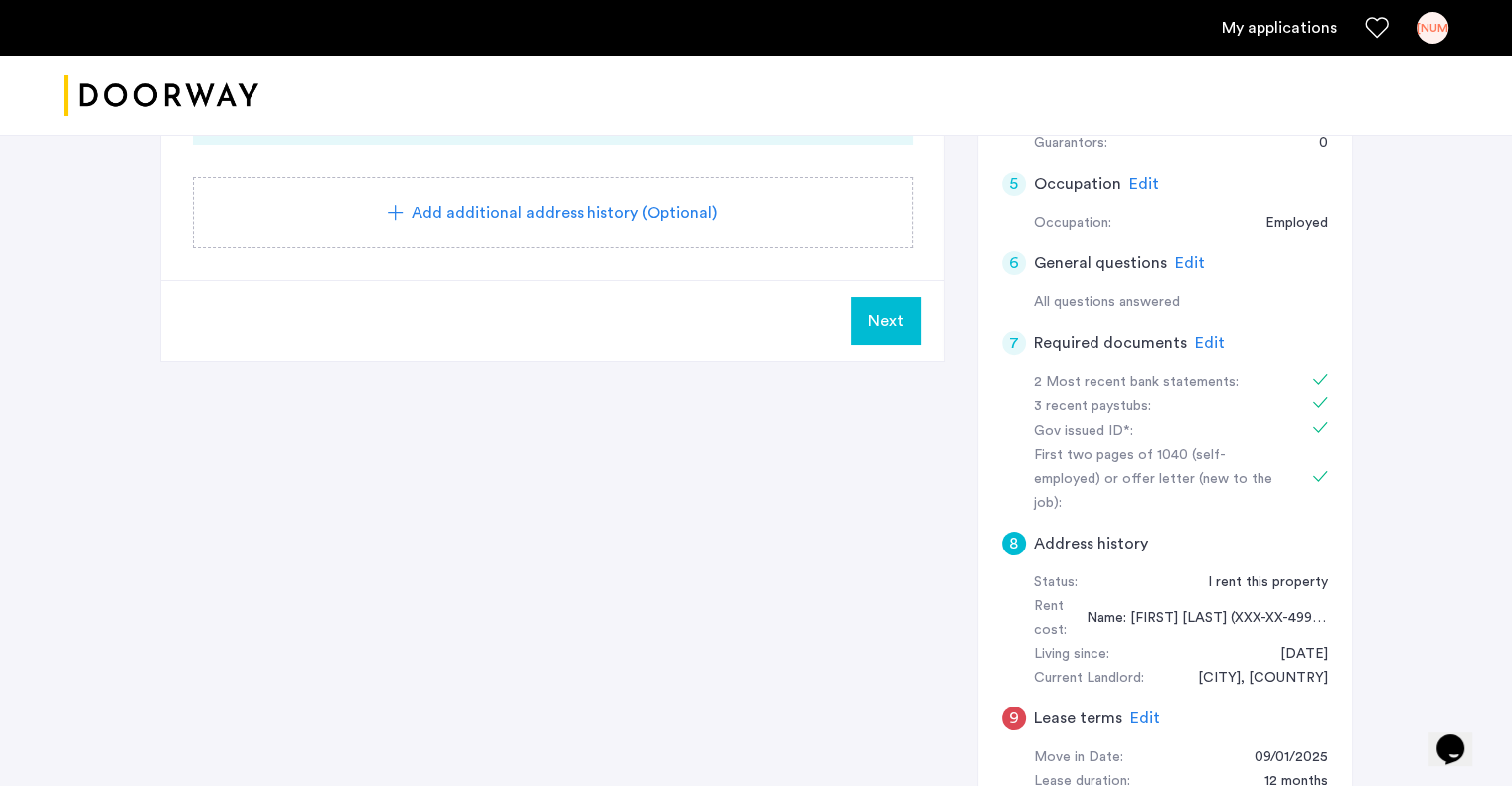 click on "Edit" 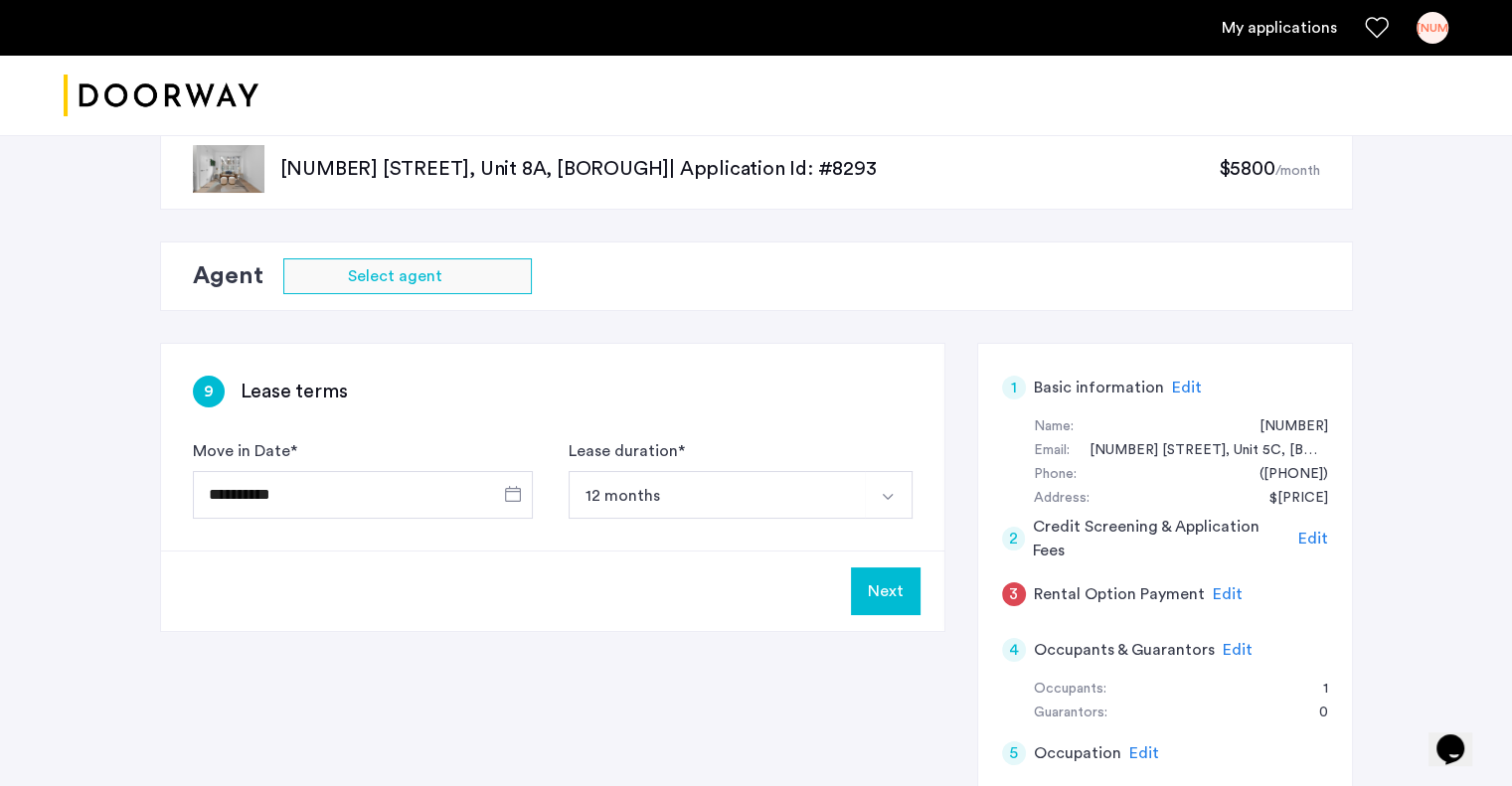 scroll, scrollTop: 24, scrollLeft: 0, axis: vertical 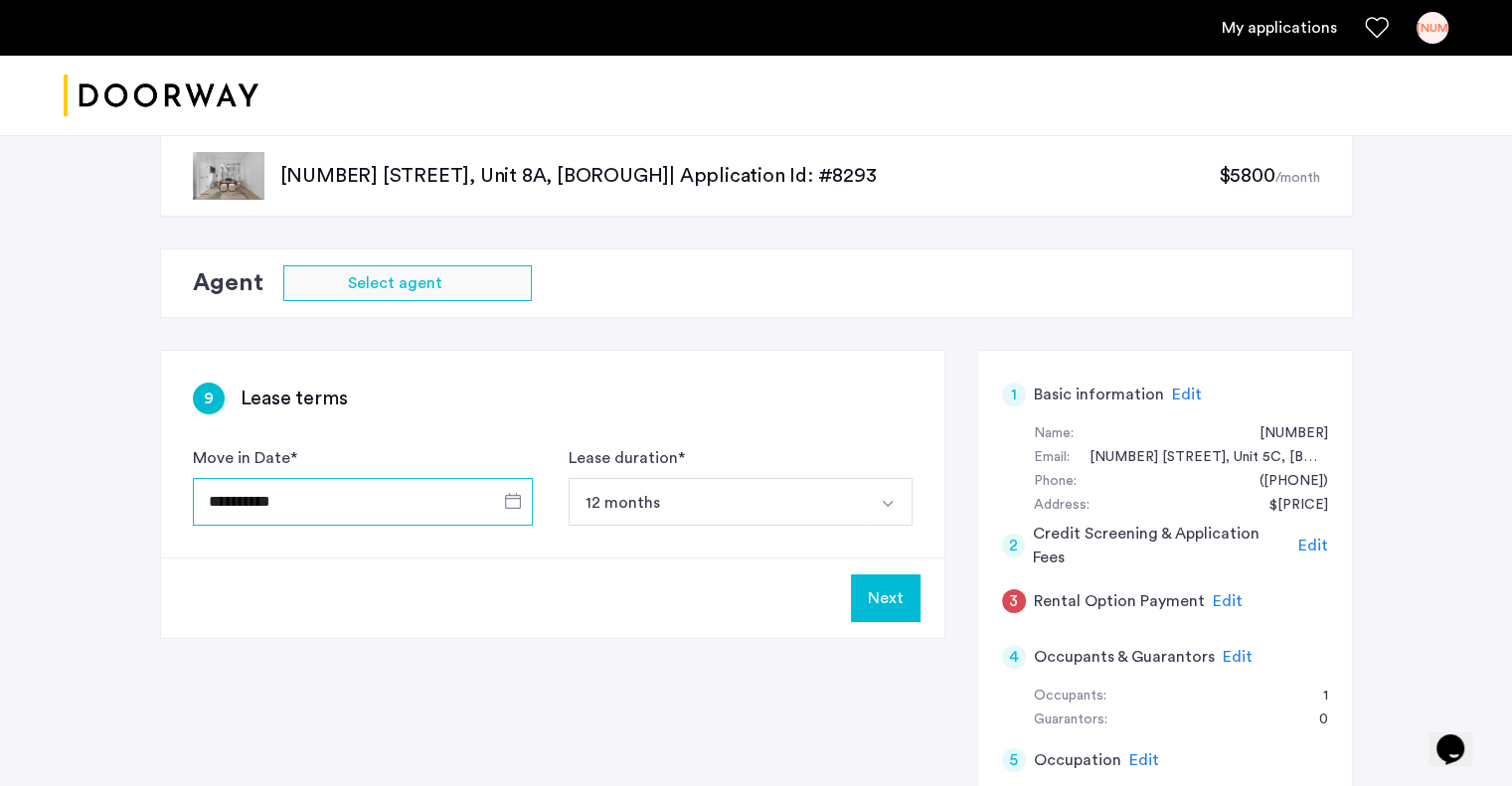 click on "**********" at bounding box center (363, 502) 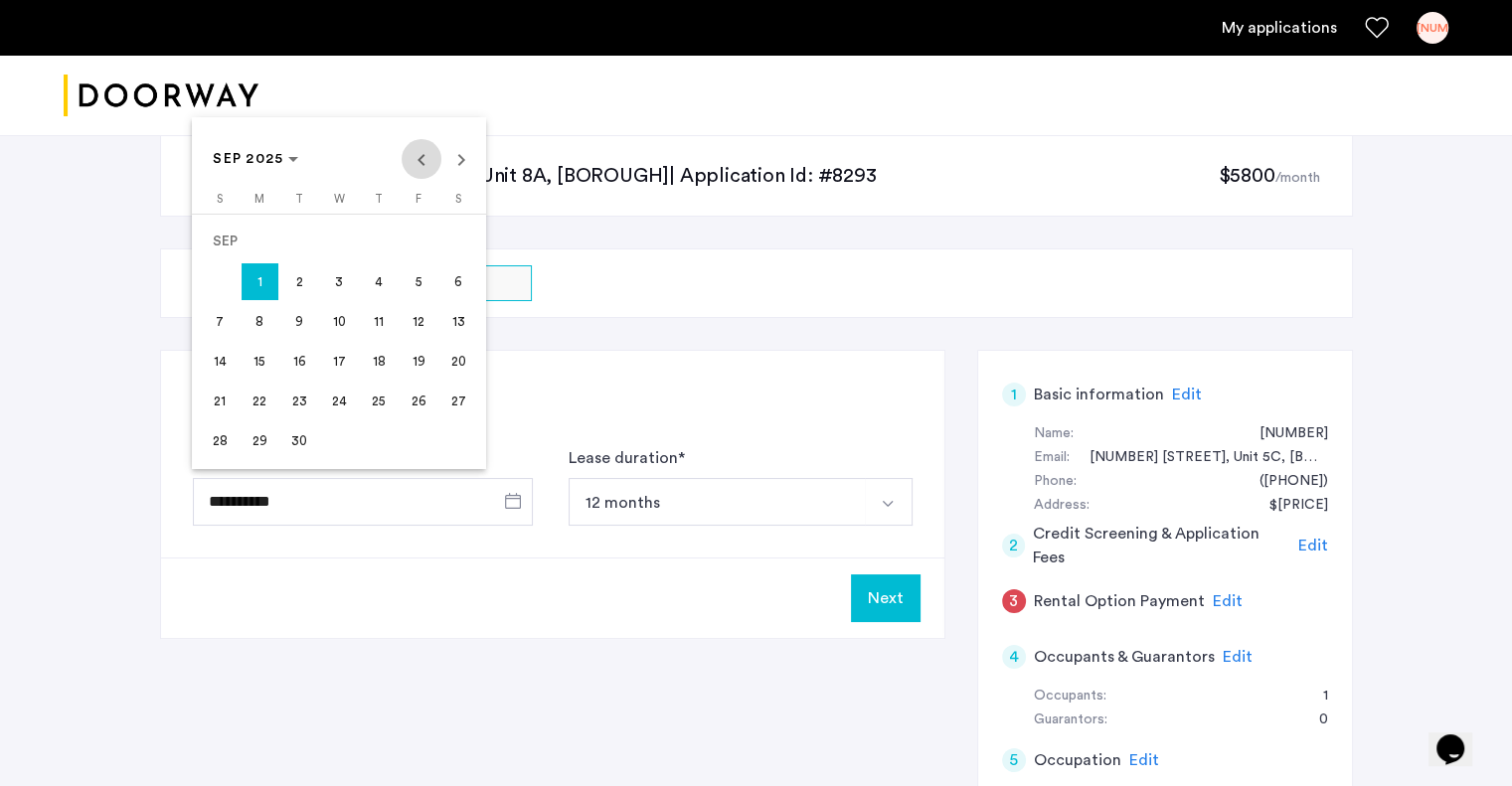 click at bounding box center (421, 159) 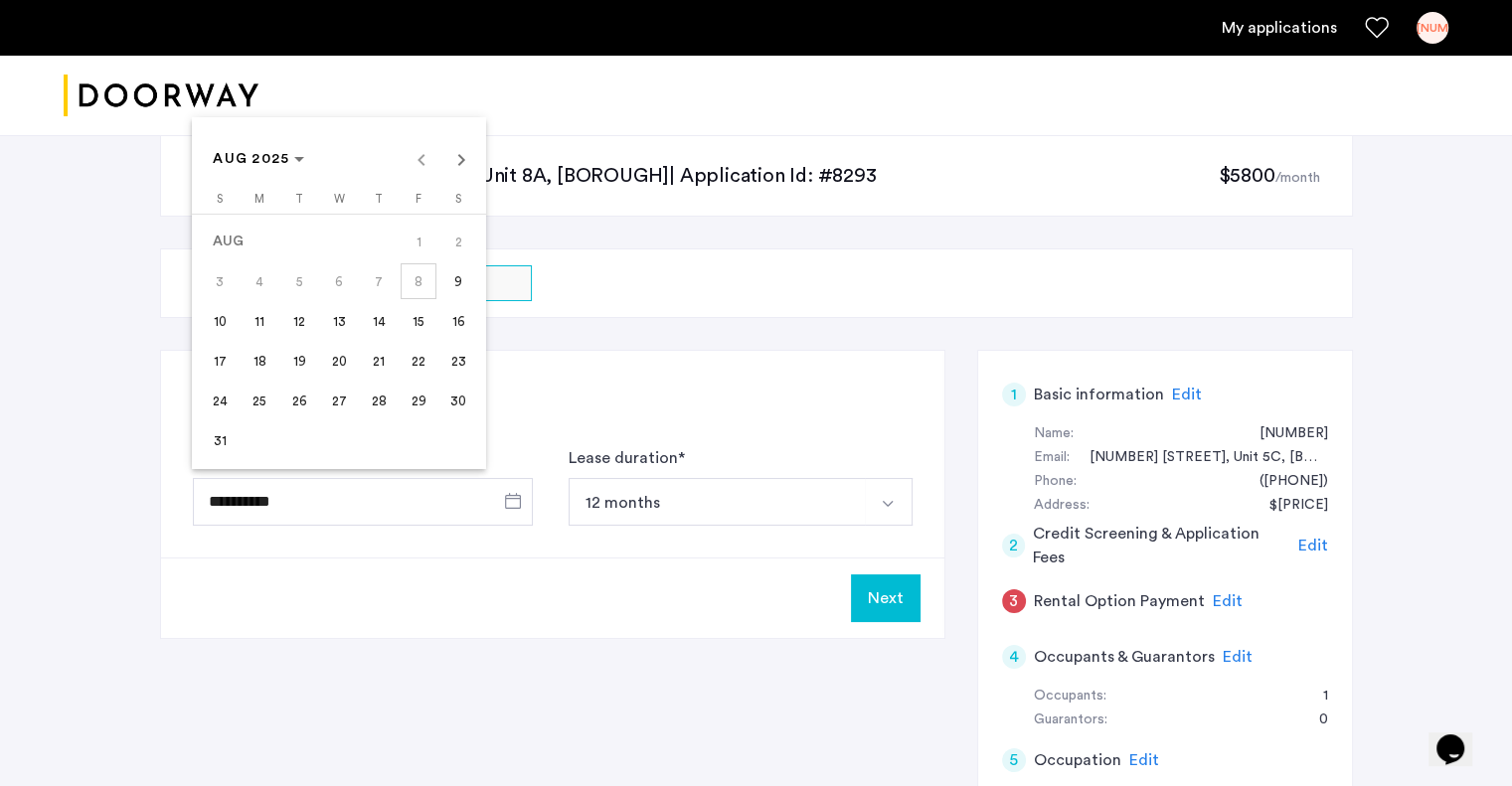 click on "23" at bounding box center [458, 361] 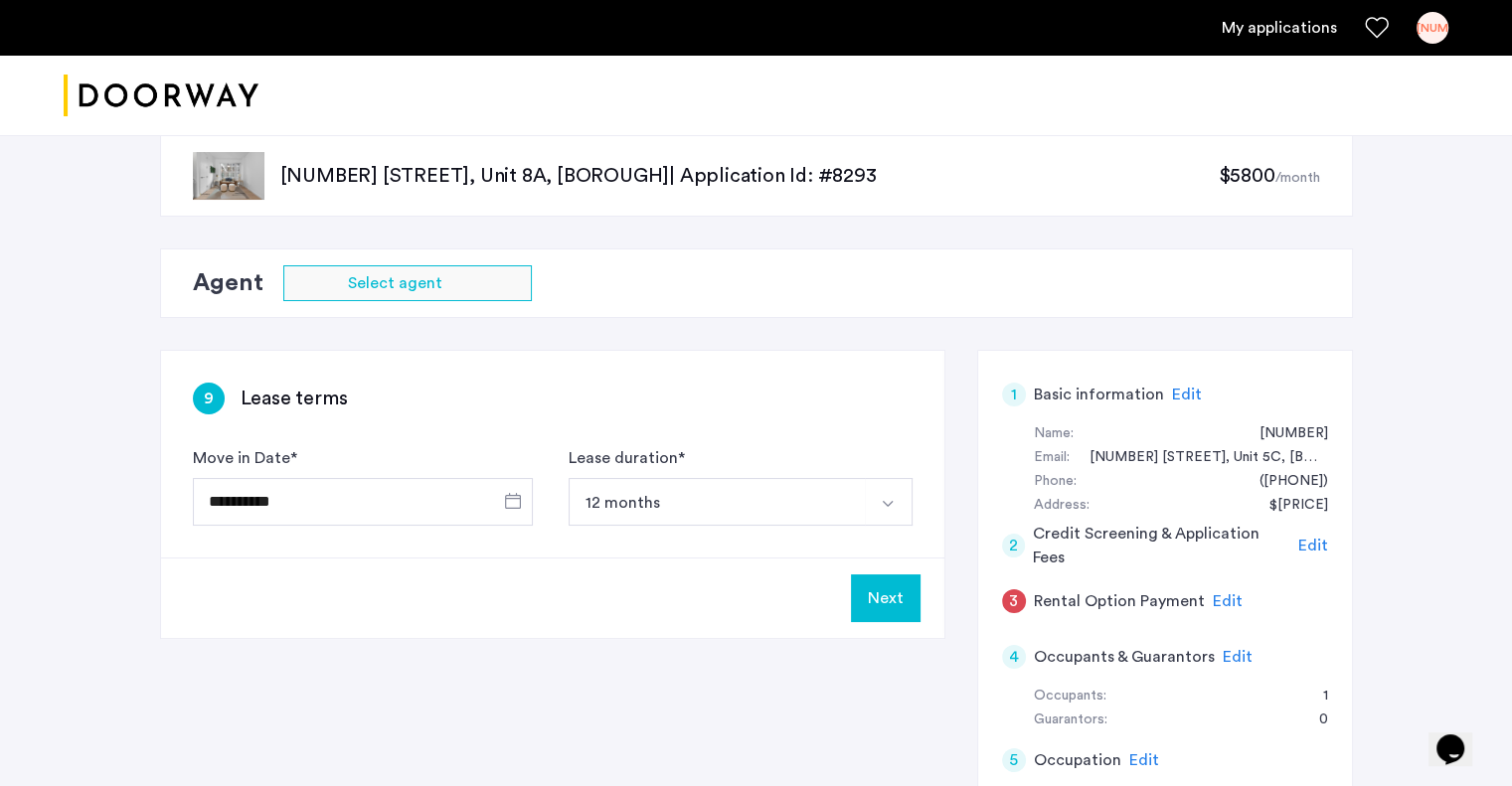 type on "**********" 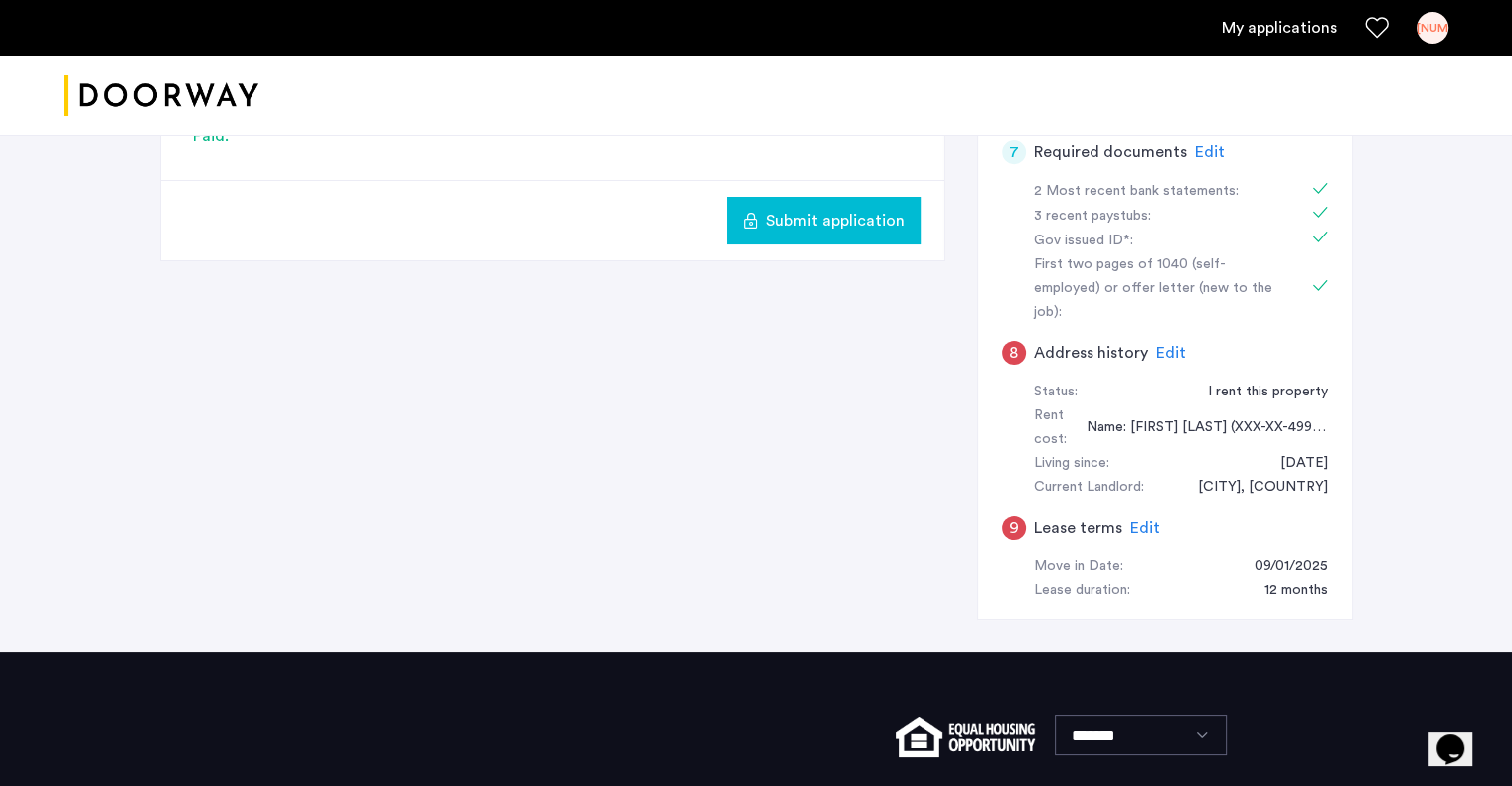 scroll, scrollTop: 811, scrollLeft: 0, axis: vertical 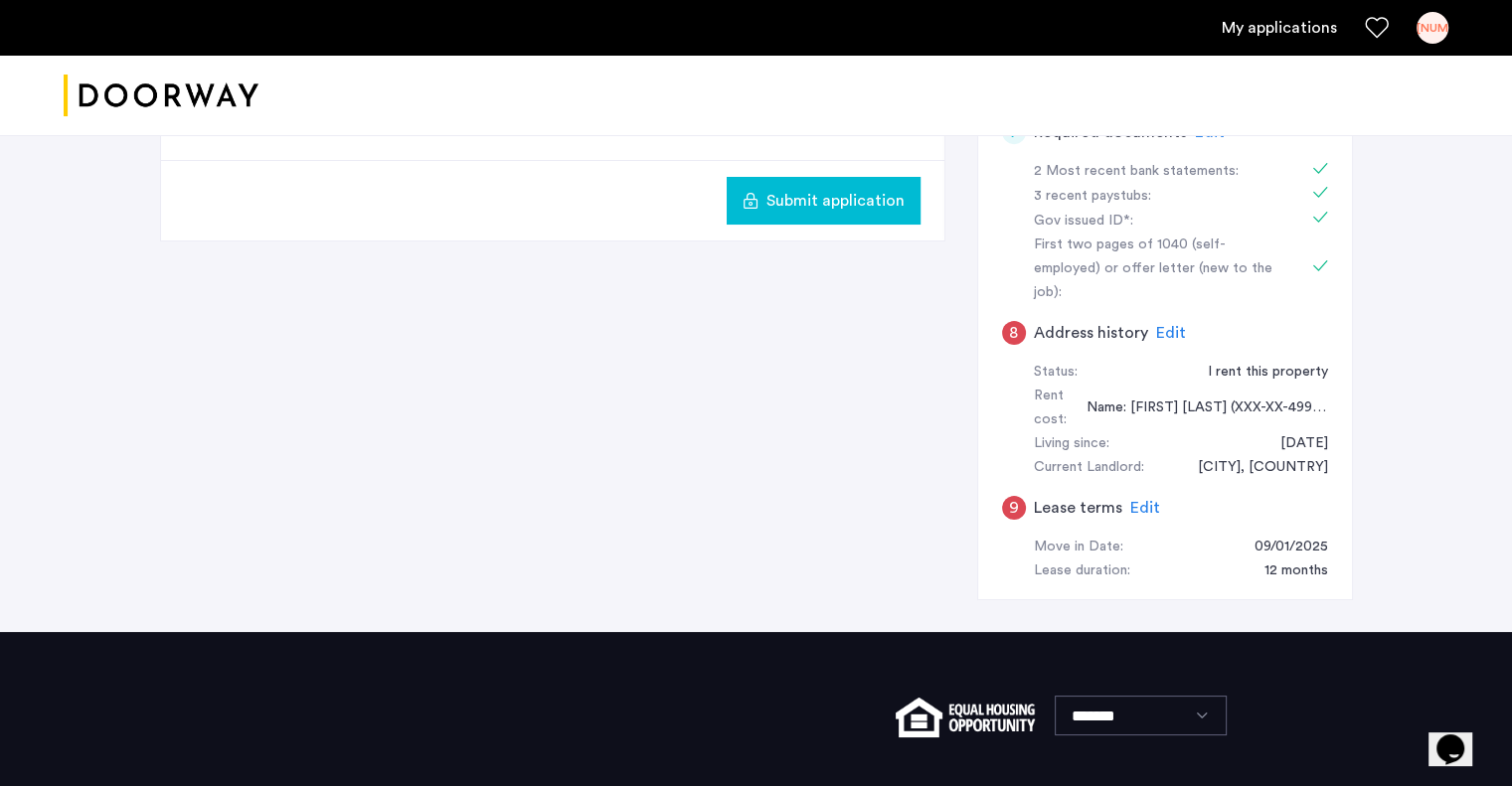 click on "Edit" 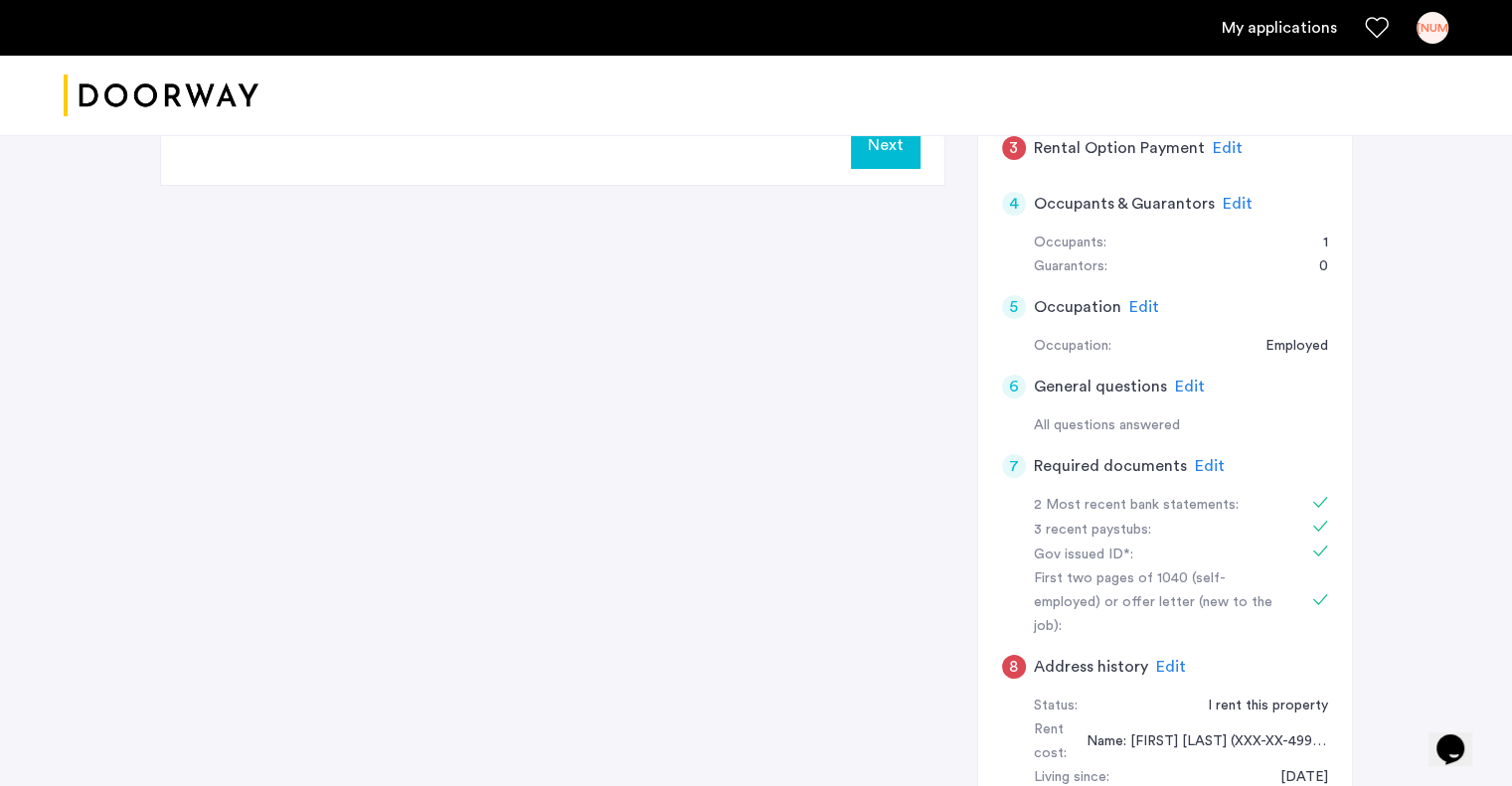 scroll, scrollTop: 672, scrollLeft: 0, axis: vertical 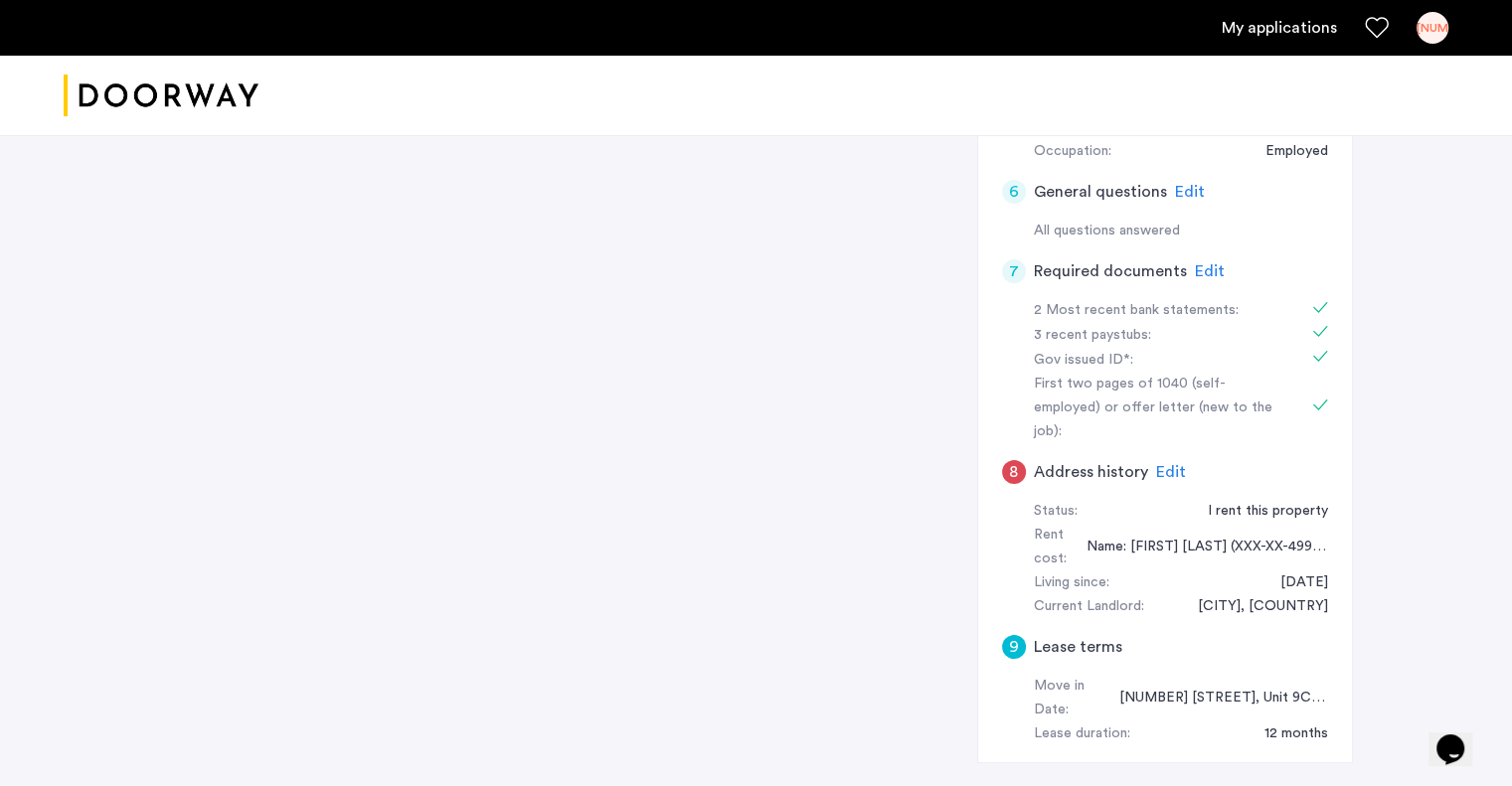 click on "Edit" 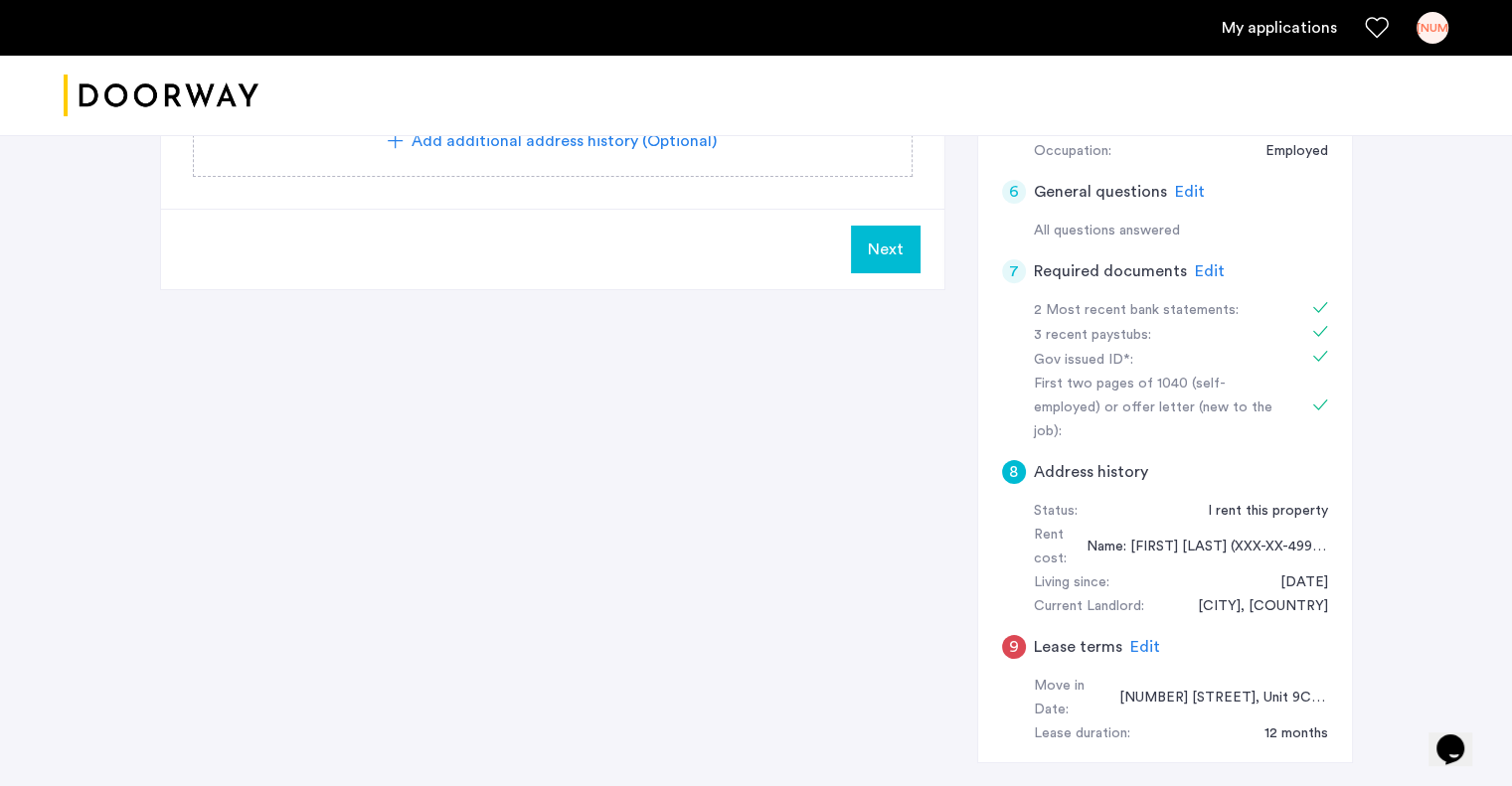 scroll, scrollTop: 238, scrollLeft: 0, axis: vertical 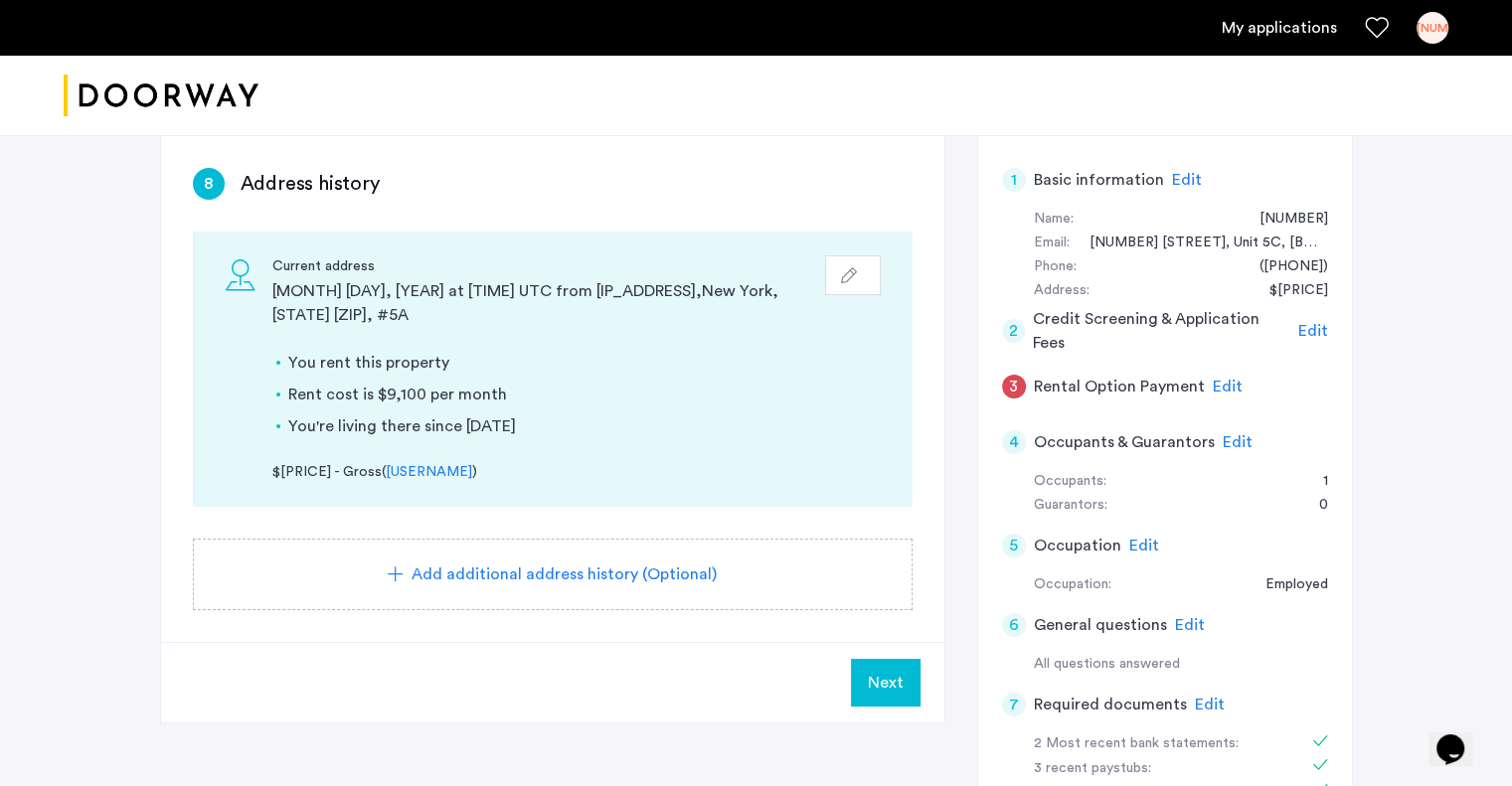 click on "Next" 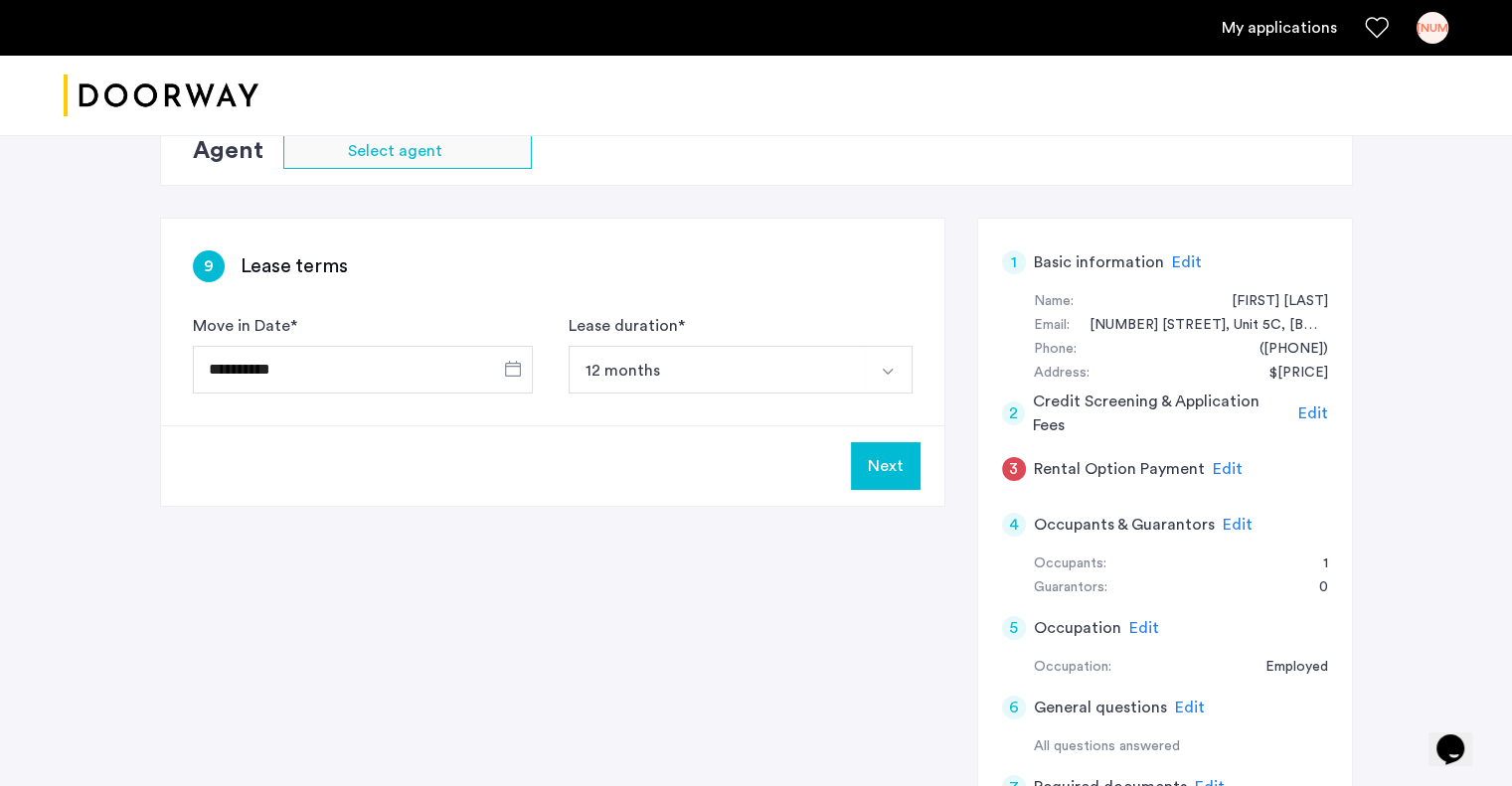 scroll, scrollTop: 0, scrollLeft: 0, axis: both 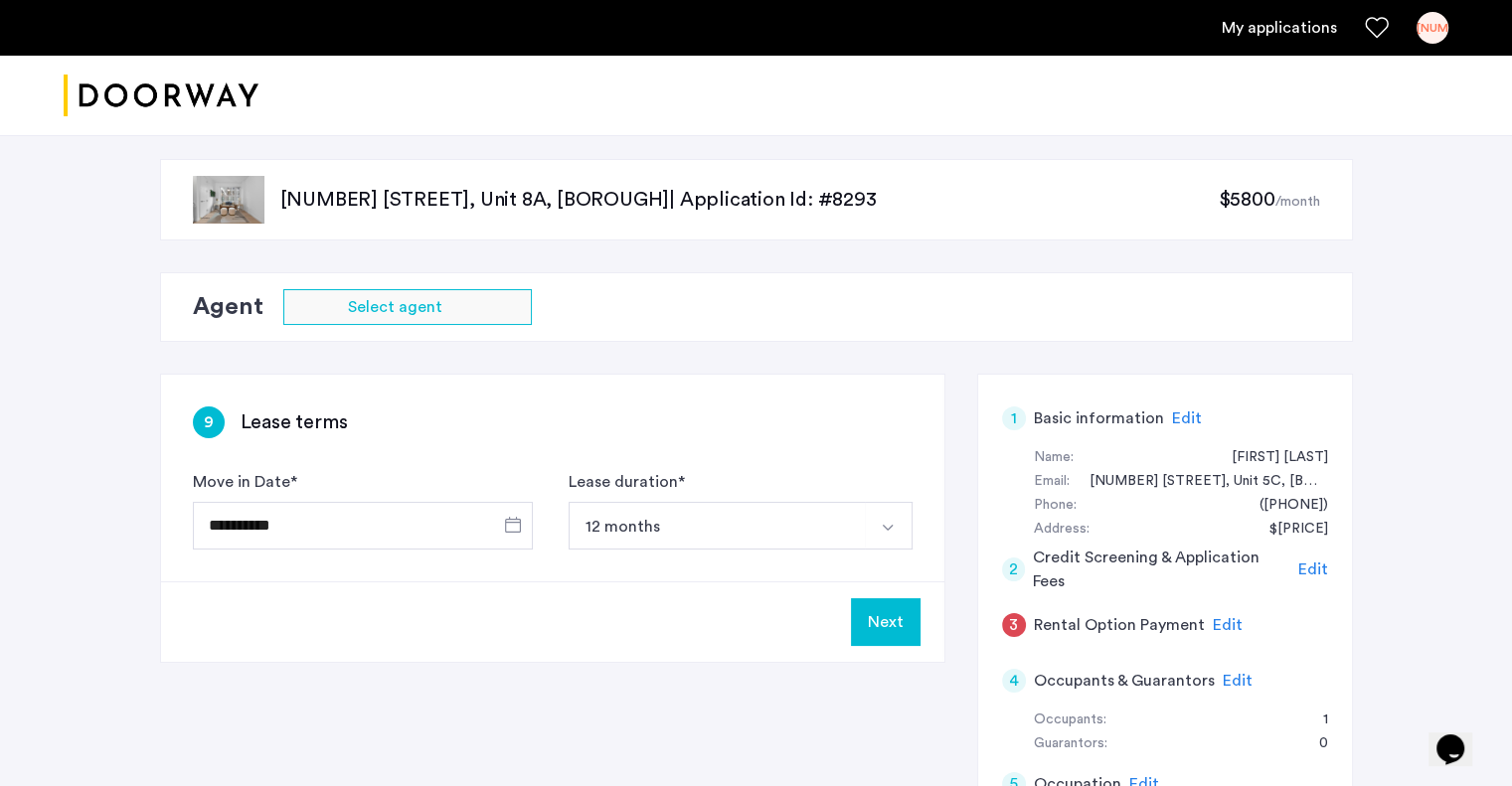 click on "Next" 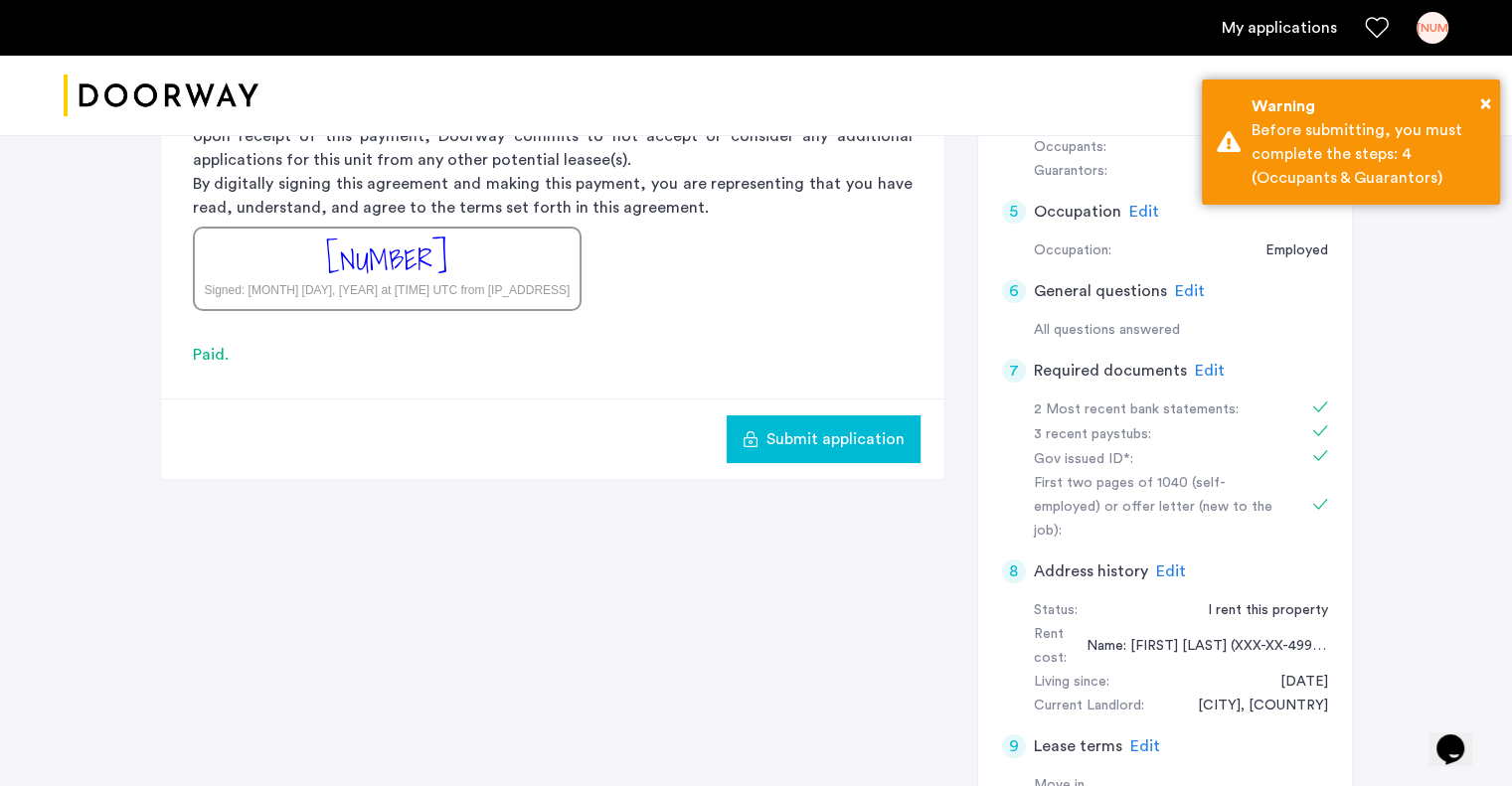 scroll, scrollTop: 575, scrollLeft: 0, axis: vertical 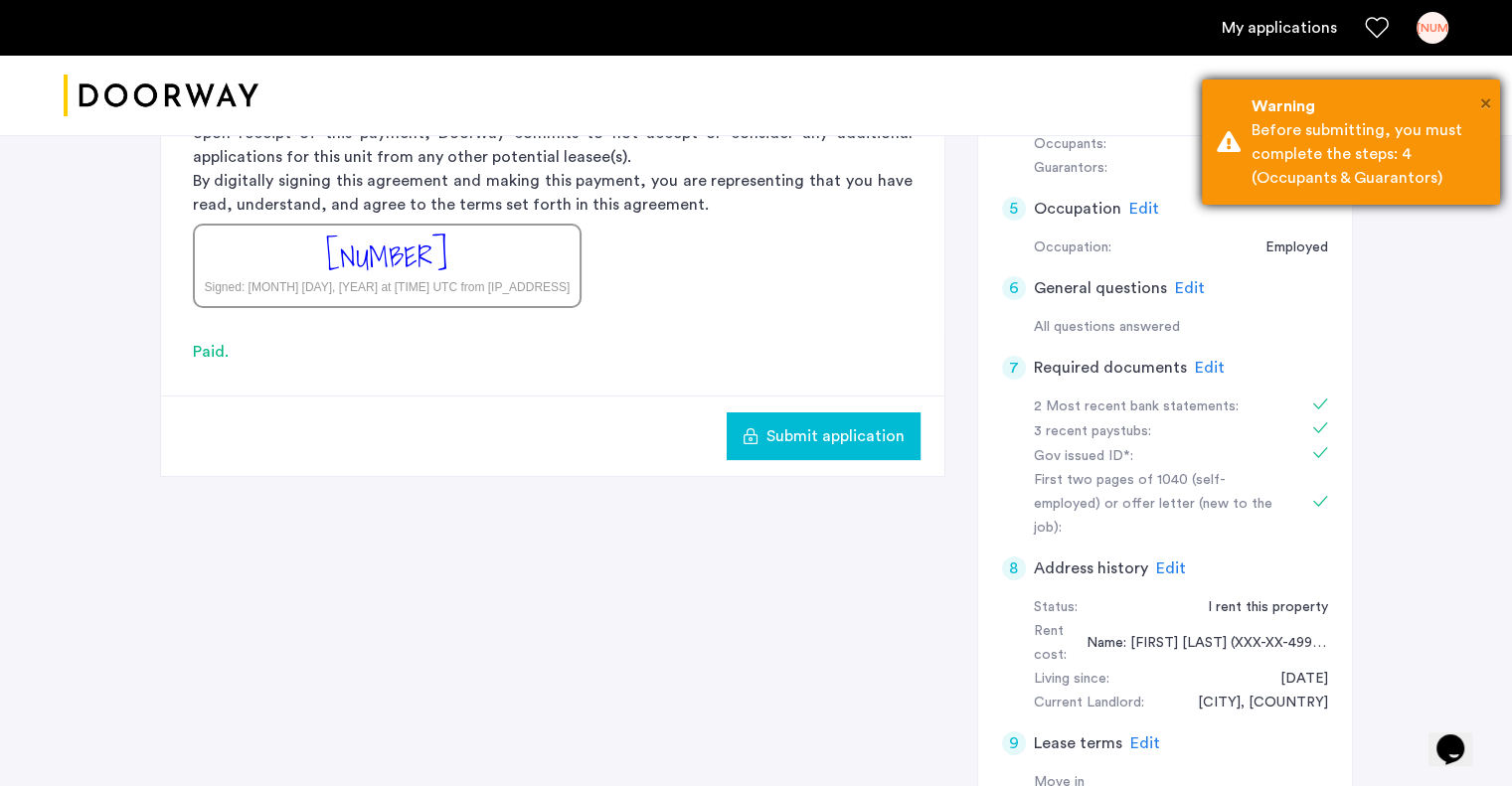 click on "×" at bounding box center [1485, 103] 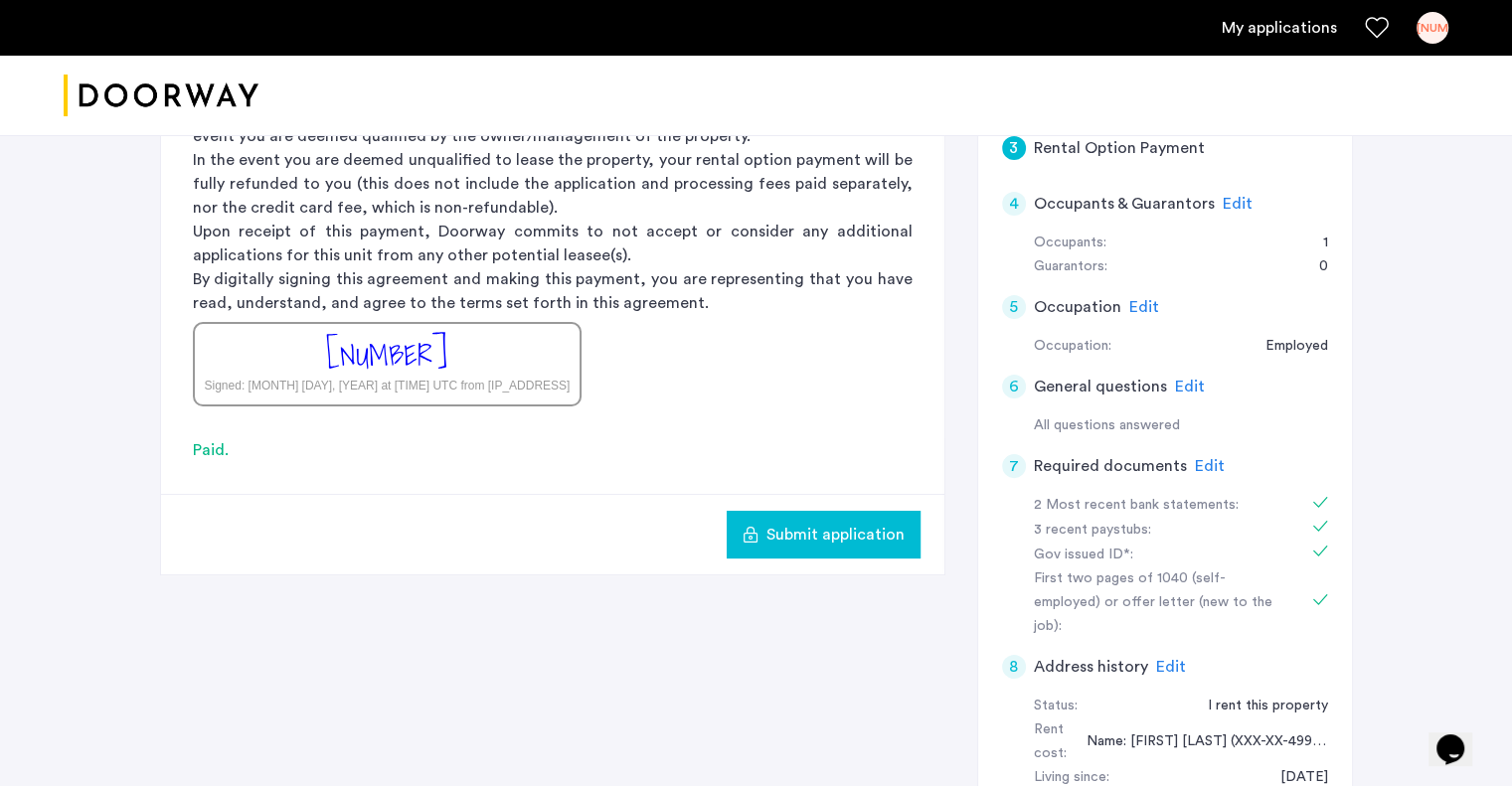 scroll, scrollTop: 473, scrollLeft: 0, axis: vertical 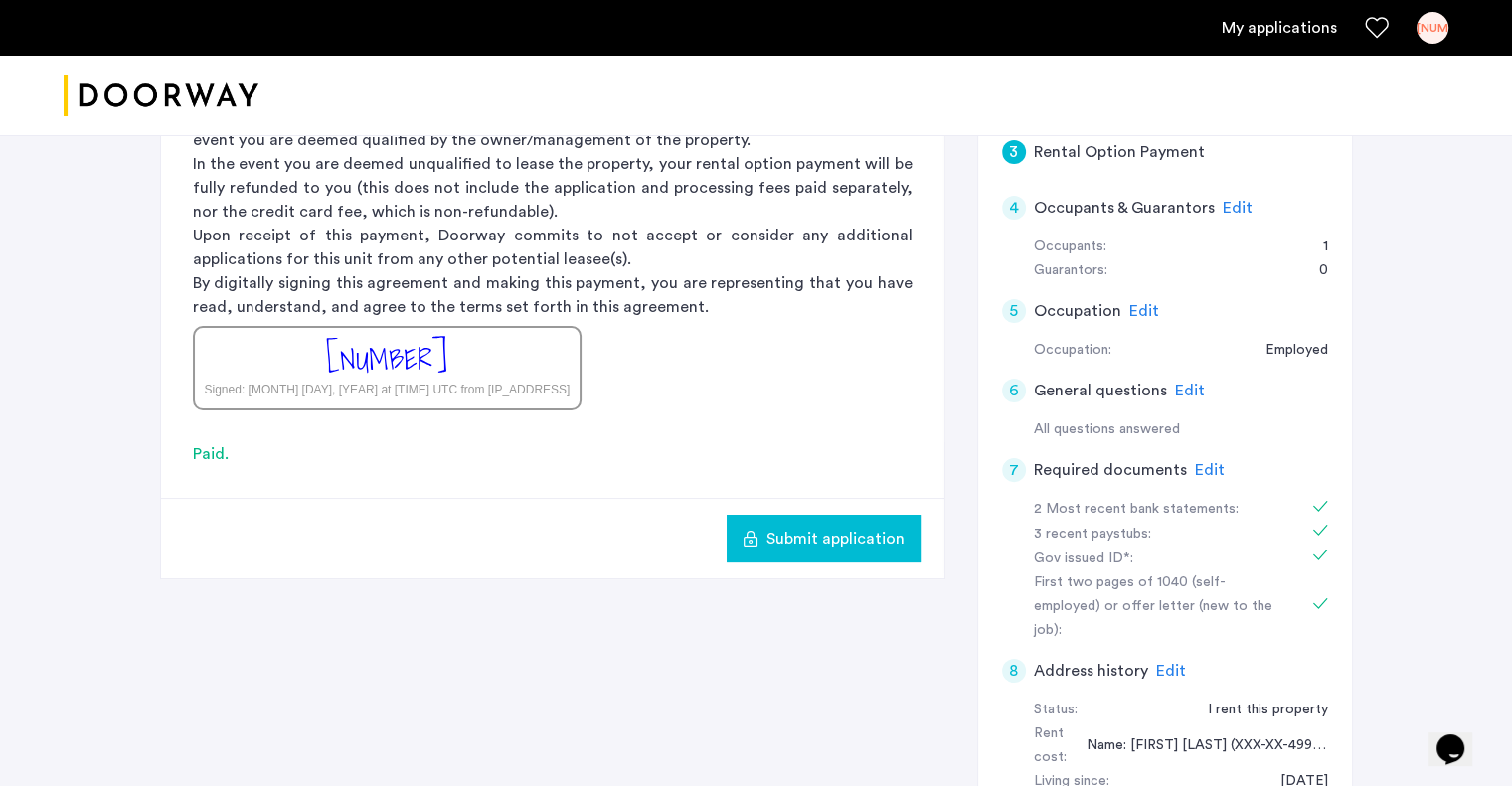 click on "Submit application" 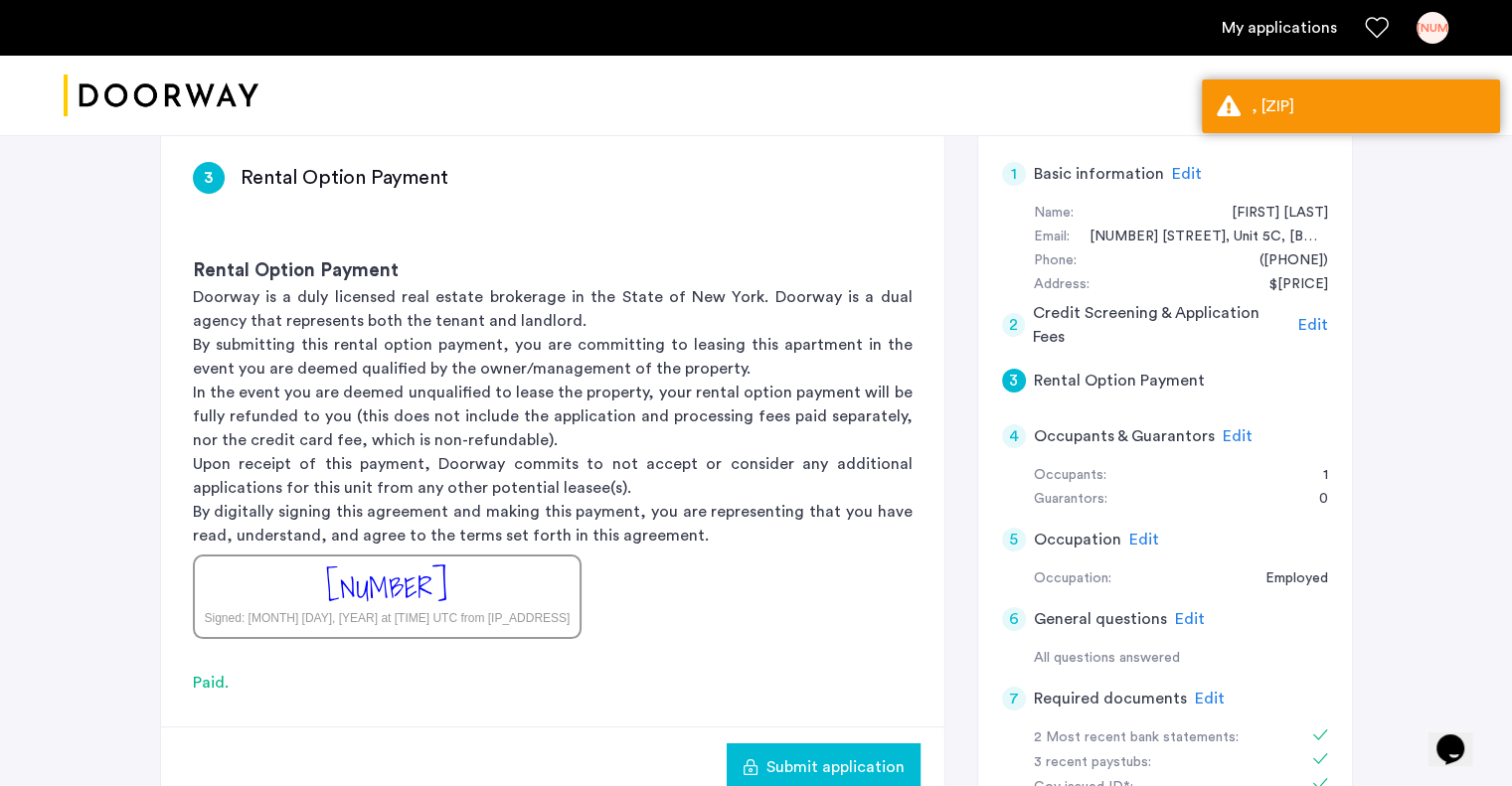 scroll, scrollTop: 242, scrollLeft: 0, axis: vertical 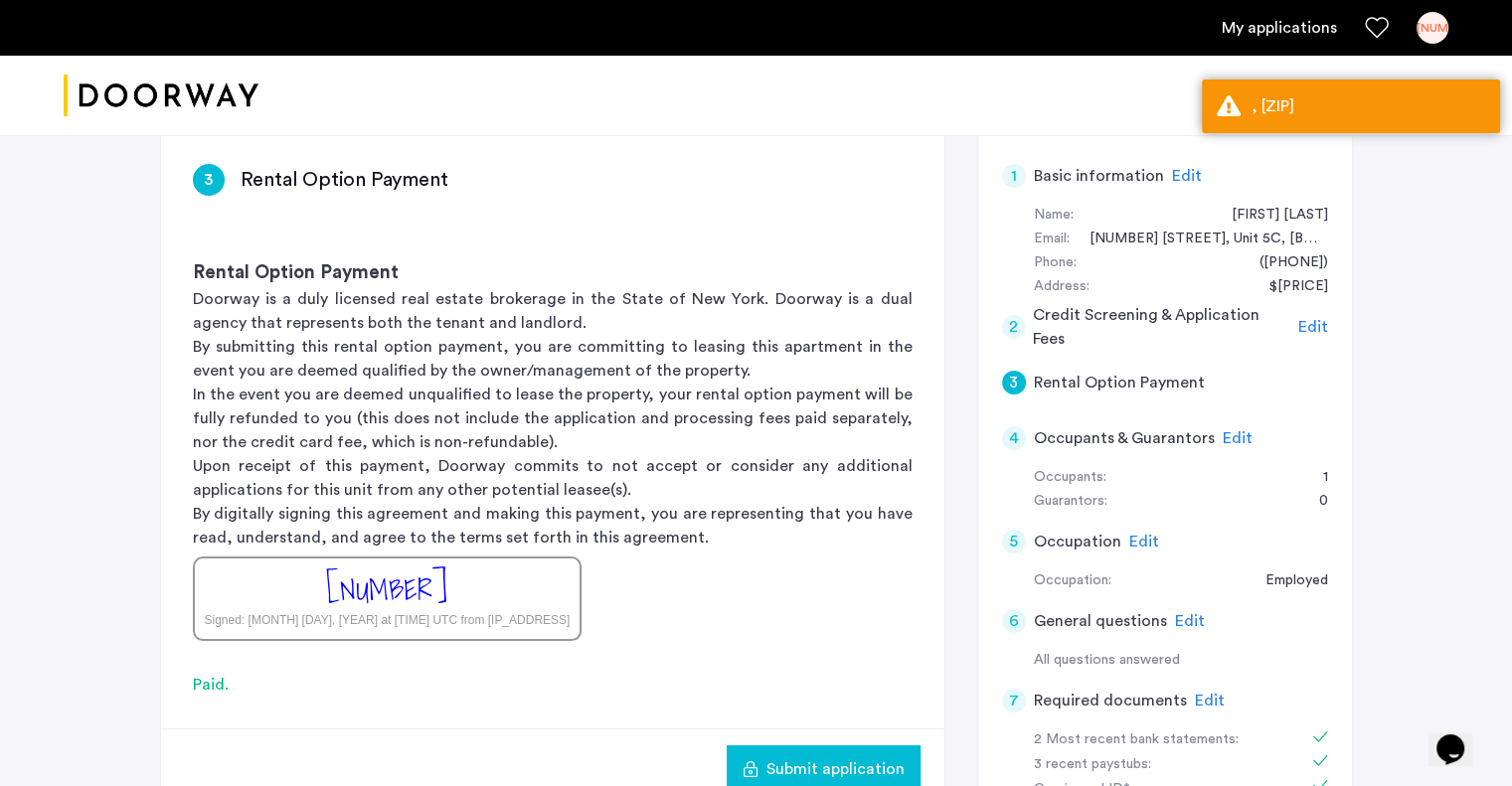 click on "Edit" 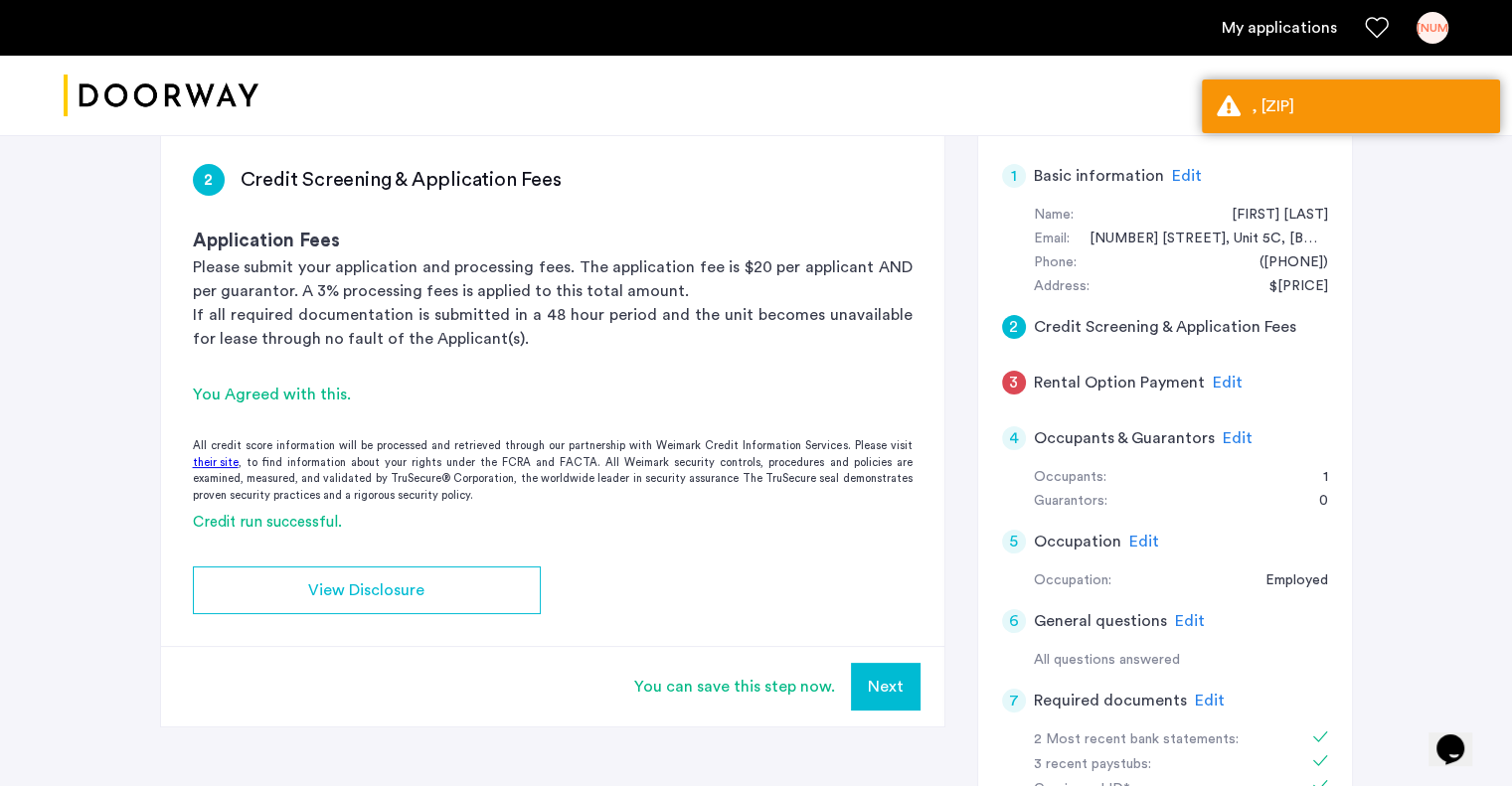 click on "Next" at bounding box center (886, 687) 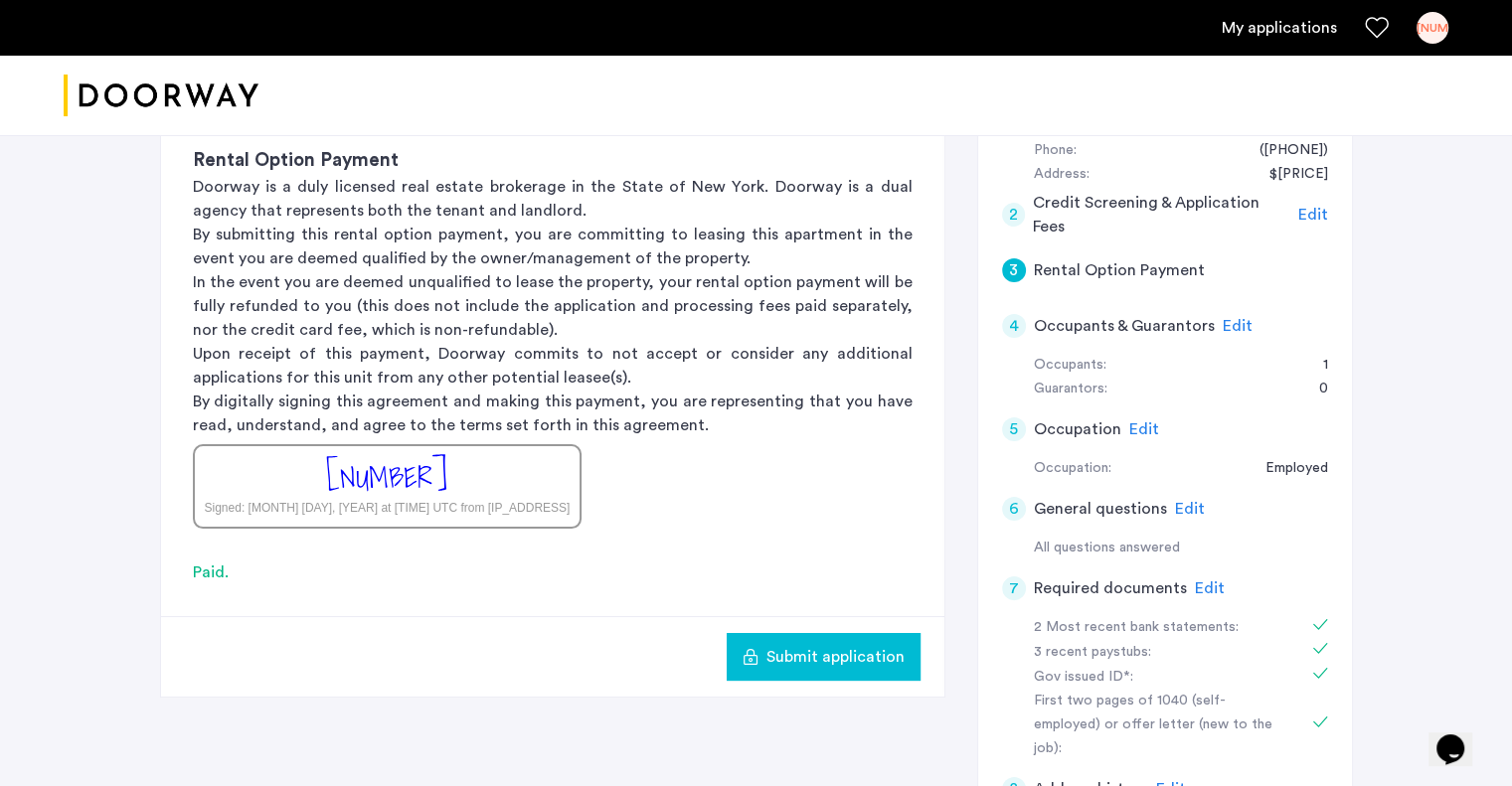 scroll, scrollTop: 356, scrollLeft: 0, axis: vertical 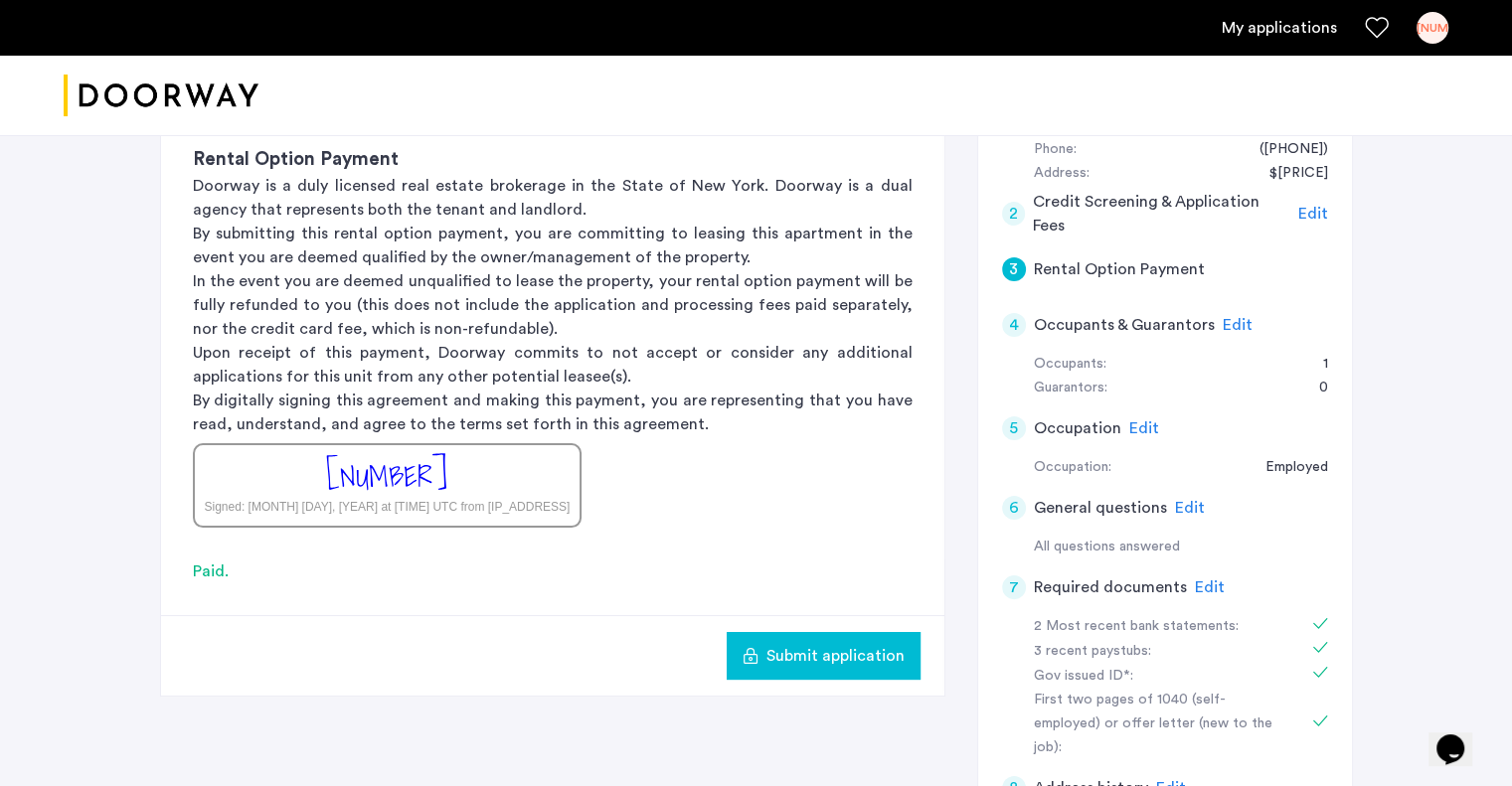 click on "Submit application" 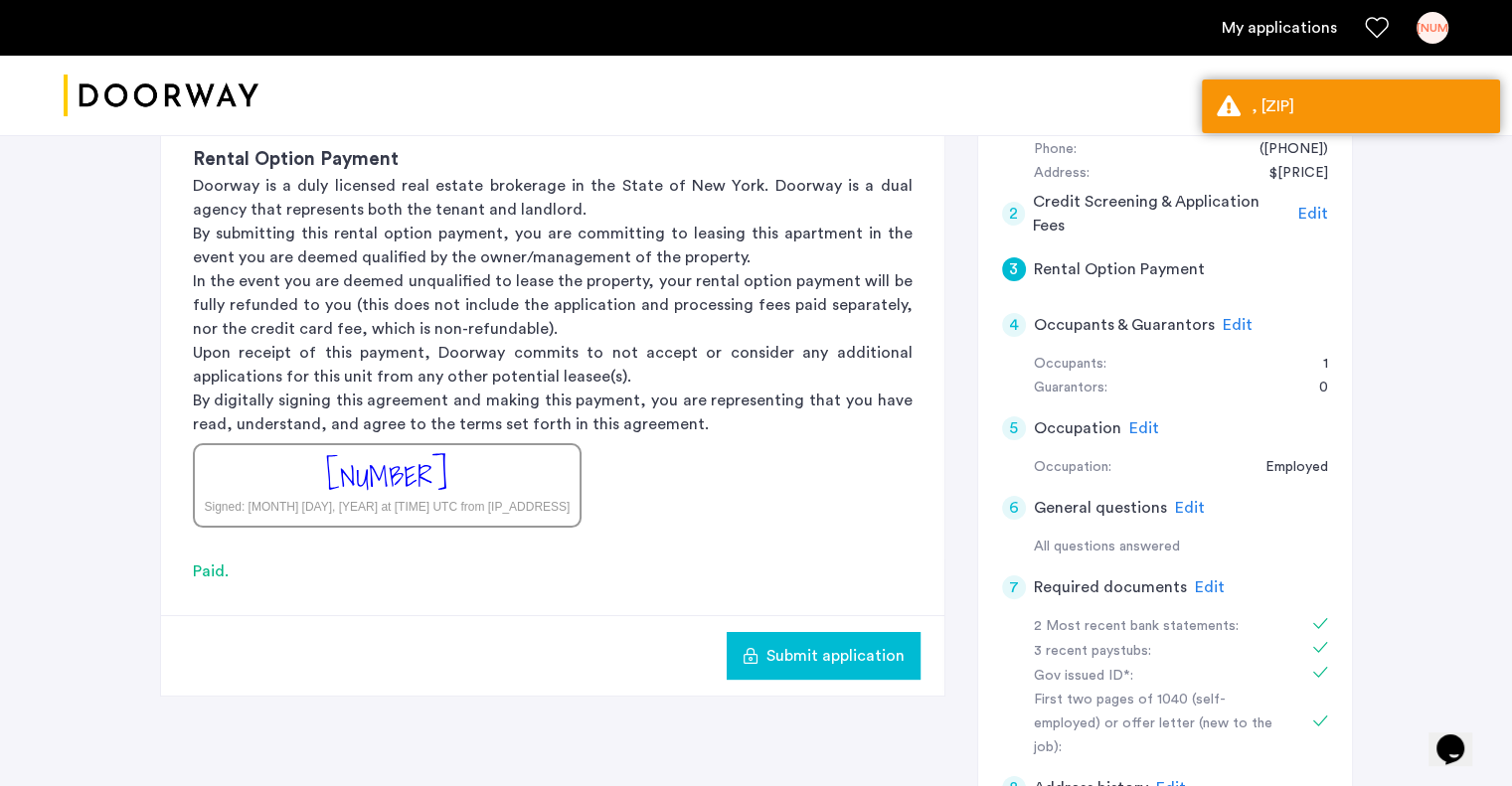 click on "Edit" 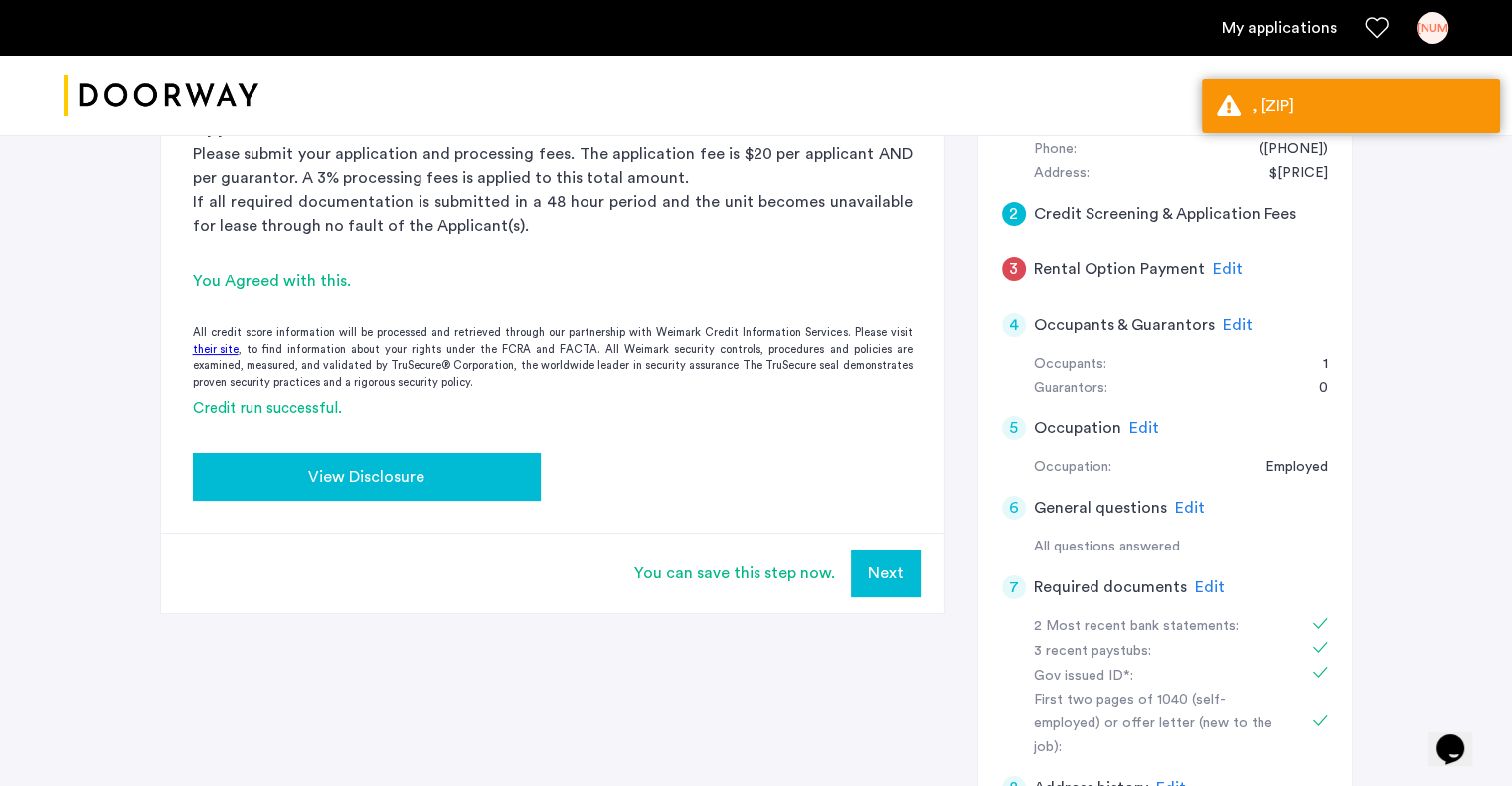 click on "View Disclosure" 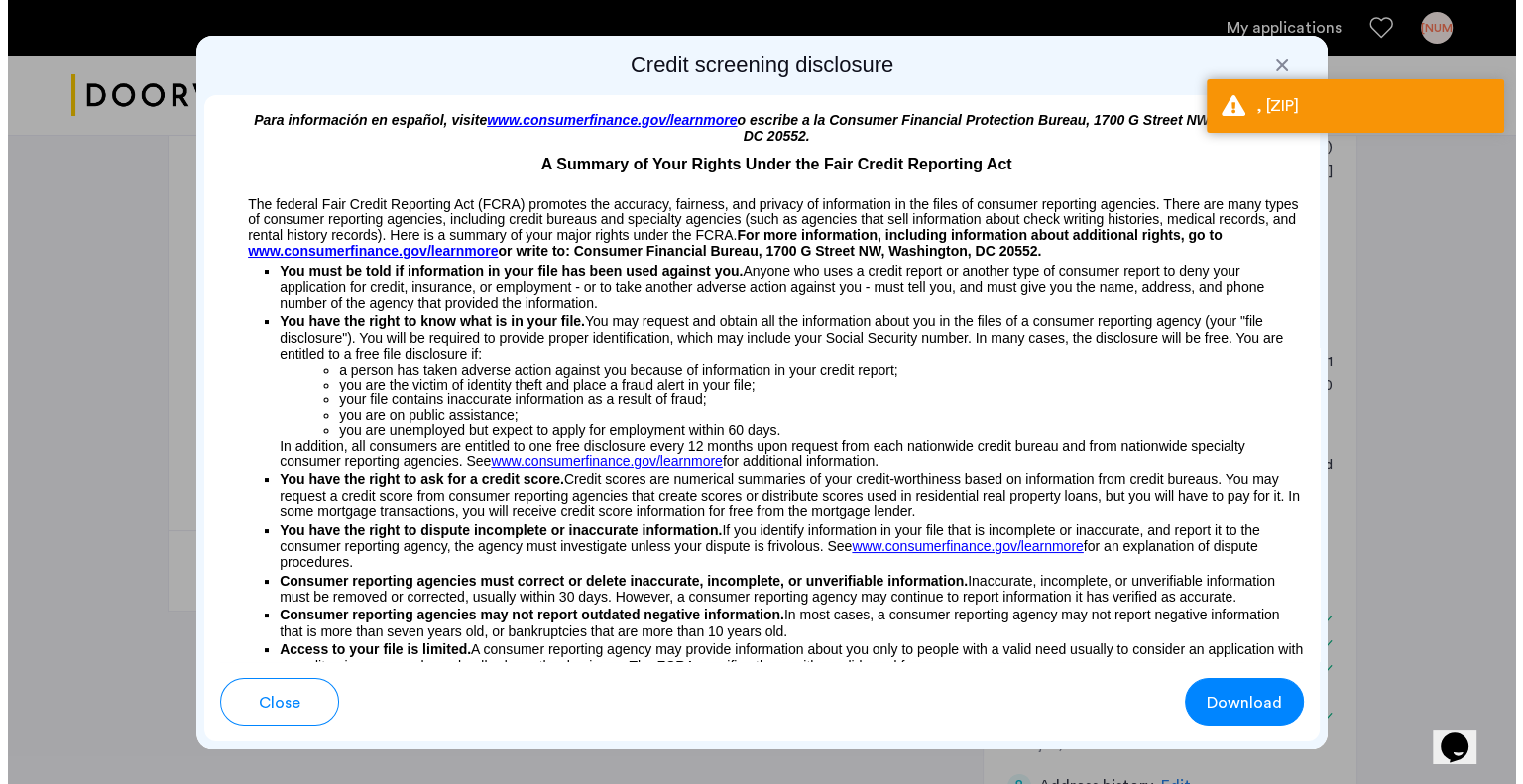 scroll, scrollTop: 0, scrollLeft: 0, axis: both 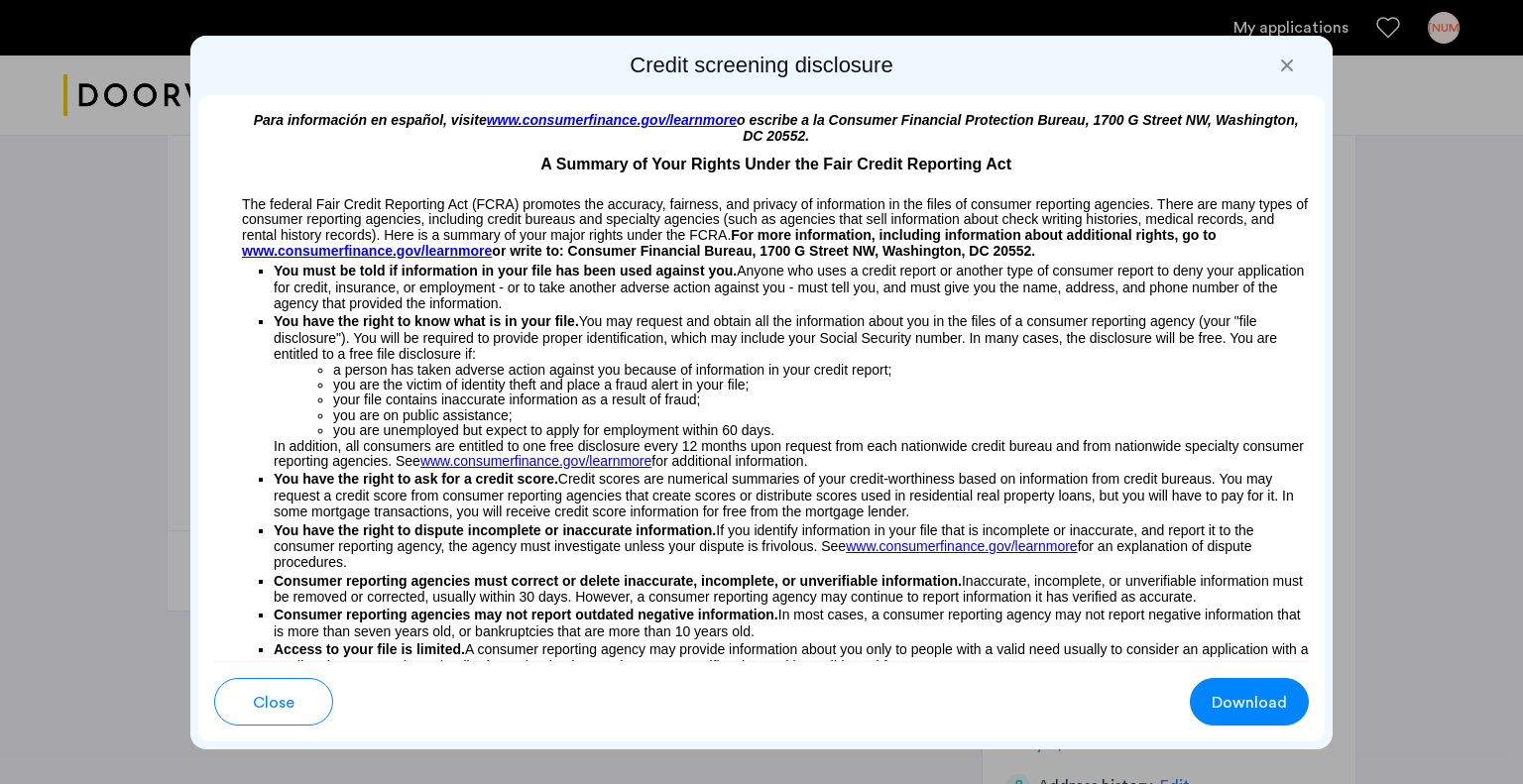 click on "Download" at bounding box center [1249, 702] 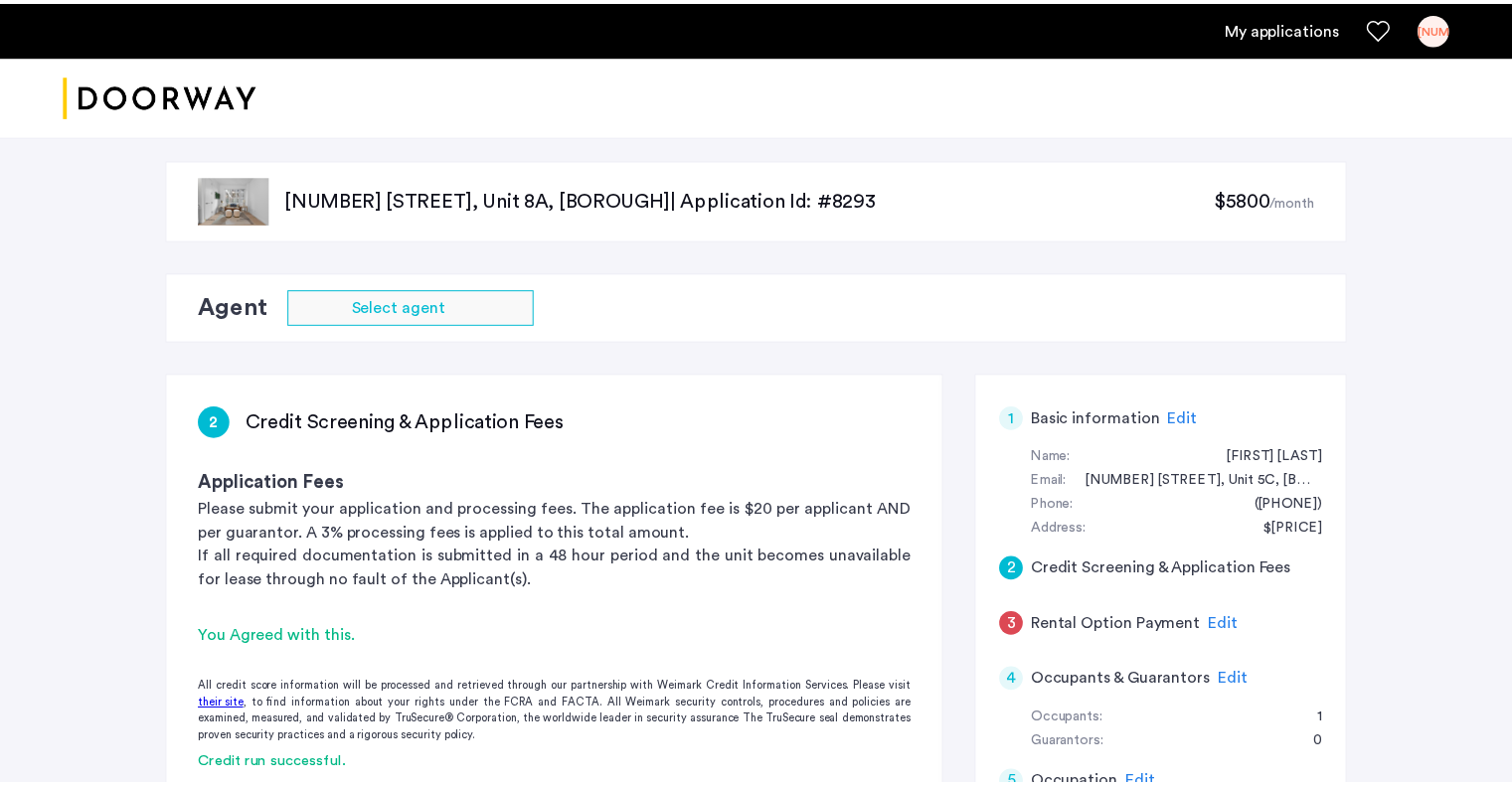 scroll, scrollTop: 356, scrollLeft: 0, axis: vertical 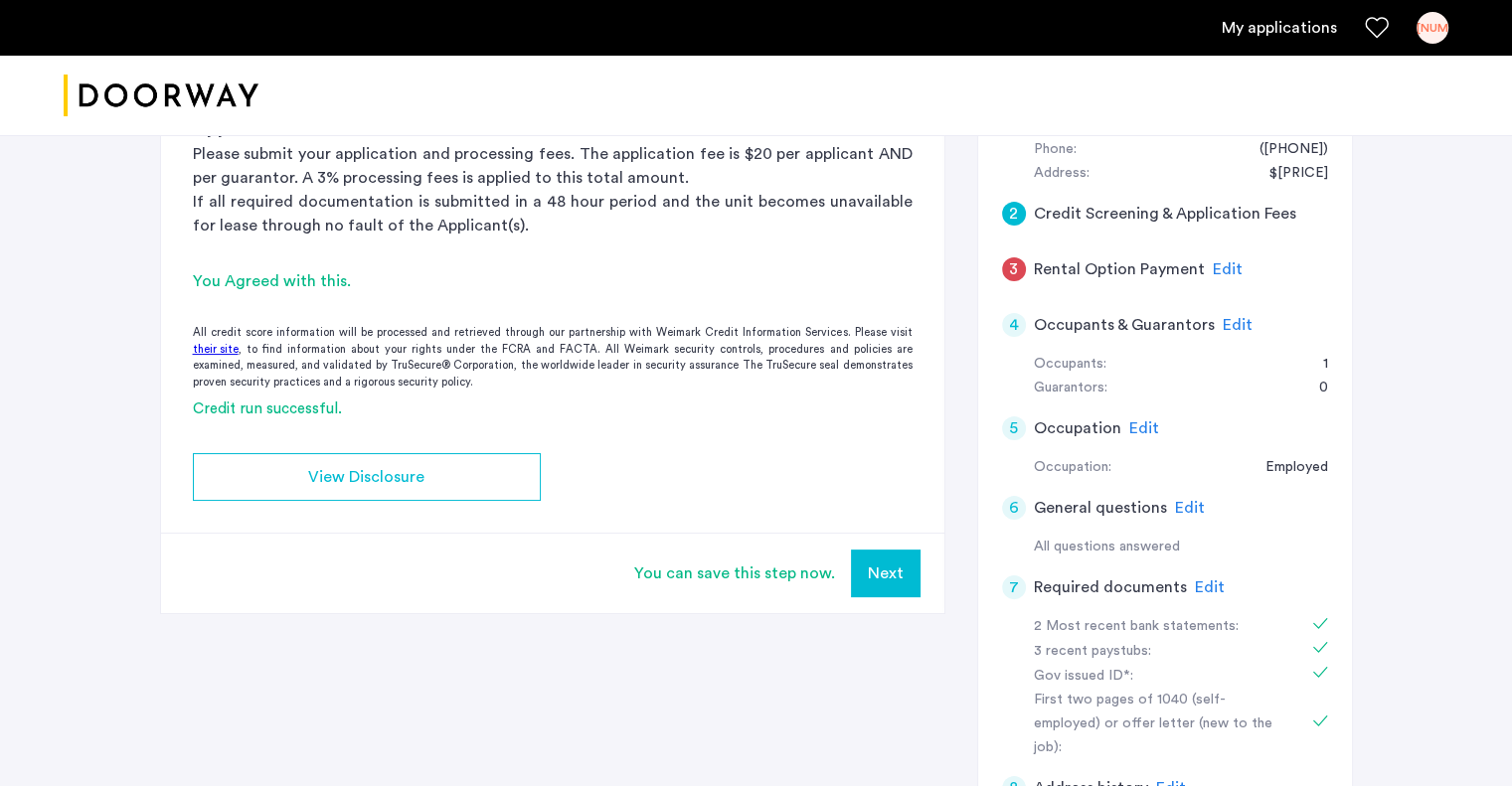 click on "$[PRICE]" 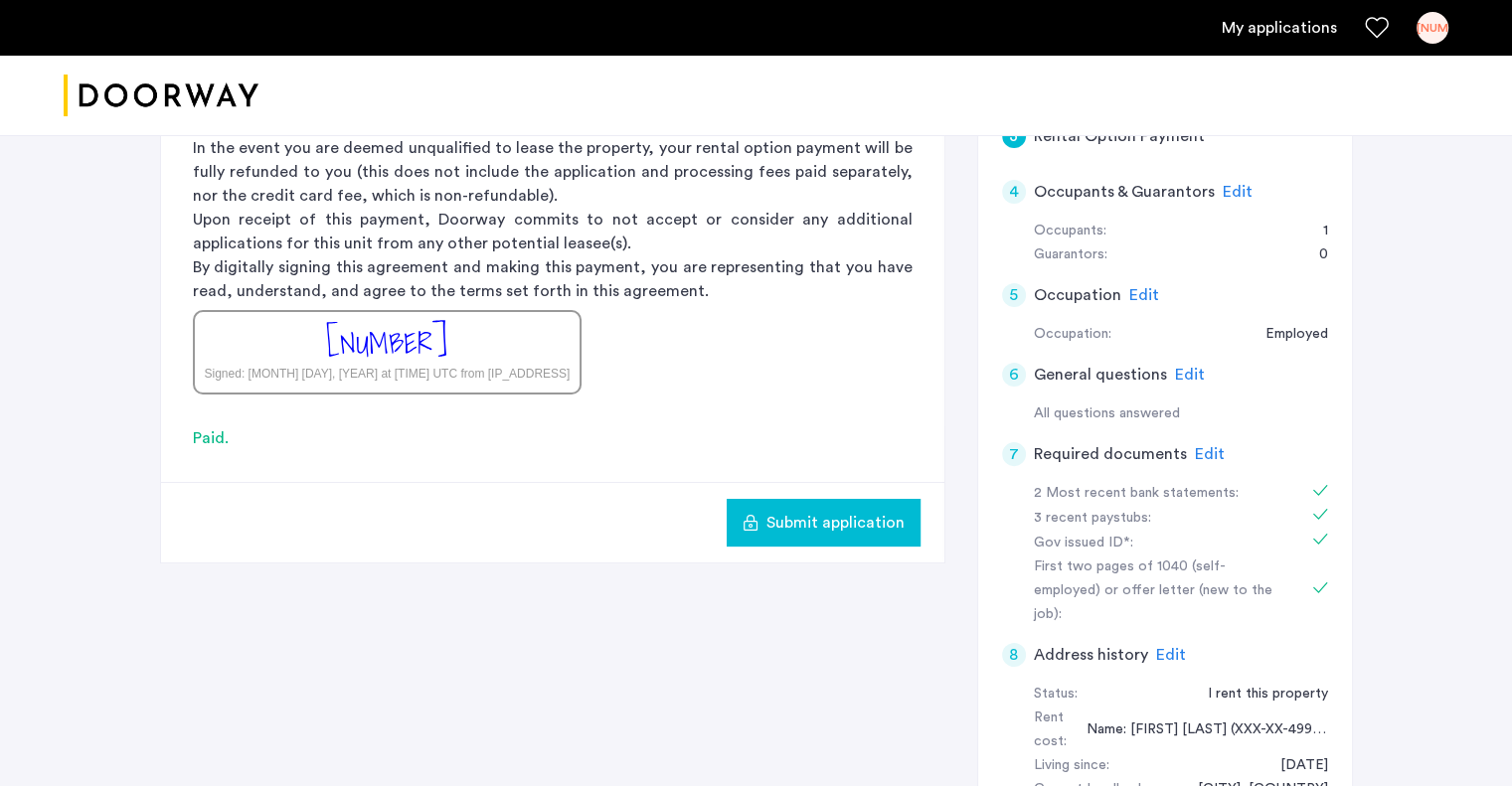 scroll, scrollTop: 489, scrollLeft: 0, axis: vertical 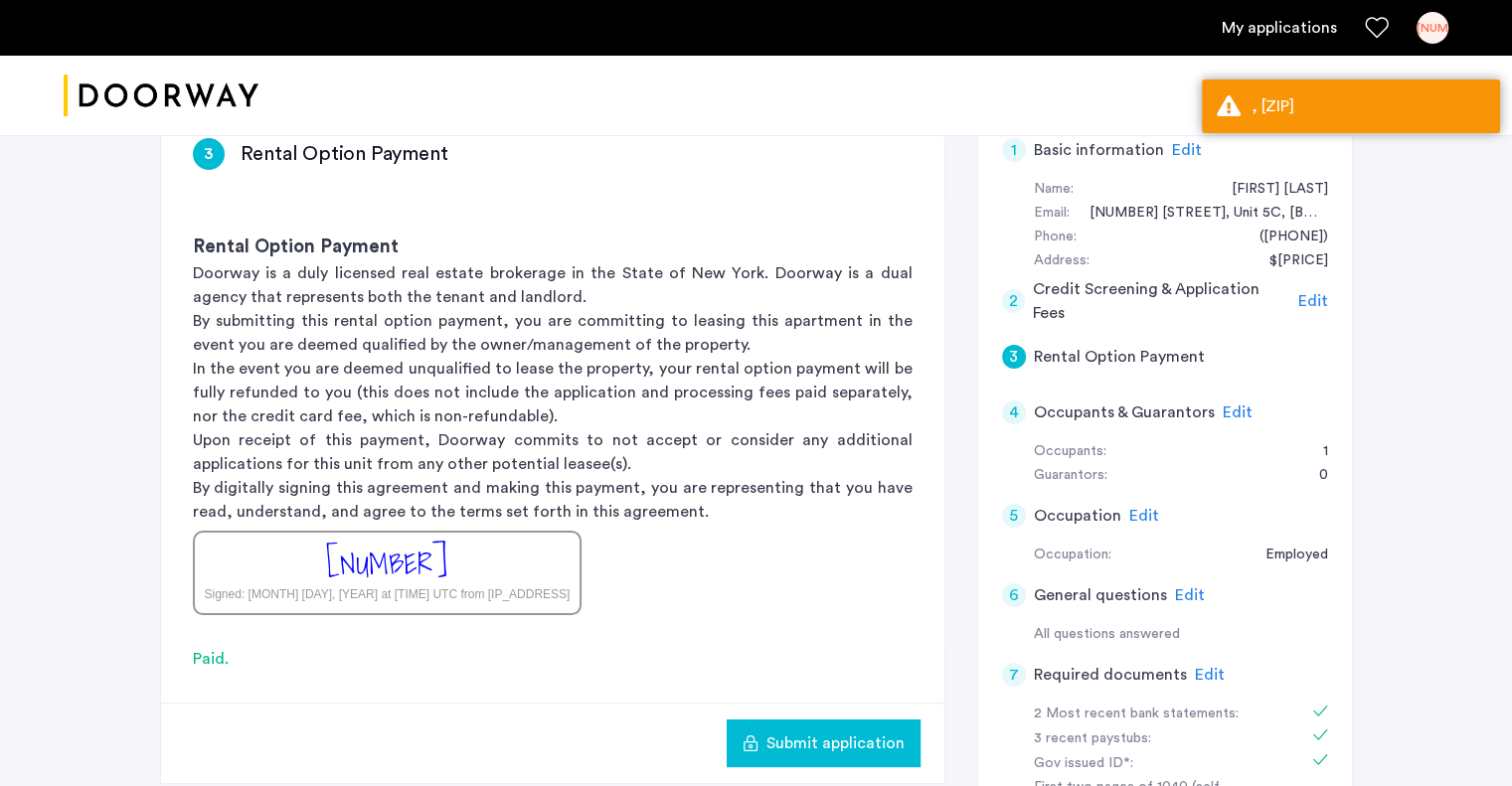 click on "2 Credit Screening & Application Fees Edit" 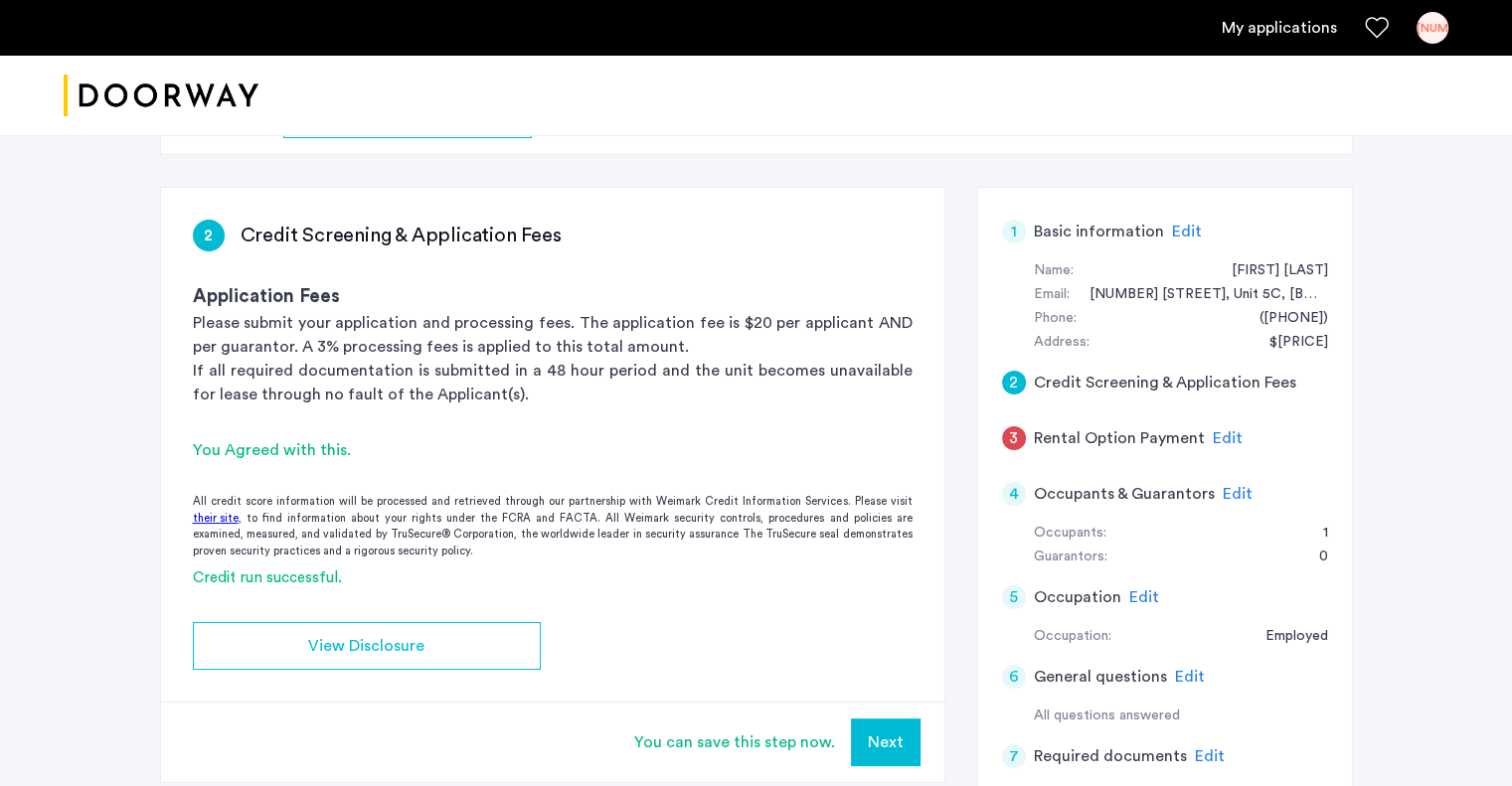 scroll, scrollTop: 219, scrollLeft: 0, axis: vertical 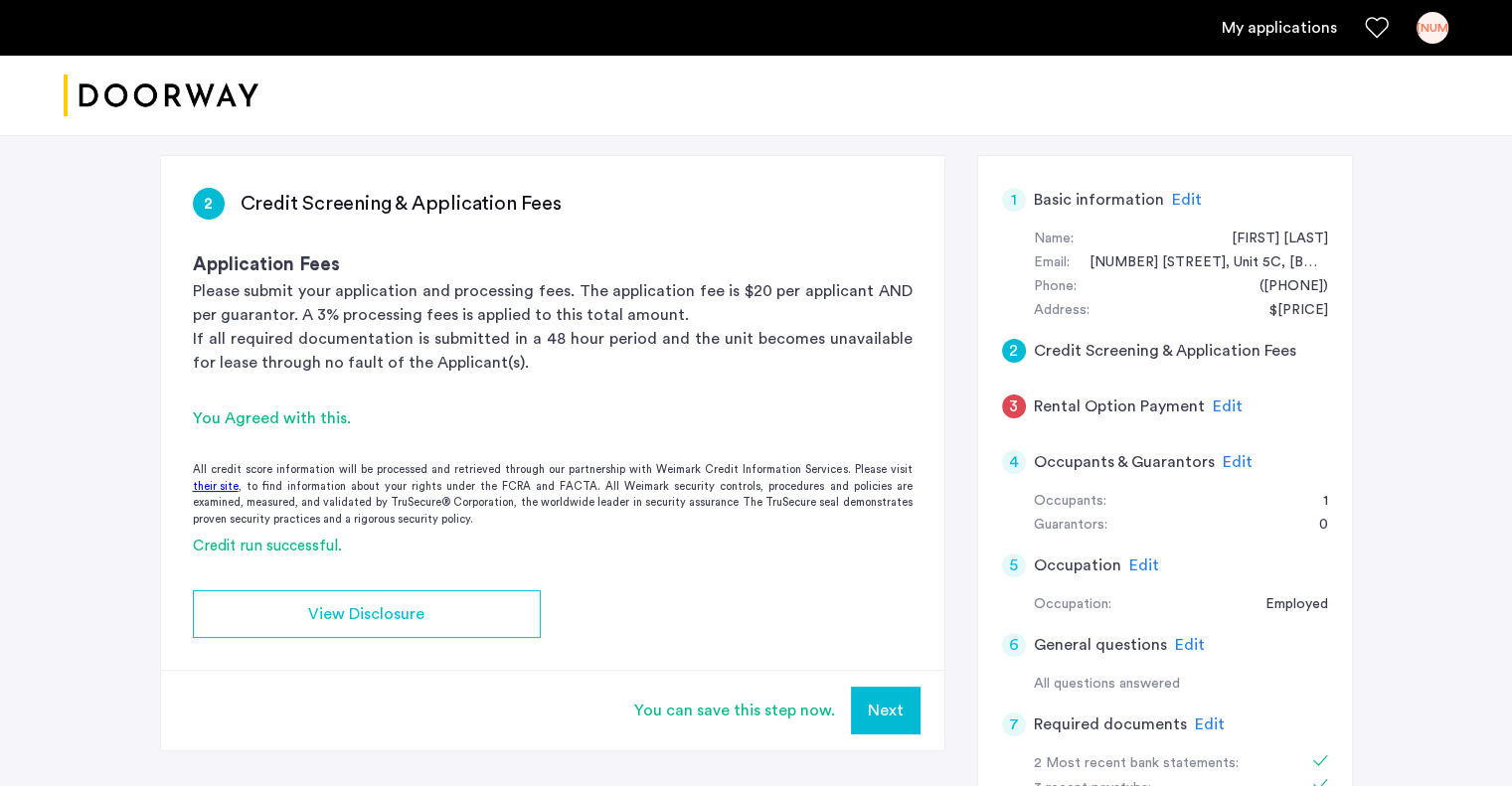 click on "Next" at bounding box center [886, 710] 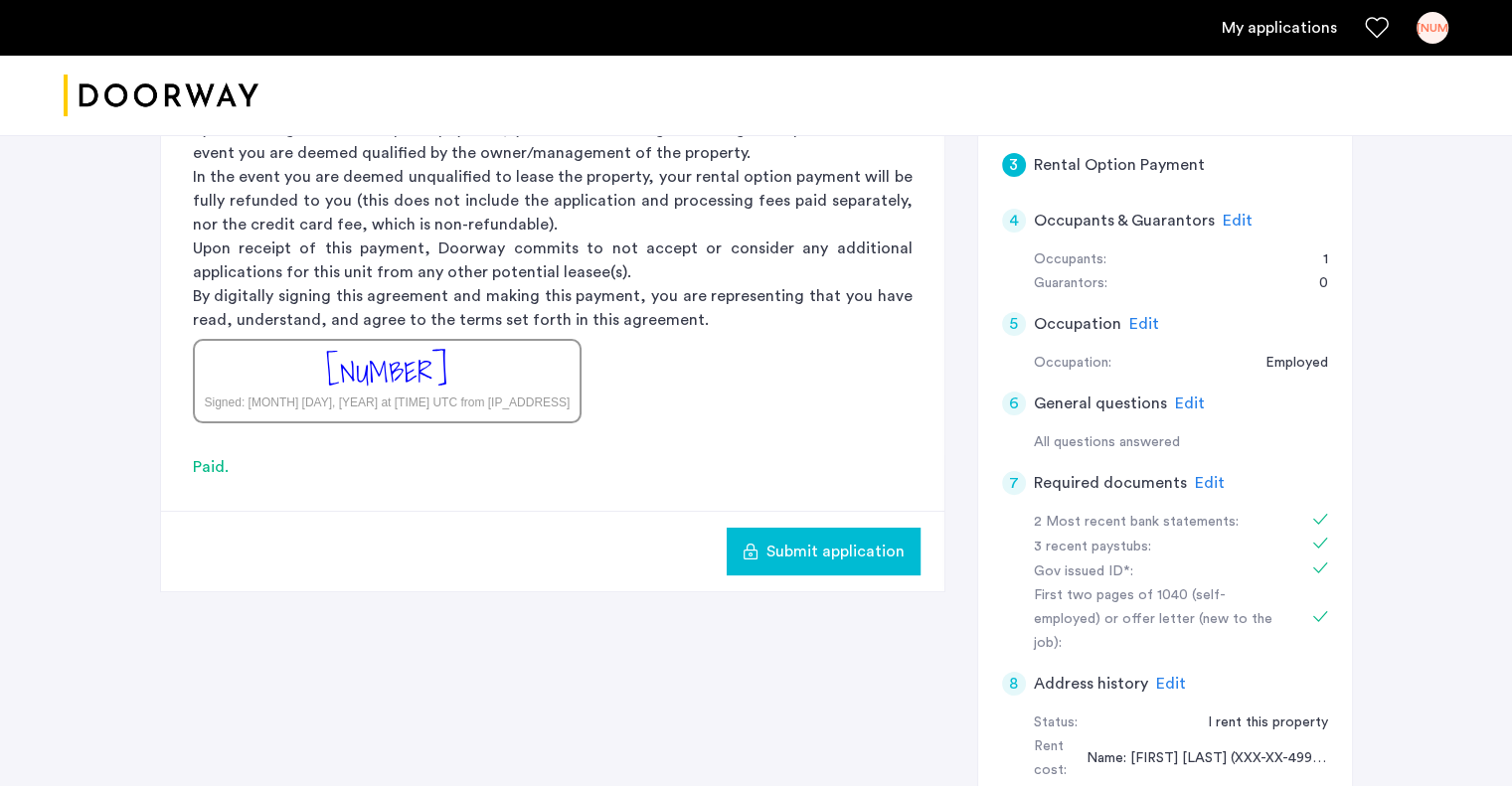scroll, scrollTop: 459, scrollLeft: 0, axis: vertical 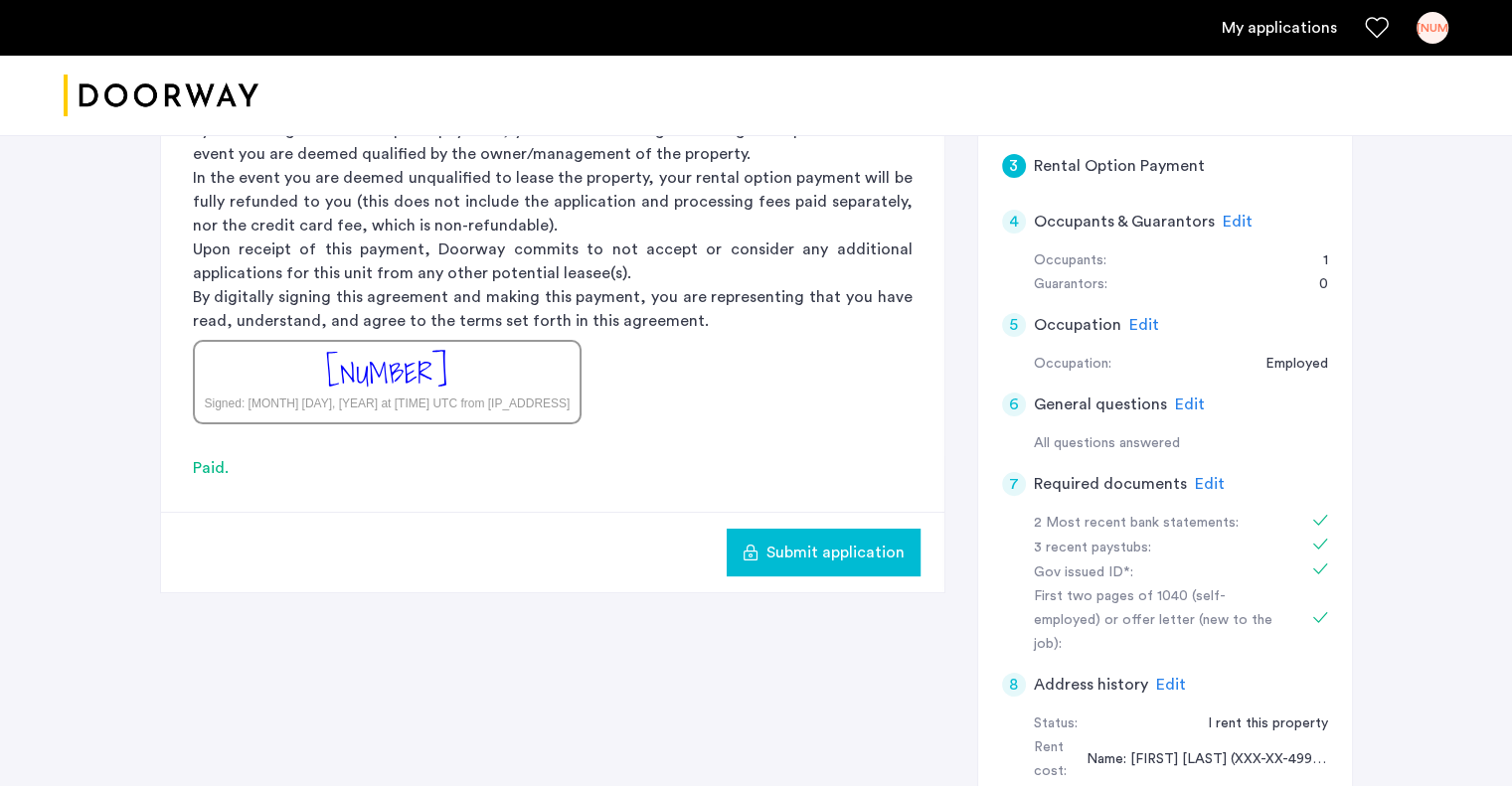 click on "Submit application" 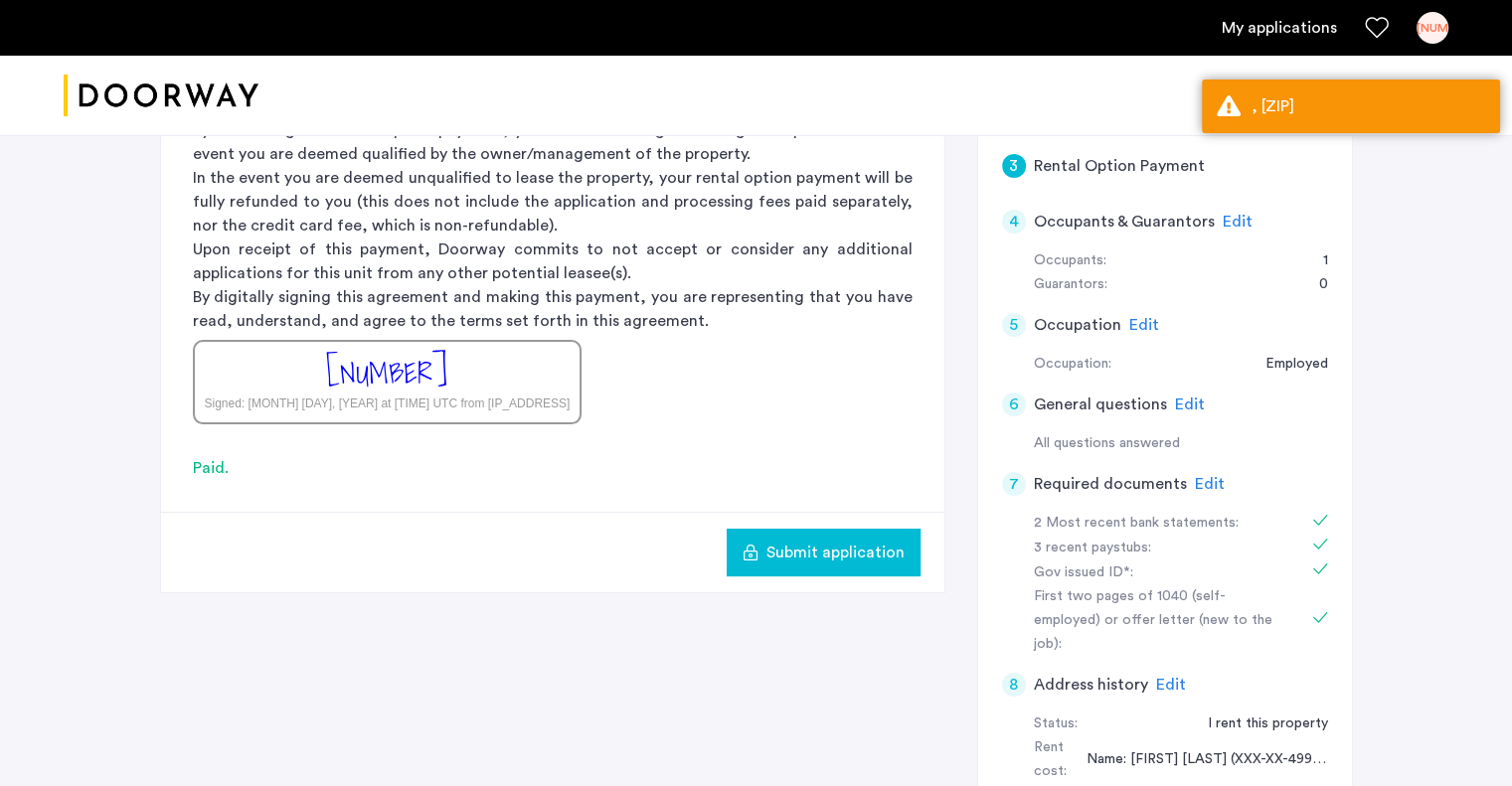 scroll, scrollTop: 0, scrollLeft: 0, axis: both 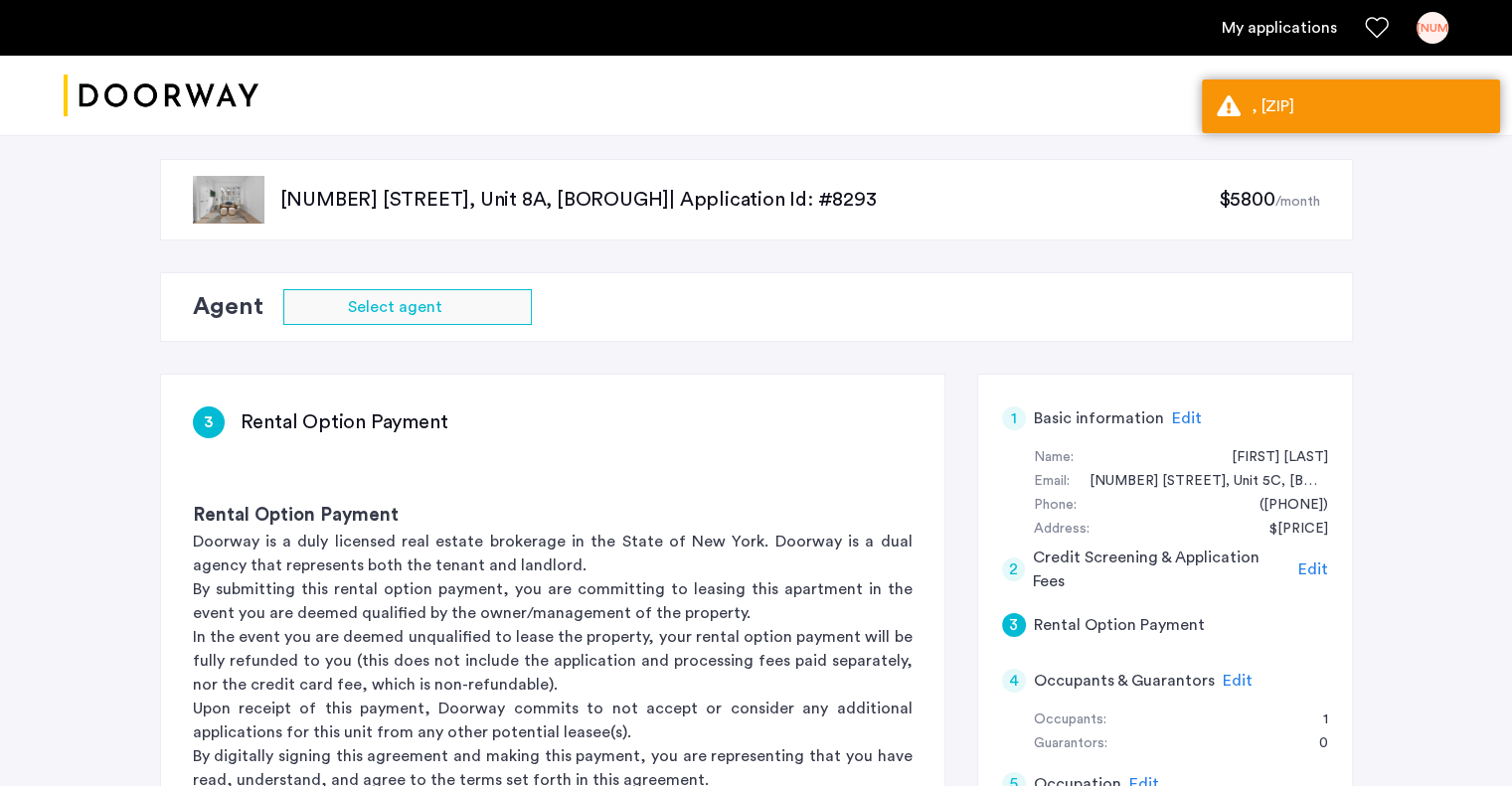 click on "Edit" 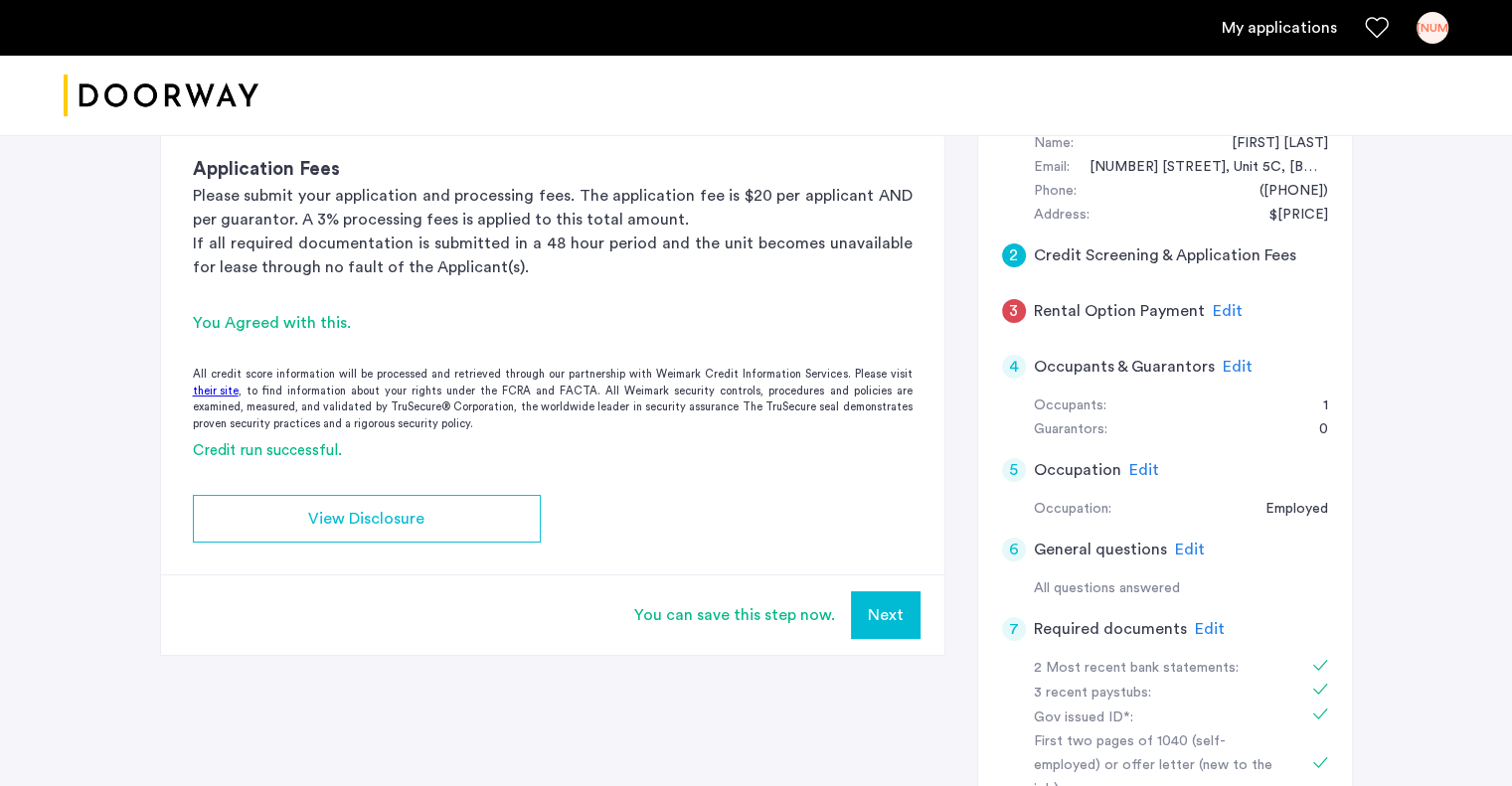 scroll, scrollTop: 316, scrollLeft: 0, axis: vertical 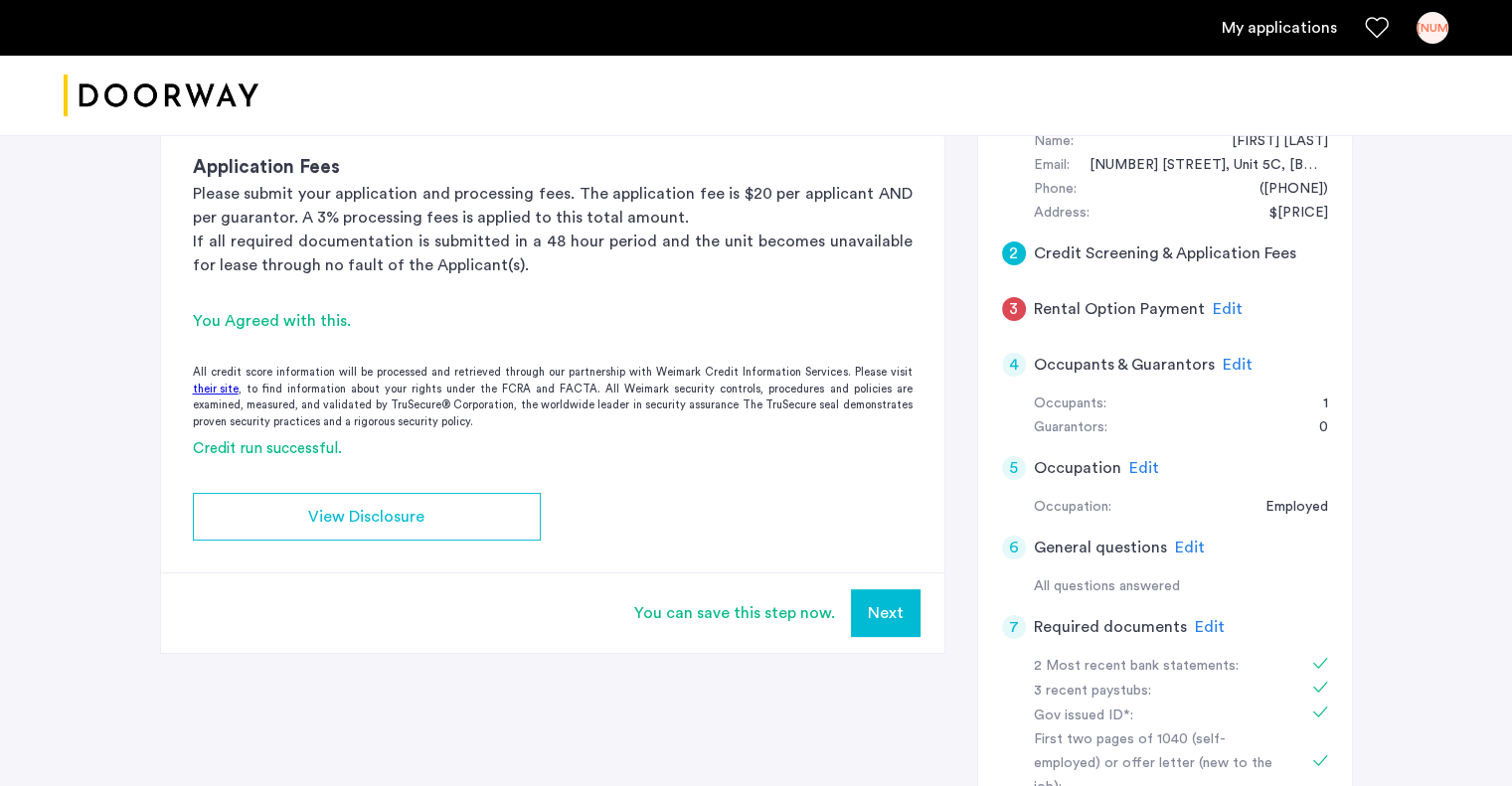 click on "Next" at bounding box center [886, 613] 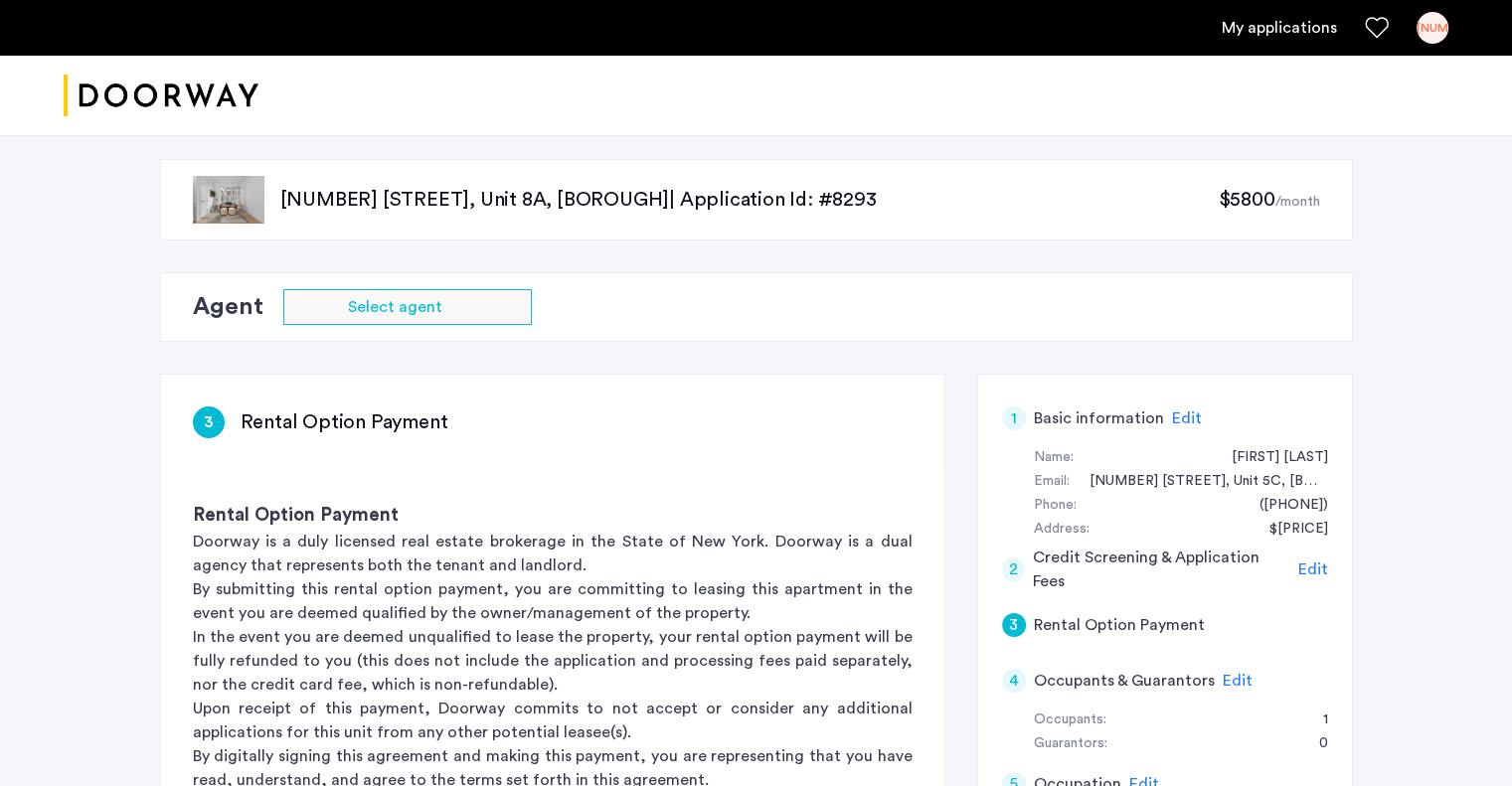 scroll, scrollTop: 647, scrollLeft: 0, axis: vertical 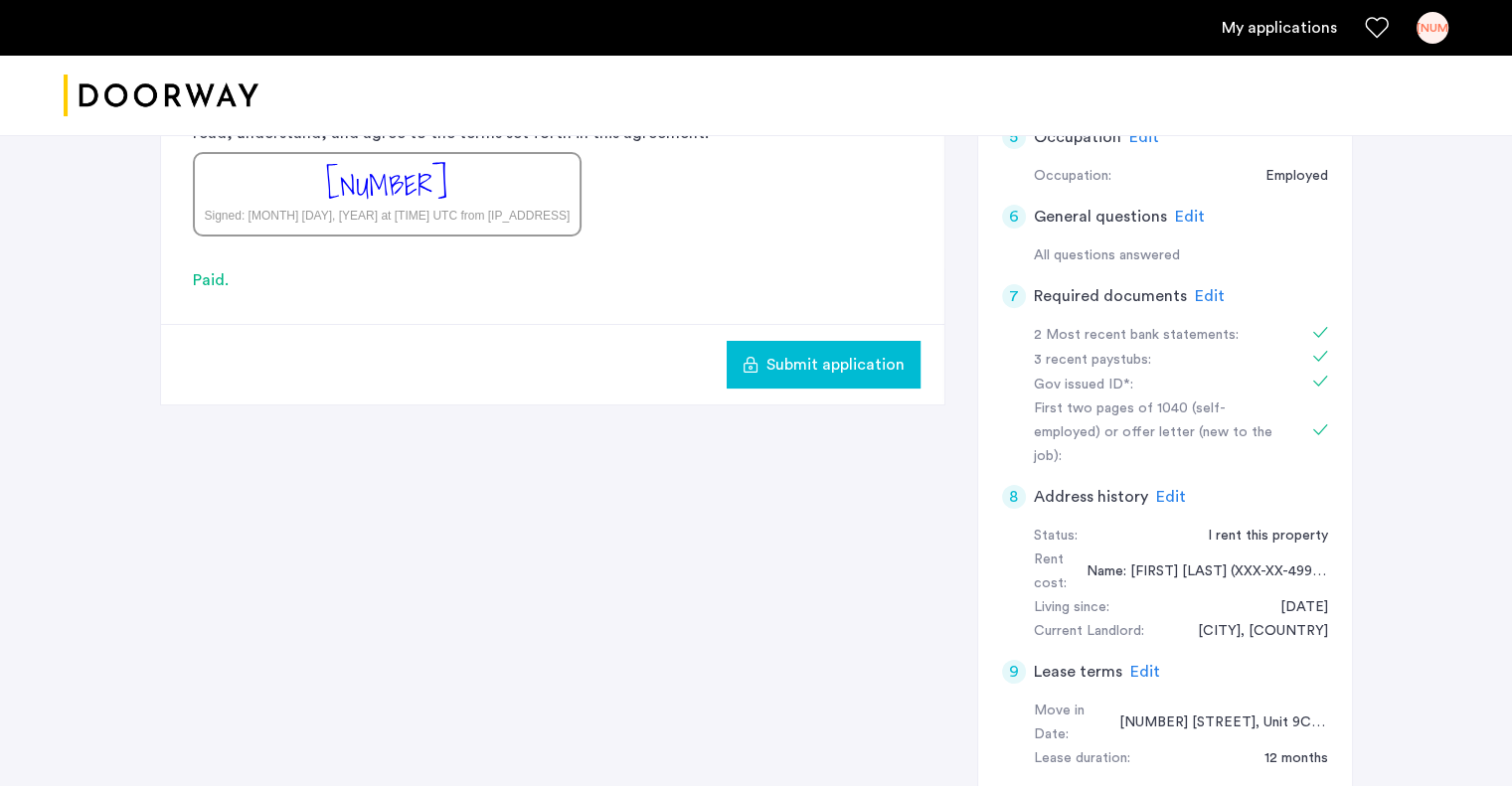 click on "Submit application" 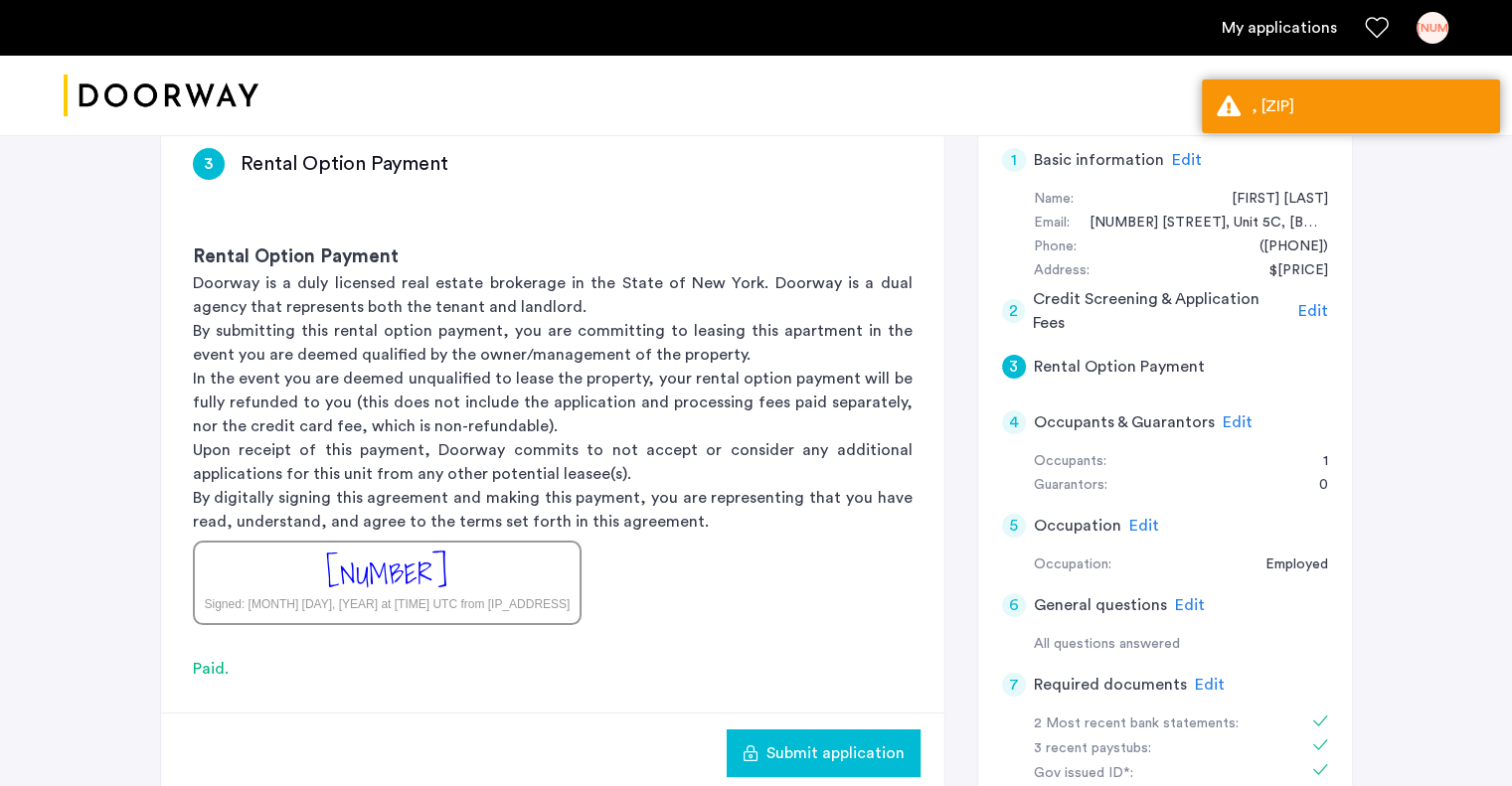 scroll, scrollTop: 257, scrollLeft: 0, axis: vertical 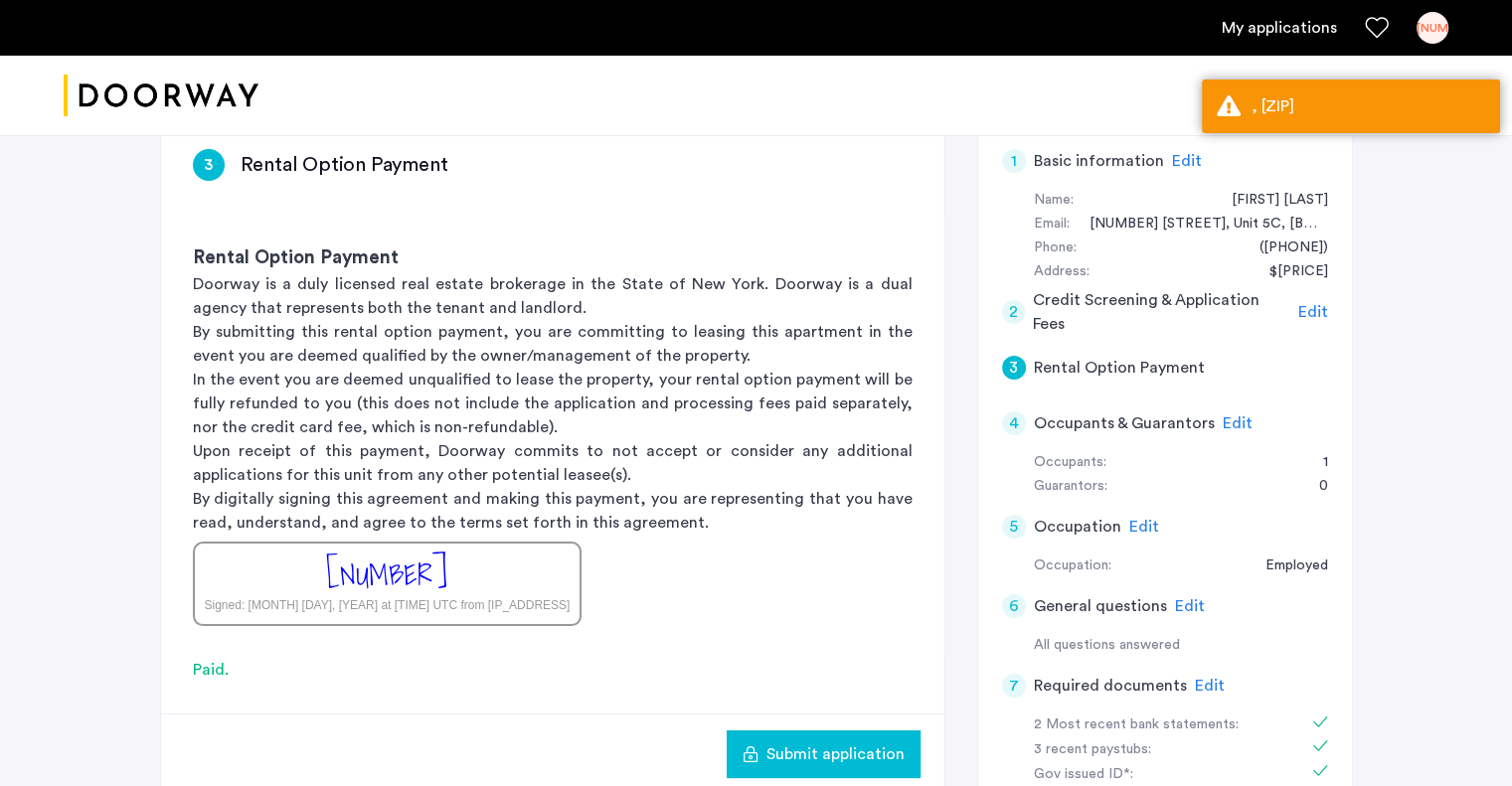 click on "2 Credit Screening & Application Fees Edit" 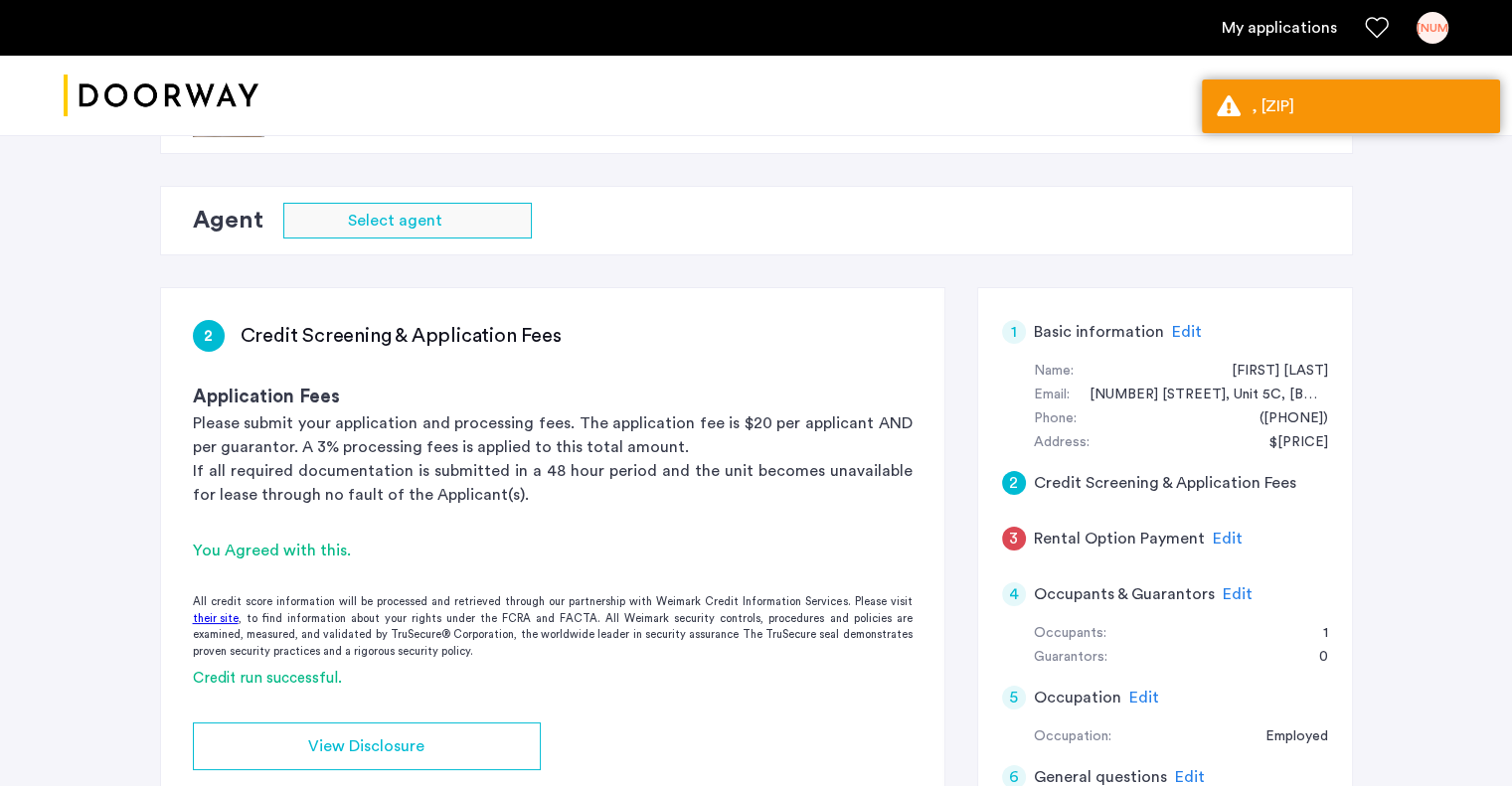 scroll, scrollTop: 0, scrollLeft: 0, axis: both 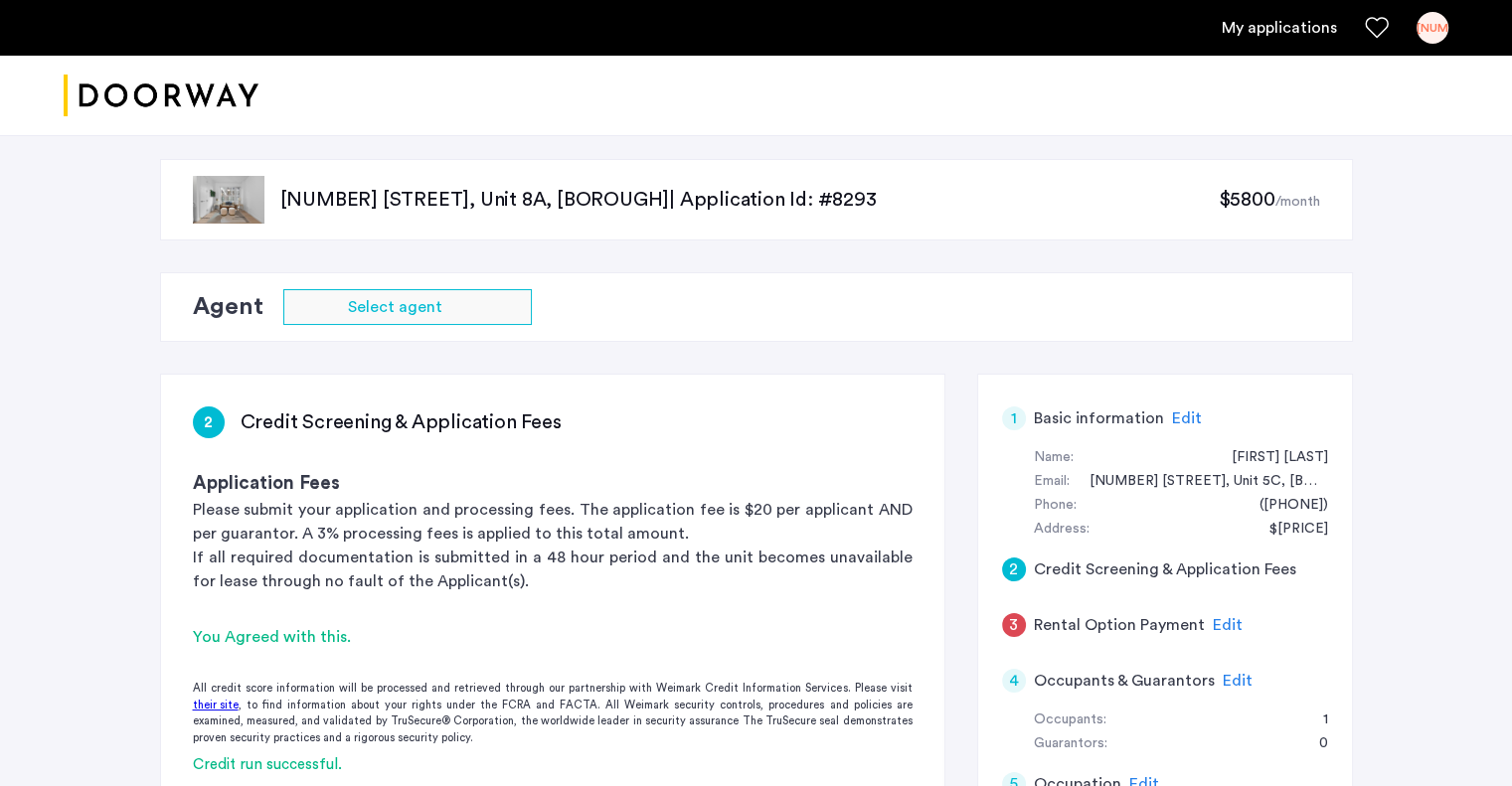 click on "[USERNAME]" 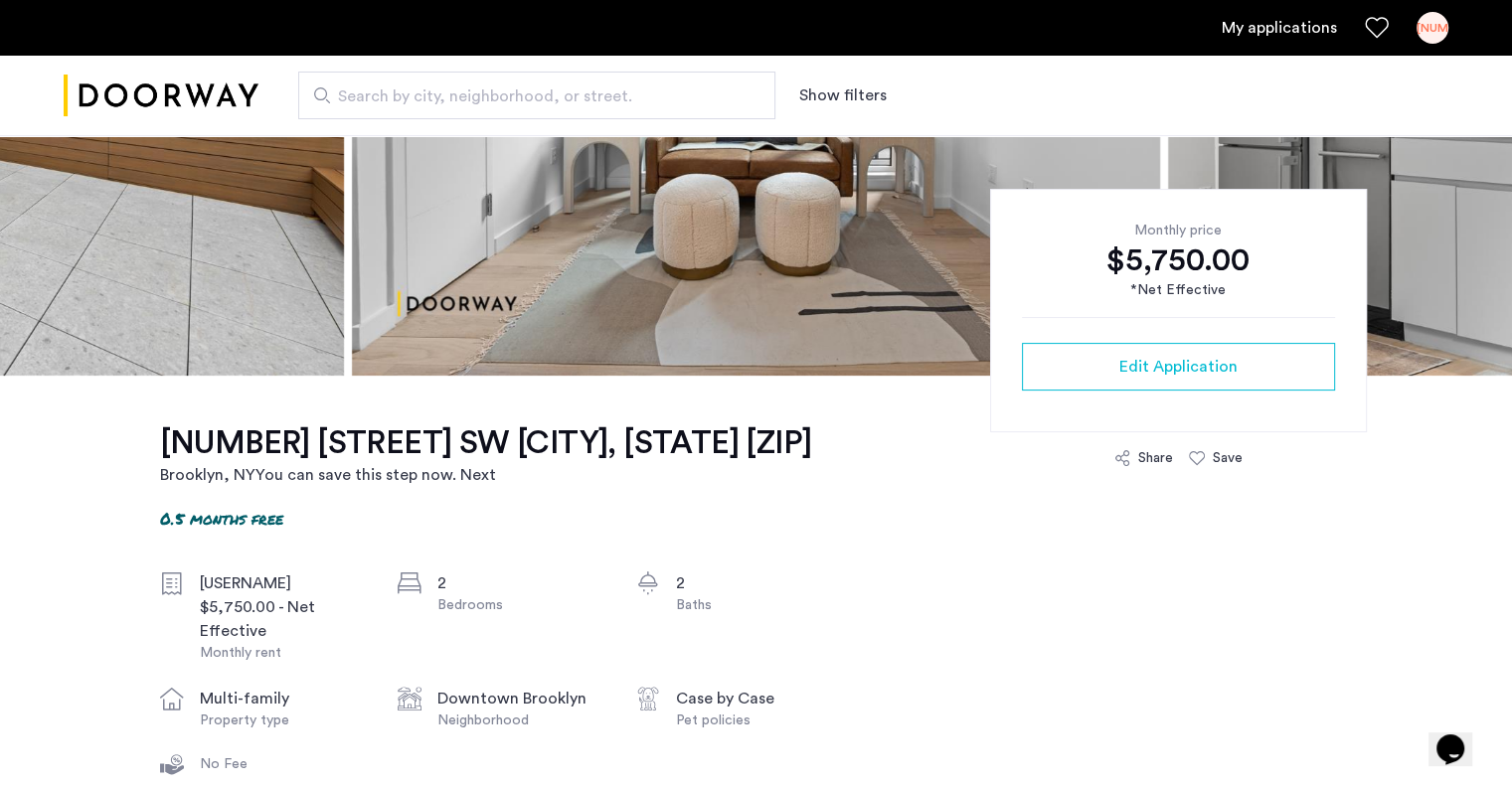 scroll, scrollTop: 349, scrollLeft: 0, axis: vertical 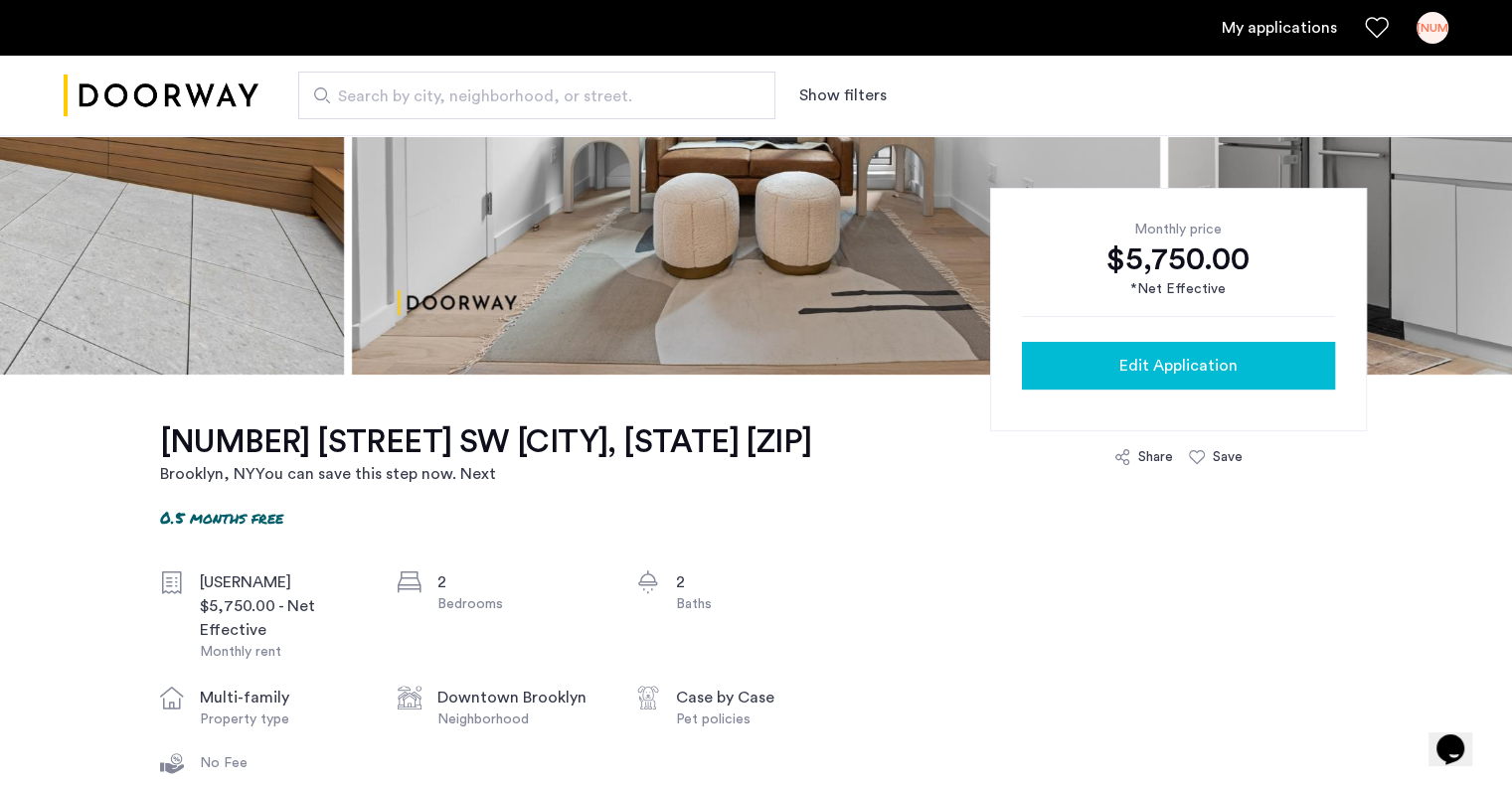 click on "Edit Application" 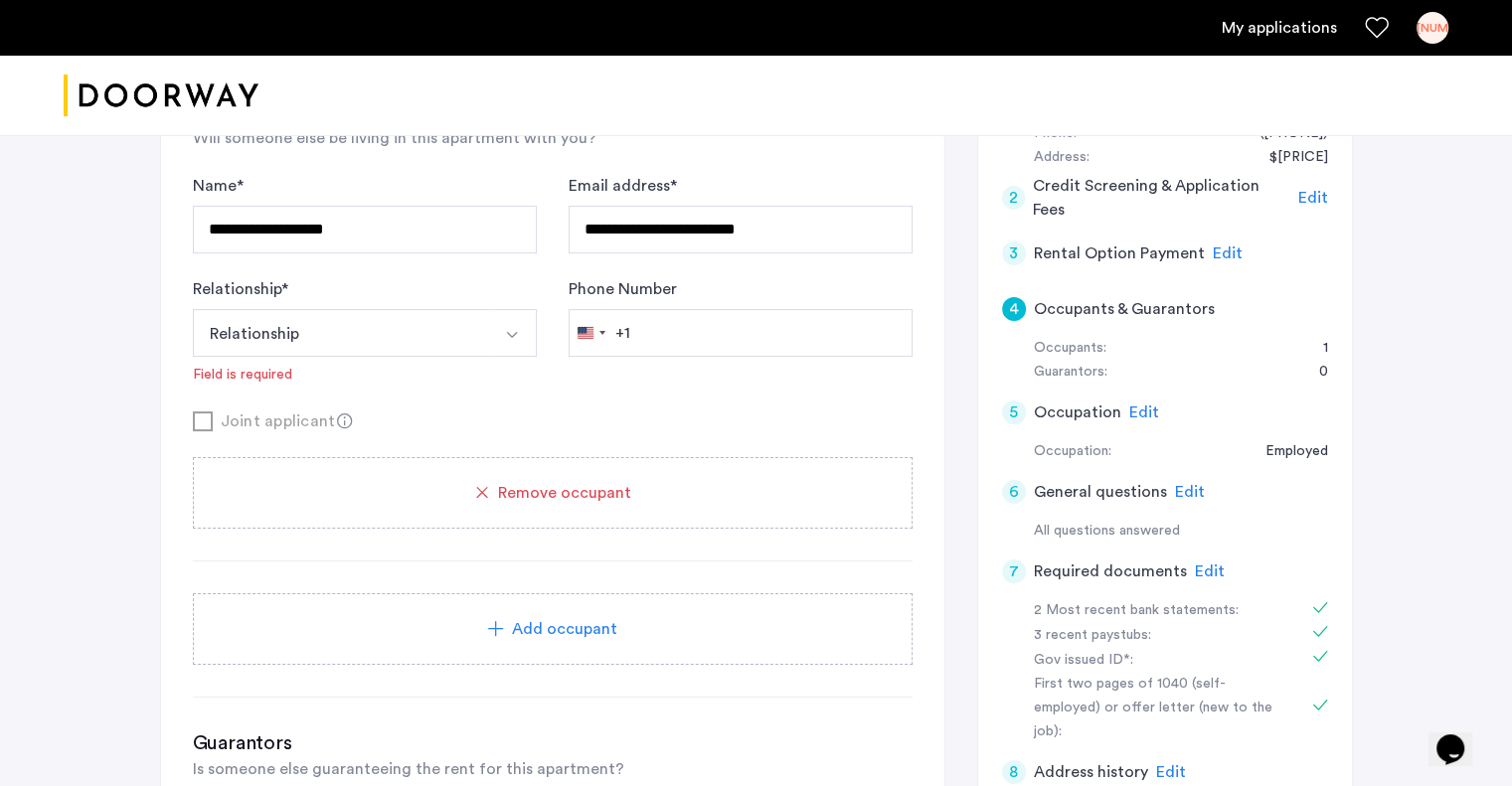 scroll, scrollTop: 241, scrollLeft: 0, axis: vertical 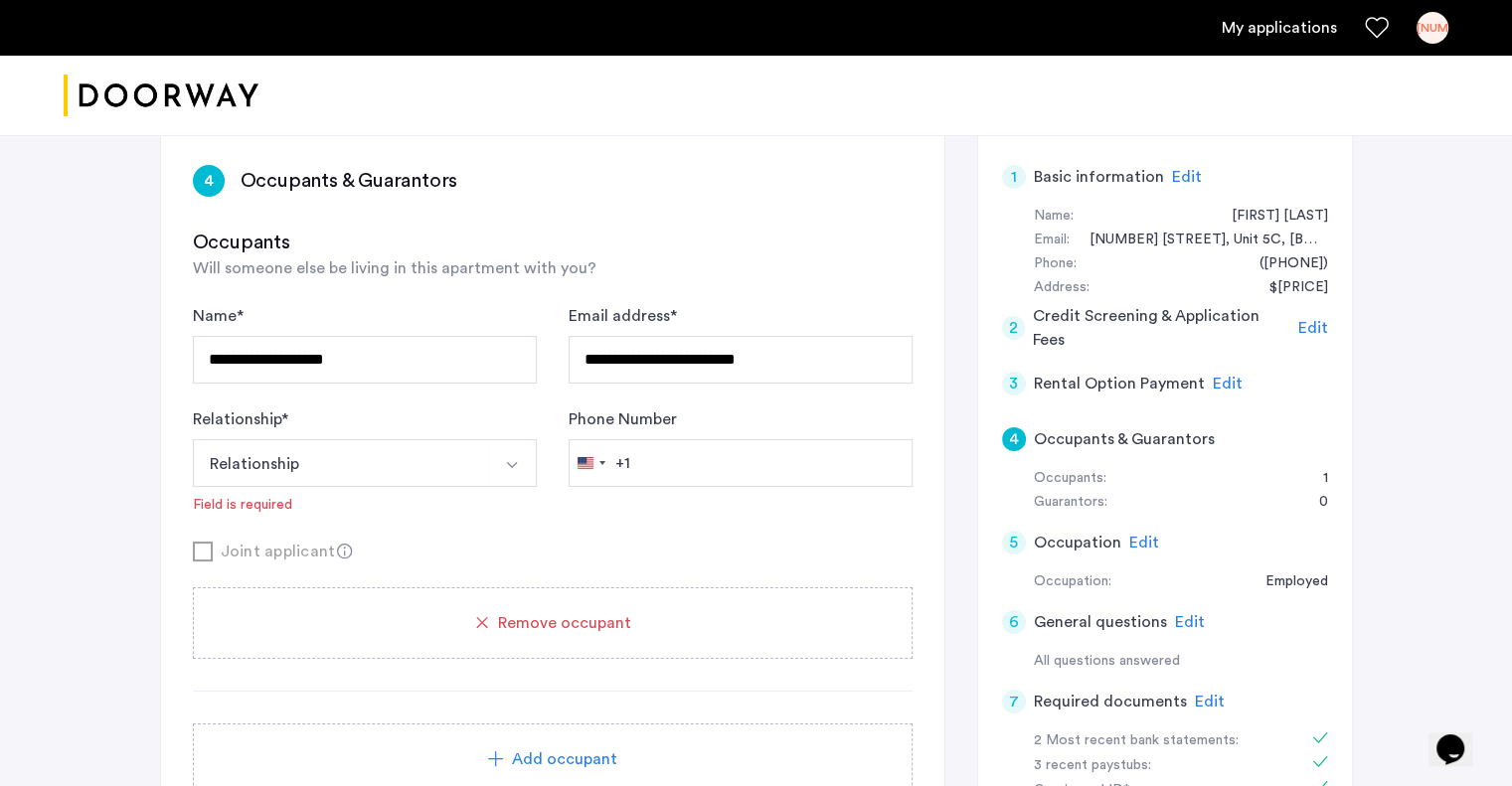click on "Edit" 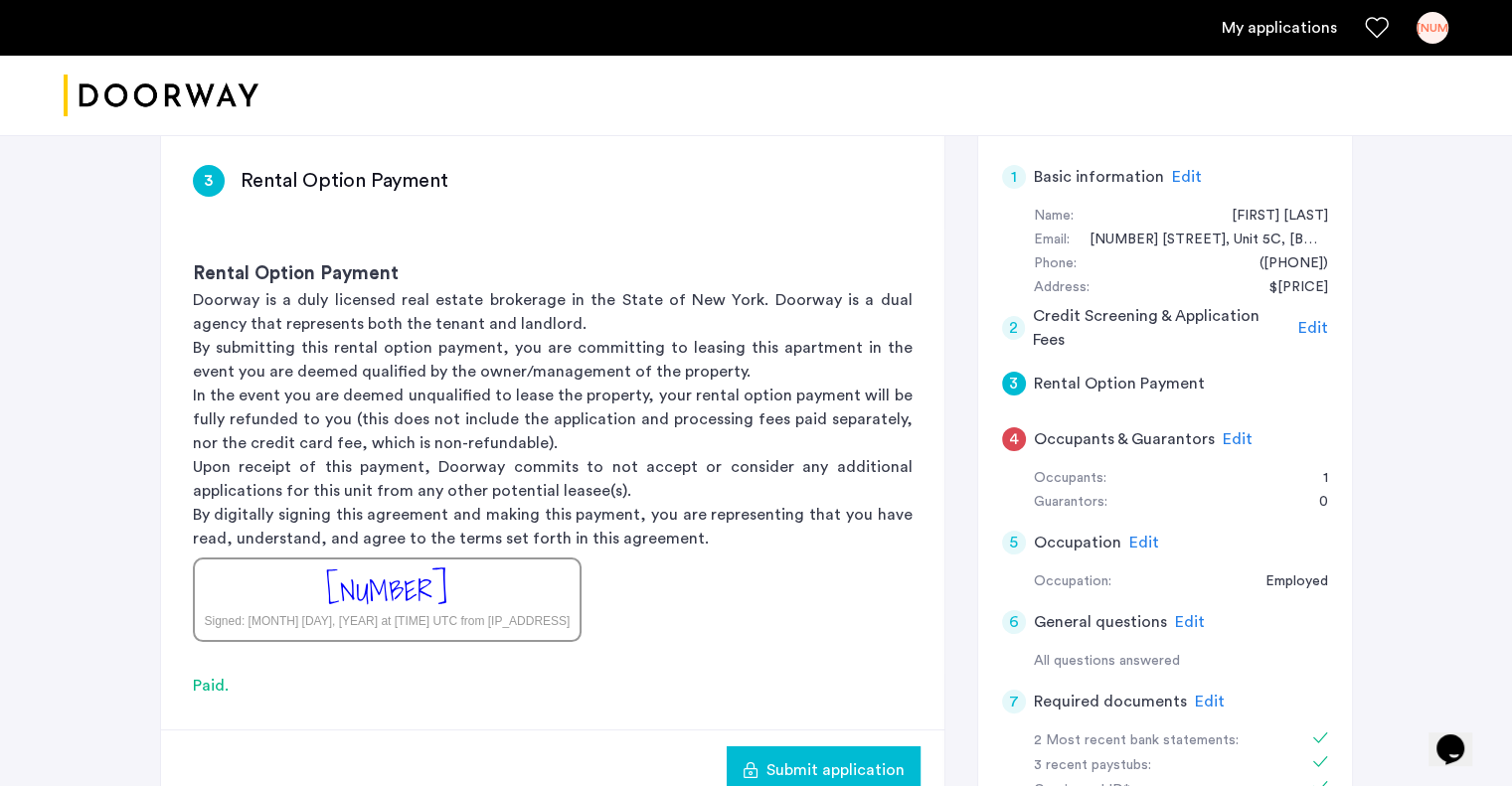 click on "Submit application" 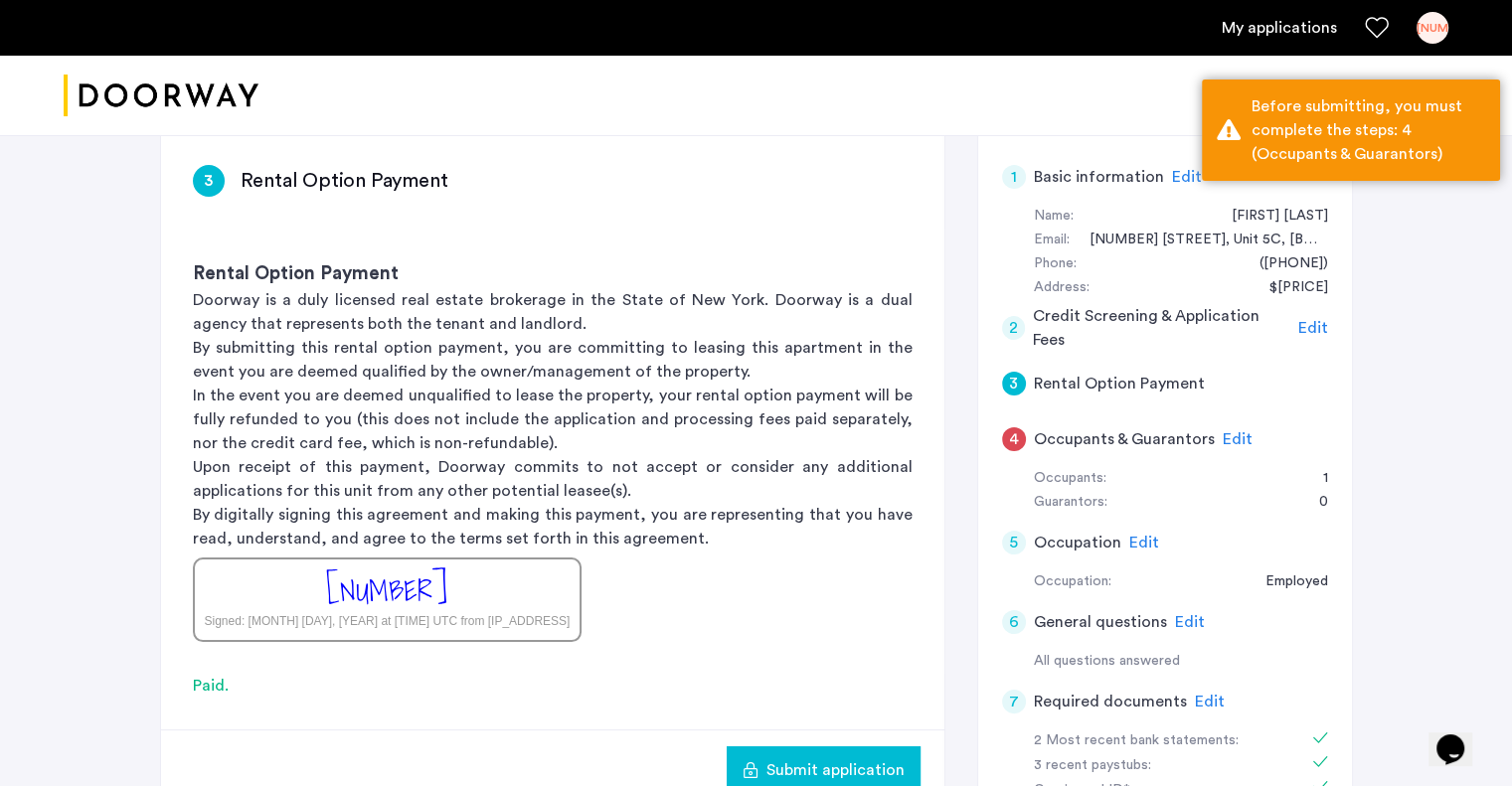 click on "Edit" 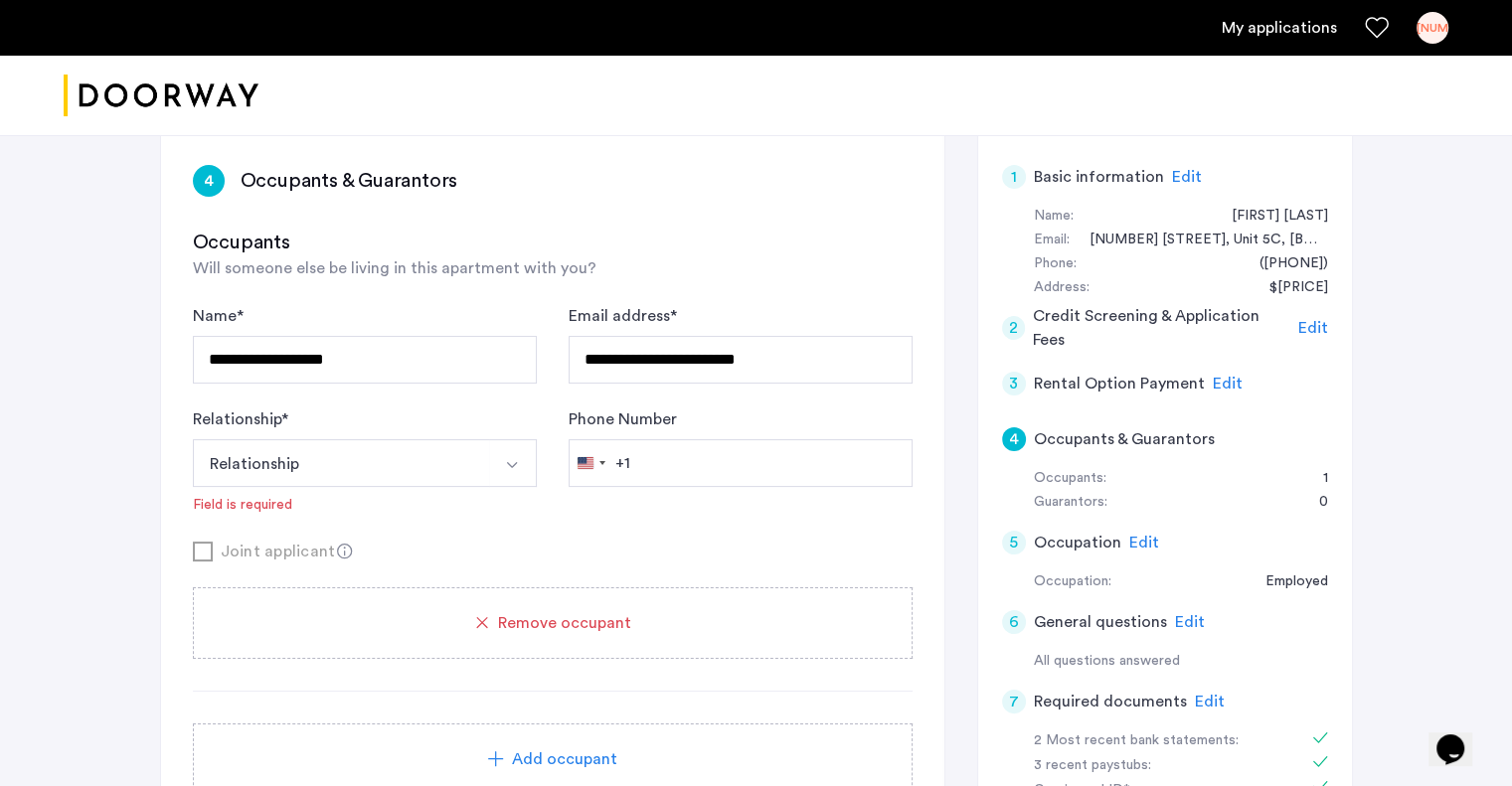 click on "Relationship" at bounding box center (341, 463) 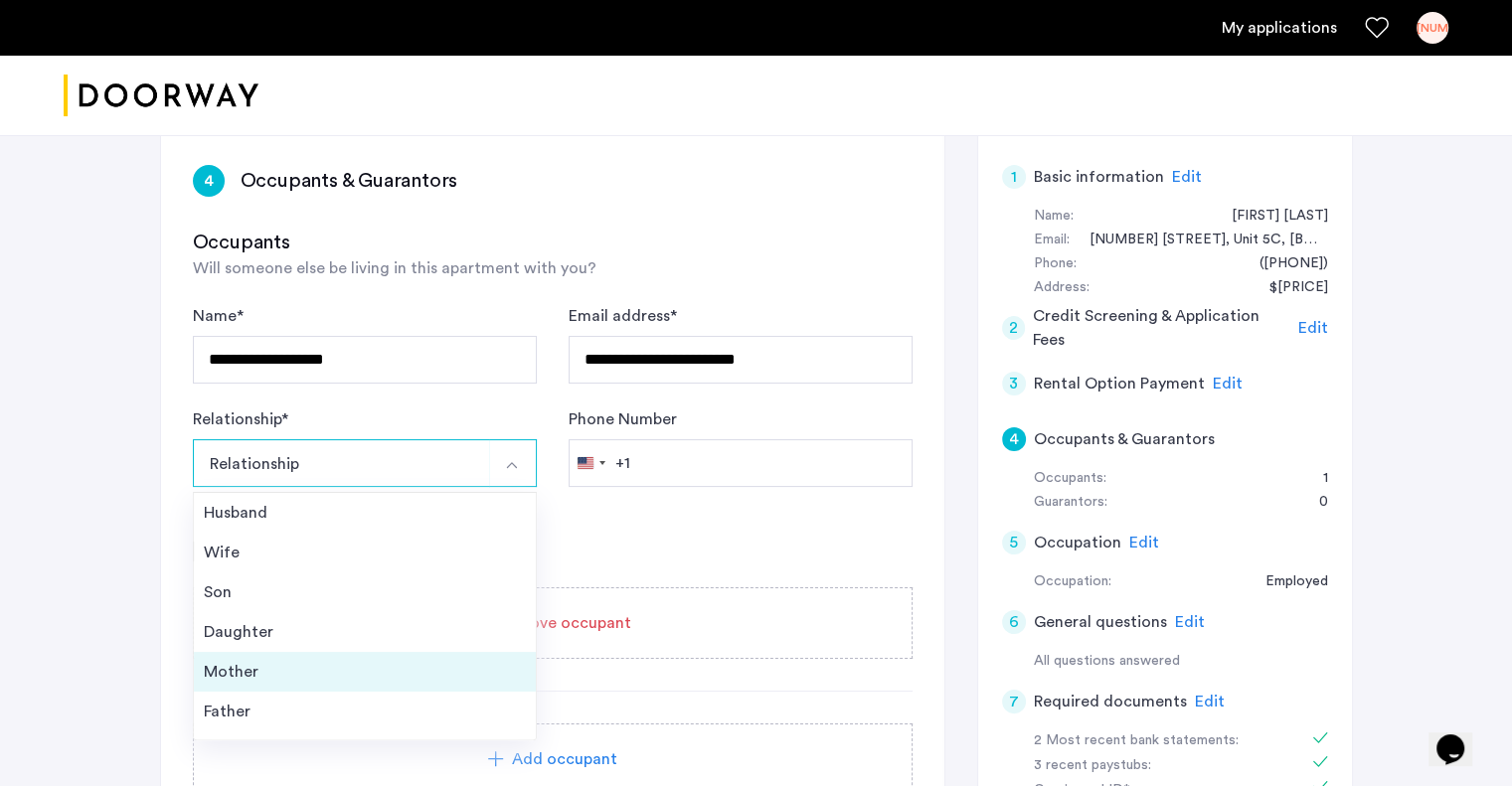 scroll, scrollTop: 71, scrollLeft: 0, axis: vertical 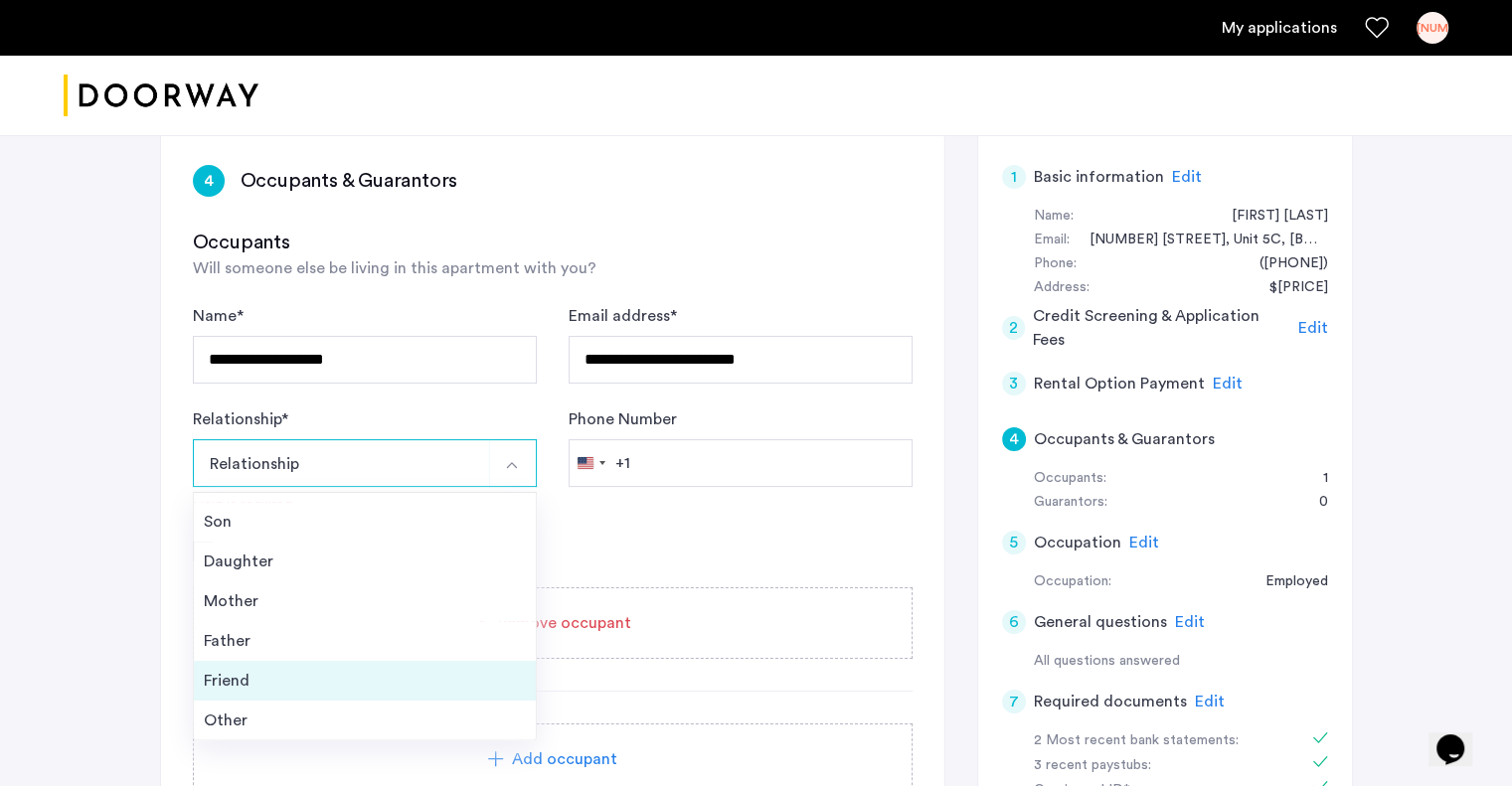 click on "Friend" at bounding box center [365, 681] 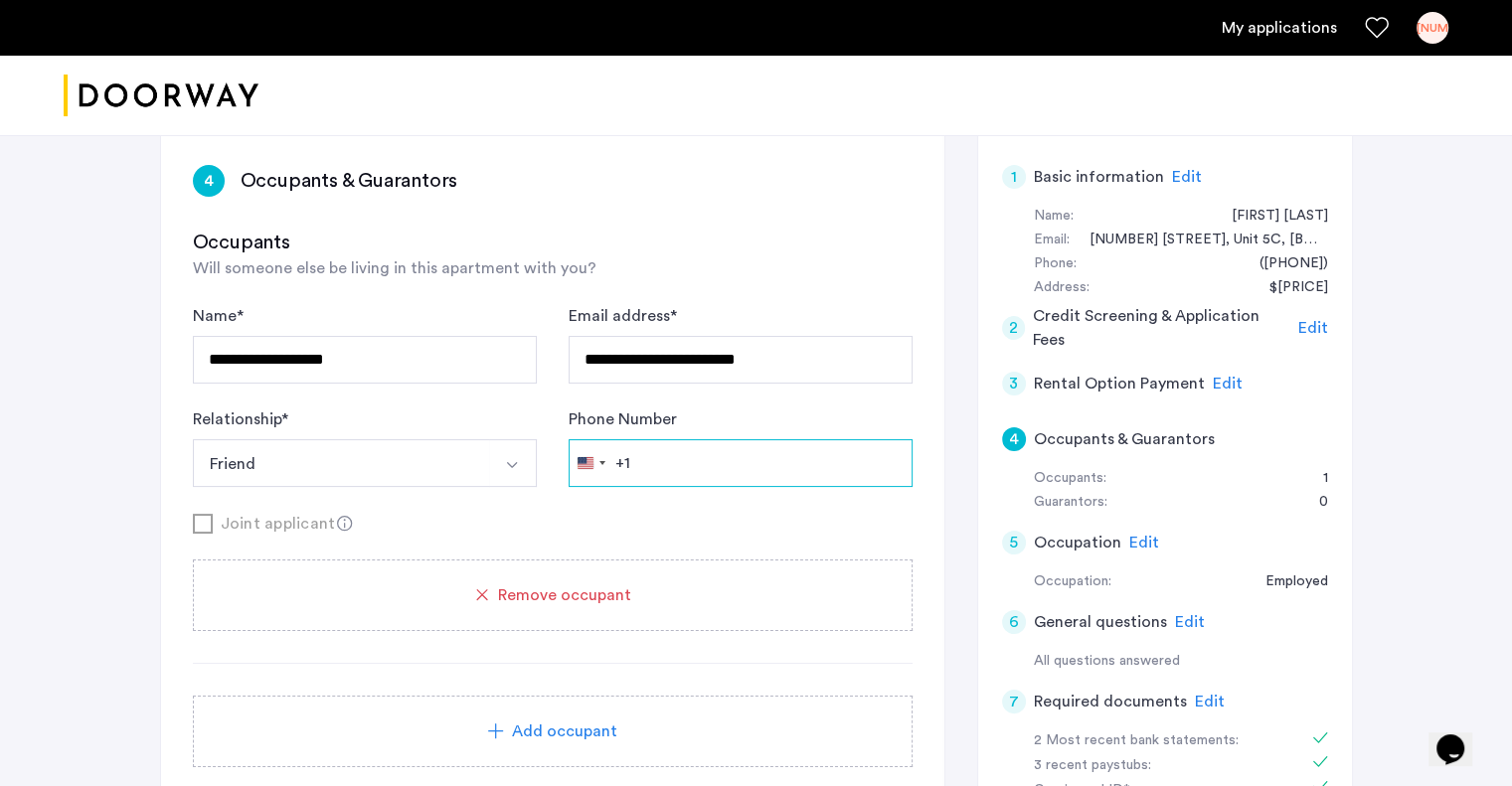 click on "Phone Number" at bounding box center [741, 463] 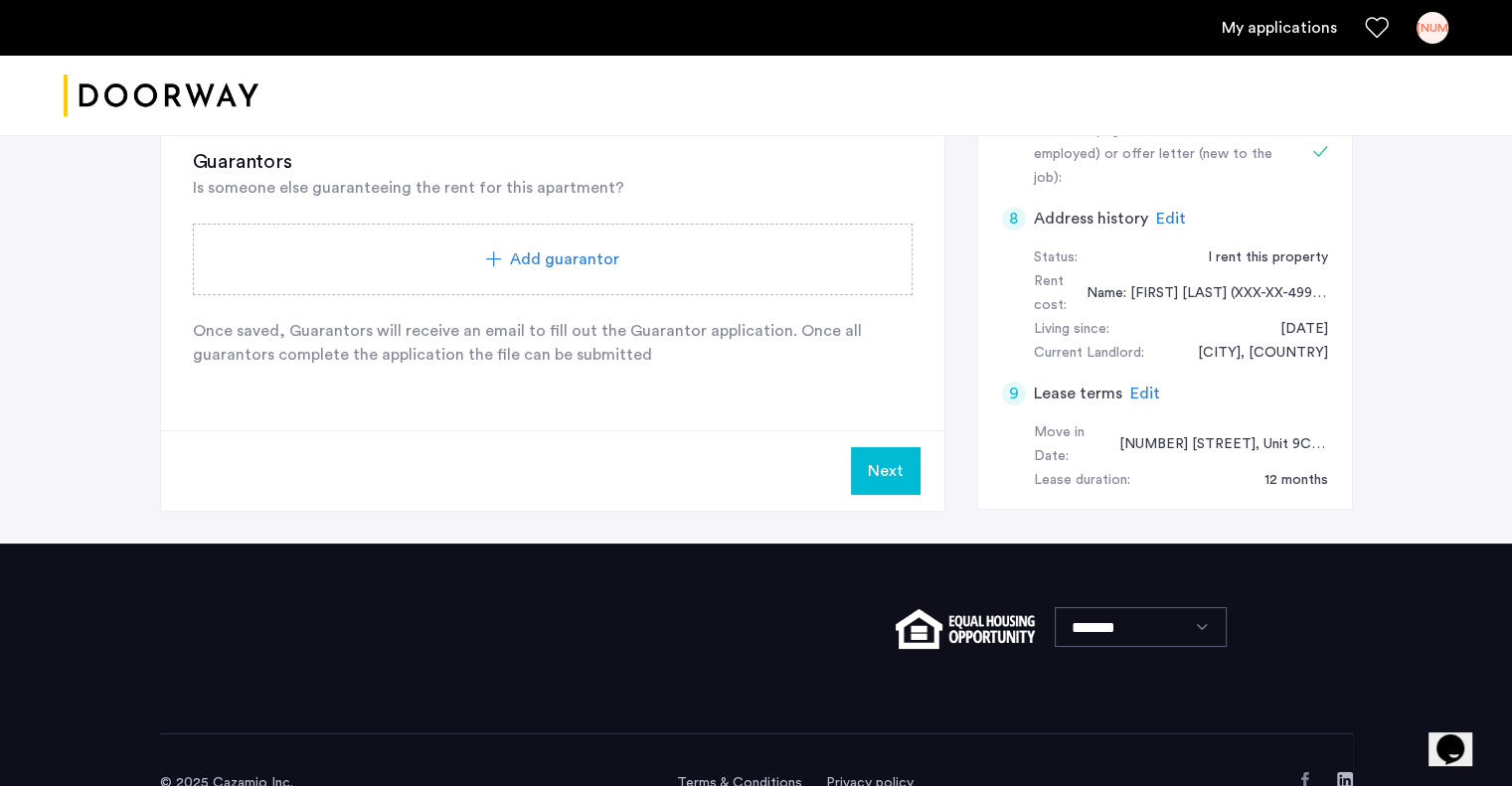 scroll, scrollTop: 931, scrollLeft: 0, axis: vertical 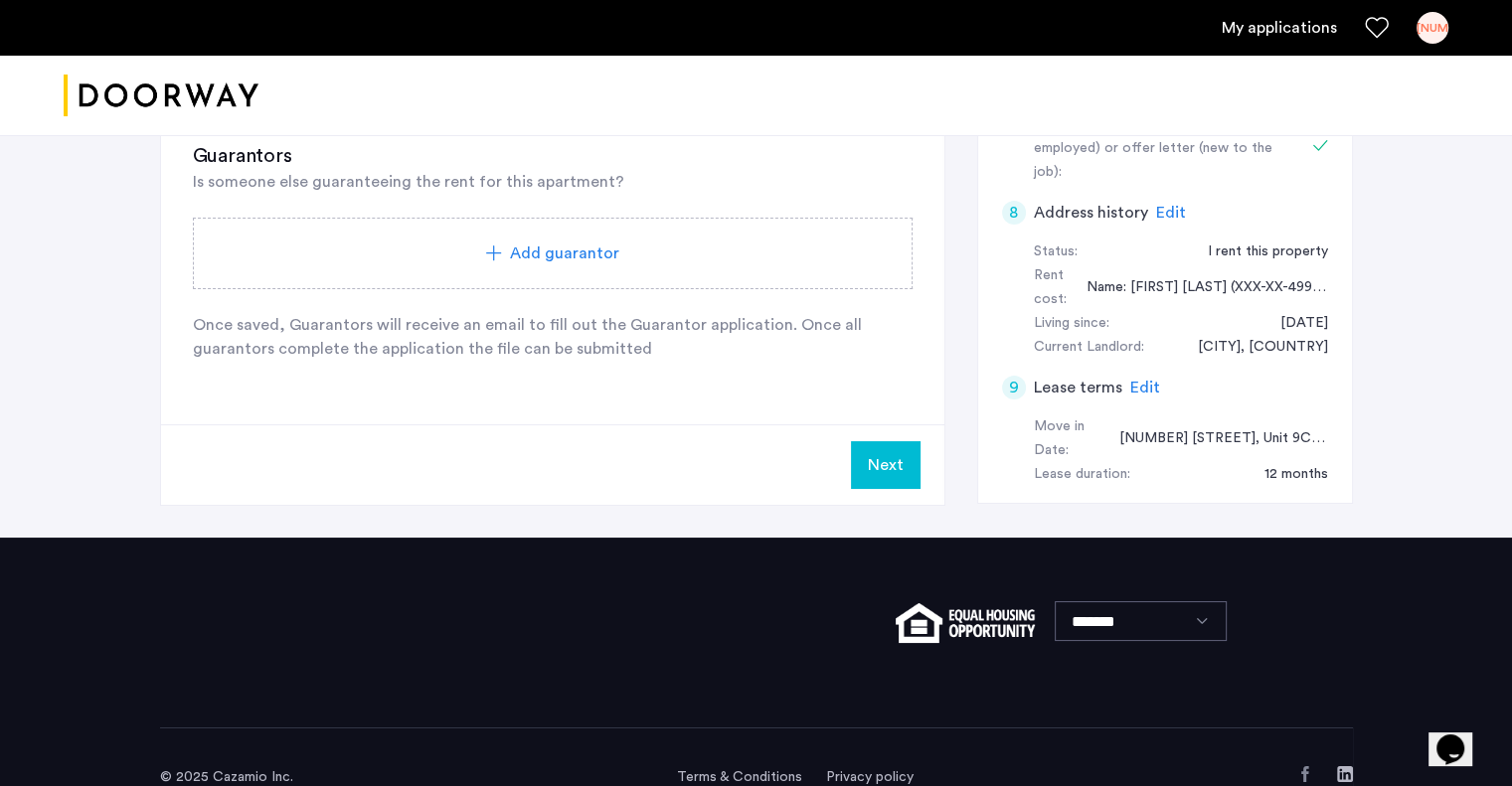 type on "**********" 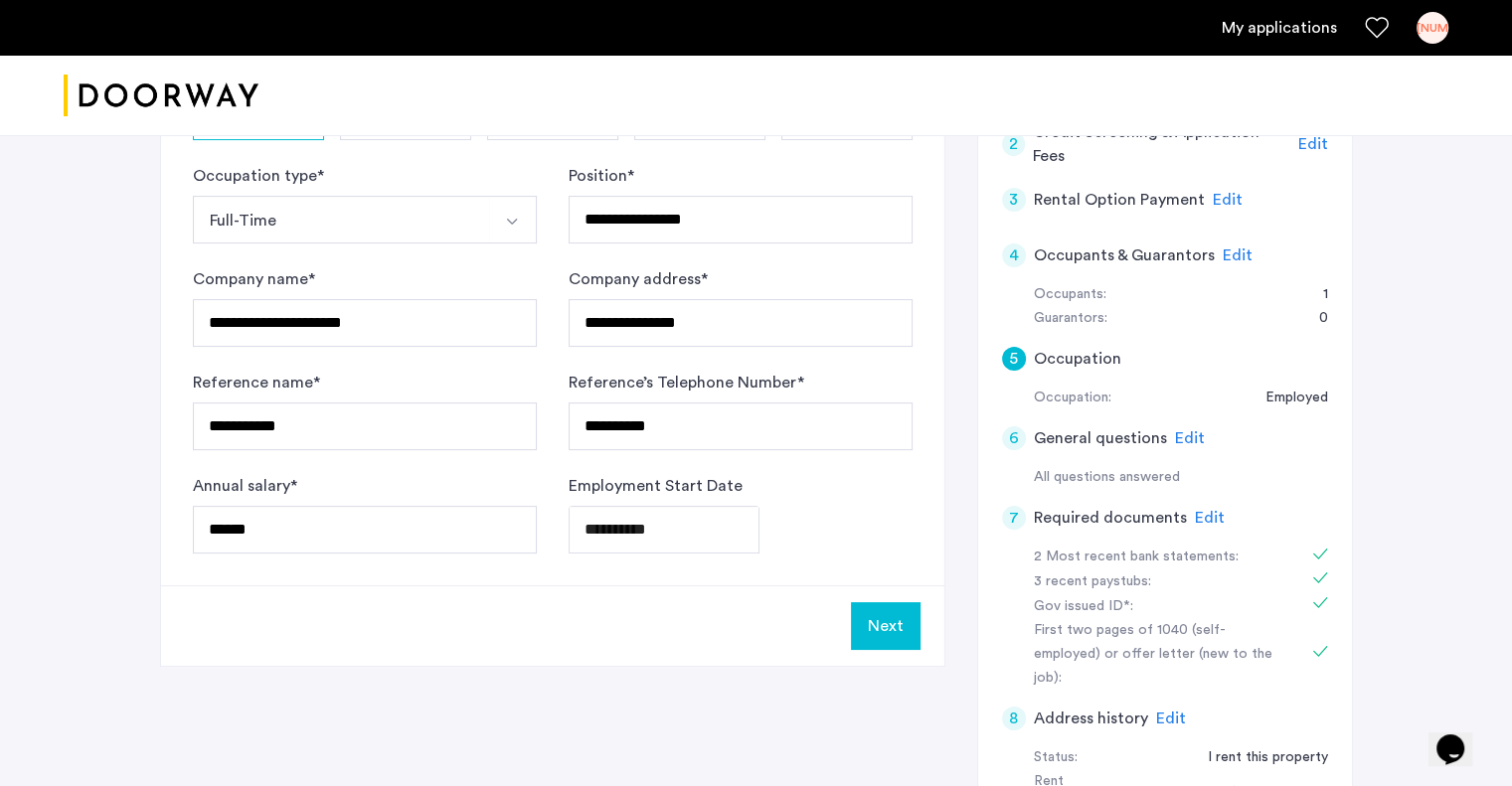 scroll, scrollTop: 223, scrollLeft: 0, axis: vertical 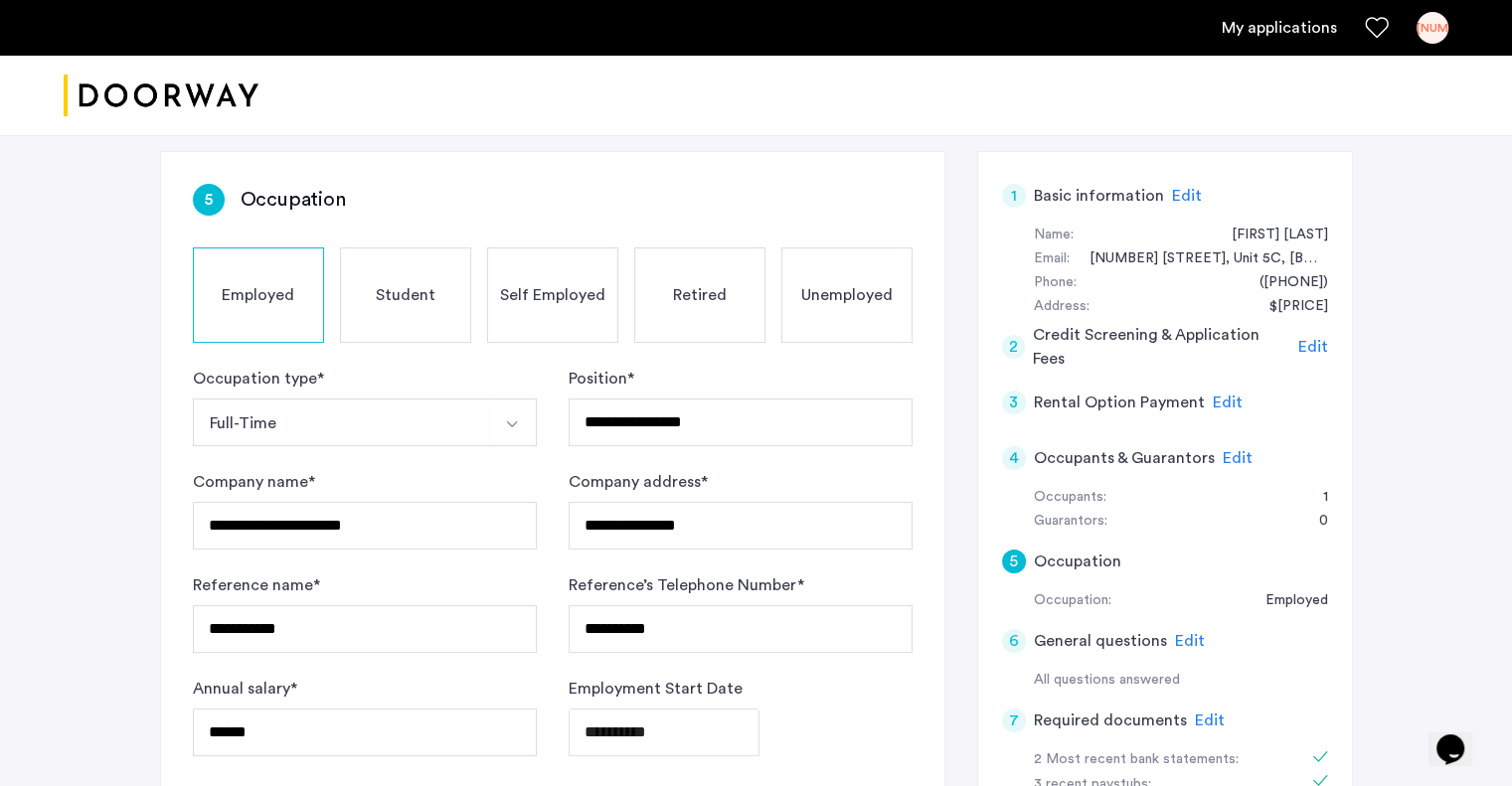 click on "Edit" 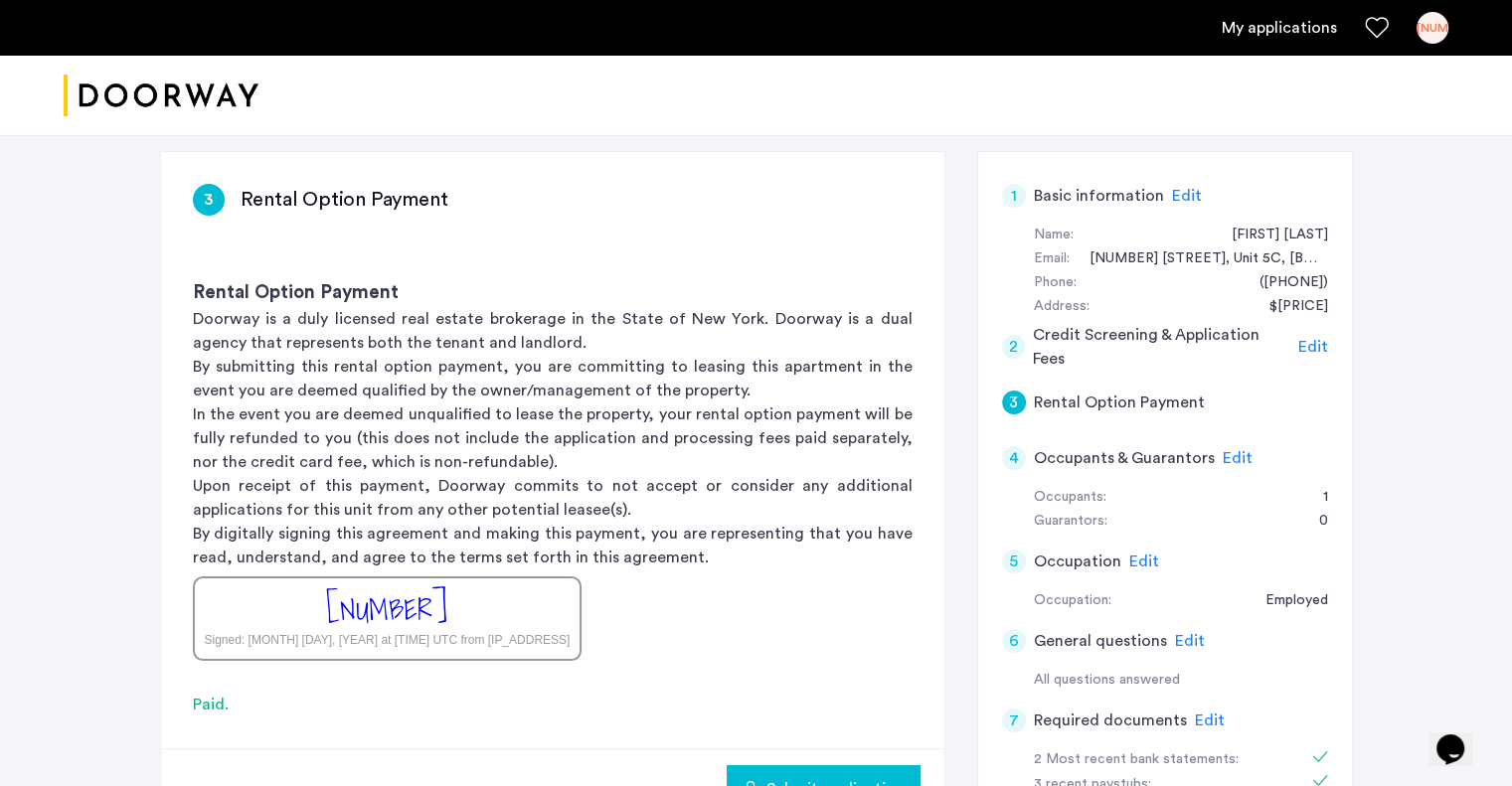 click on "Submit application" 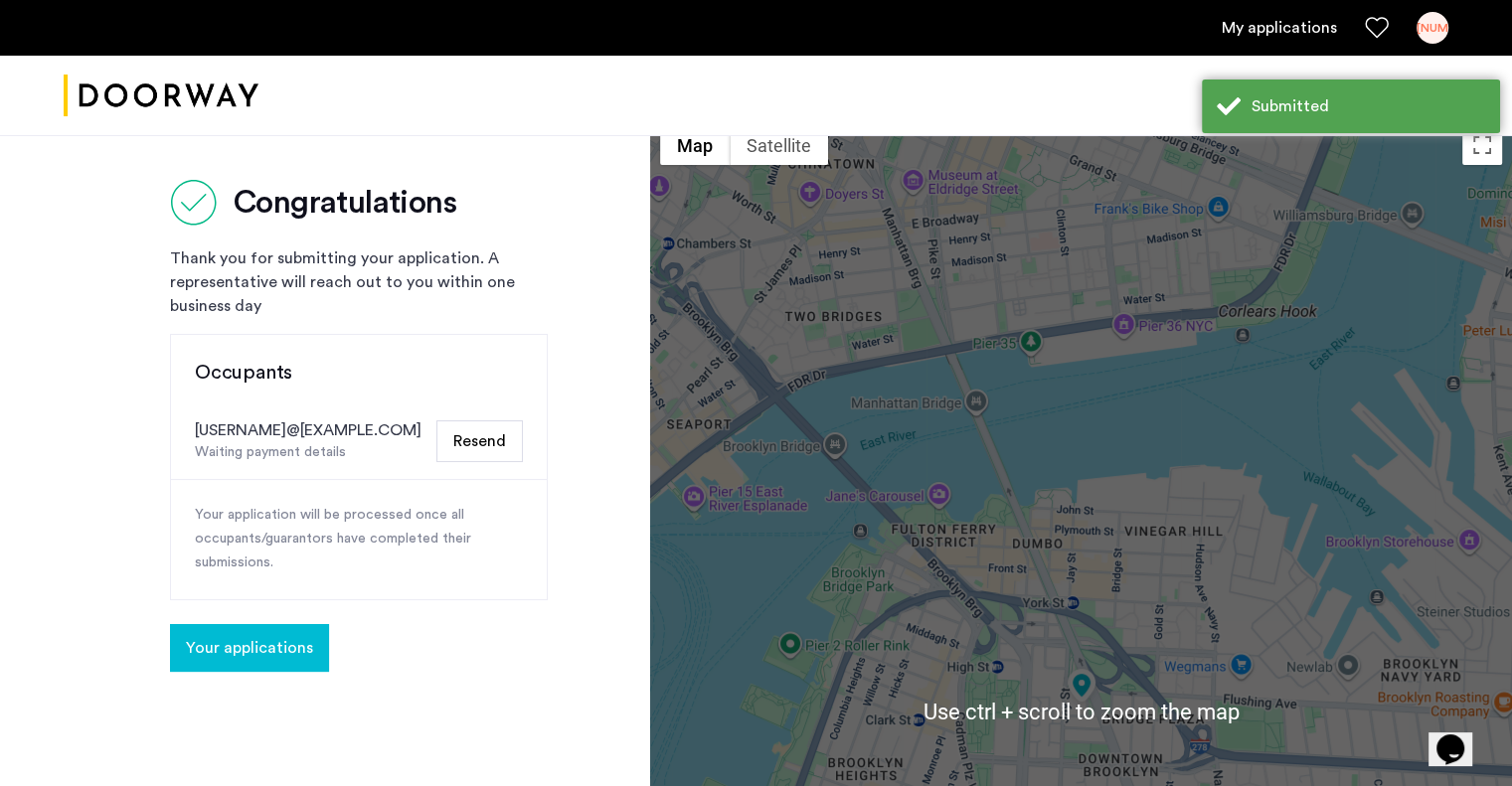 scroll, scrollTop: 0, scrollLeft: 0, axis: both 